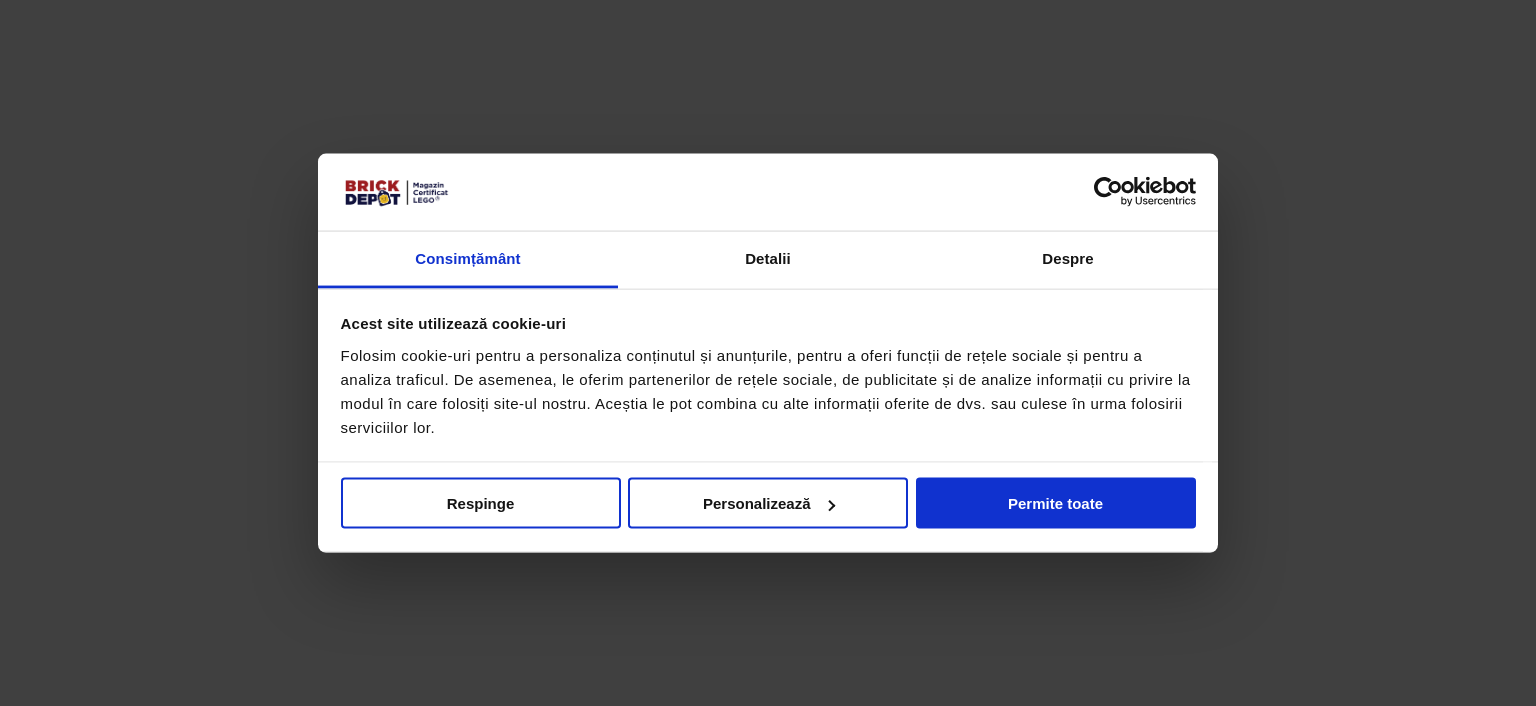 scroll, scrollTop: 0, scrollLeft: 0, axis: both 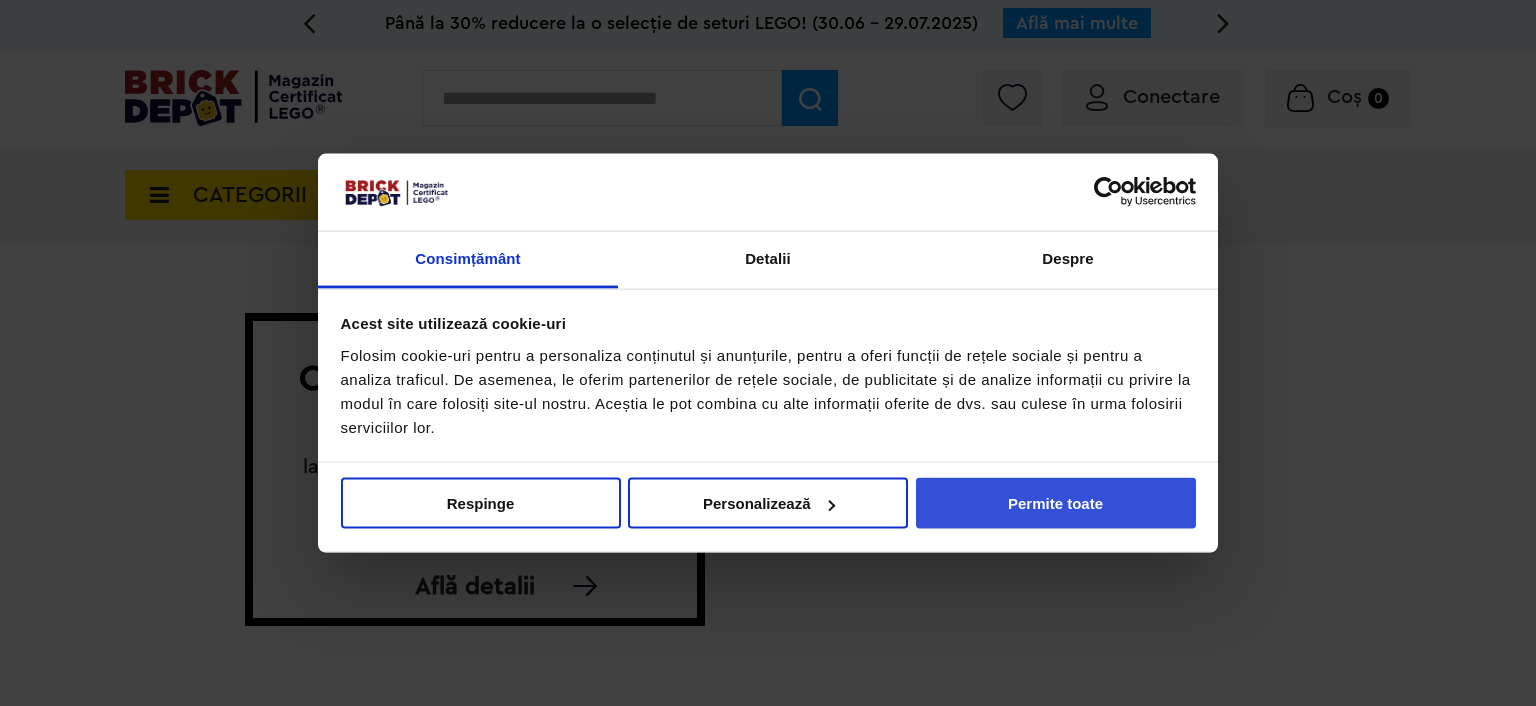 click on "Permite toate" at bounding box center (1056, 503) 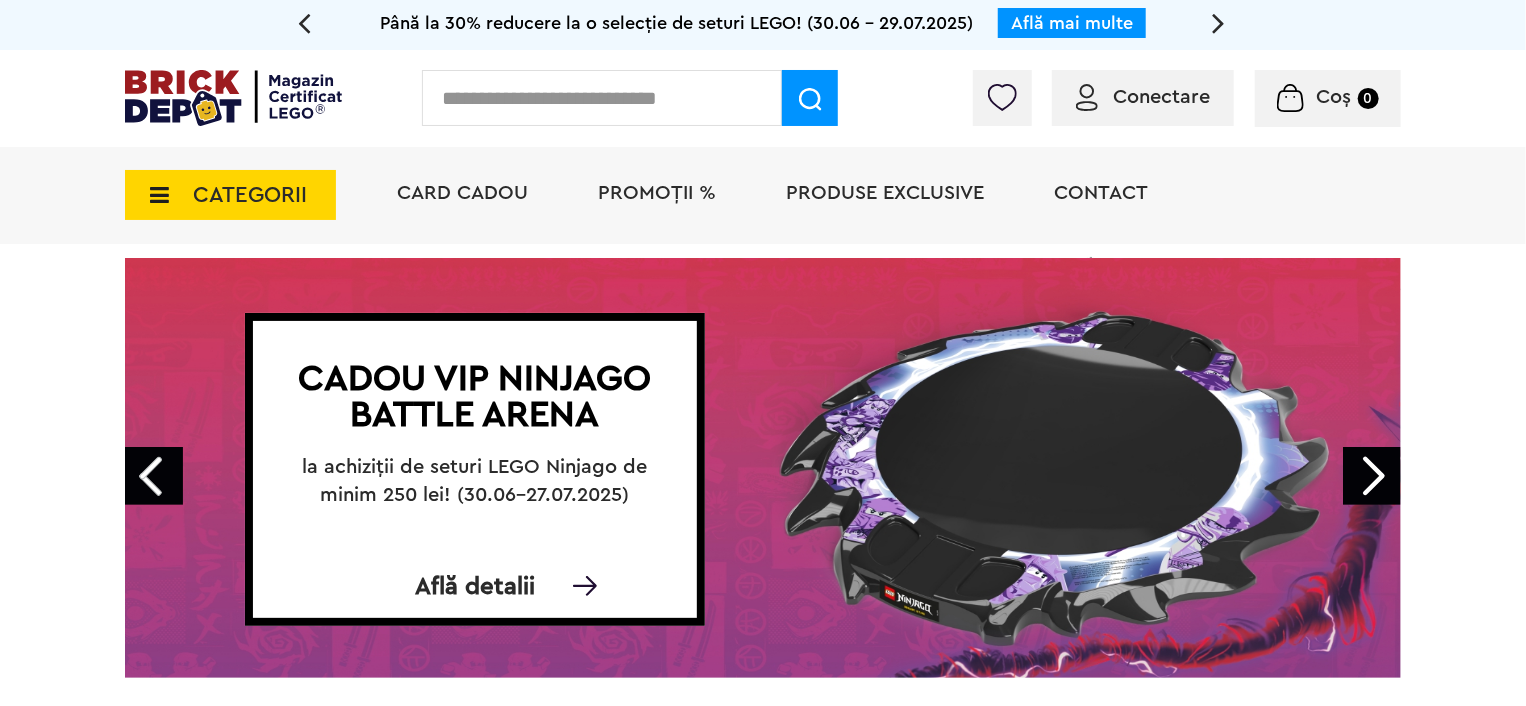 click on "CATEGORII" at bounding box center [250, 195] 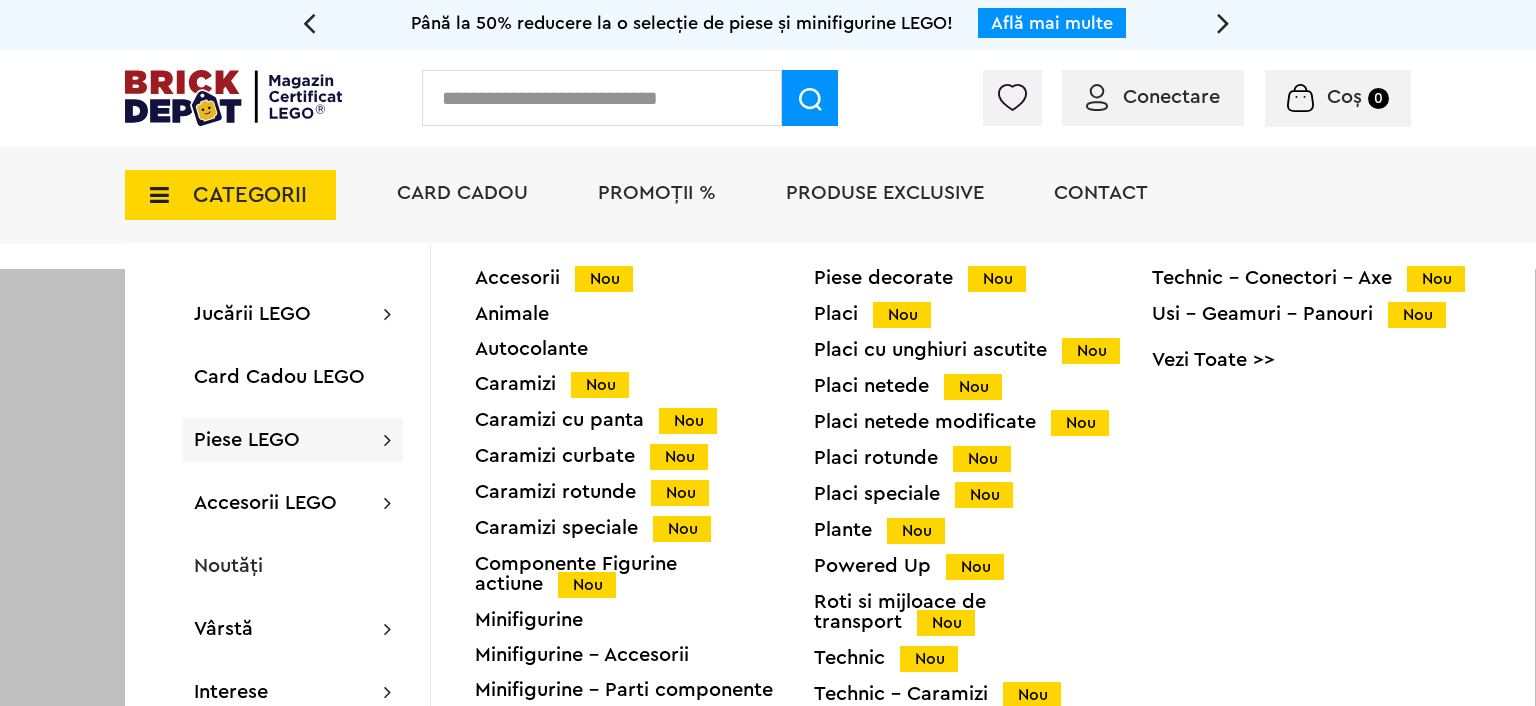 click on "Piese LEGO
Accesorii Nou Animale Autocolante Caramizi Nou Caramizi cu panta Nou Caramizi curbate Nou Caramizi rotunde Nou Caramizi speciale Nou Componente Figurine actiune Nou Minifigurine Minifigurine - Accesorii Minifigurine - Parti componente Piese decorate Nou Placi Nou Placi cu unghiuri ascutite Nou Placi netede Nou Placi netede modificate Nou Placi rotunde Nou Placi speciale Nou Plante Nou Powered Up Nou Roti si mijloace de transport Nou Technic Nou Technic - Caramizi Nou Technic - Conectori - Axe Nou Usi - Geamuri - Panouri Nou Vezi Toate >>" at bounding box center [292, 440] 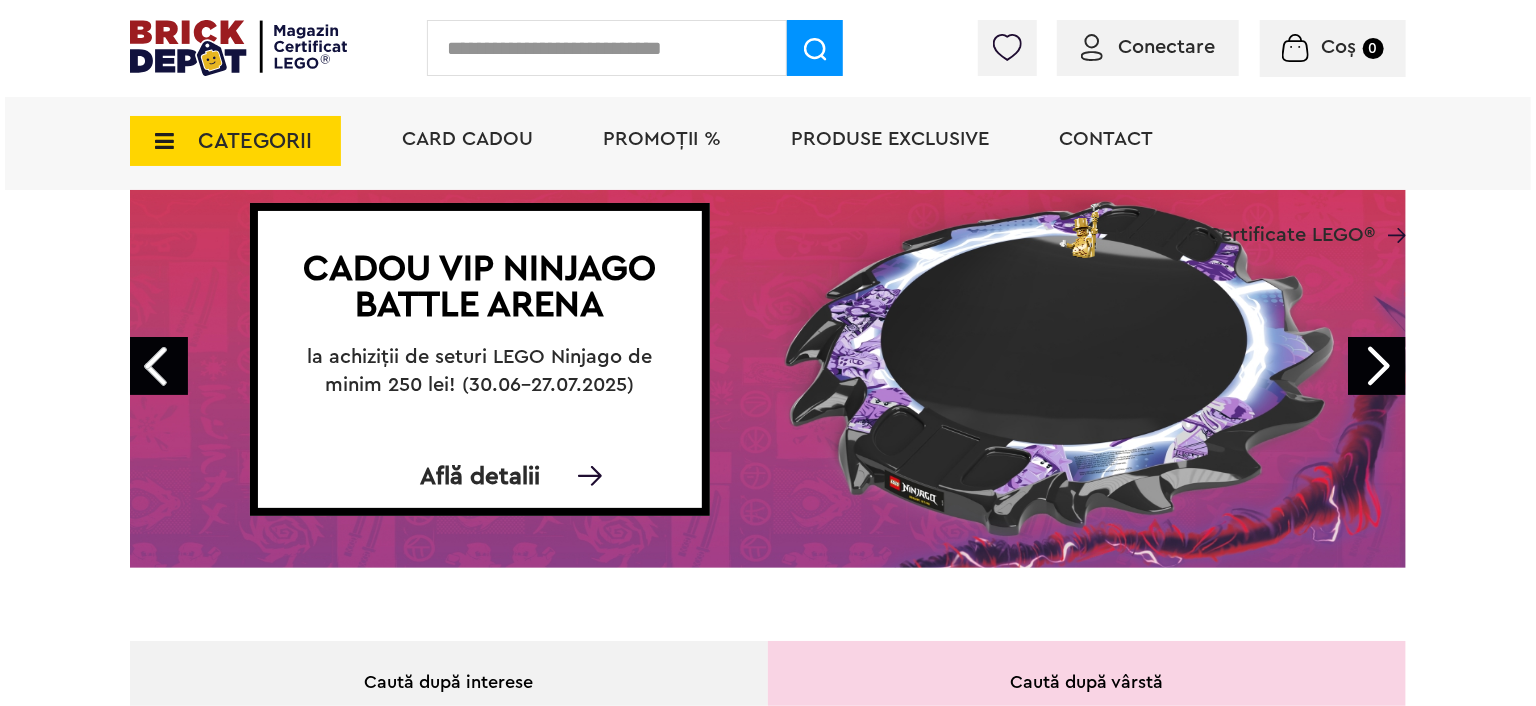 scroll, scrollTop: 0, scrollLeft: 0, axis: both 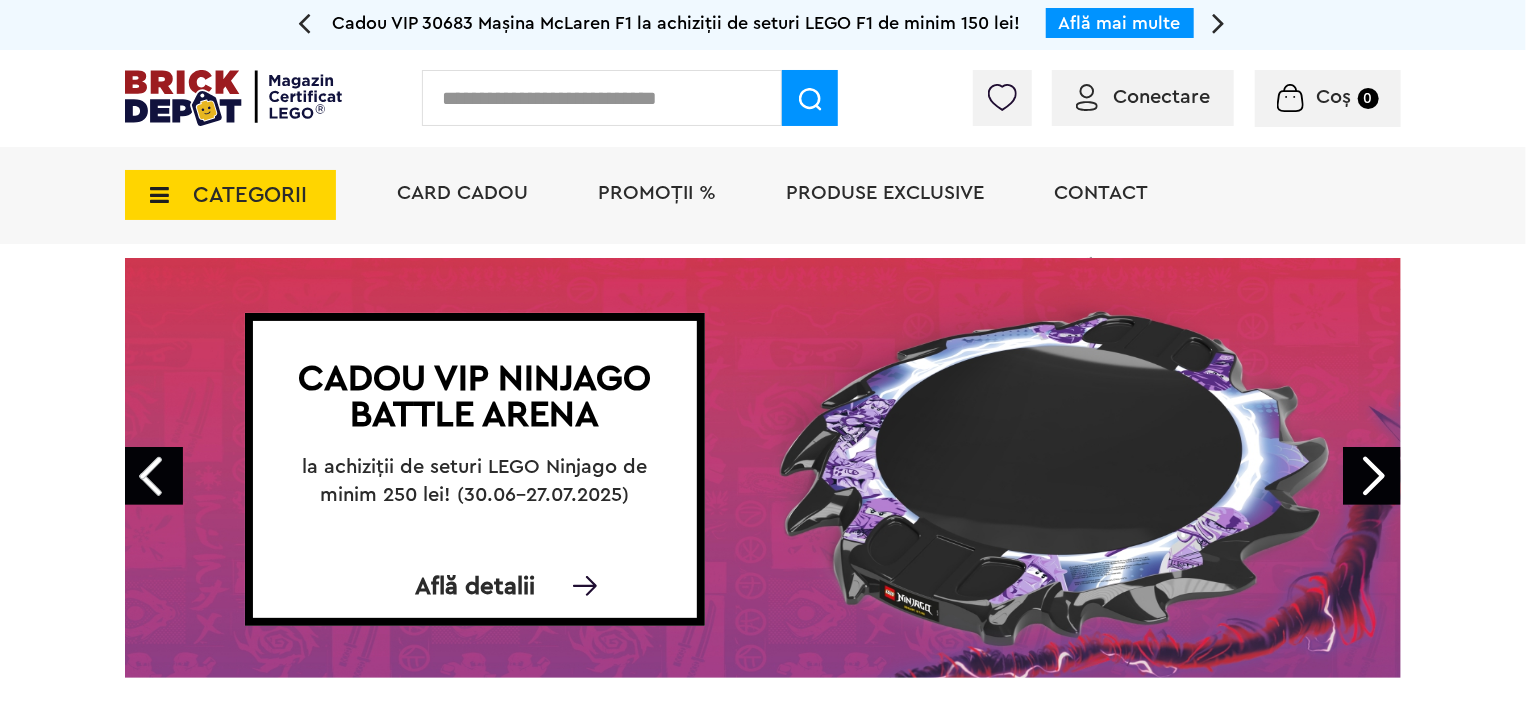 click on "CATEGORII" at bounding box center (250, 195) 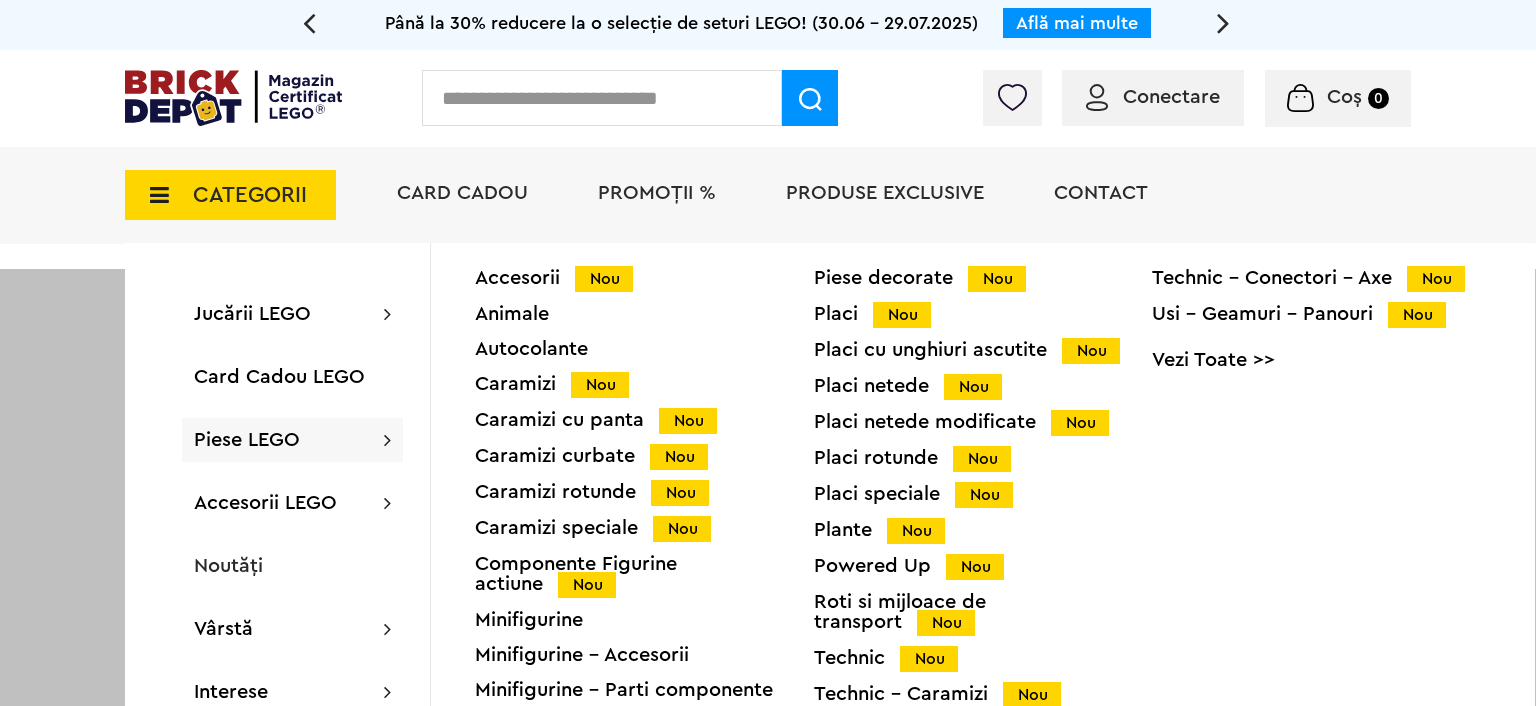 paste on "****" 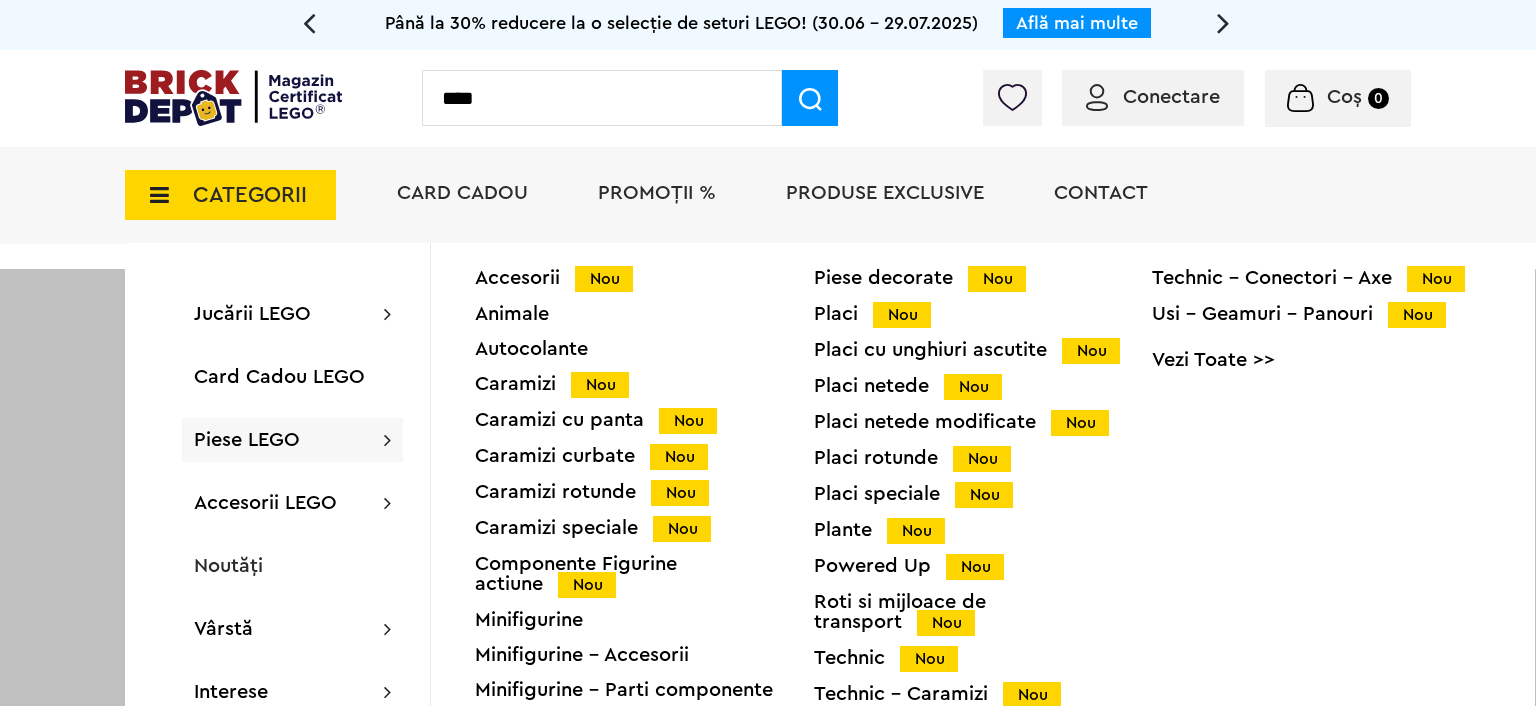type on "****" 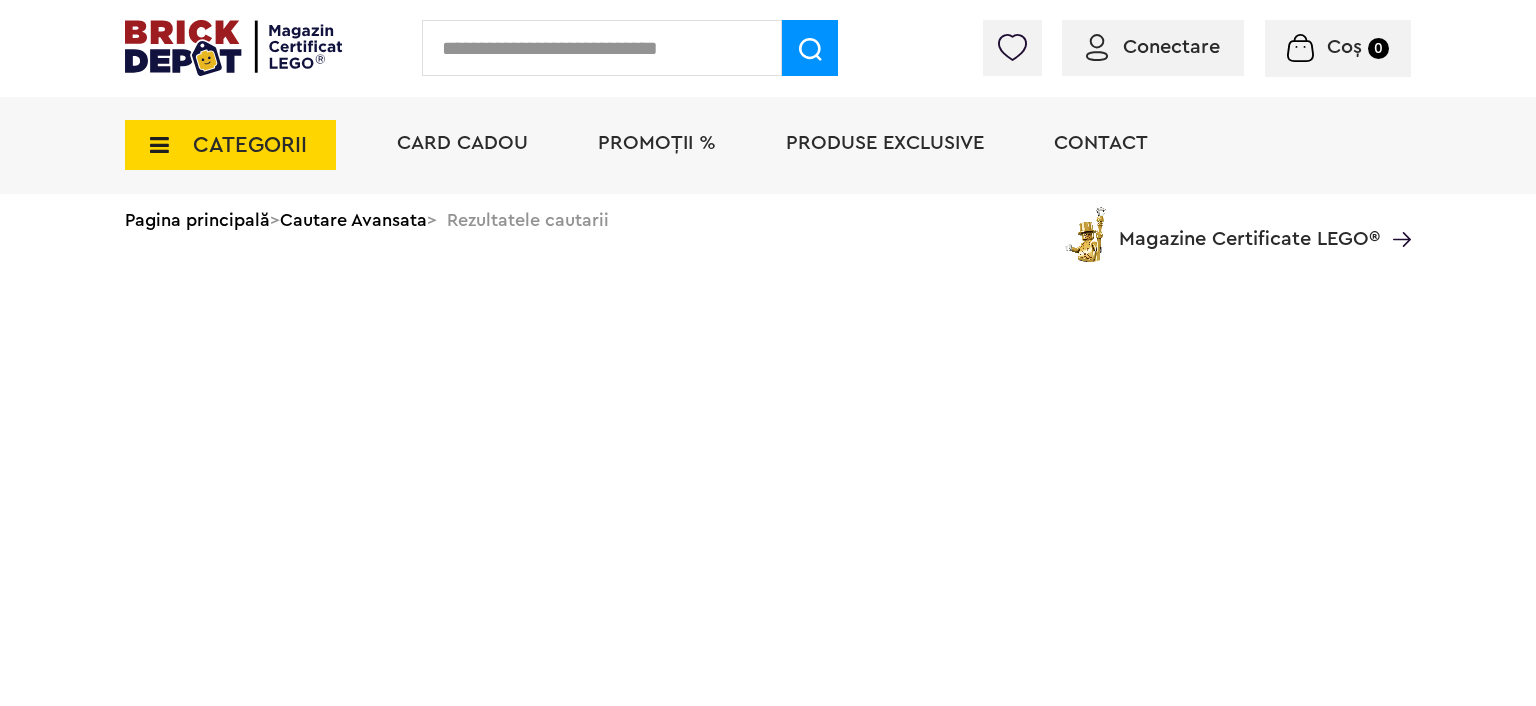 scroll, scrollTop: 0, scrollLeft: 0, axis: both 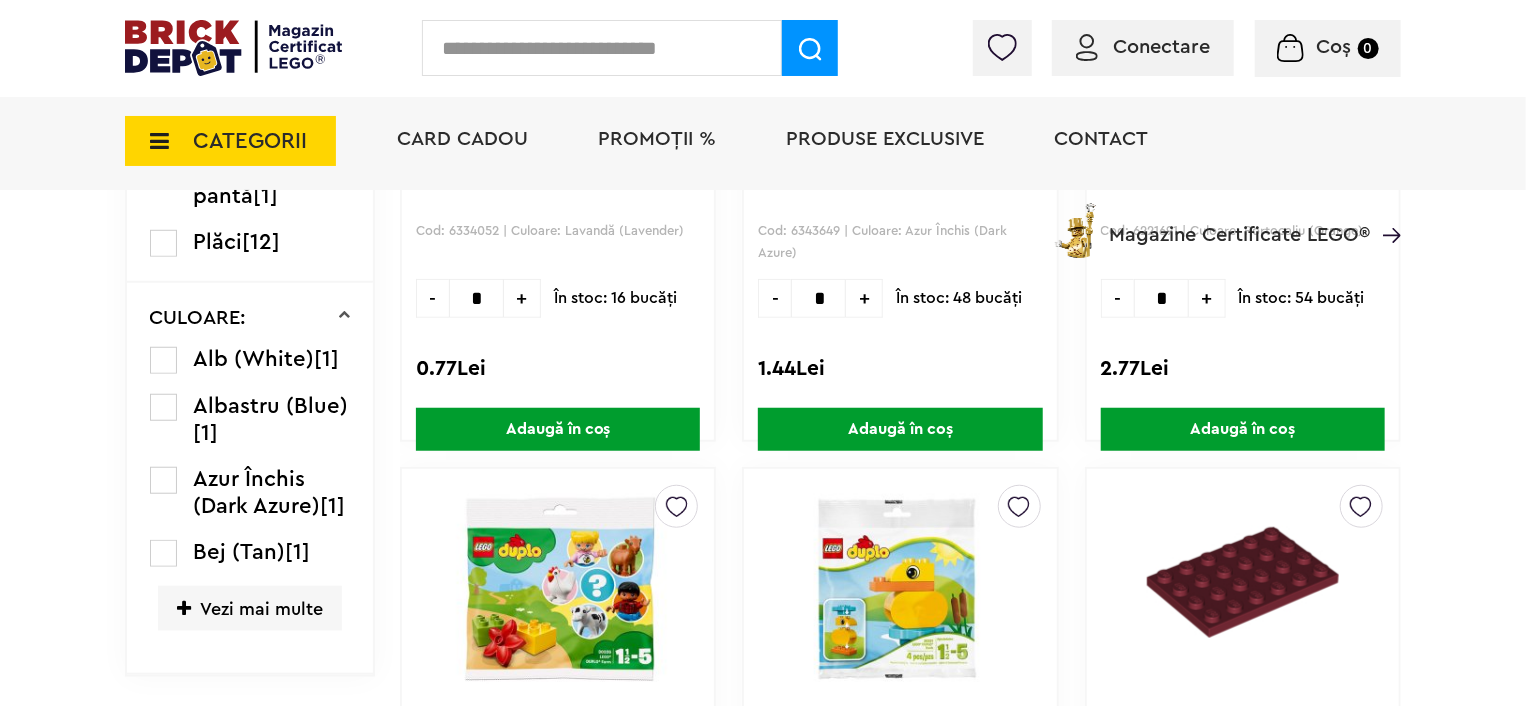 click on "Până la 30% reducere la o selecție de seturi LEGO! (30.06 - 29.07.2025) Află mai multe Cadou VIP Ninjago Battle arena la achiziții de seturi LEGO Ninjago de minim 250 lei! Află mai multe Până la 50% reducere la o selecție de piese și minifigurine LEGO! Află mai multe Cadou VIP 30683 Mașina McLaren F1 la achiziții de seturi LEGO F1 de minim 150 lei! Află mai multe Până la 30% reducere la o selecție de seturi LEGO! (30.06 - 29.07.2025) Află mai multe Cadou VIP Ninjago Battle arena la achiziții de seturi LEGO Ninjago de minim 250 lei! Află mai multe
Conectare
Coș   0
CATEGORII
Jucării LEGO
Card Cadou LEGO Animal Crossing Architecture" at bounding box center (763, 1237) 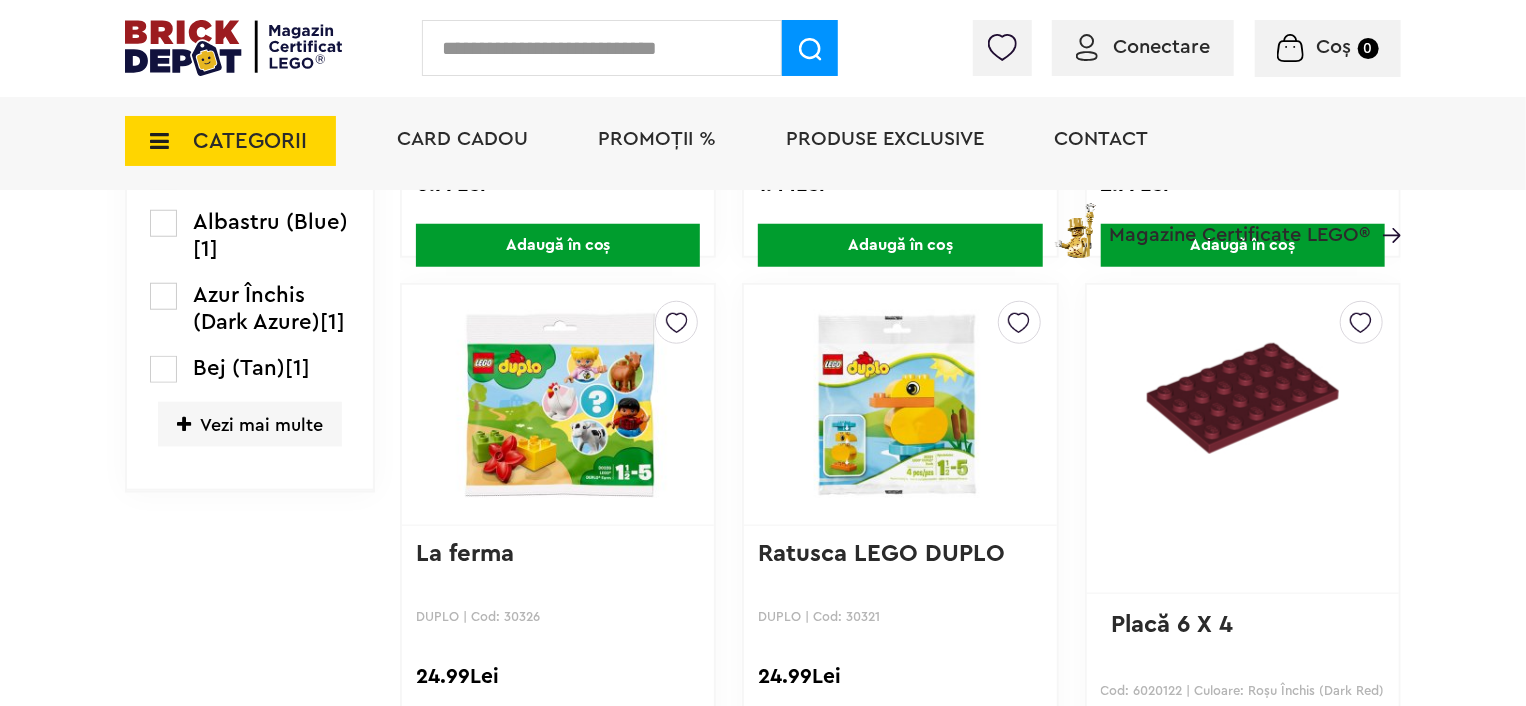 scroll, scrollTop: 700, scrollLeft: 0, axis: vertical 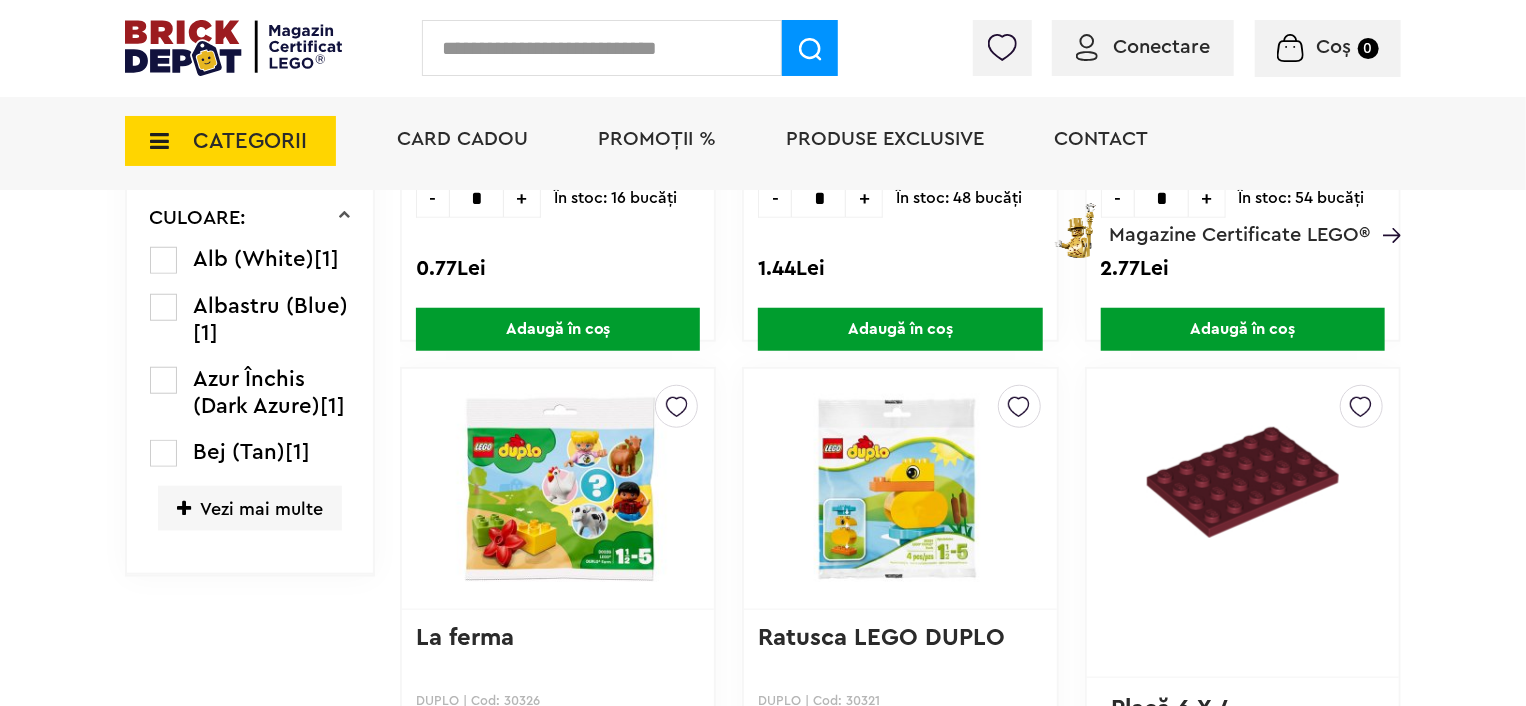 click on "Vezi mai multe" at bounding box center (250, 508) 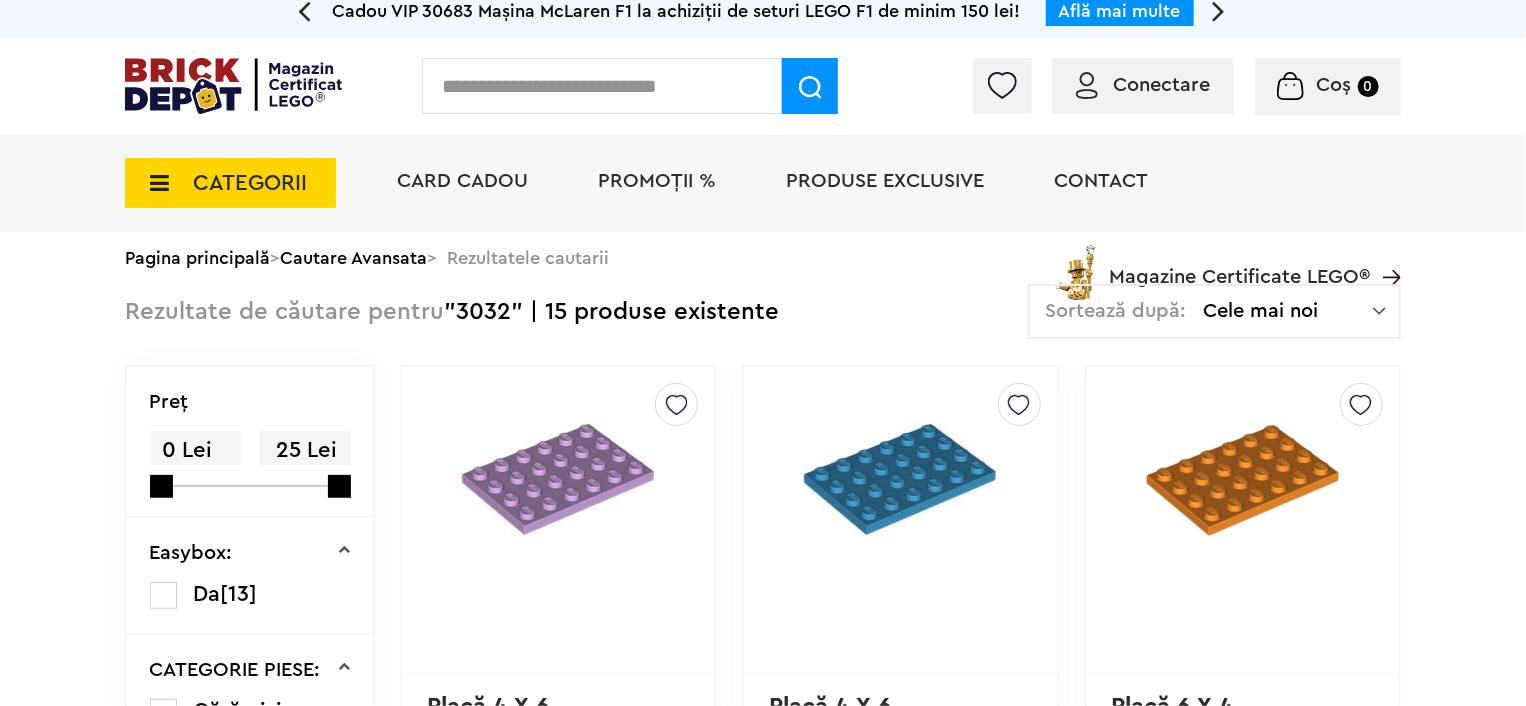 scroll, scrollTop: 0, scrollLeft: 0, axis: both 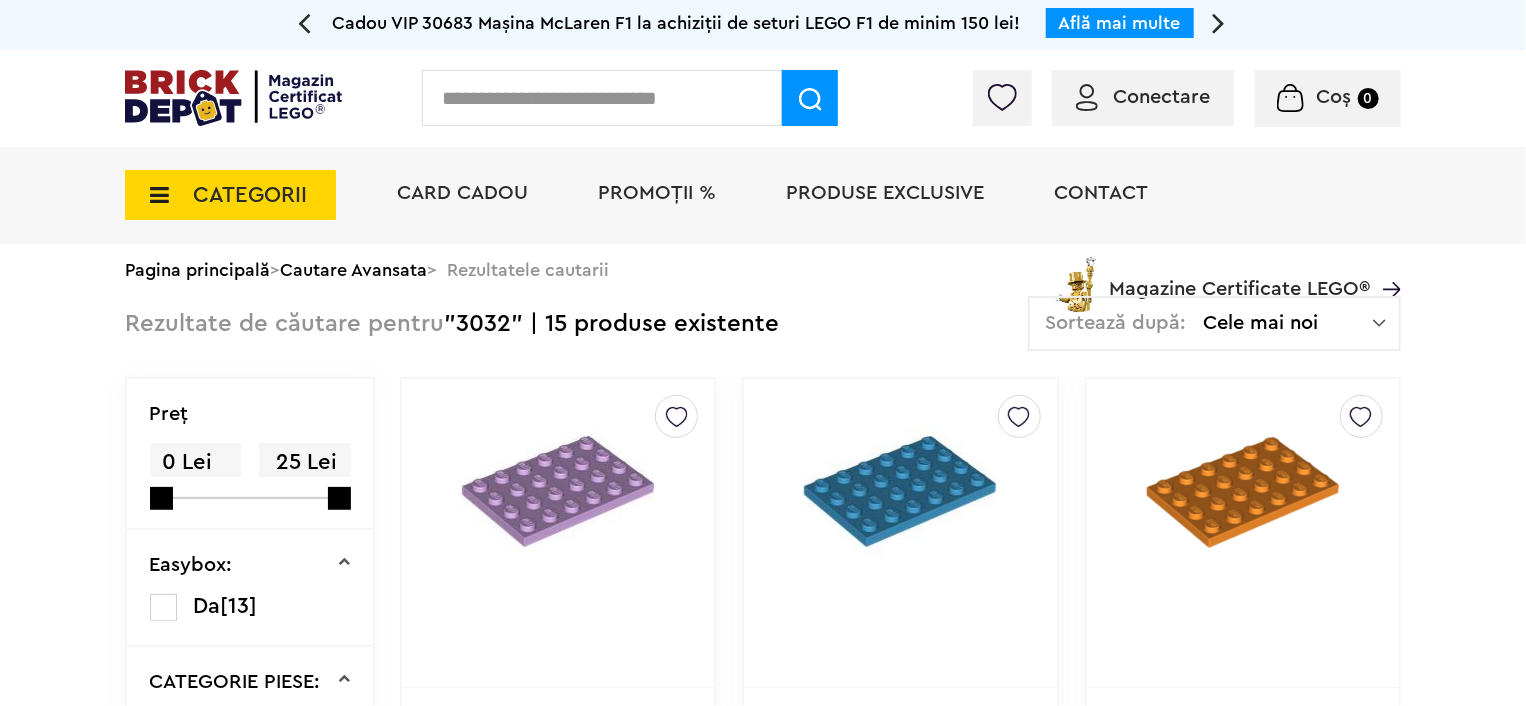 click on "Până la 50% reducere la o selecție de piese și minifigurine LEGO! Află mai multe" at bounding box center [-137, 23] 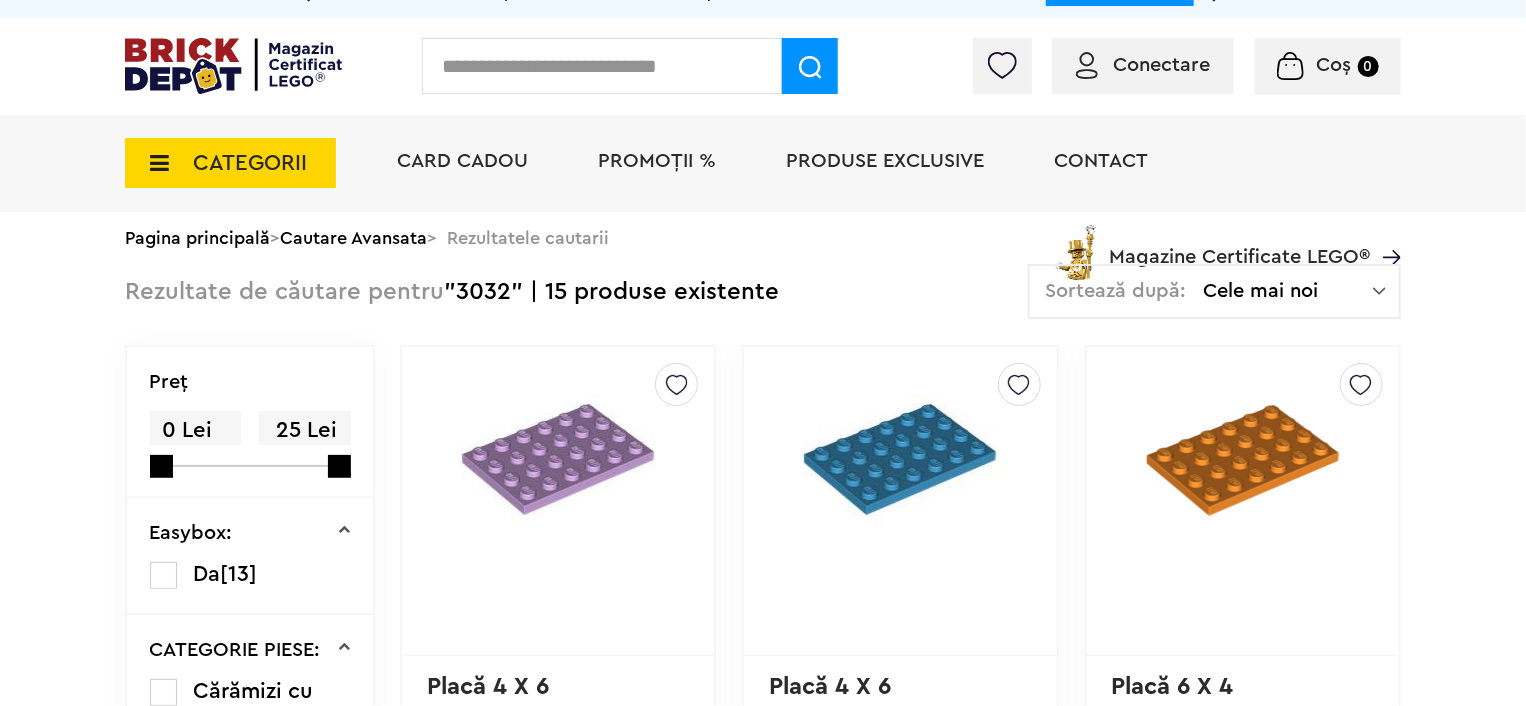 scroll, scrollTop: 0, scrollLeft: 0, axis: both 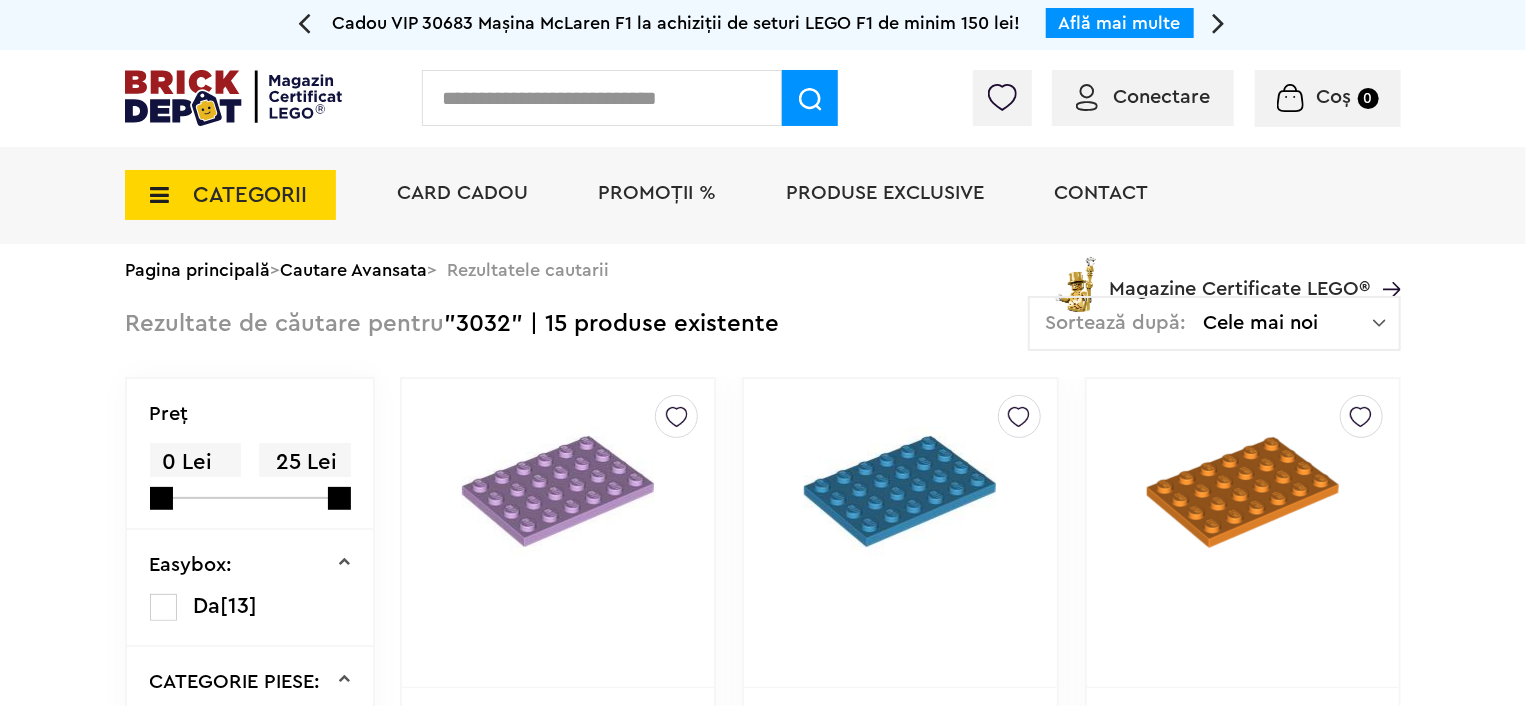 click on "Până la 50% reducere la o selecție de piese și minifigurine LEGO! Află mai multe" at bounding box center [-137, 23] 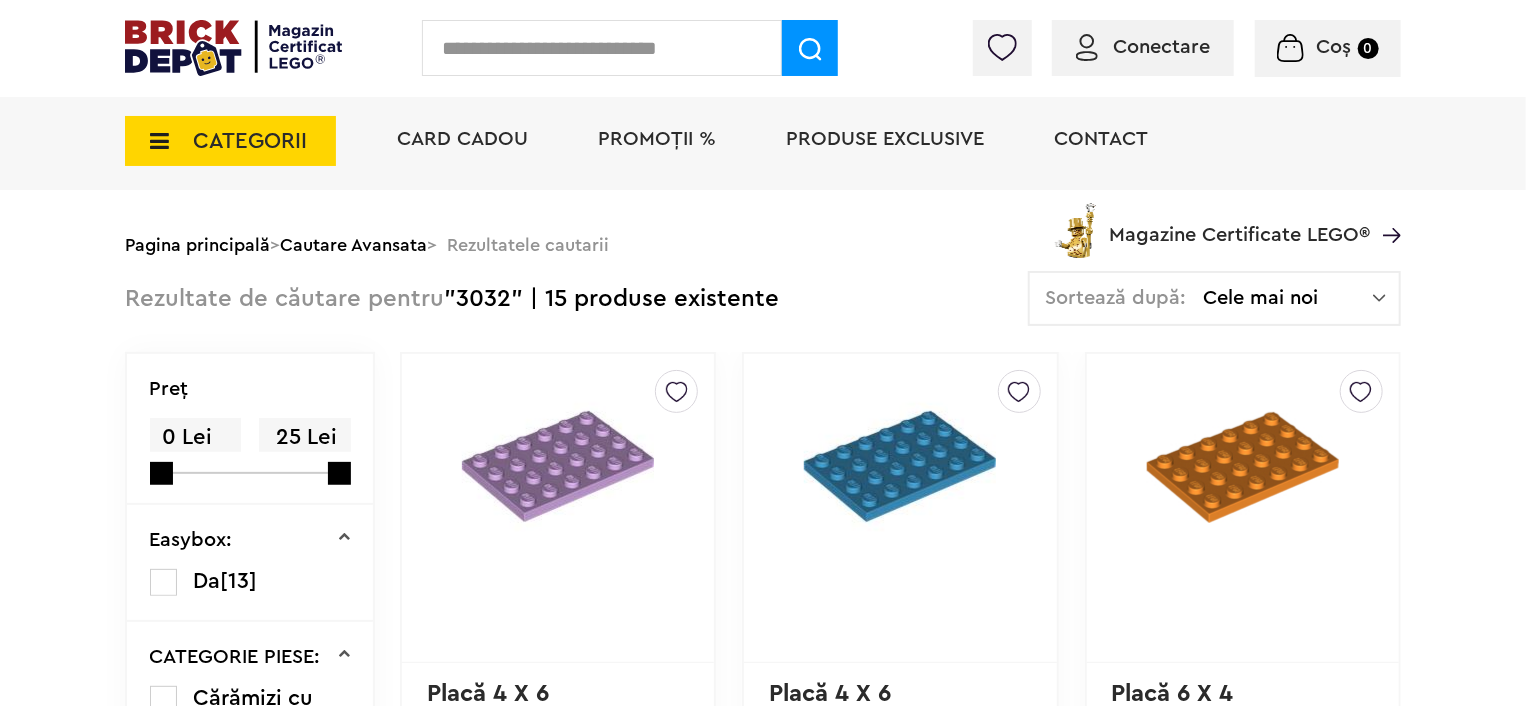 scroll, scrollTop: 0, scrollLeft: 0, axis: both 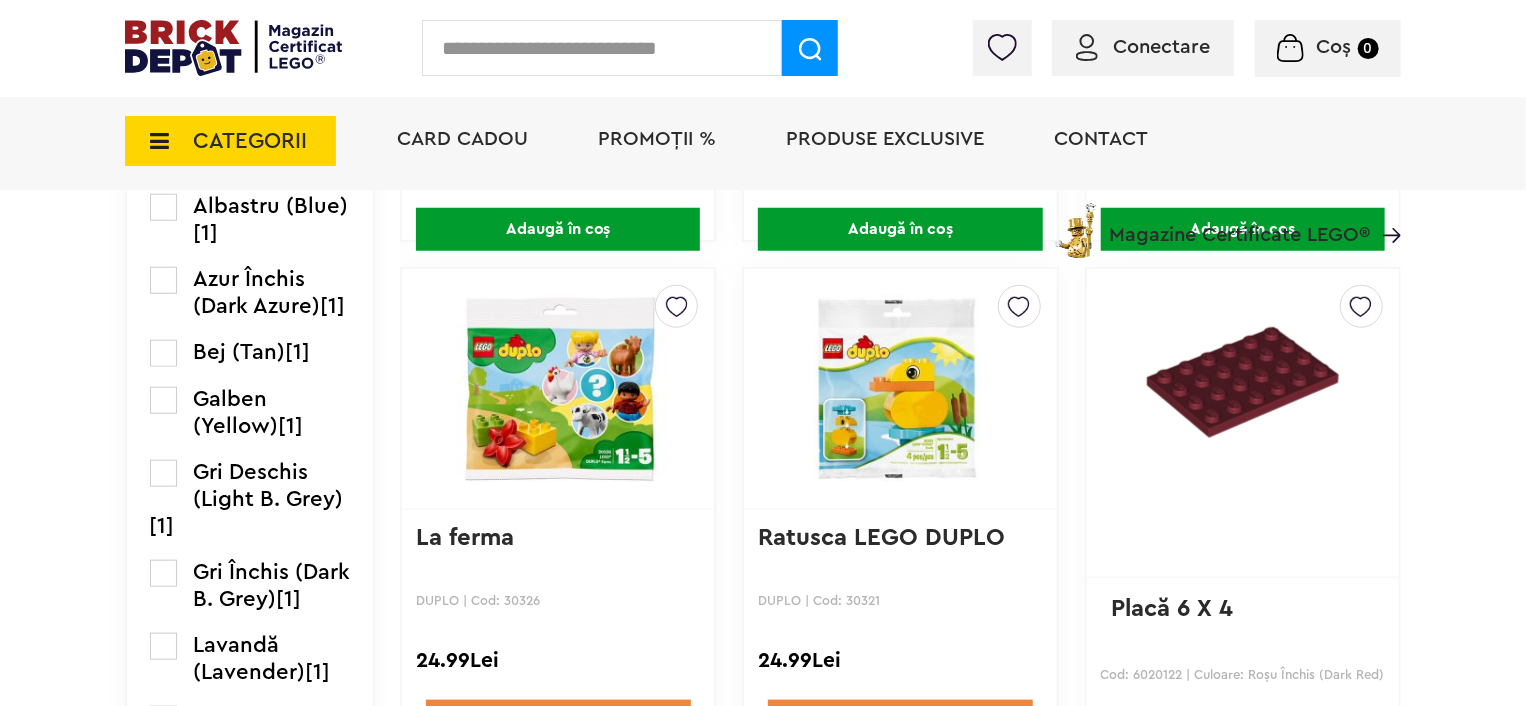 paste on "****" 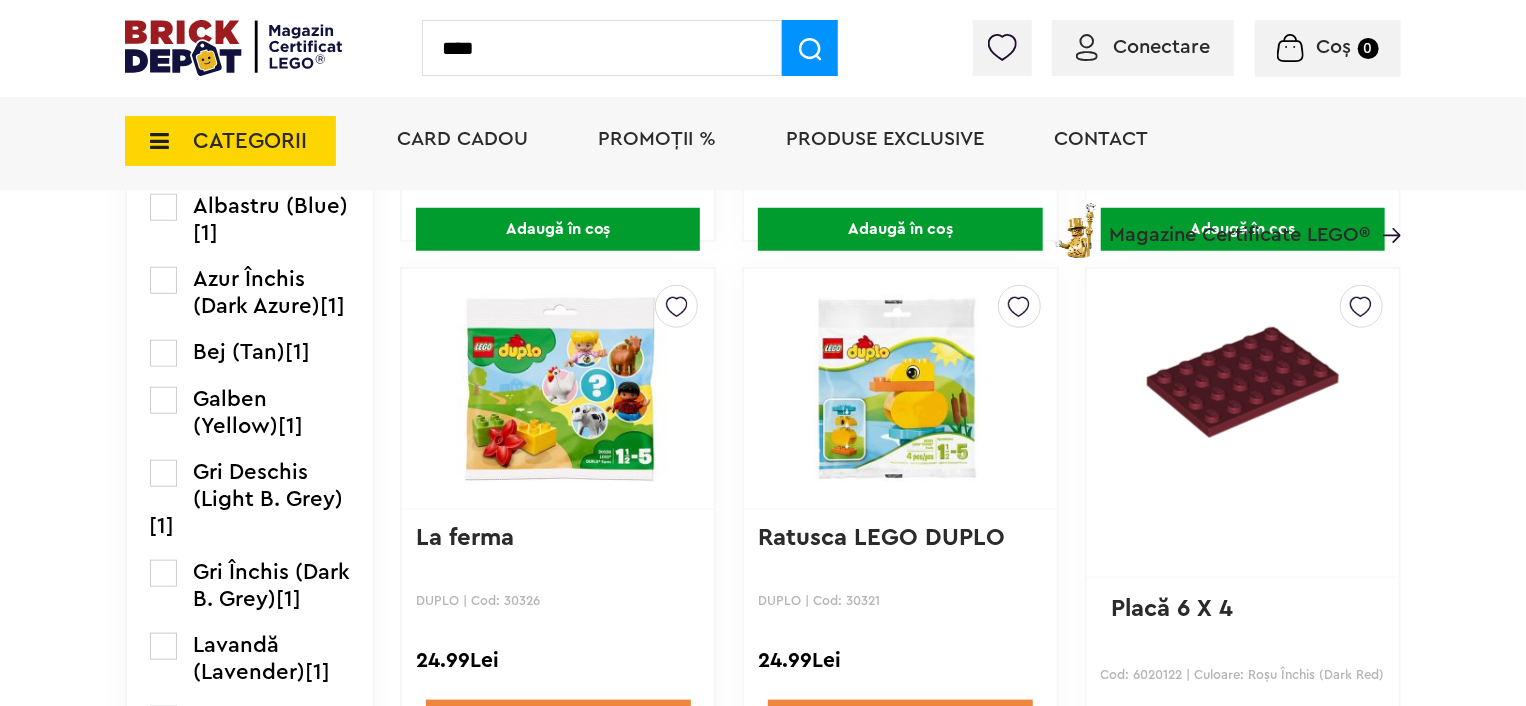 type on "****" 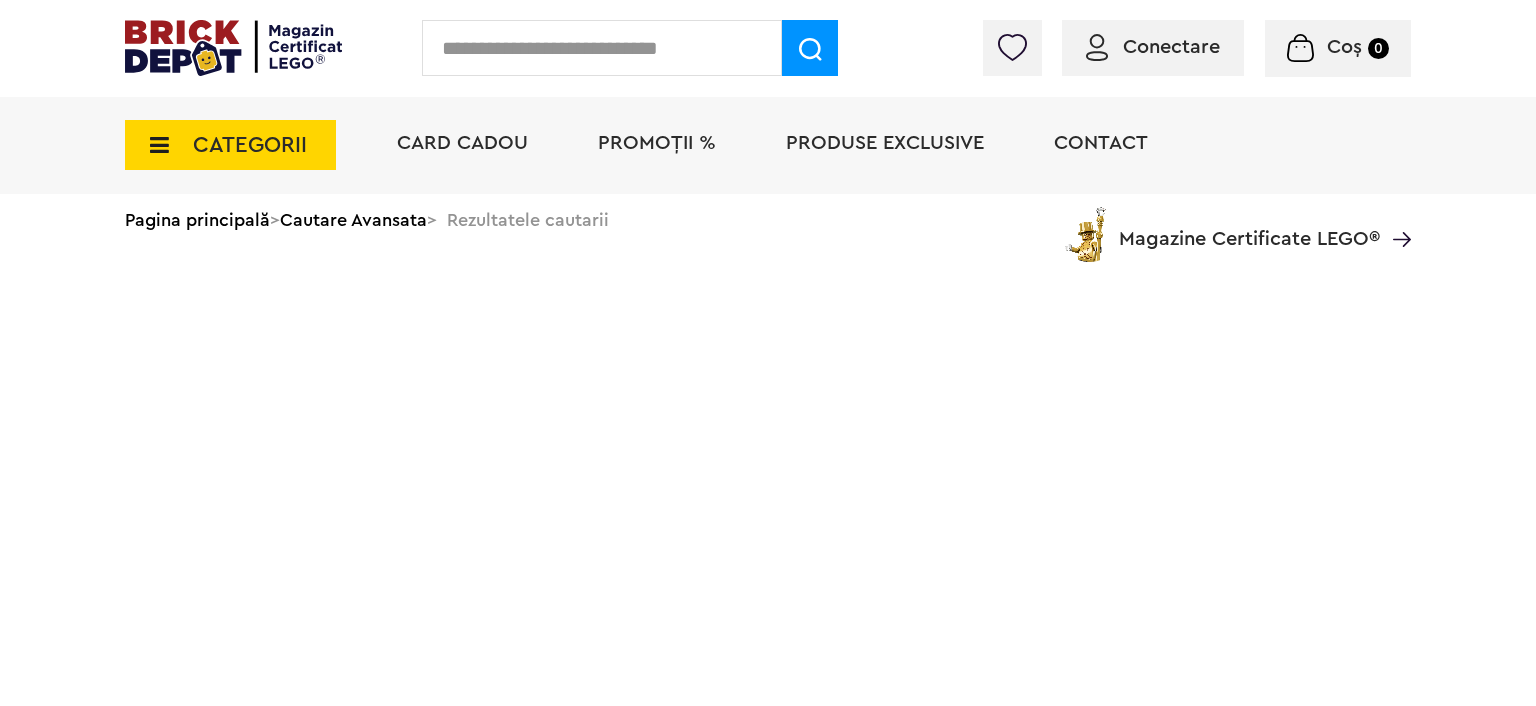 scroll, scrollTop: 0, scrollLeft: 0, axis: both 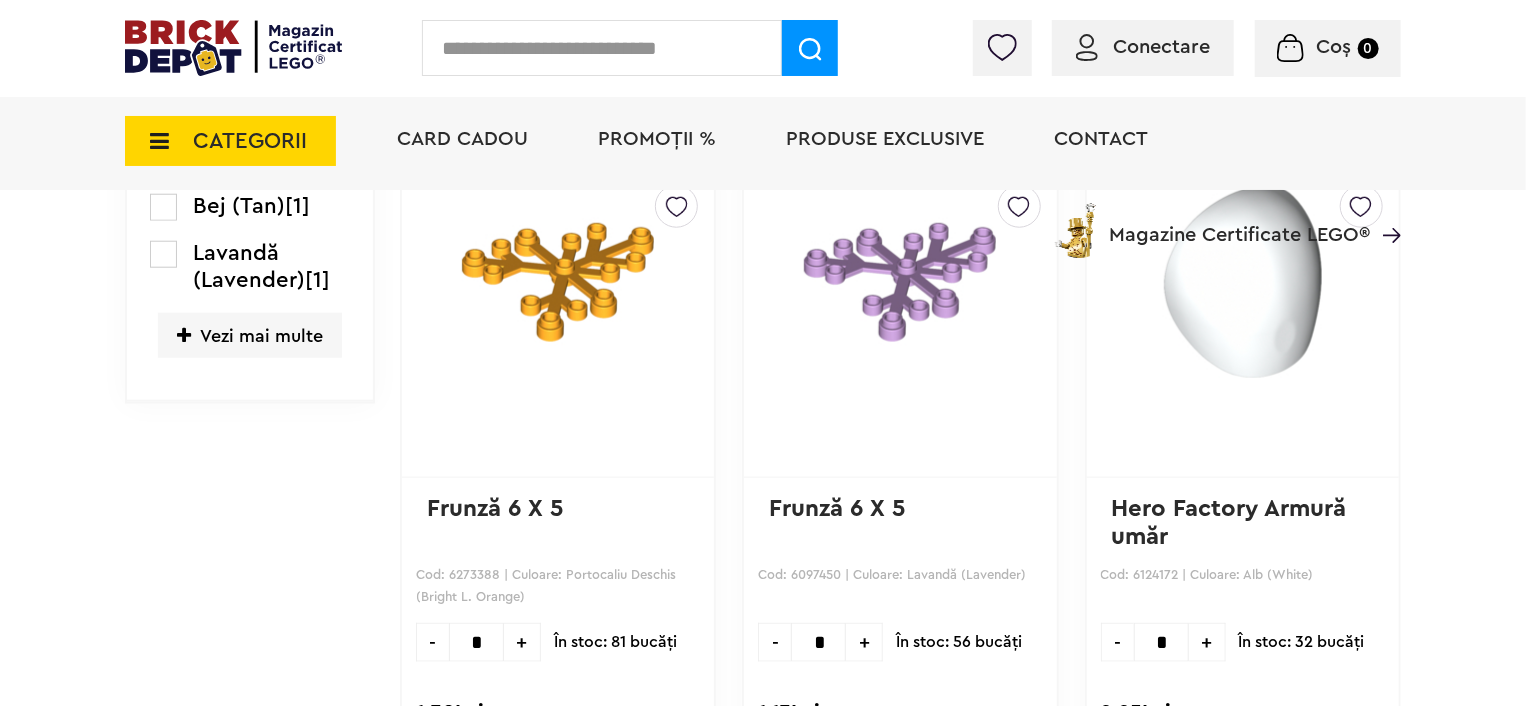 click at bounding box center (602, 48) 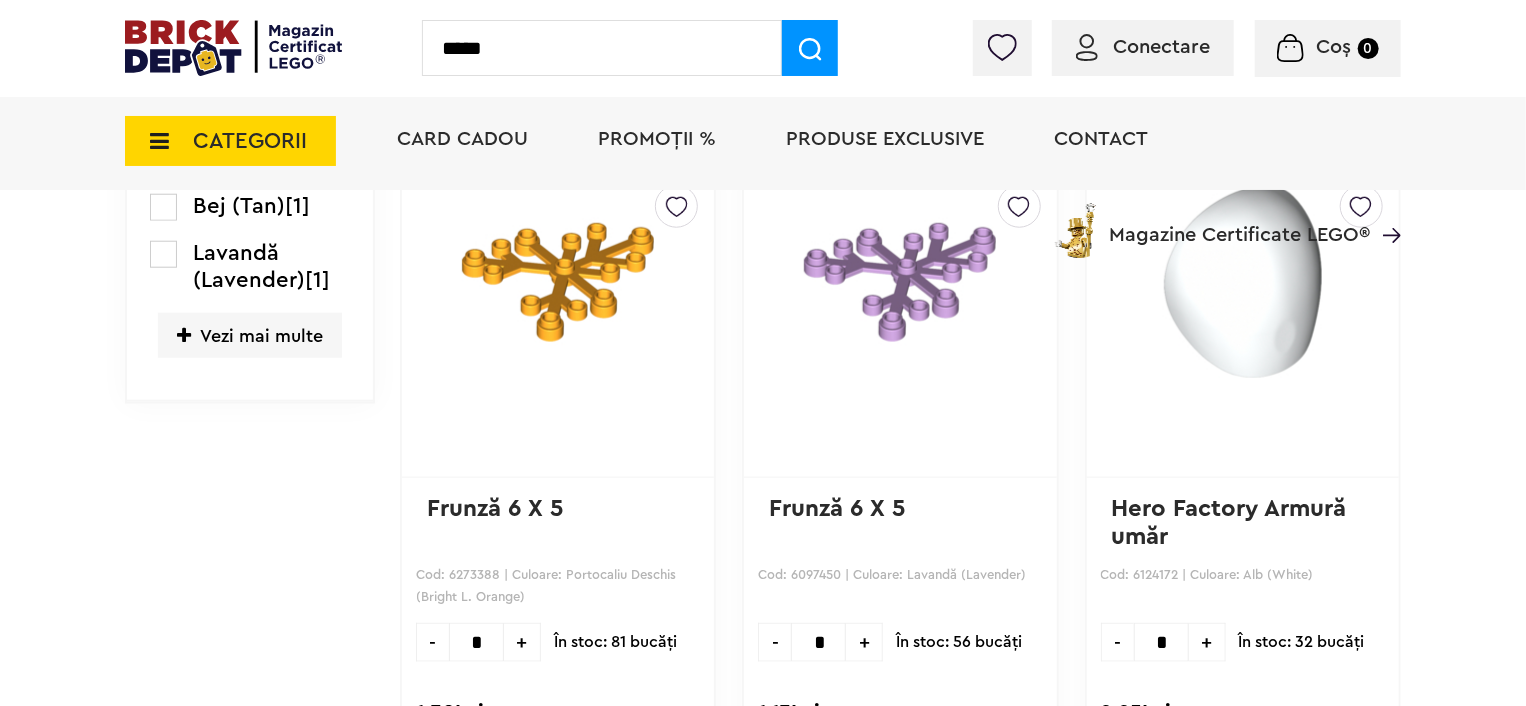 type on "*****" 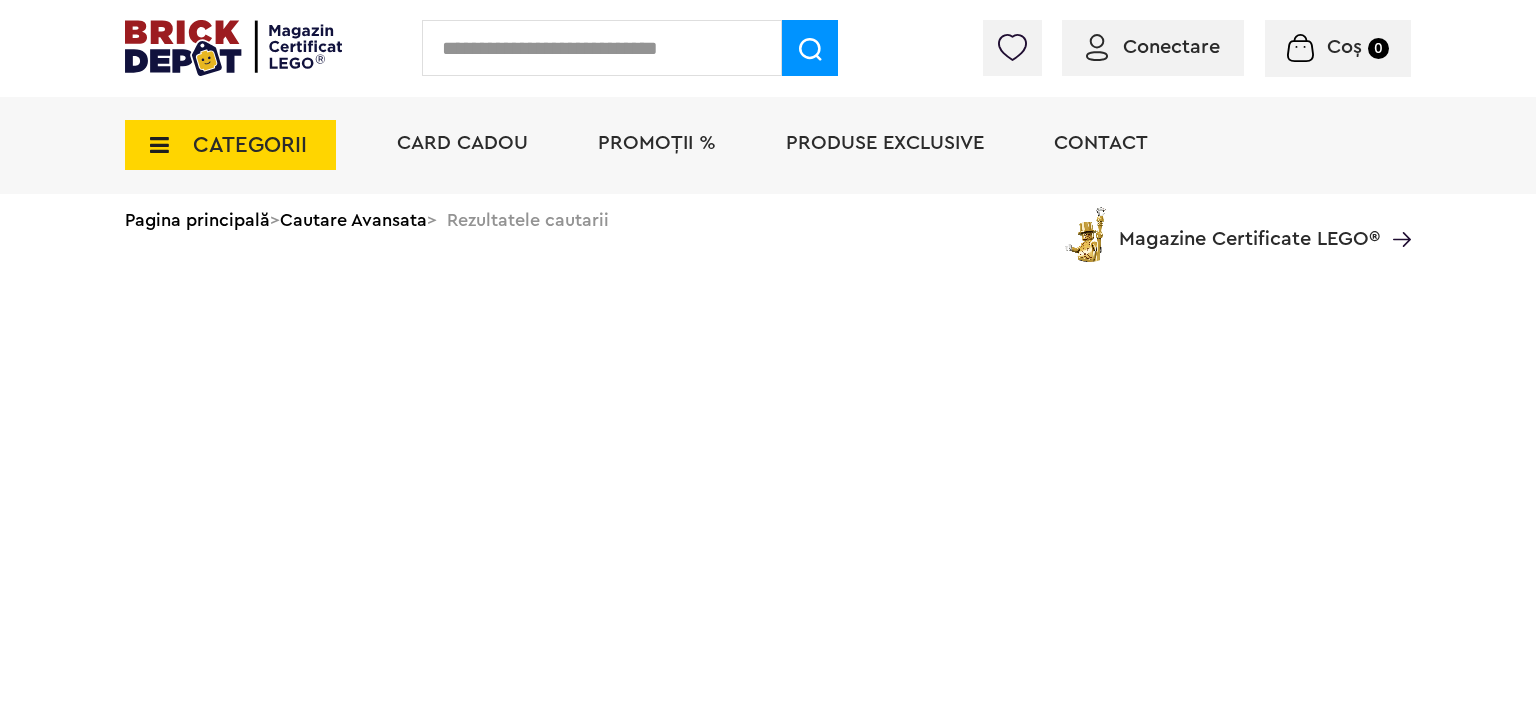 scroll, scrollTop: 0, scrollLeft: 0, axis: both 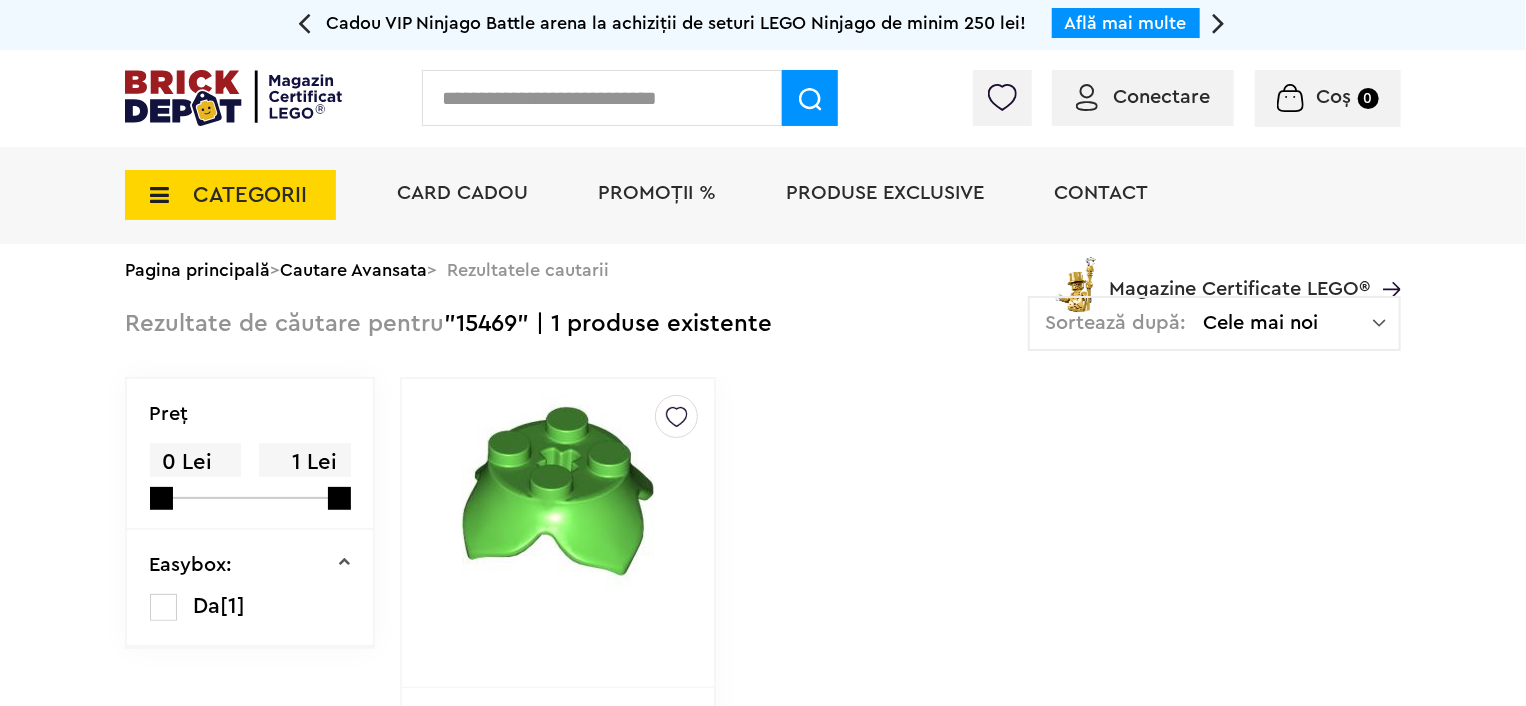click at bounding box center [602, 98] 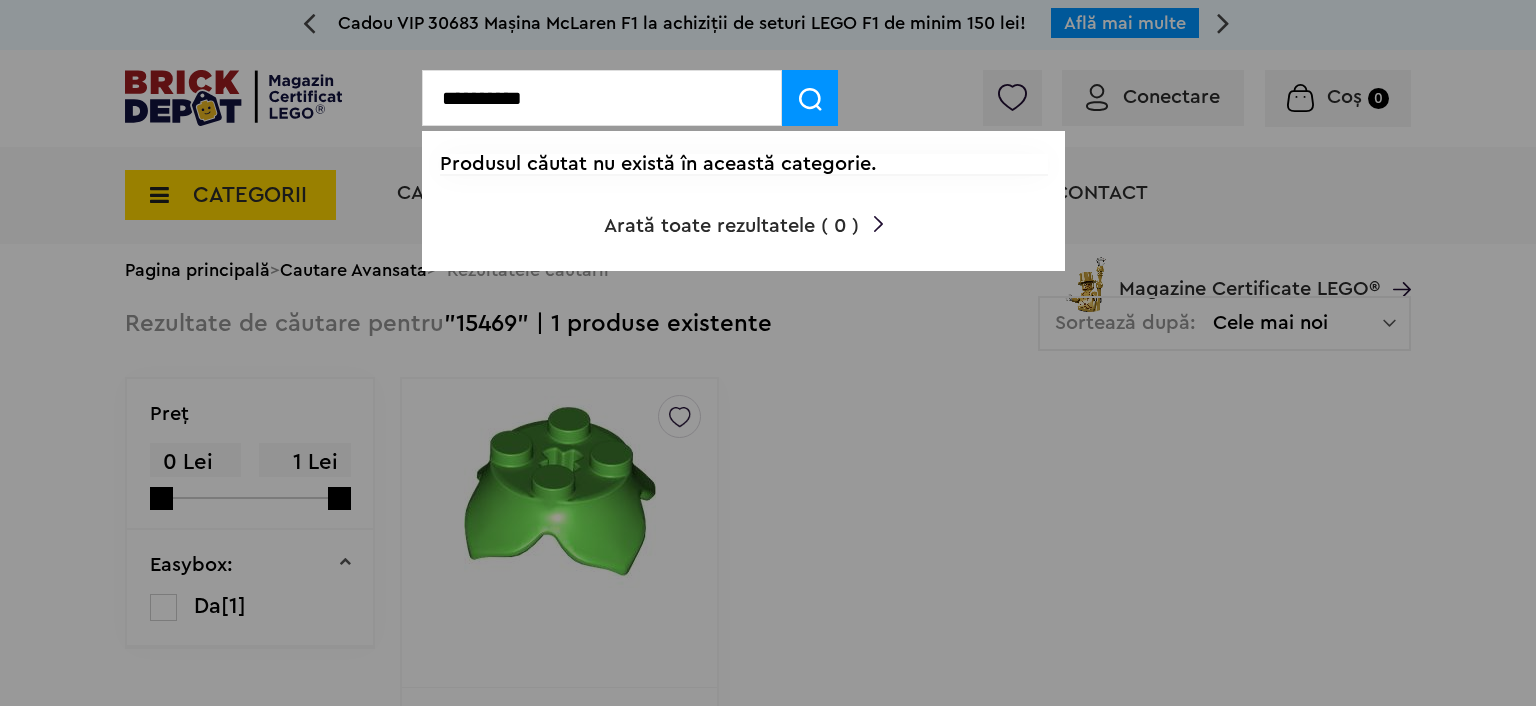 type on "**********" 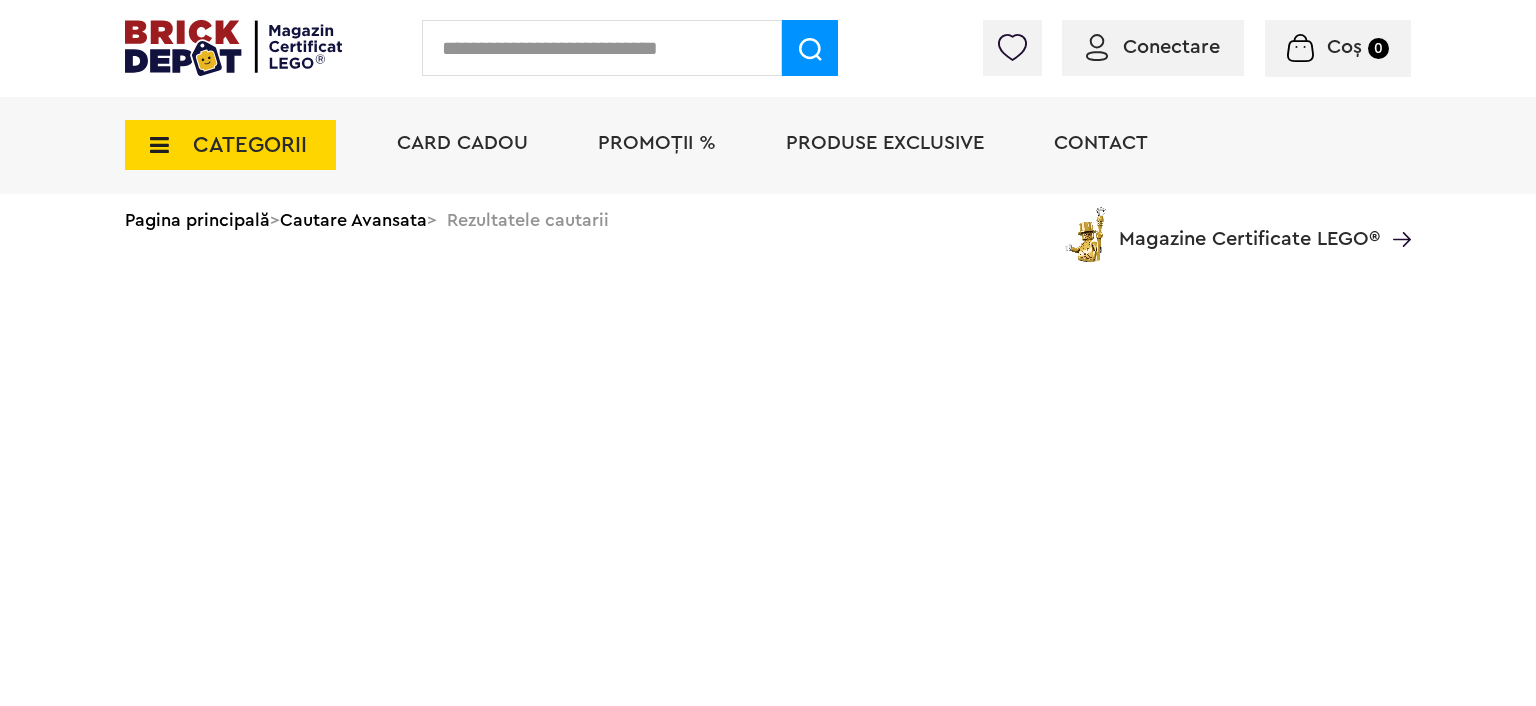 scroll, scrollTop: 0, scrollLeft: 0, axis: both 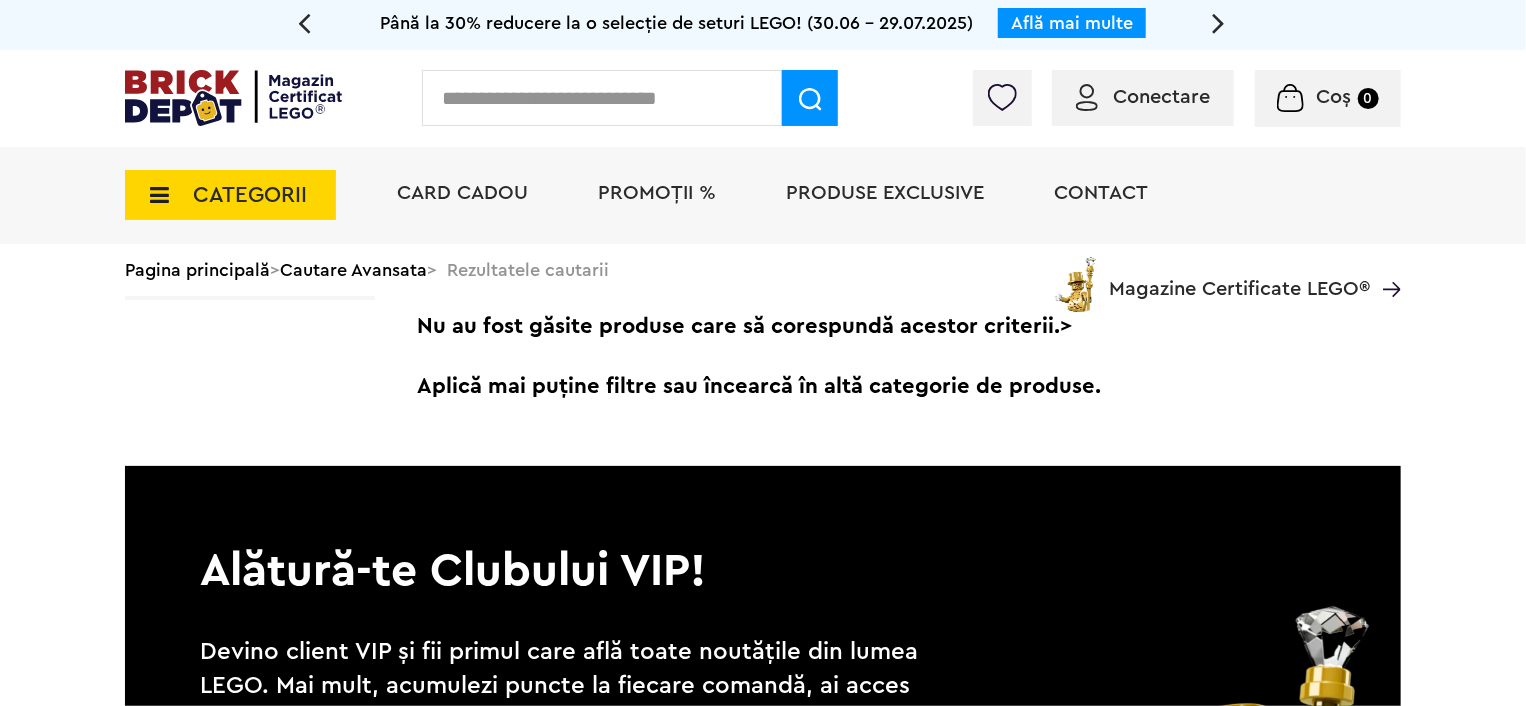 click at bounding box center [602, 98] 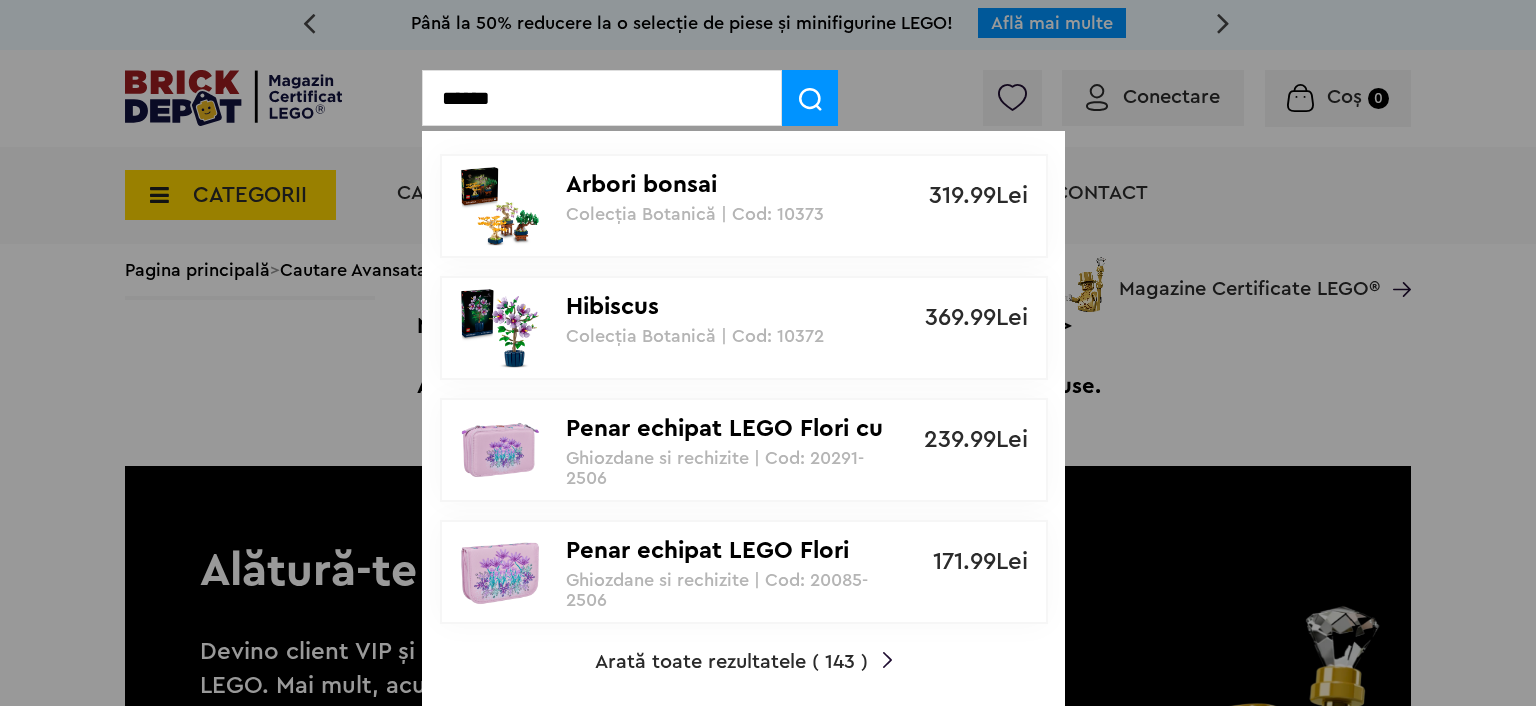 type on "******" 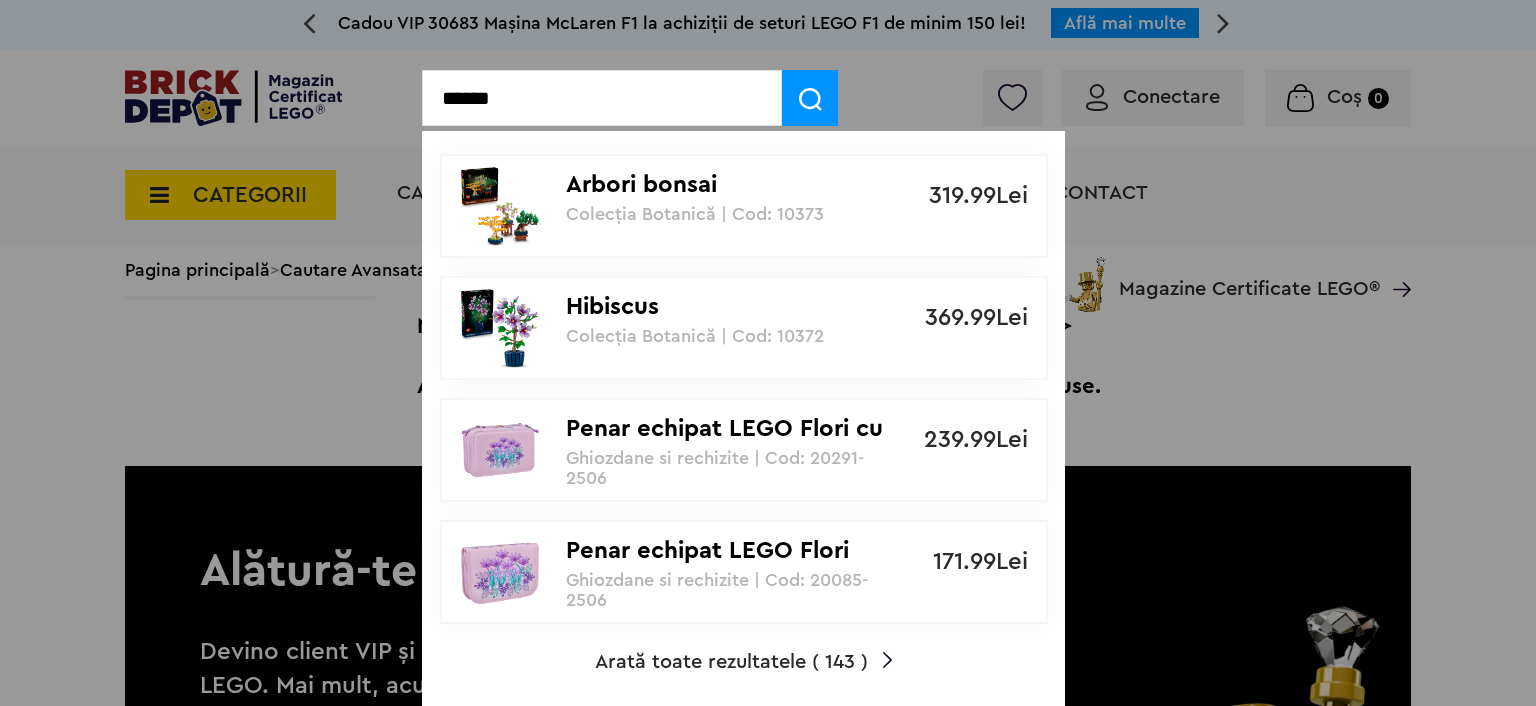 click at bounding box center [810, 99] 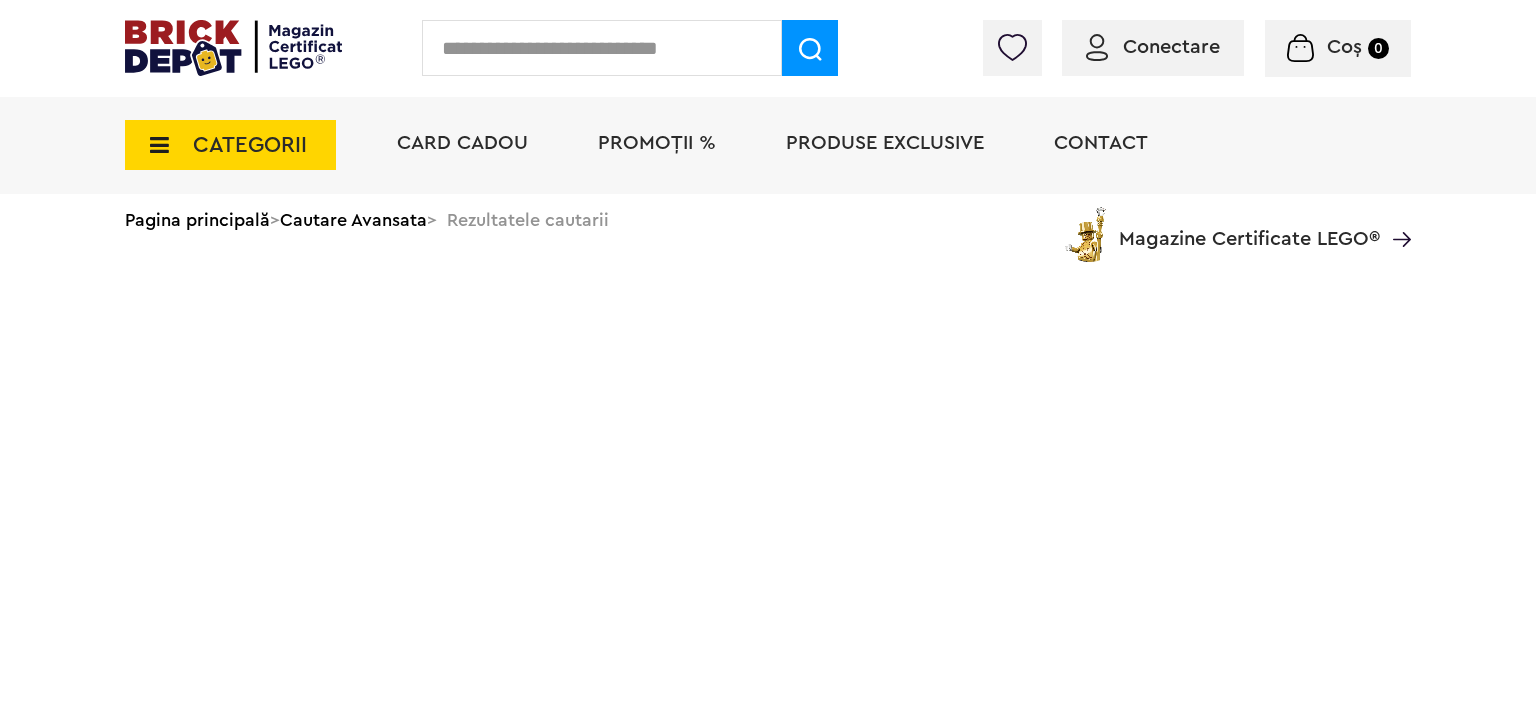 scroll, scrollTop: 0, scrollLeft: 0, axis: both 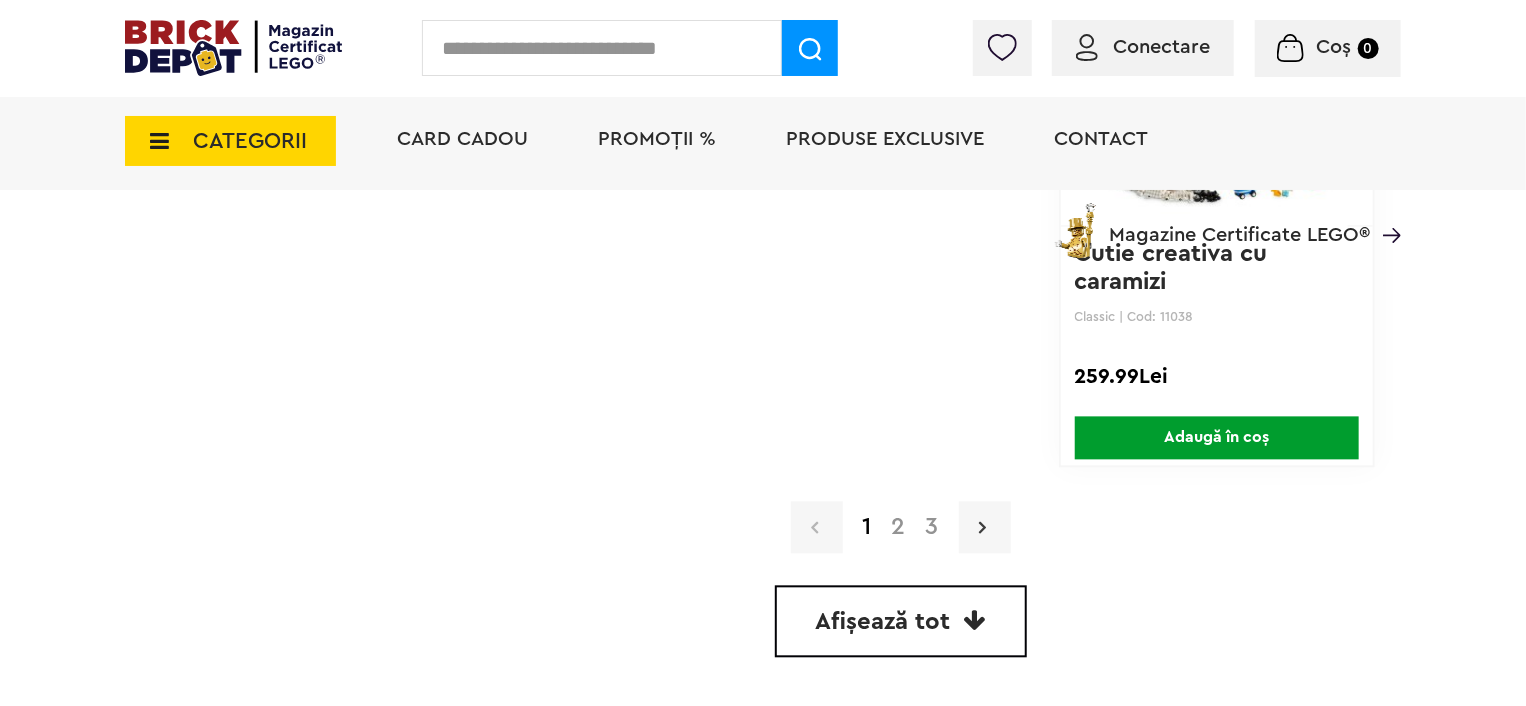 click at bounding box center (985, 527) 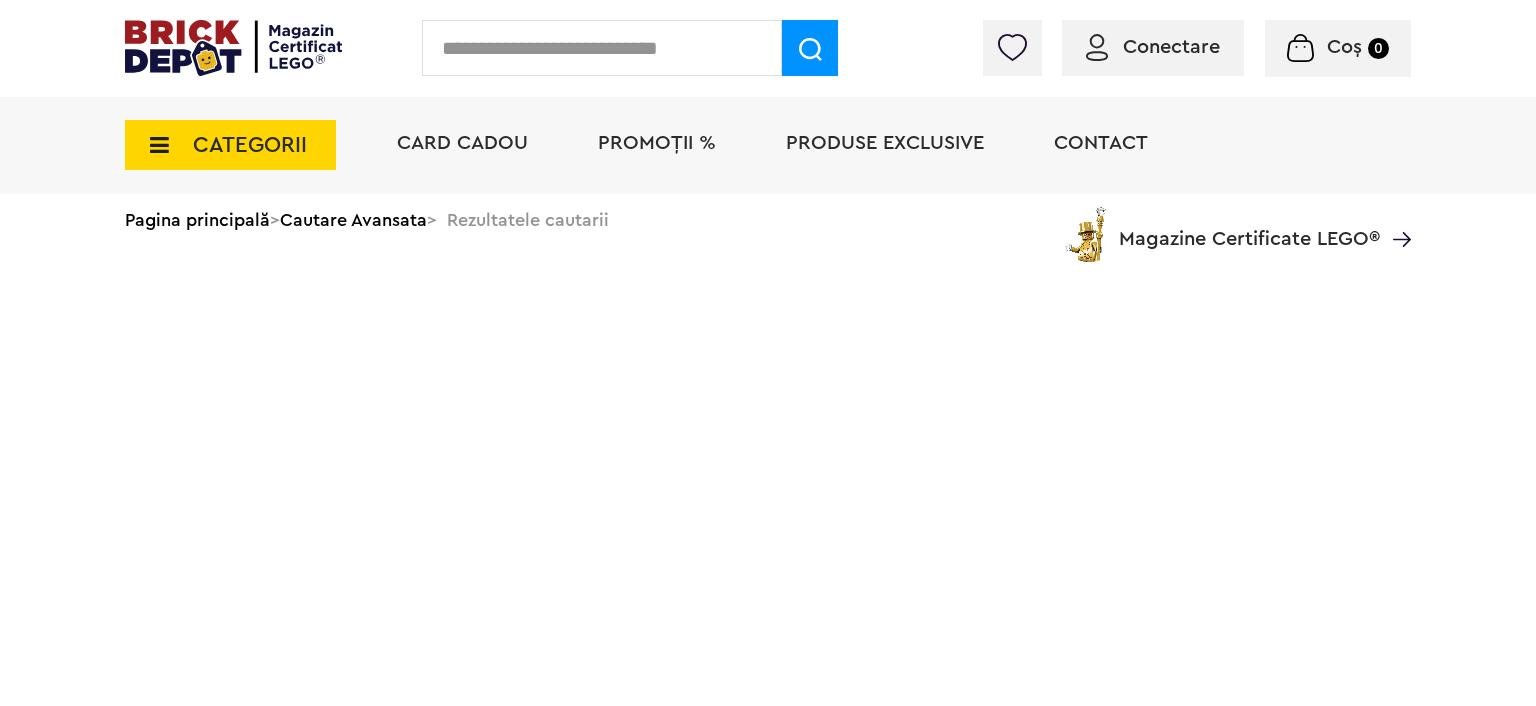 scroll, scrollTop: 0, scrollLeft: 0, axis: both 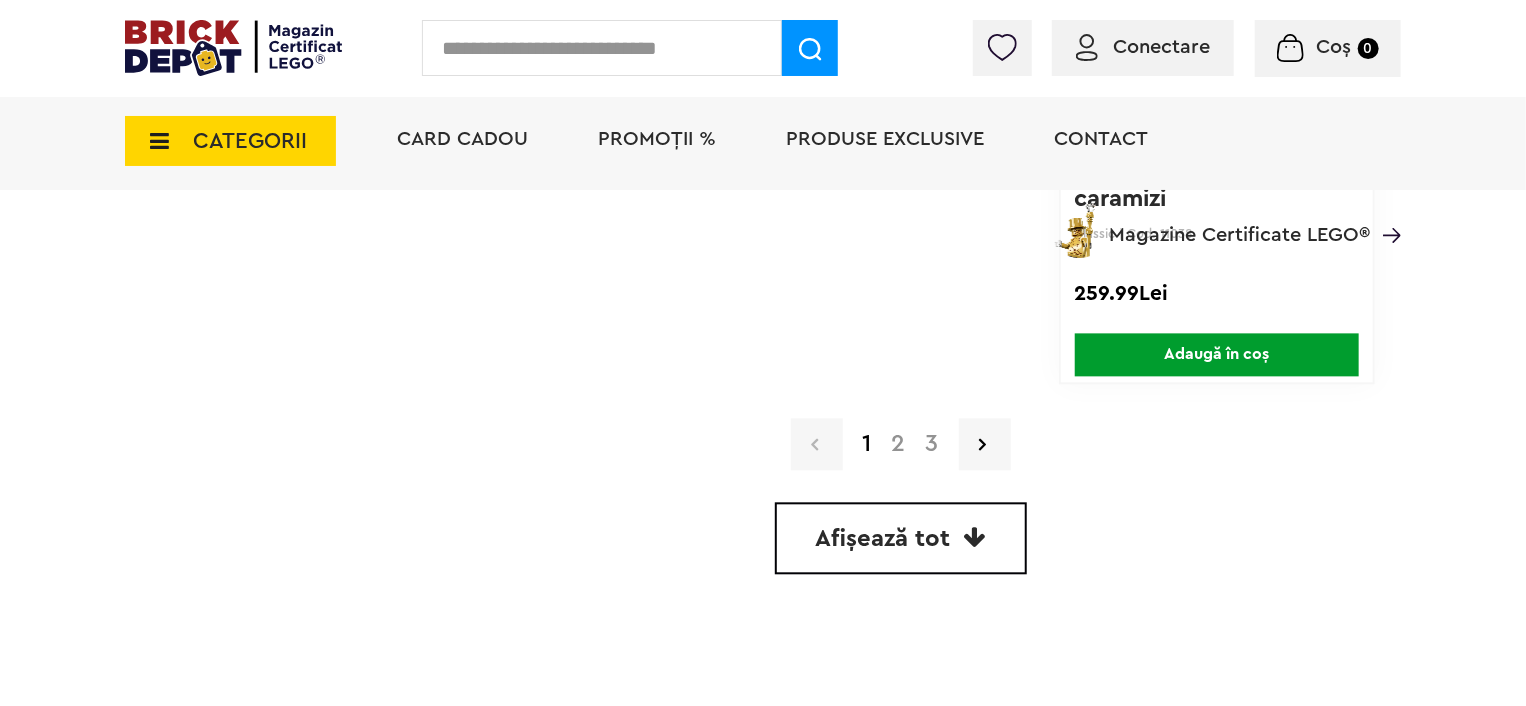 click on "Afișează tot" at bounding box center (883, 539) 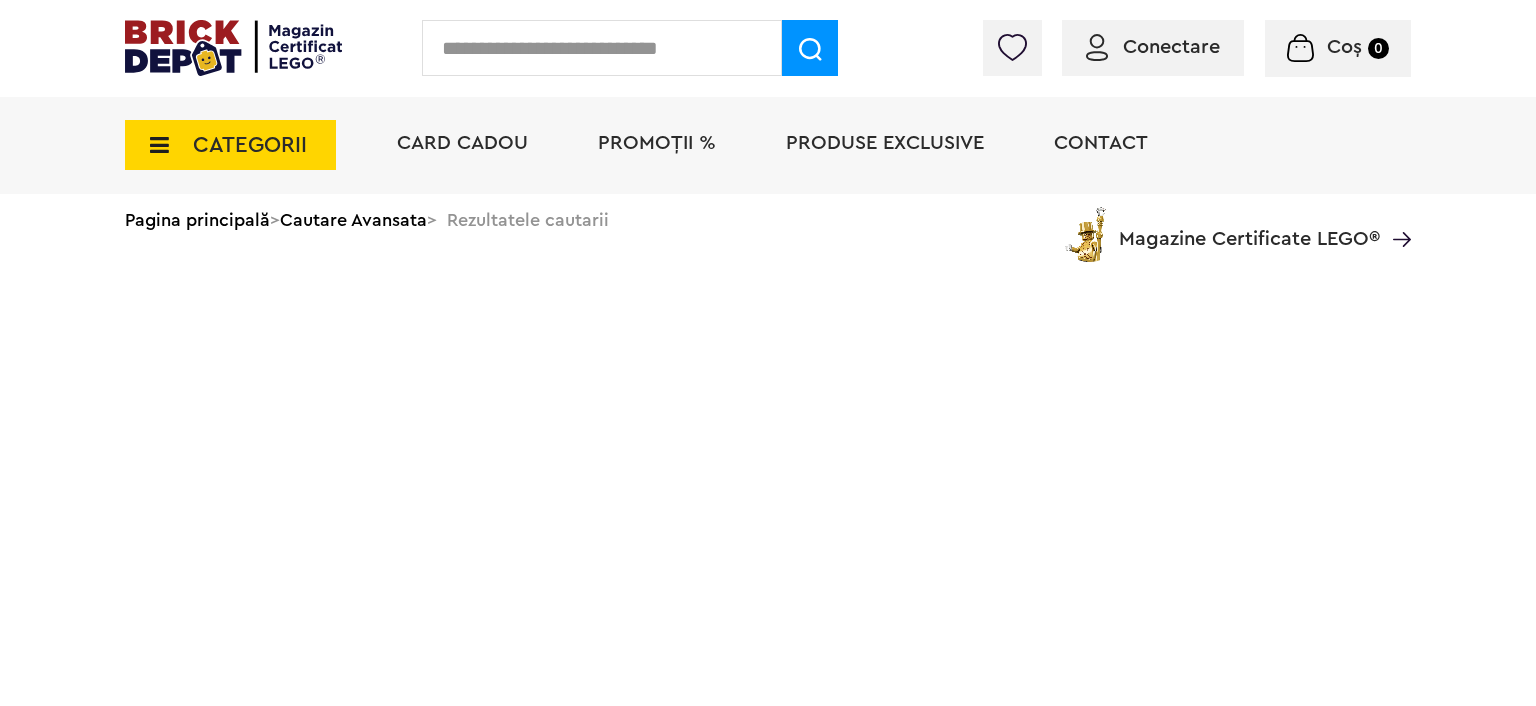 scroll, scrollTop: 0, scrollLeft: 0, axis: both 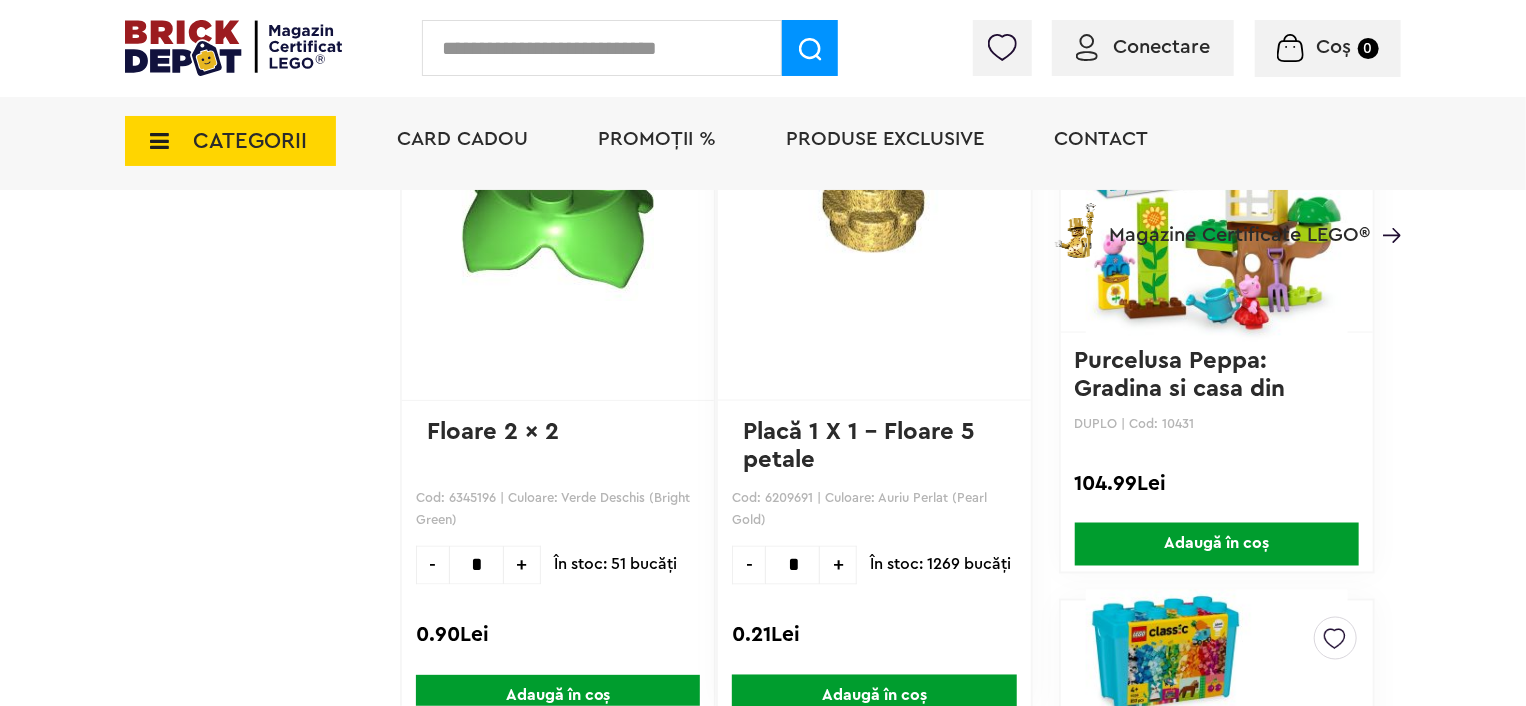 click on "Linkuri Importante
Comenzile mele
Date personale
Adrese
Parolă
Listă dorințe
Recenziile mele
VIP
Delogare
Filtre
Preţ 0 Lei 1030 Lei Easybox: Da  [55] Vârstă: 1.5+  [1] 4+  [4] 6+  [7] 9+  [7] Vezi mai multe Adult  [9] DISPONIBIL: În stoc  [26] Precomandă  [3] TEMĂ LEGO: LEGO Minifigurine Colectionabile  [1] LEGO Art  [1] LEGO Classic  [3] LEGO Creator  [3] Vezi mai multe LEGO Disney  [1] LEGO DUPLO  [1] LEGO Friends  [6] LEGO Gabby s Dollhouse  [1] LEGO Icons (Creator Expert)  [7] LEGO Ideas  [1] LEGO Minecraft  [1] LEGO Star Wars  [1] LEGO Wicked  [1] INTERESE: Flori  [7] Art & Deco  [1] Gaming  [1] Căsuțe  [1] Vezi mai multe Arhitectură și călătorii  [1] Animale  [2] Preșcolari  [1] Sezoniere  [3] CATEGORIE PIESE: Accesorii  [2] Minifigurine  [1] Minifigurine - Accesorii  [2] Plante  [22] Vezi mai multe CULOARE: Alb (White)  [3] Auriu Perlat (Pearl Gold)  [1]" at bounding box center (262, 1342) 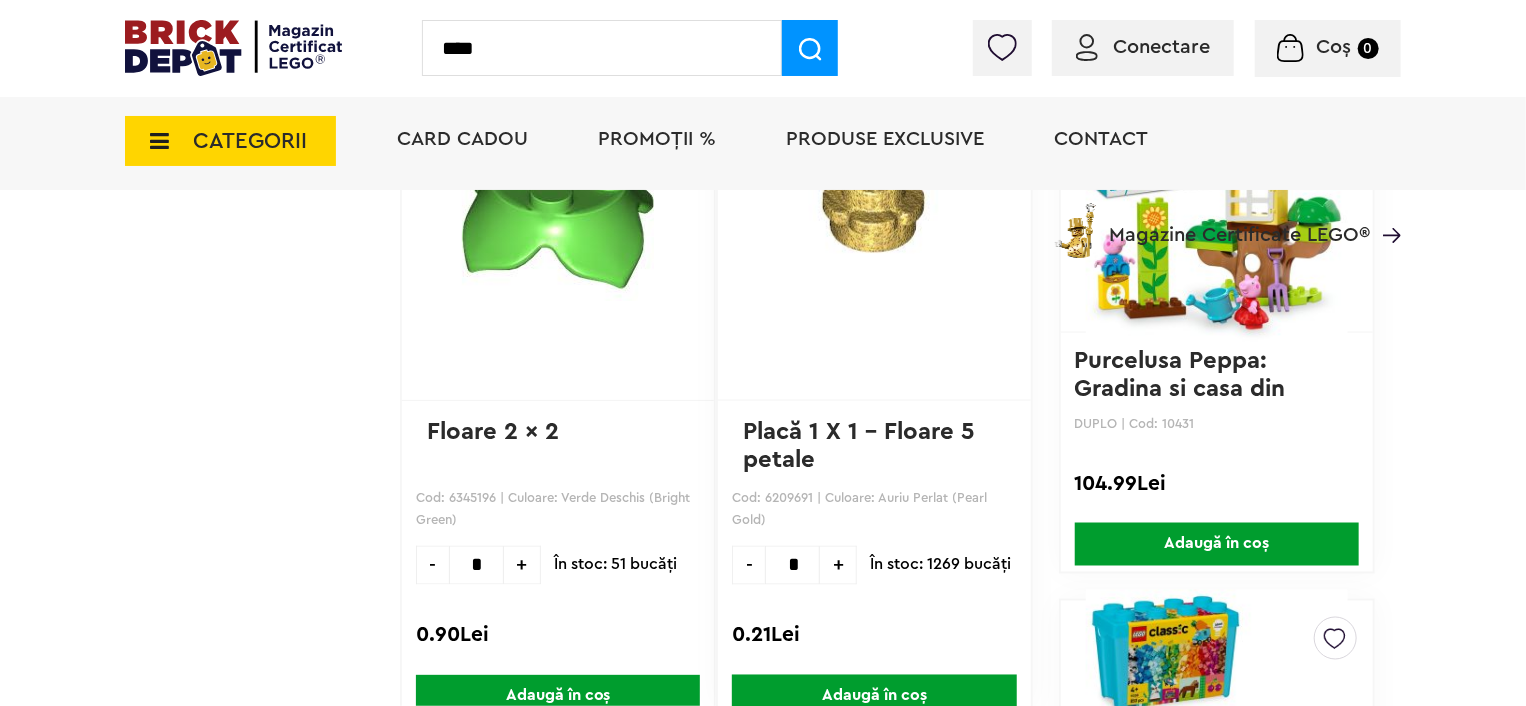 type on "****" 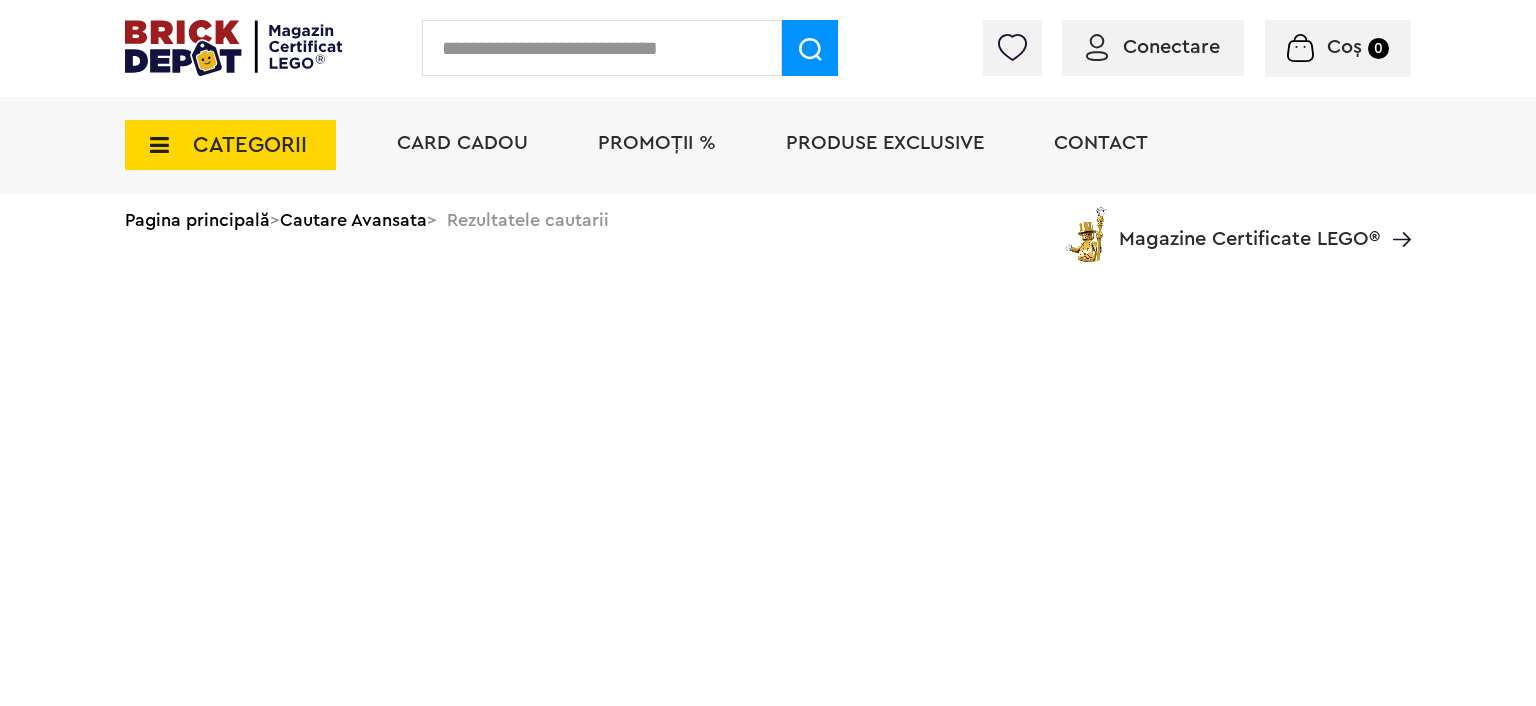 scroll, scrollTop: 0, scrollLeft: 0, axis: both 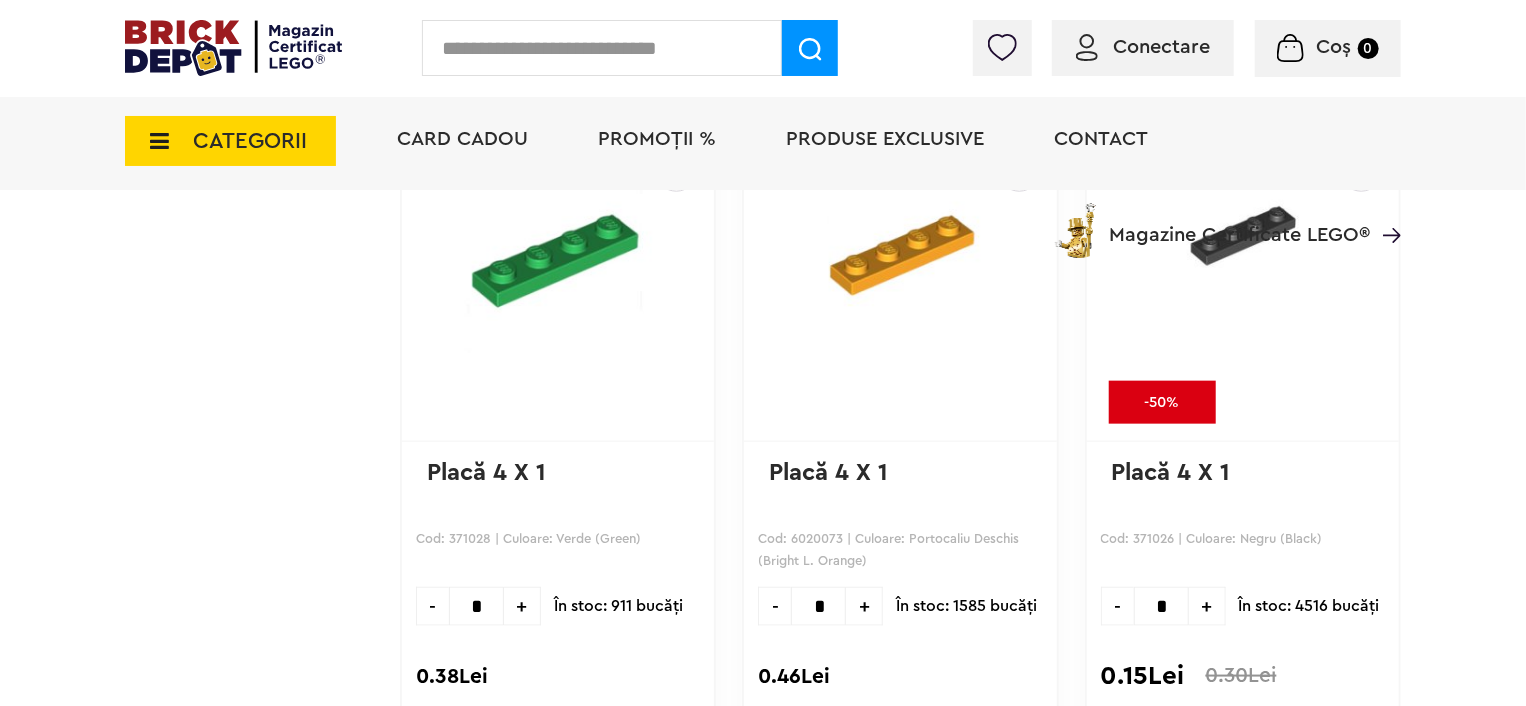 click at bounding box center (602, 48) 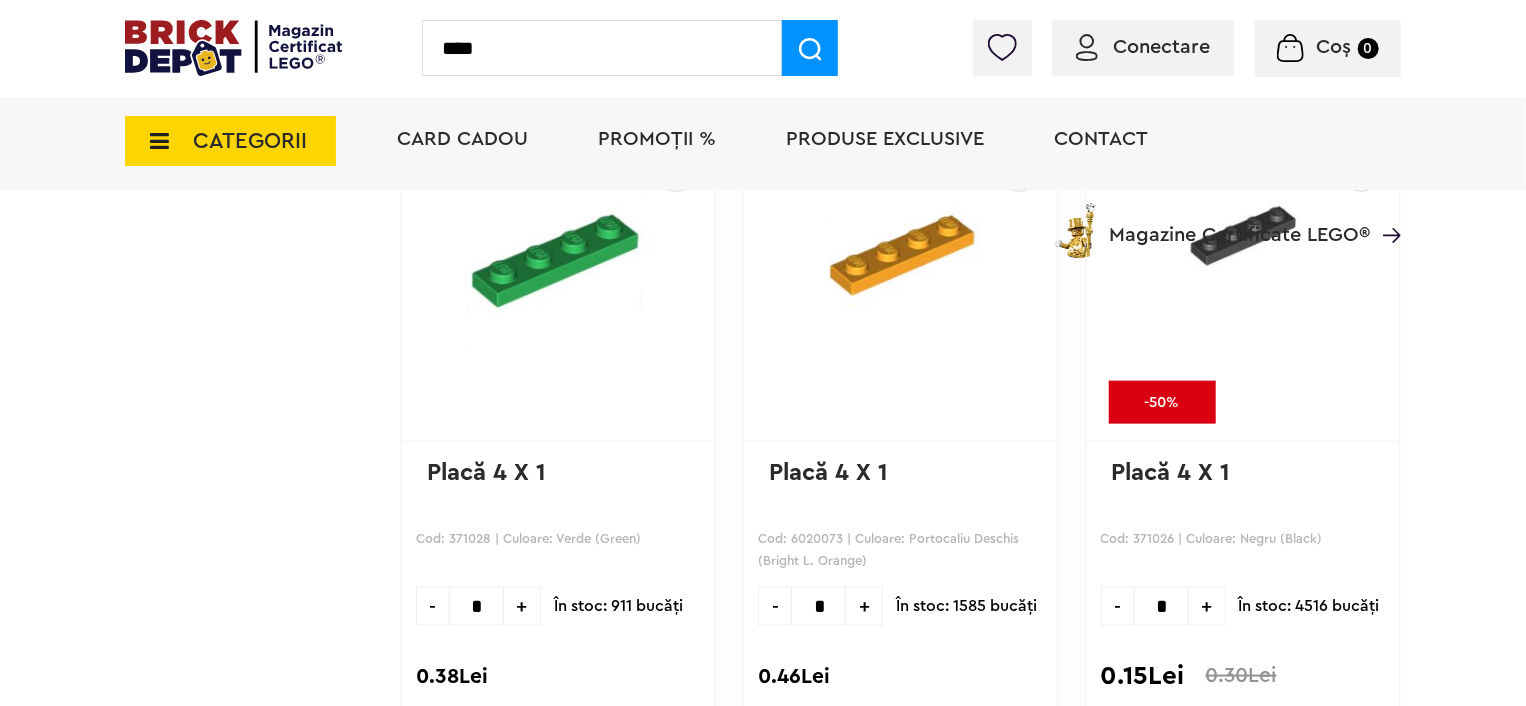 type on "****" 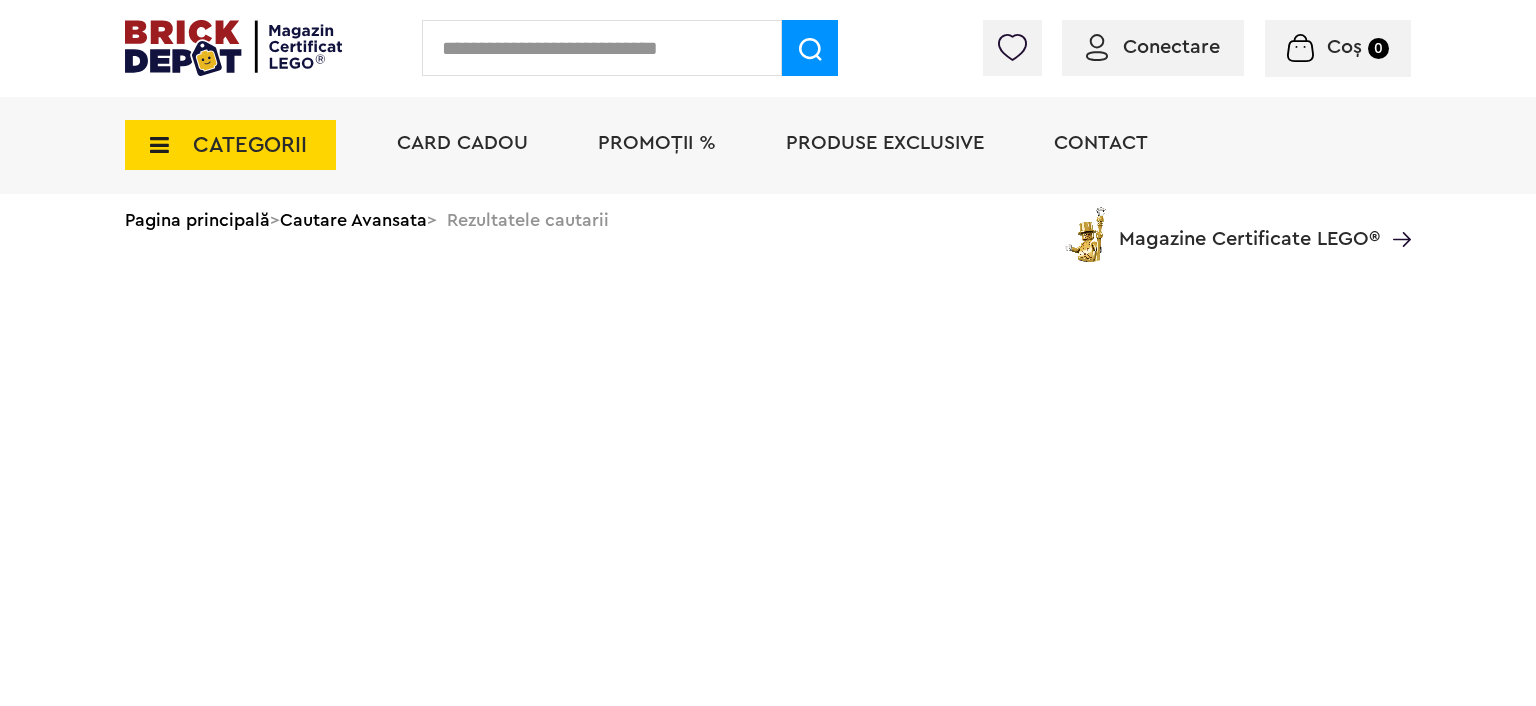 scroll, scrollTop: 0, scrollLeft: 0, axis: both 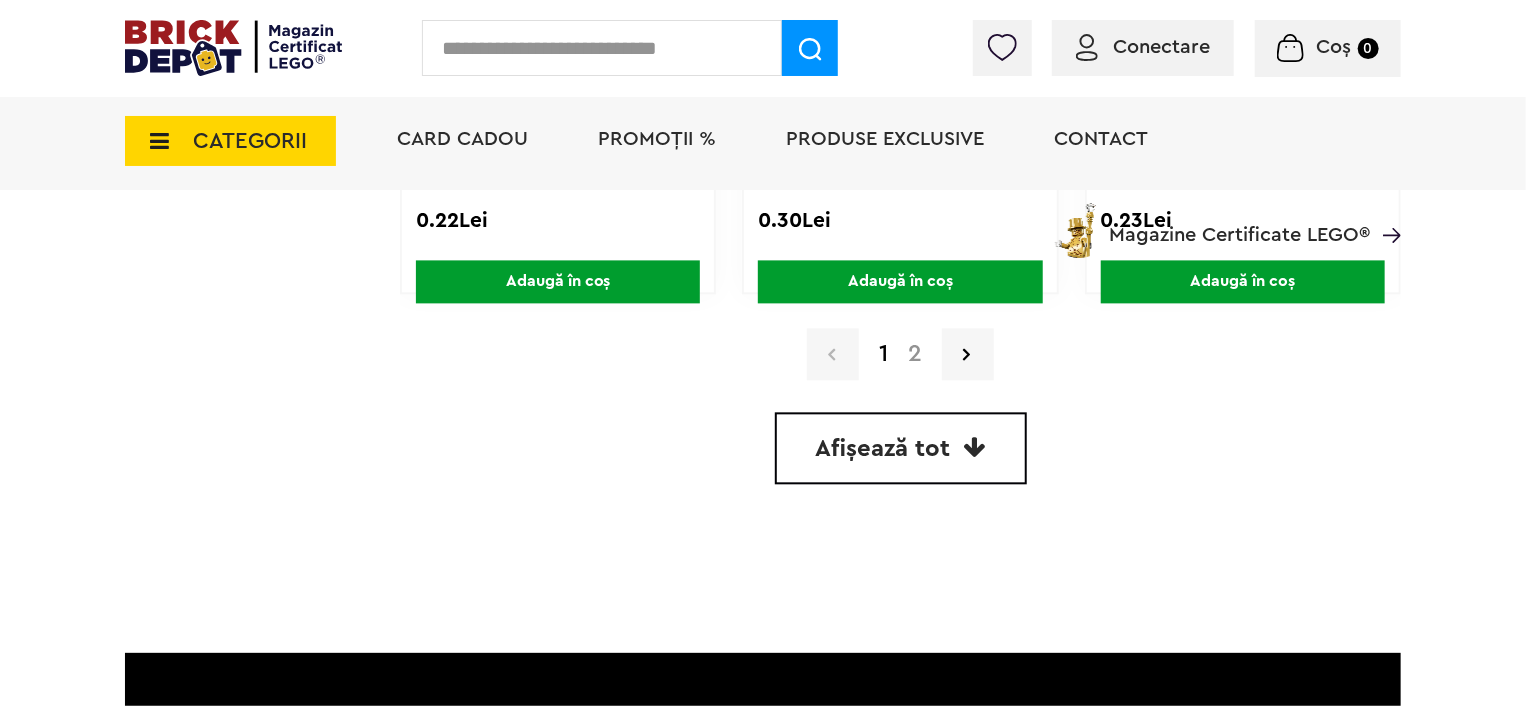 click on "Afișează tot" at bounding box center [883, 449] 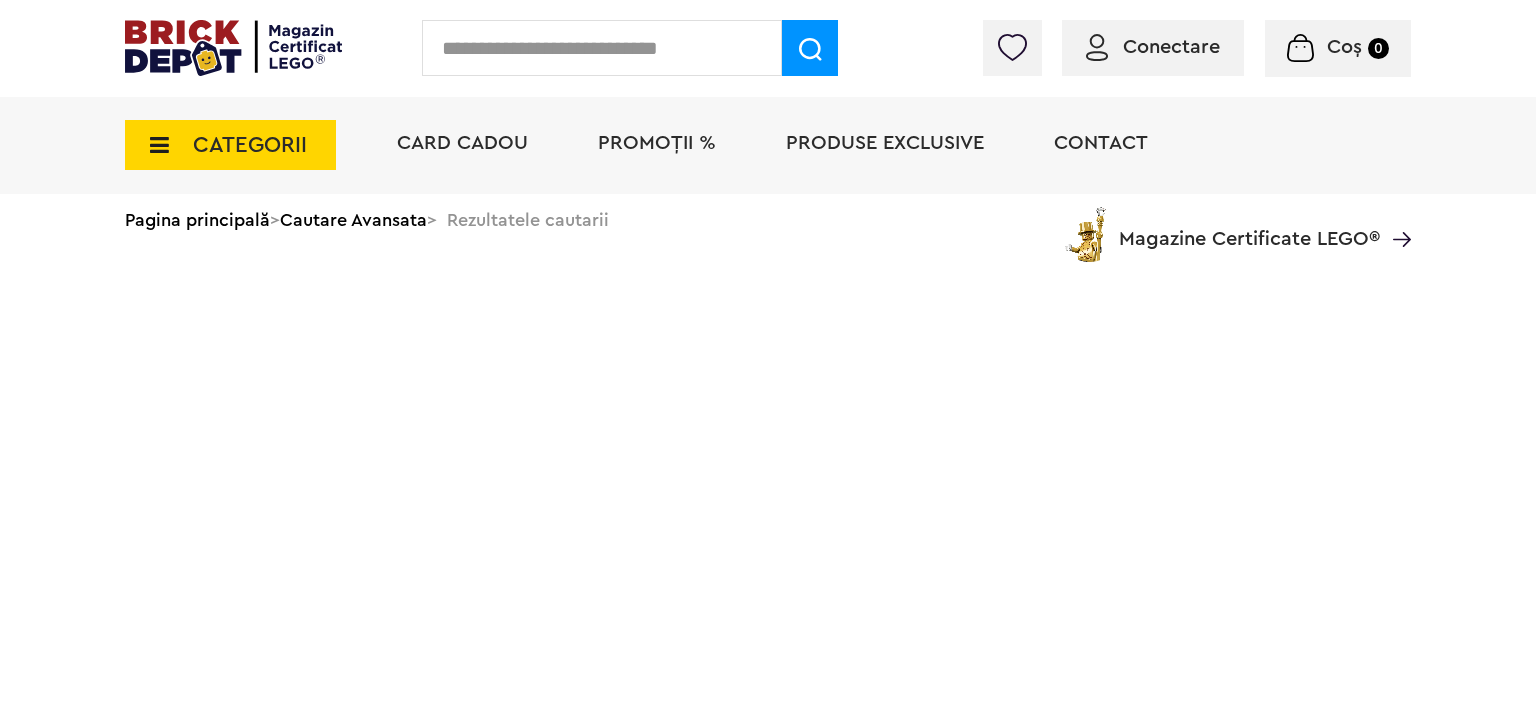 scroll, scrollTop: 0, scrollLeft: 0, axis: both 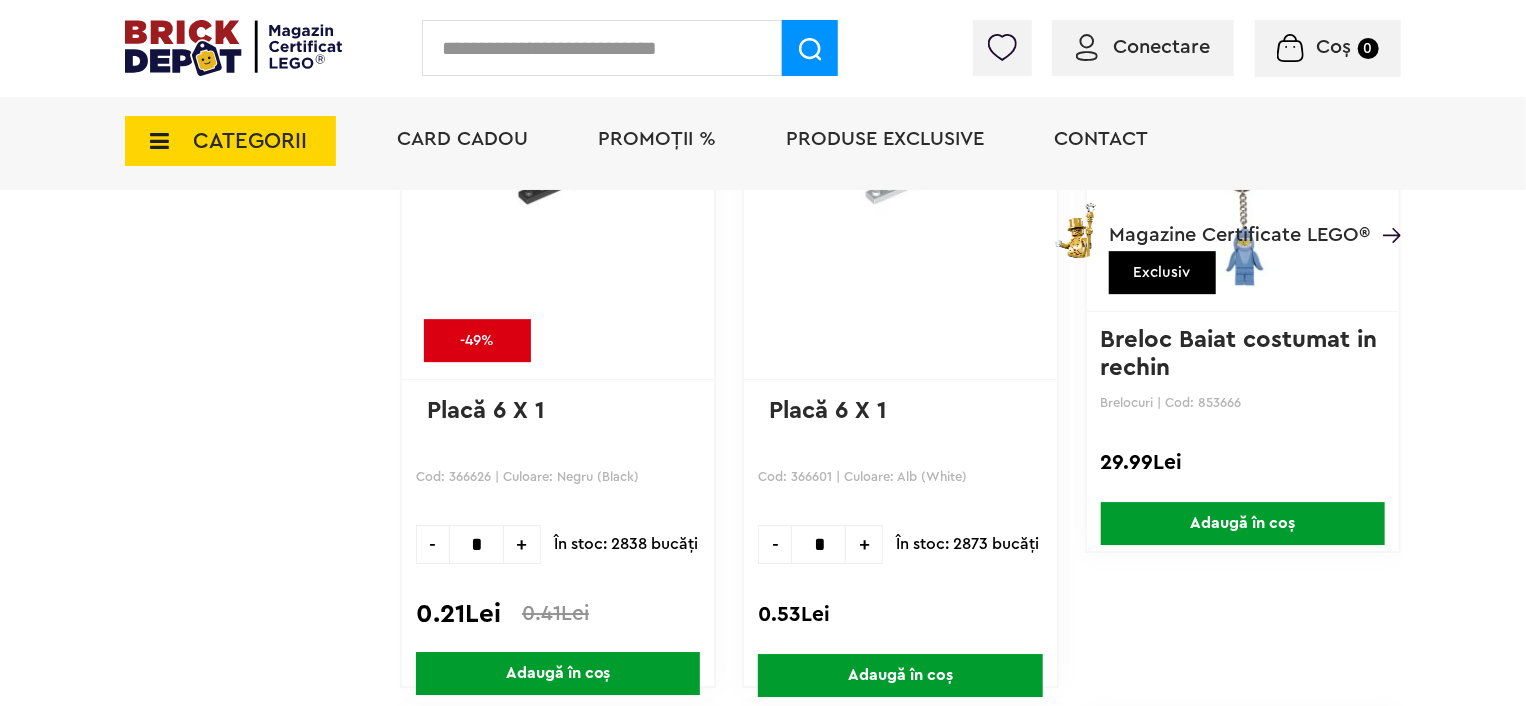 drag, startPoint x: 192, startPoint y: 567, endPoint x: 186, endPoint y: 557, distance: 11.661903 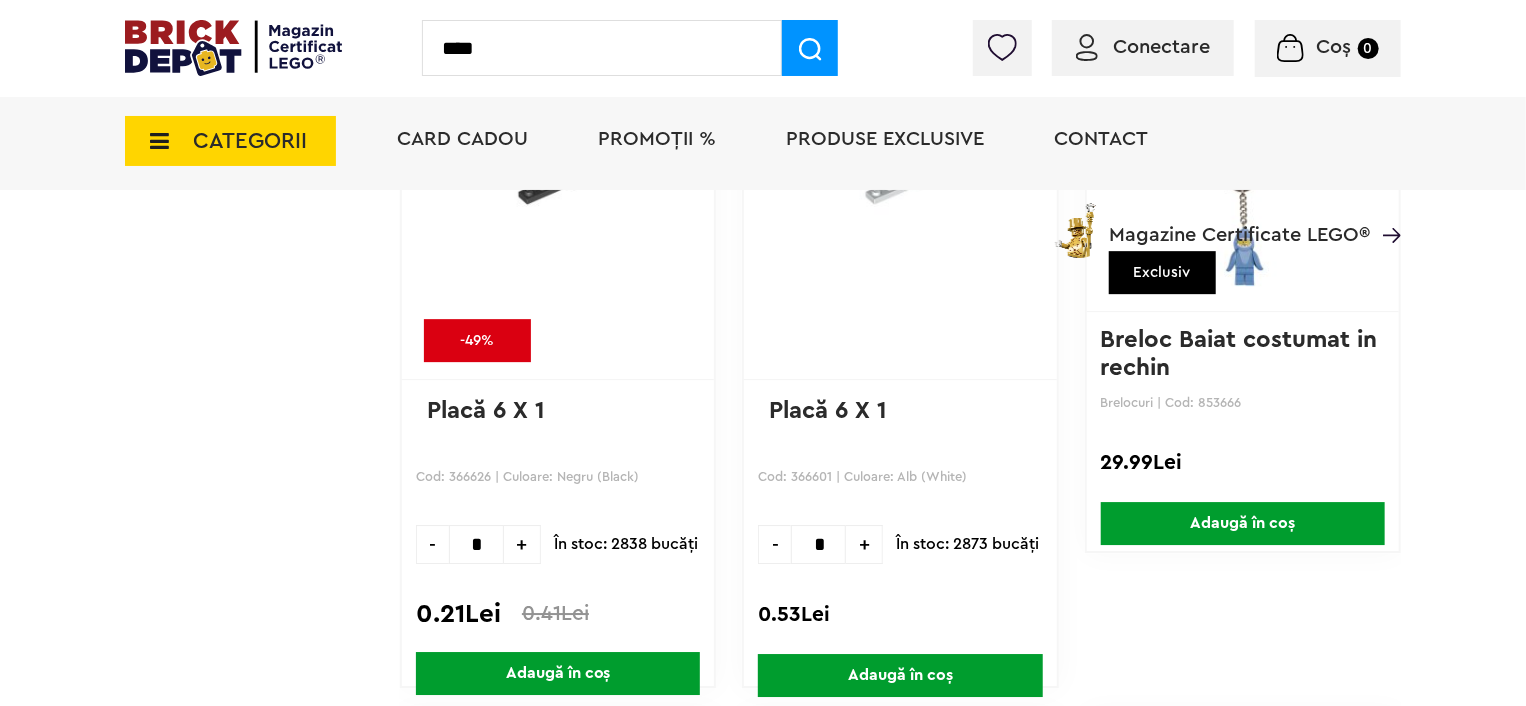 type on "****" 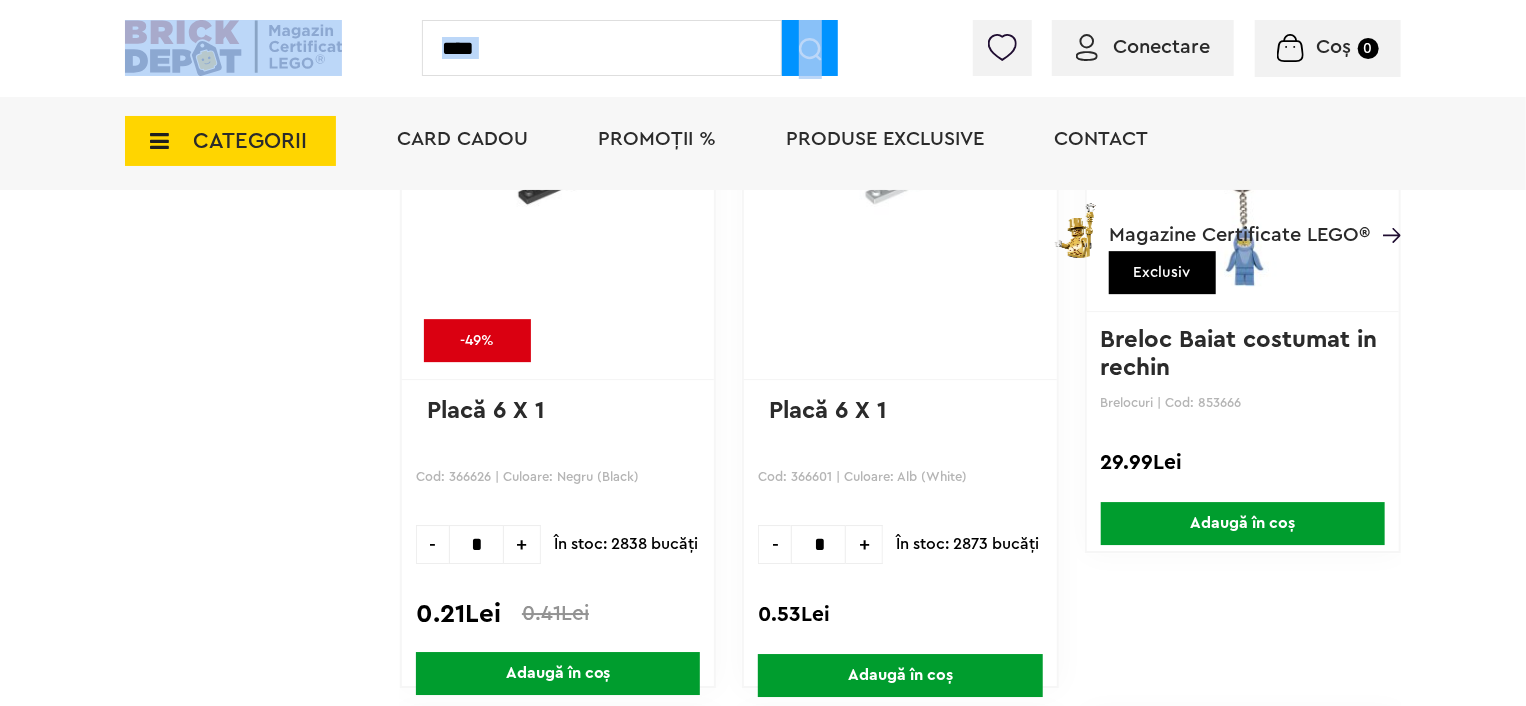 drag, startPoint x: 812, startPoint y: 15, endPoint x: 822, endPoint y: 56, distance: 42.201897 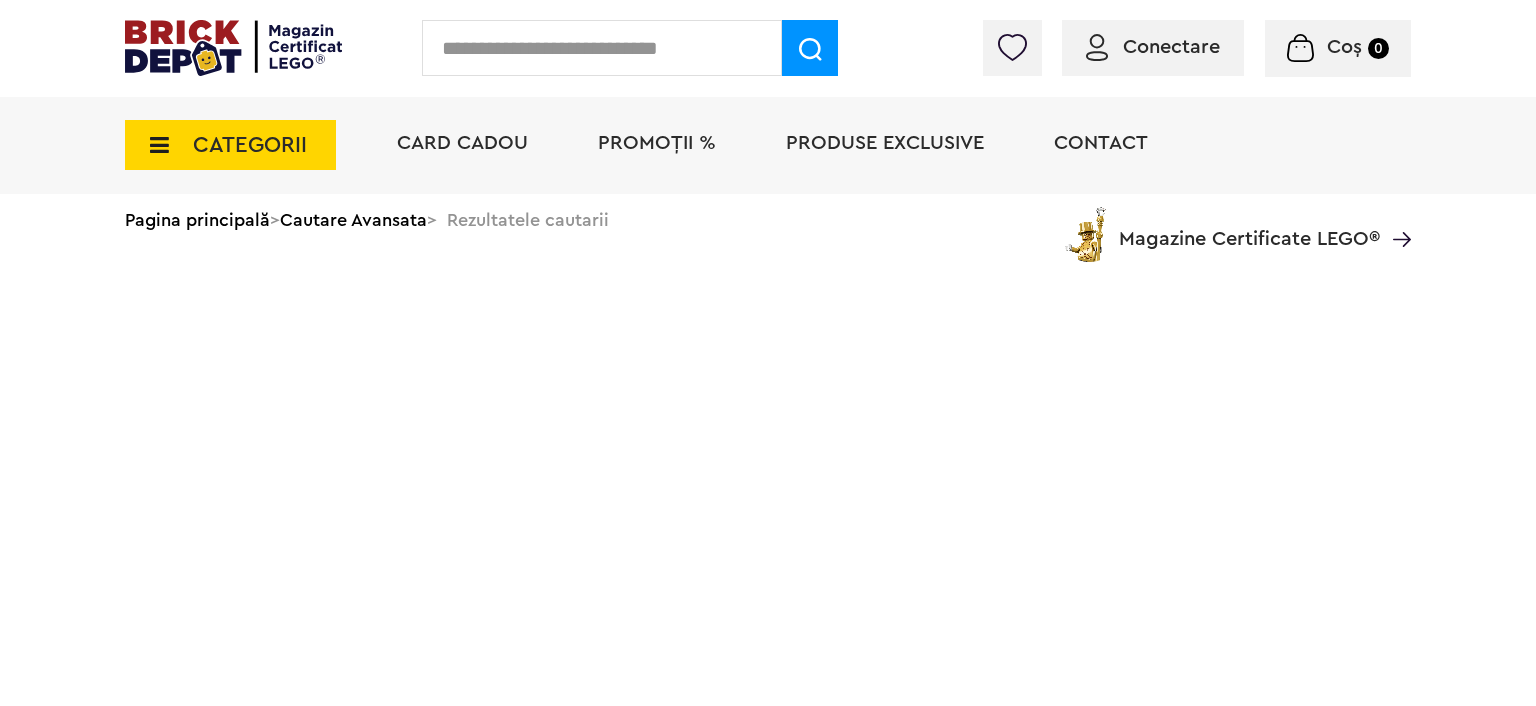 scroll, scrollTop: 0, scrollLeft: 0, axis: both 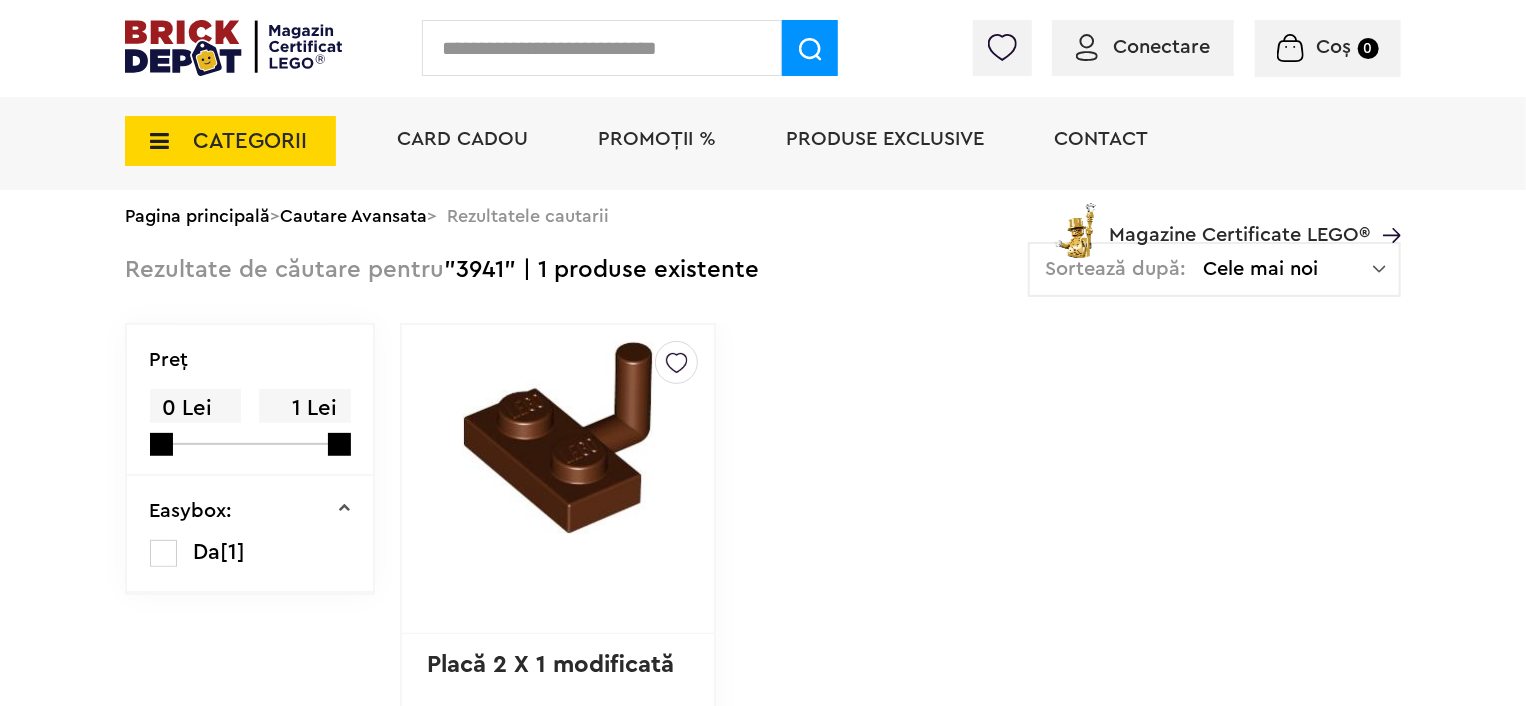 click at bounding box center [602, 48] 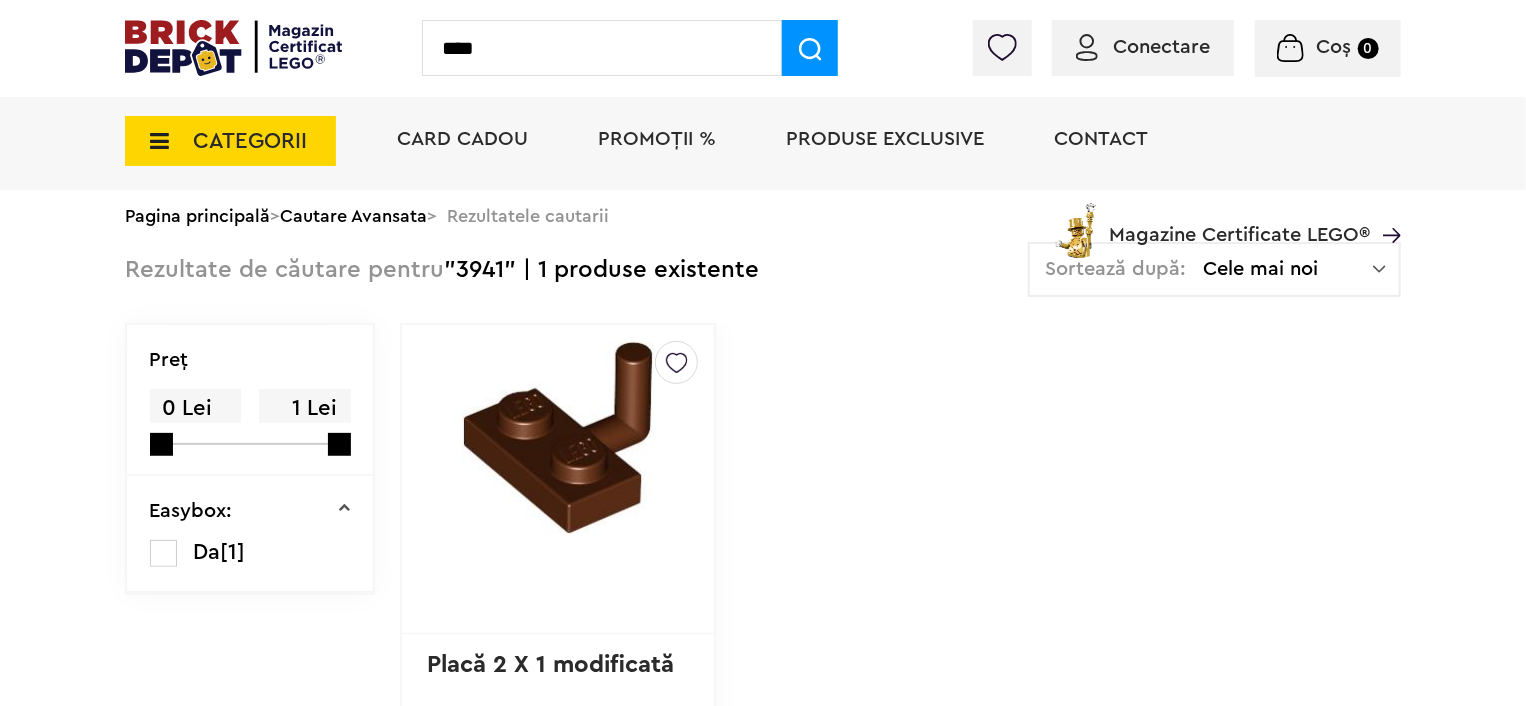 type on "****" 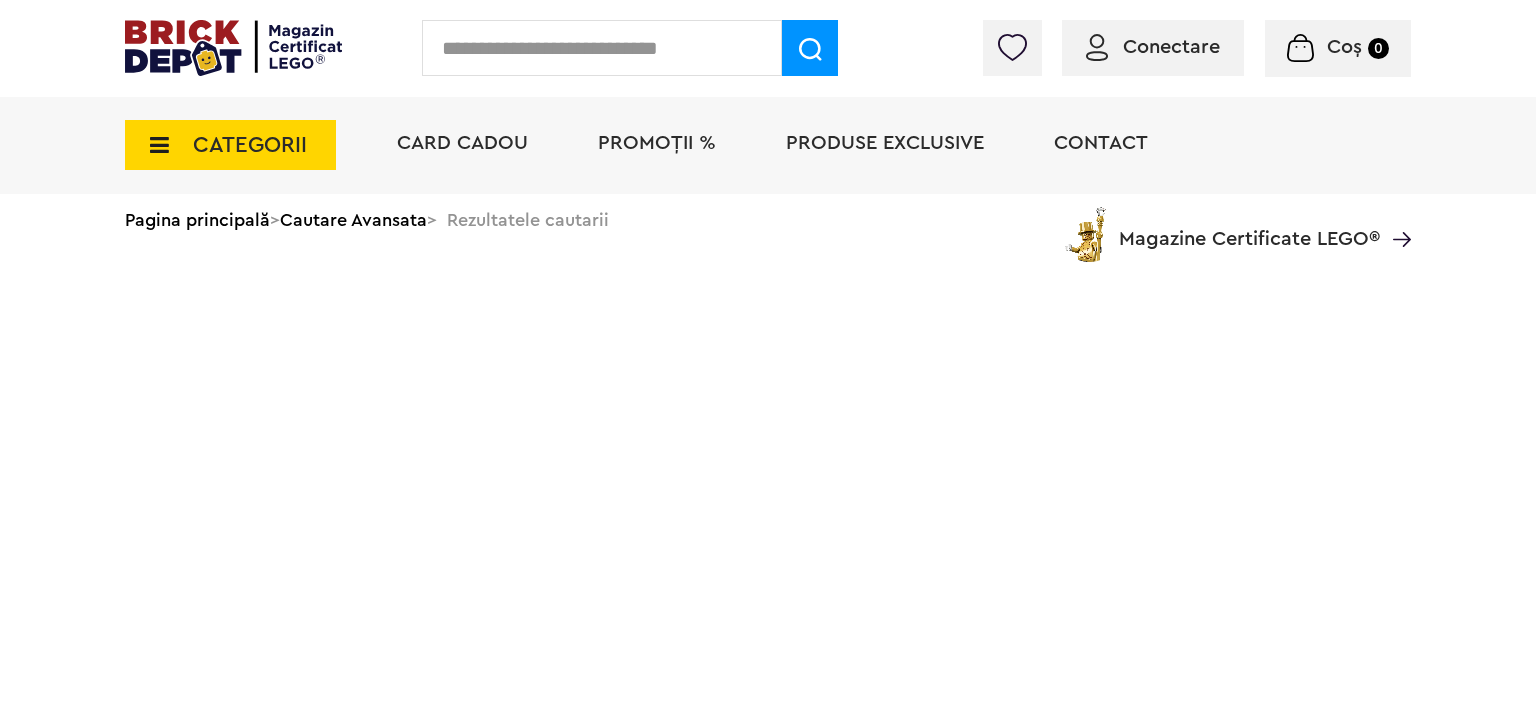 scroll, scrollTop: 0, scrollLeft: 0, axis: both 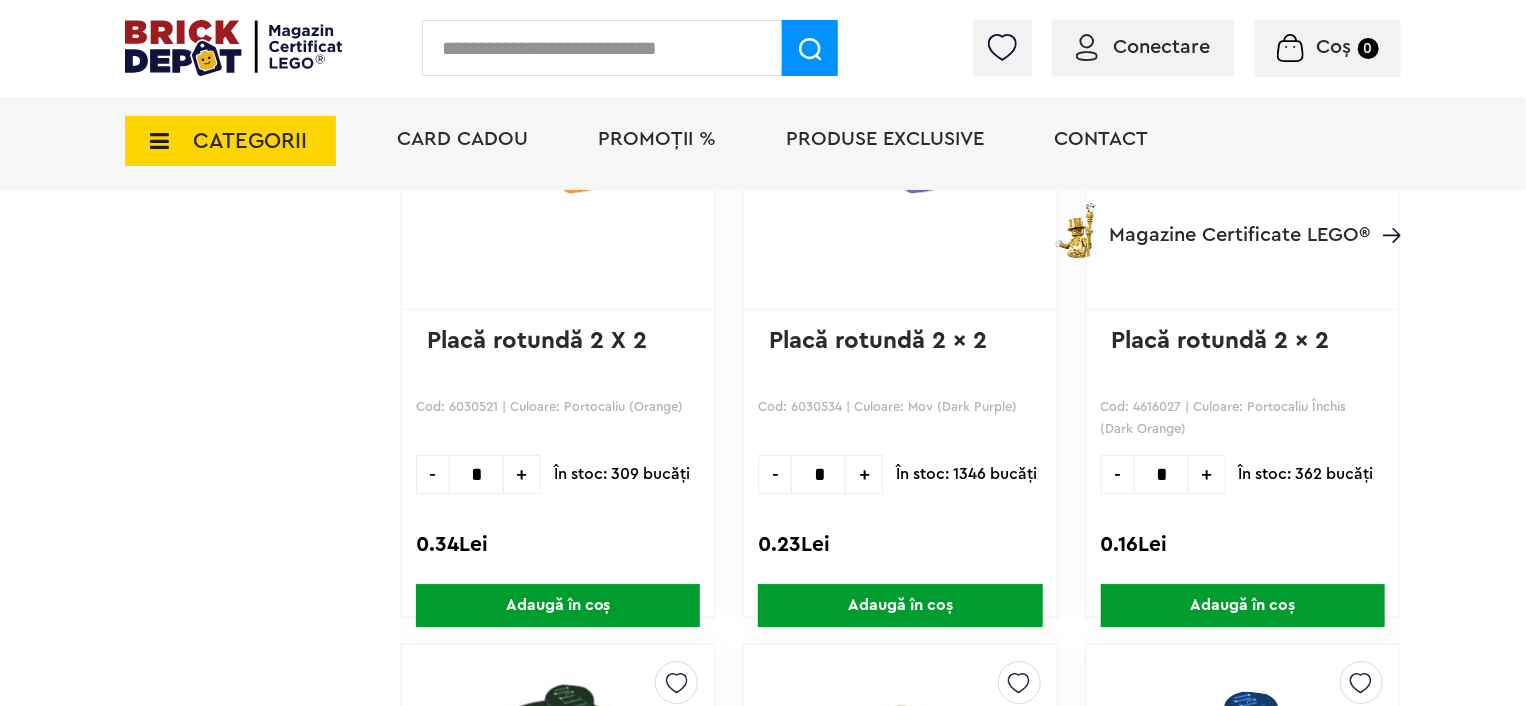 click on "Linkuri Importante
Comenzile mele
Date personale
Adrese
Parolă
Listă dorințe
Recenziile mele
VIP
Delogare
Filtre
Preţ 0 Lei 133 Lei Easybox: Da  [27] DISPONIBIL: În stoc  [2] Precomandă  [4] INTERESE: Art & Deco  [2] CULOARE: Alb (White)  [2] Albastru (Blue)  [1] Azur Închis (Dark Azure)  [1] Azur Mediu (Medium Azure)  [1] Vezi mai multe Bej (Tan)  [1] Galben (Yellow)  [5] Gri Deschis (Light B. Grey)  [1] Gri Închis (Dark B. Grey)  [1] Maro Închis (Dark Brown)  [1] Mov (Dark Purple)  [1] Negru (Black)  [1] Portocaliu (Orange)  [2] Portocaliu Închis (Dark Orange)  [1] Roşu (Red)  [1] Roz Închis (Dark Pink)  [1] Verde (Green)  [1] Verde Deschis (Bright Green)  [1] Verde Închis (Dark Green)  [1] Verde Lime (Lime)  [1] Verde Măsliniu (Olive Green)  [1] Verde Nisip (Sand Green)  [1] ********" at bounding box center (262, 337) 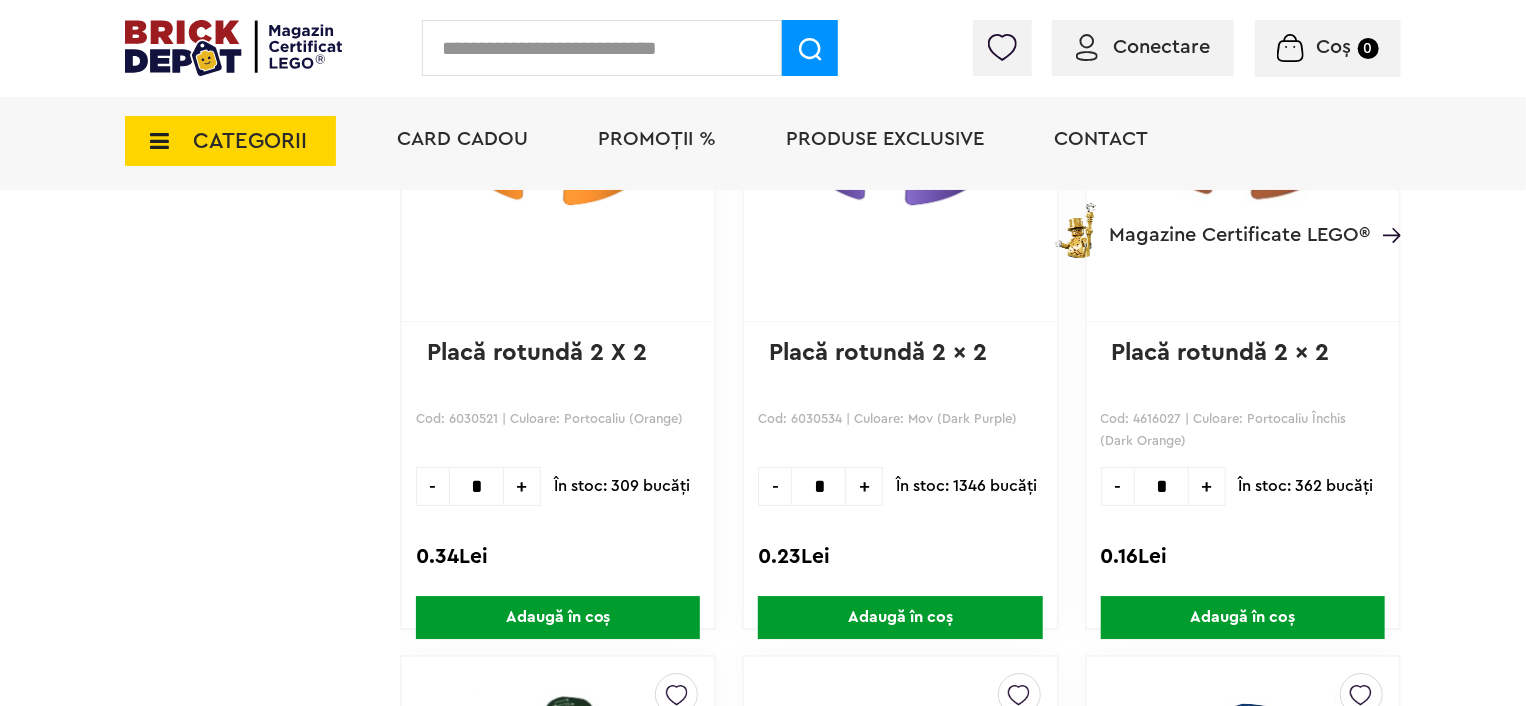 scroll, scrollTop: 3000, scrollLeft: 0, axis: vertical 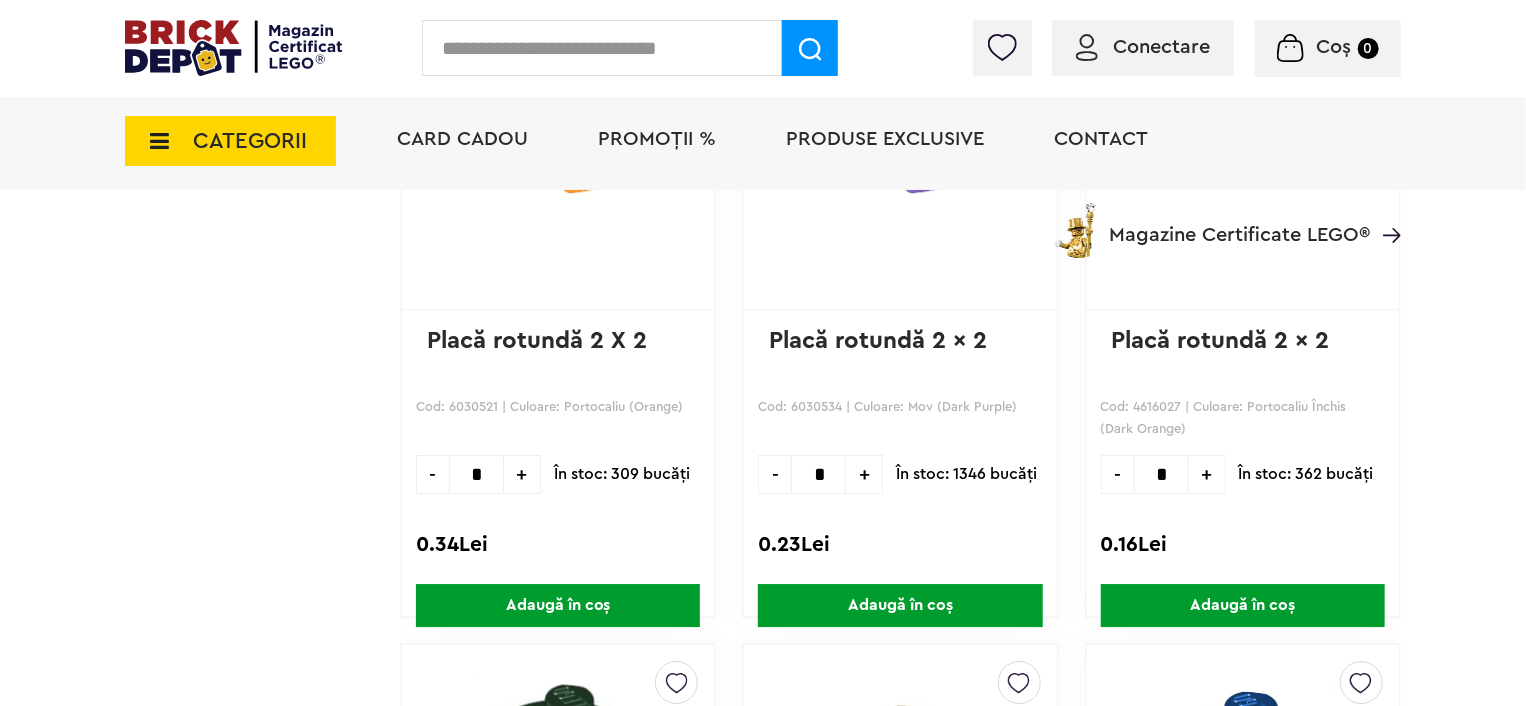 drag, startPoint x: 910, startPoint y: 59, endPoint x: 891, endPoint y: 57, distance: 19.104973 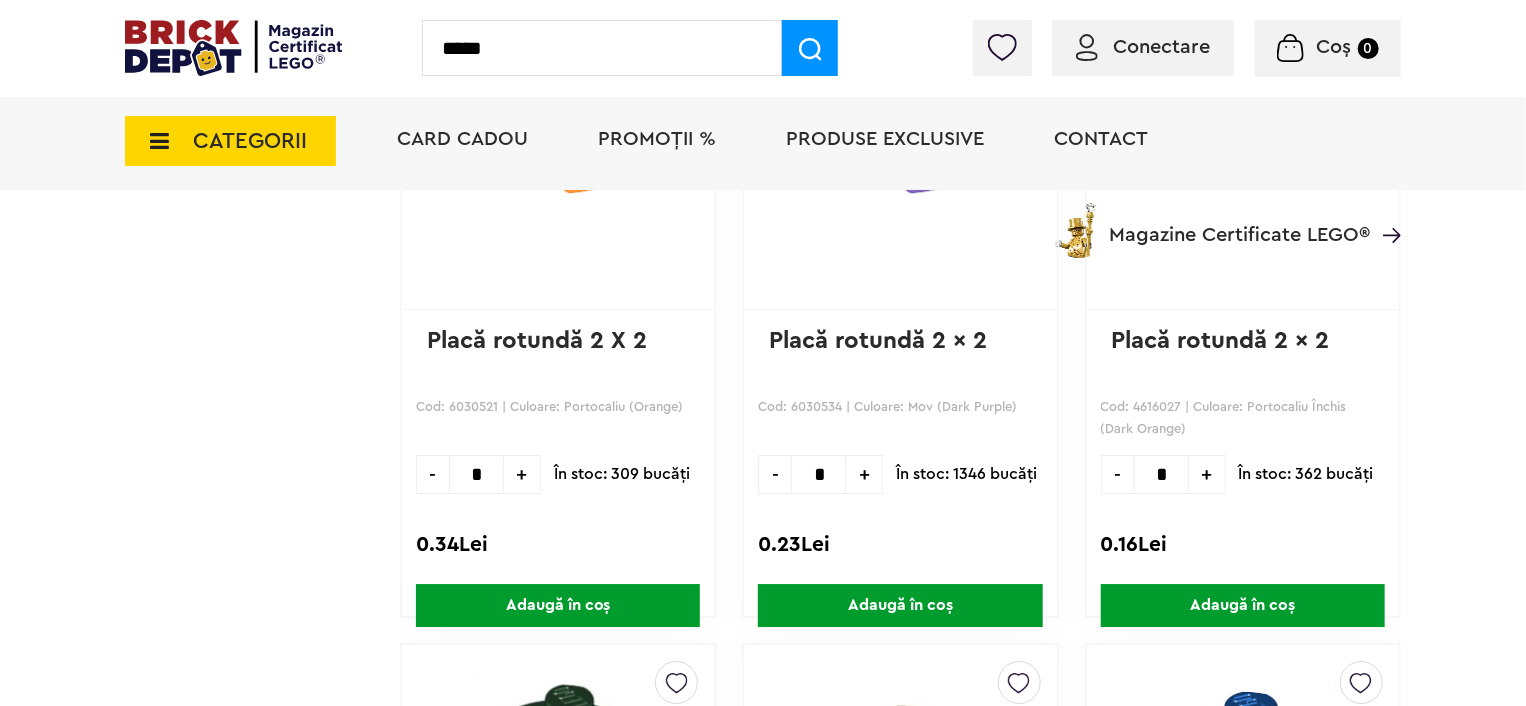 type on "*****" 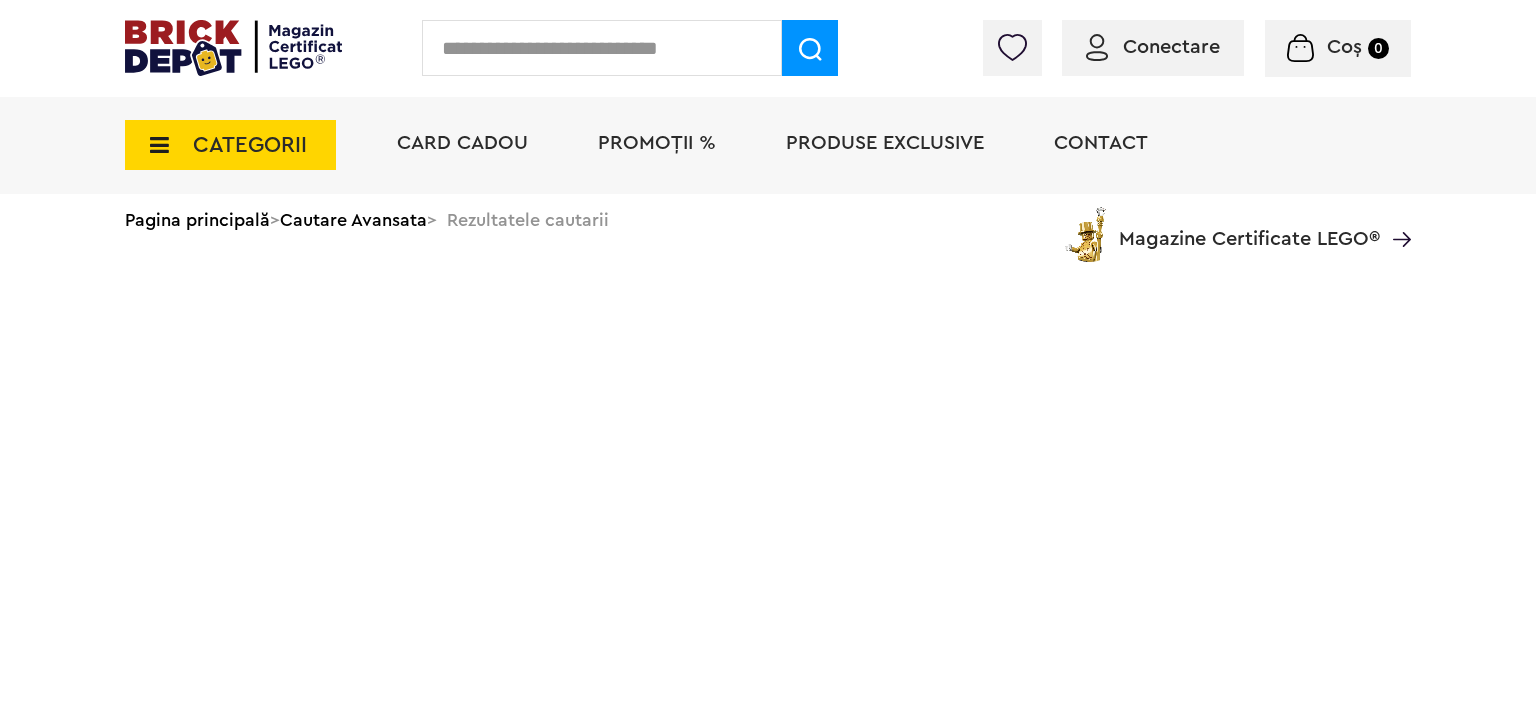 scroll, scrollTop: 0, scrollLeft: 0, axis: both 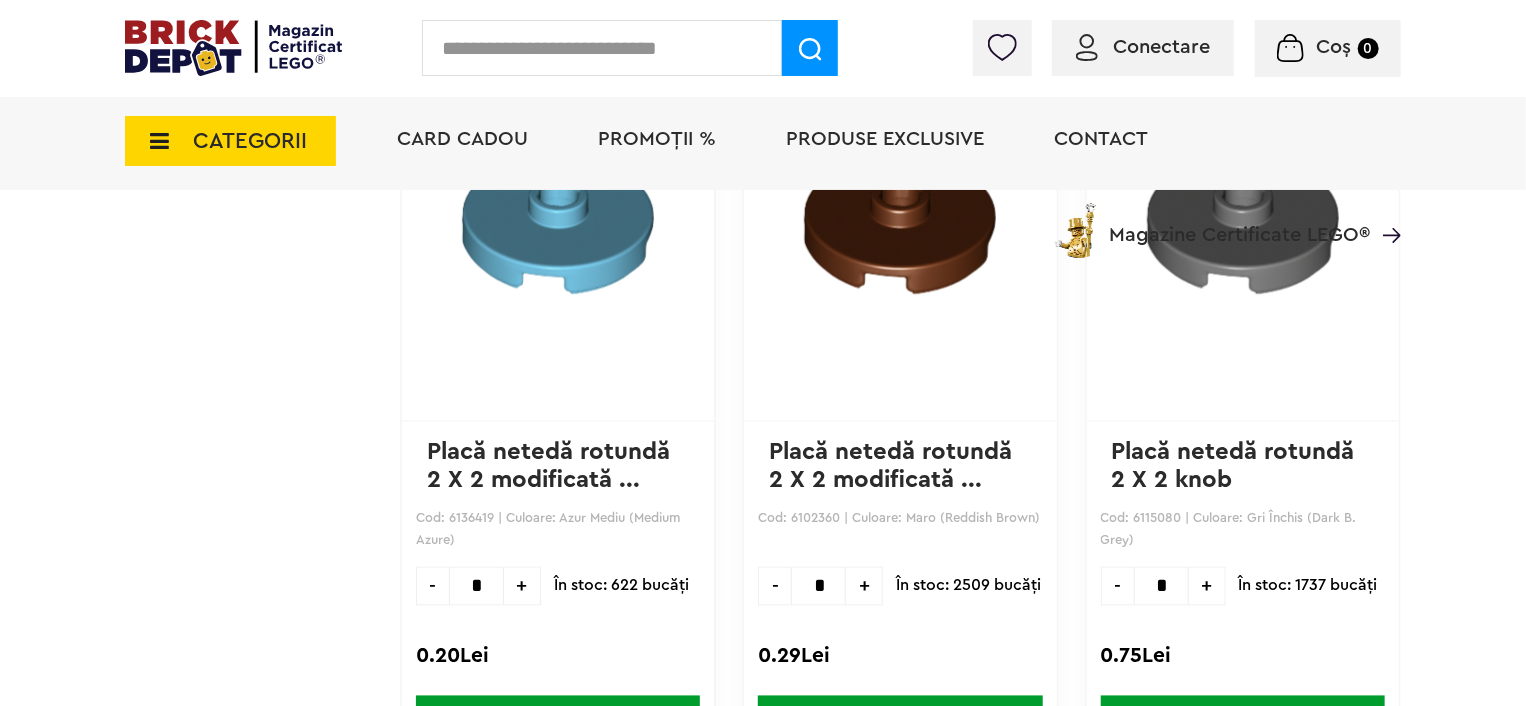 click on "Linkuri Importante
Comenzile mele
Date personale
Adrese
Parolă
Listă dorințe
Recenziile mele
VIP
Delogare
Filtre
Preţ 0 Lei 1 Lei Easybox: Da  [11] CATEGORIE PIESE: Plăci netede modificate  [9] Plăci rotunde  [2] CULOARE: Alb (White)  [1] Albastru Închis (Dark Blue)  [1] Azur Mediu (Medium Azure)  [1] Galben (Yellow)  [1] Vezi mai multe Gri Deschis (Light B. Grey)  [1] Gri Închis (Dark B. Grey)  [1] Lavandă (Lavender)  [1] Maro (Reddish Brown)  [1] Mov (Dark Purple)  [1] Roşu (Red)  [1] Roz Închis (Dark Pink)  [1] ********" at bounding box center [262, 127] 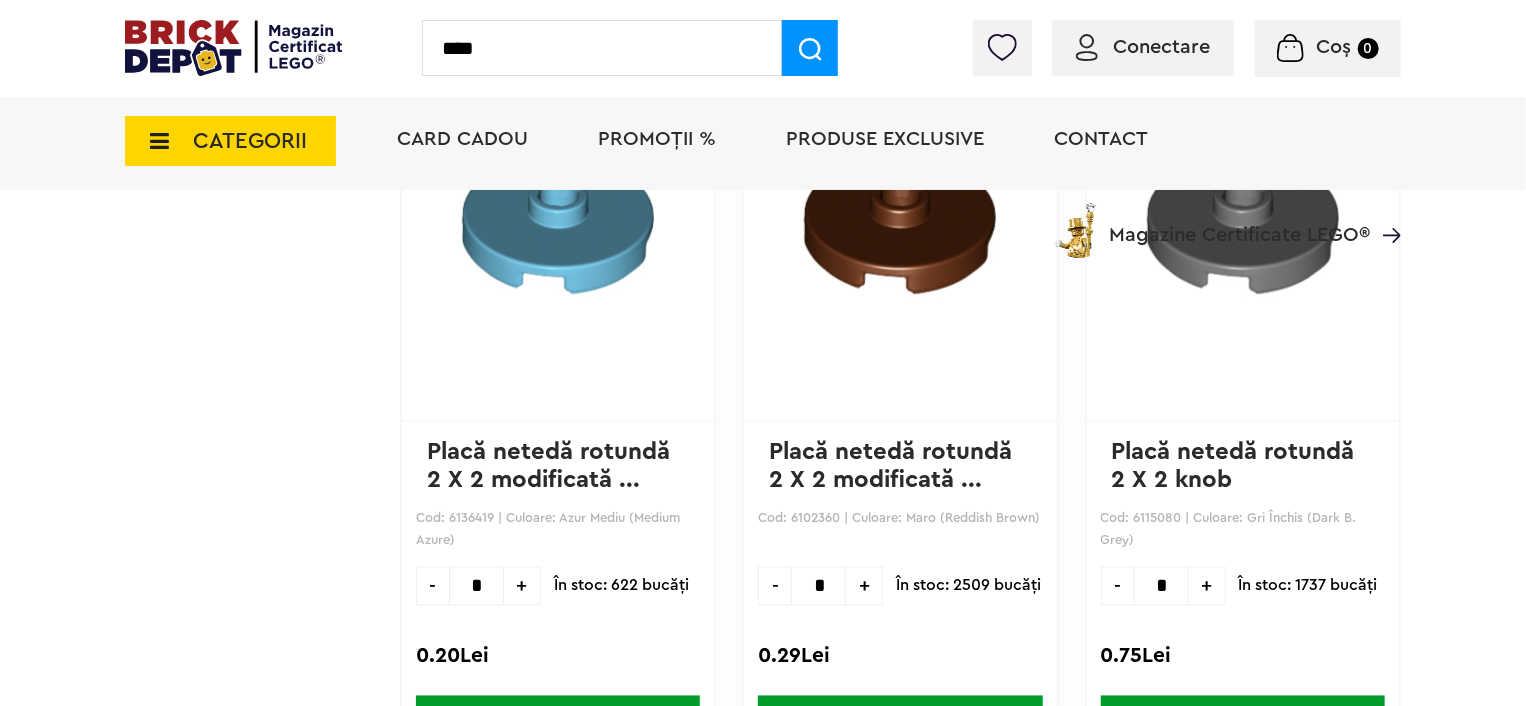 type on "****" 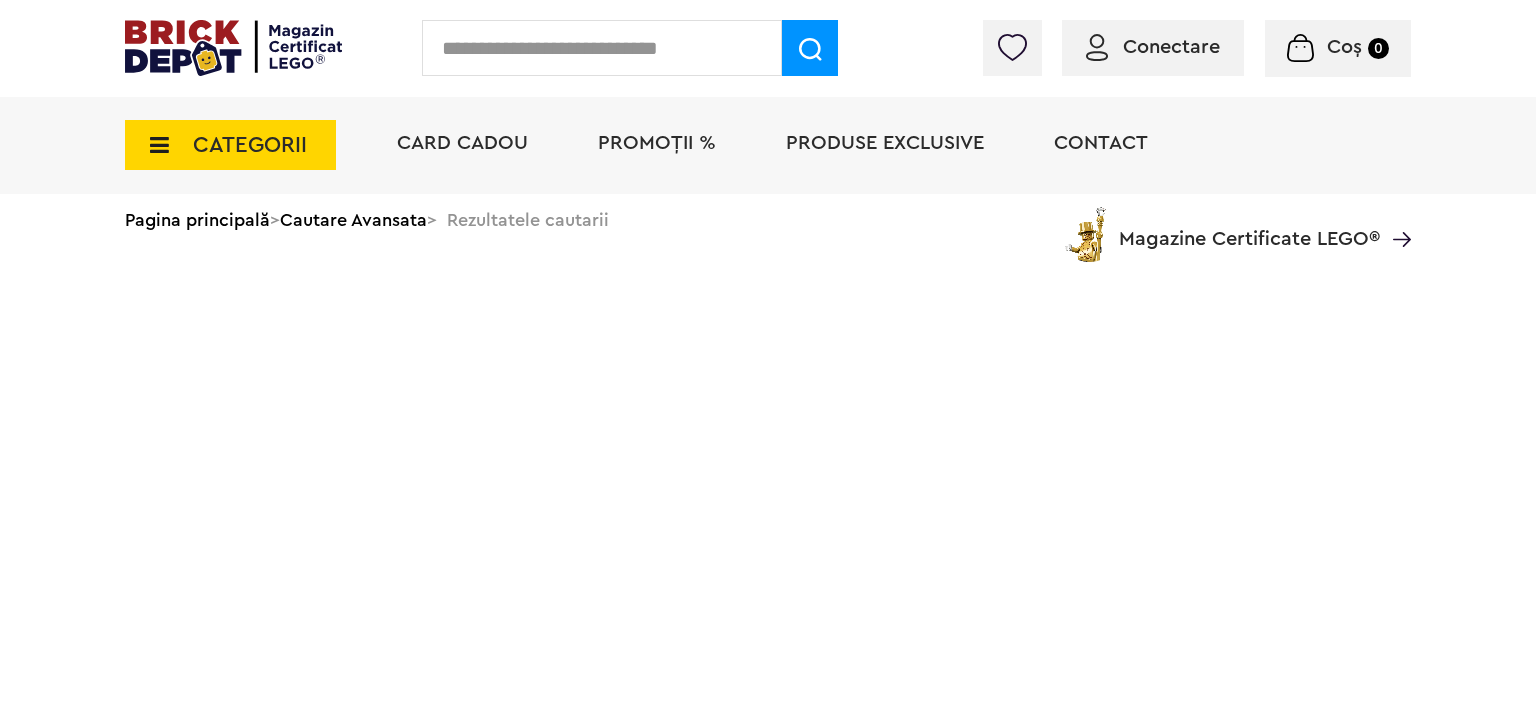 scroll, scrollTop: 0, scrollLeft: 0, axis: both 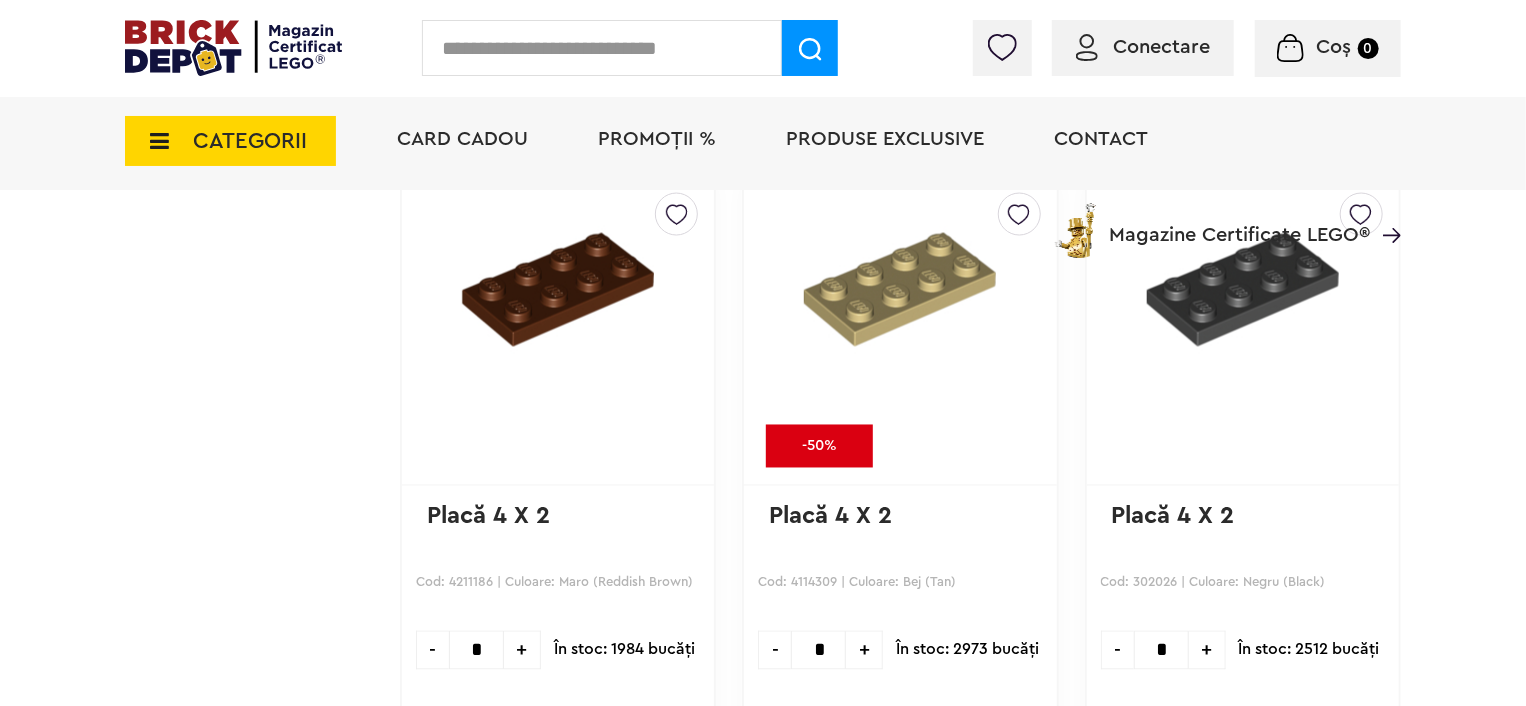 click on "Conectare
Coș   0" at bounding box center (763, 48) 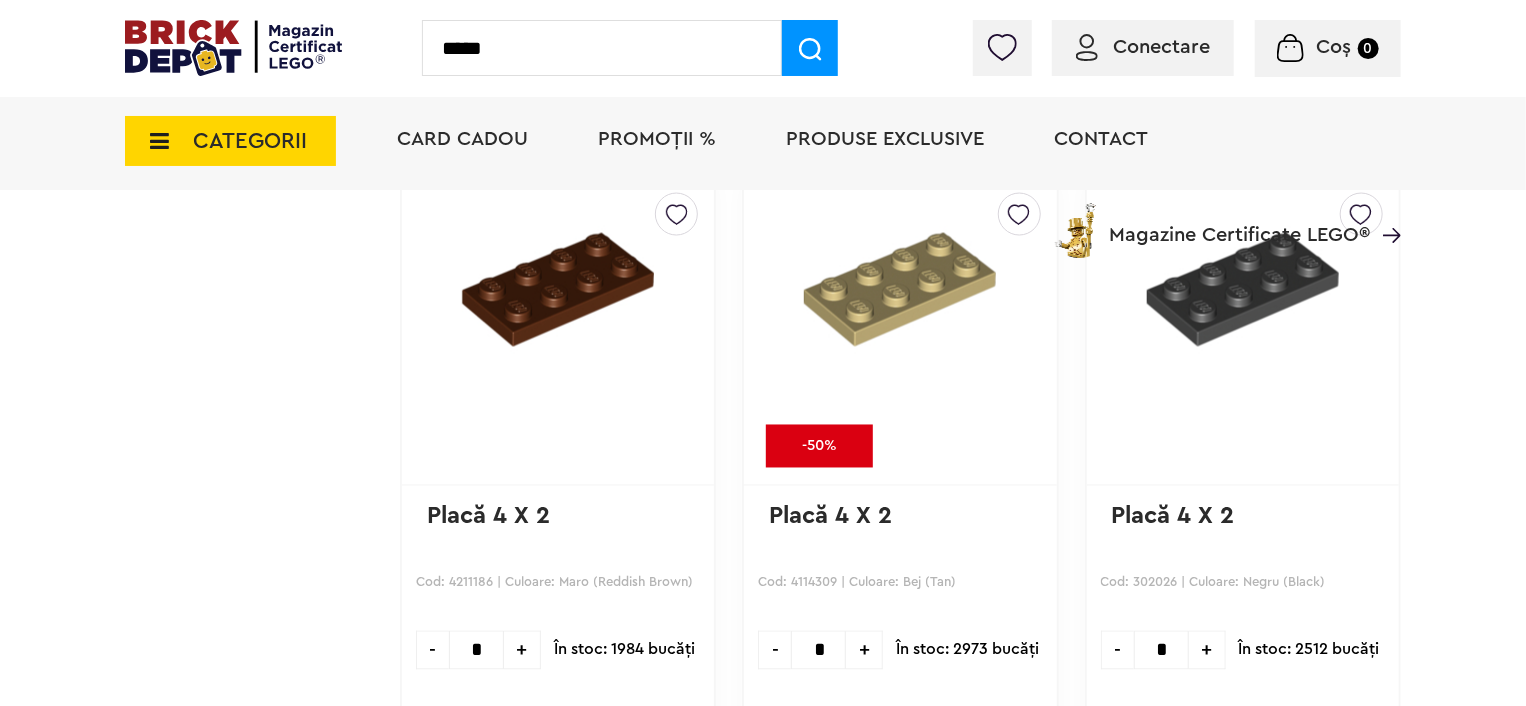 type on "*****" 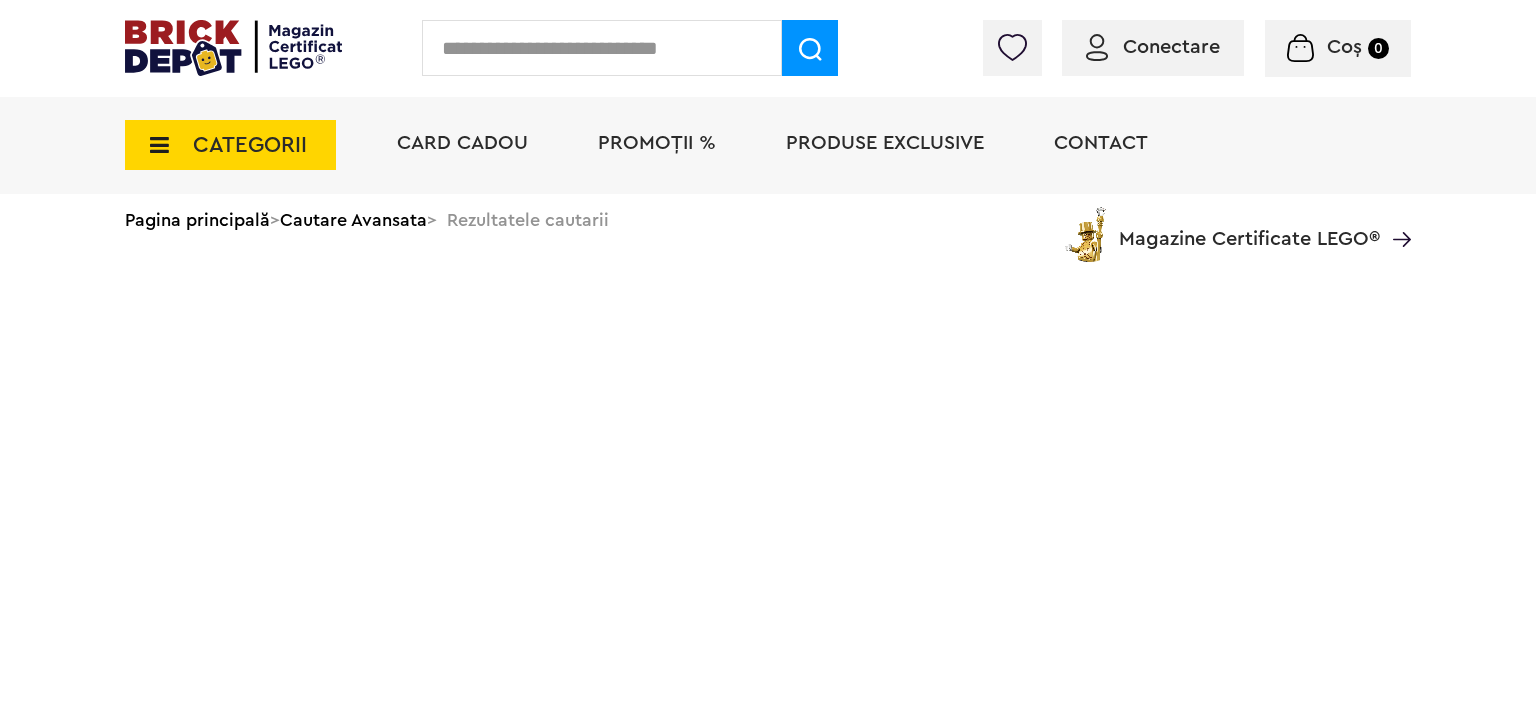 scroll, scrollTop: 0, scrollLeft: 0, axis: both 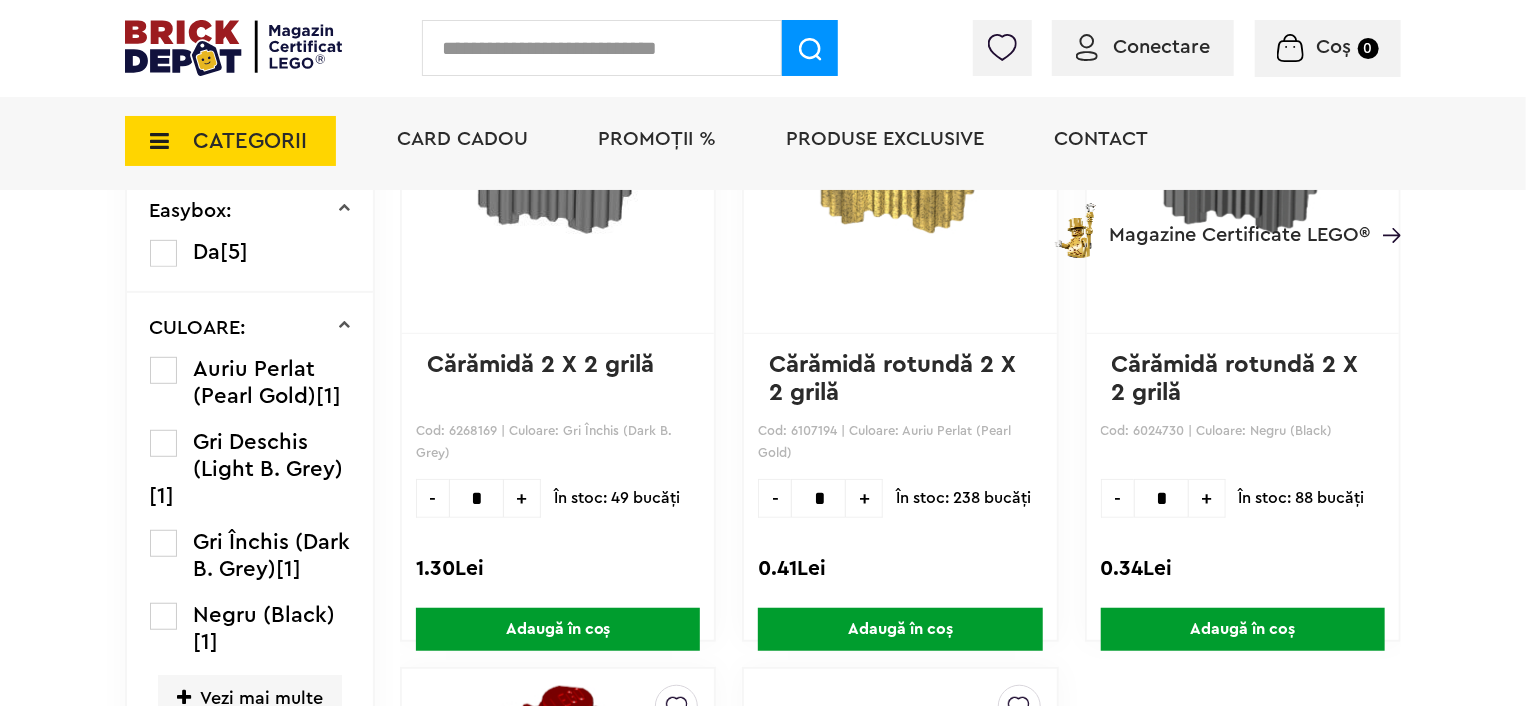 drag, startPoint x: 956, startPoint y: 65, endPoint x: 934, endPoint y: 65, distance: 22 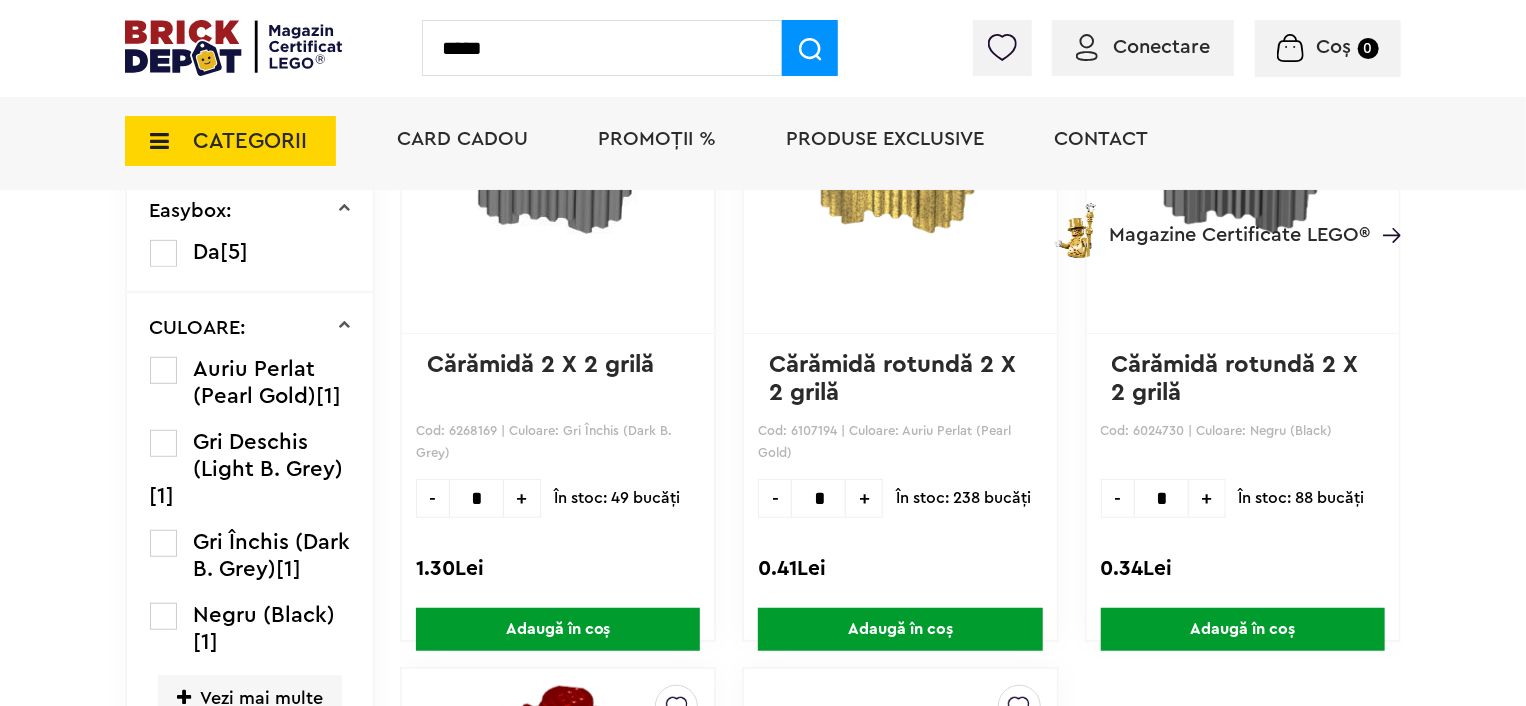 type on "*****" 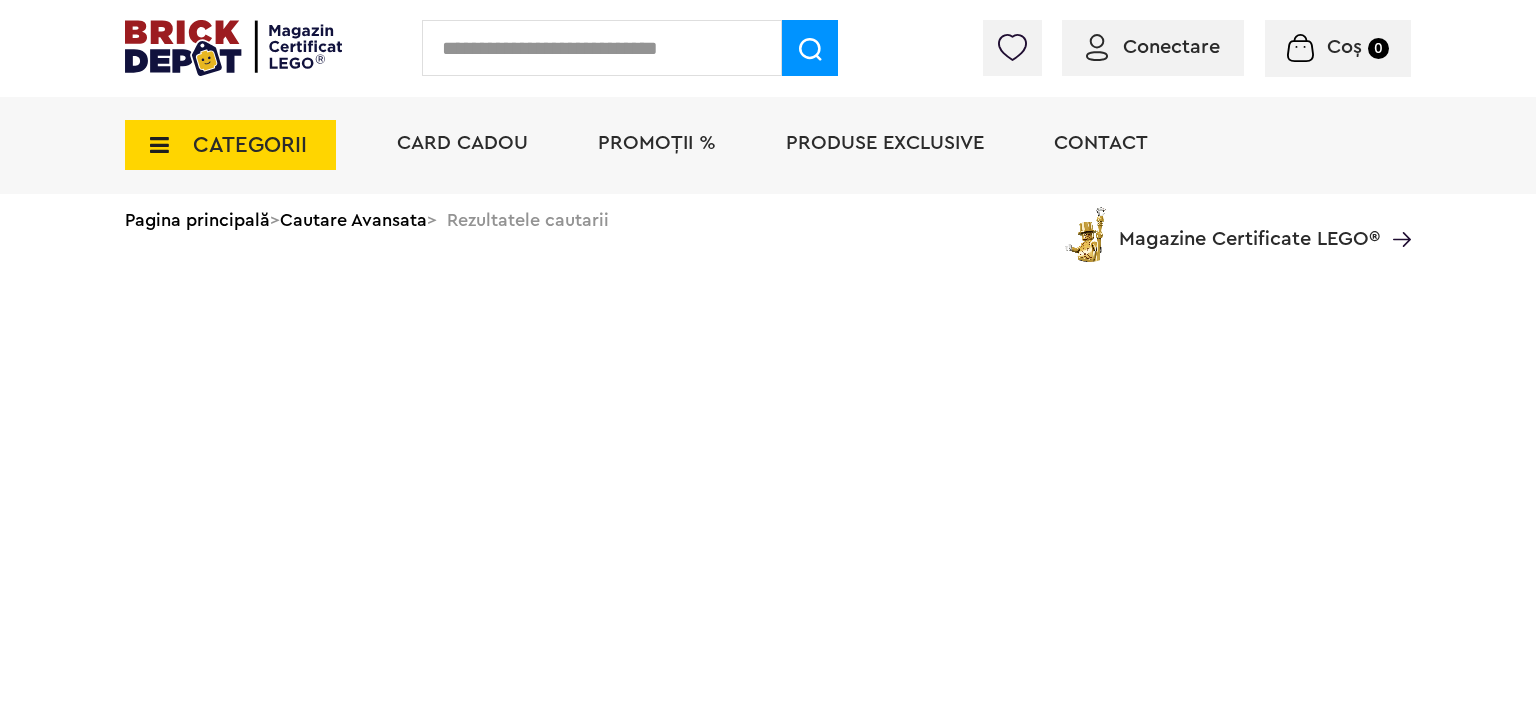 scroll, scrollTop: 0, scrollLeft: 0, axis: both 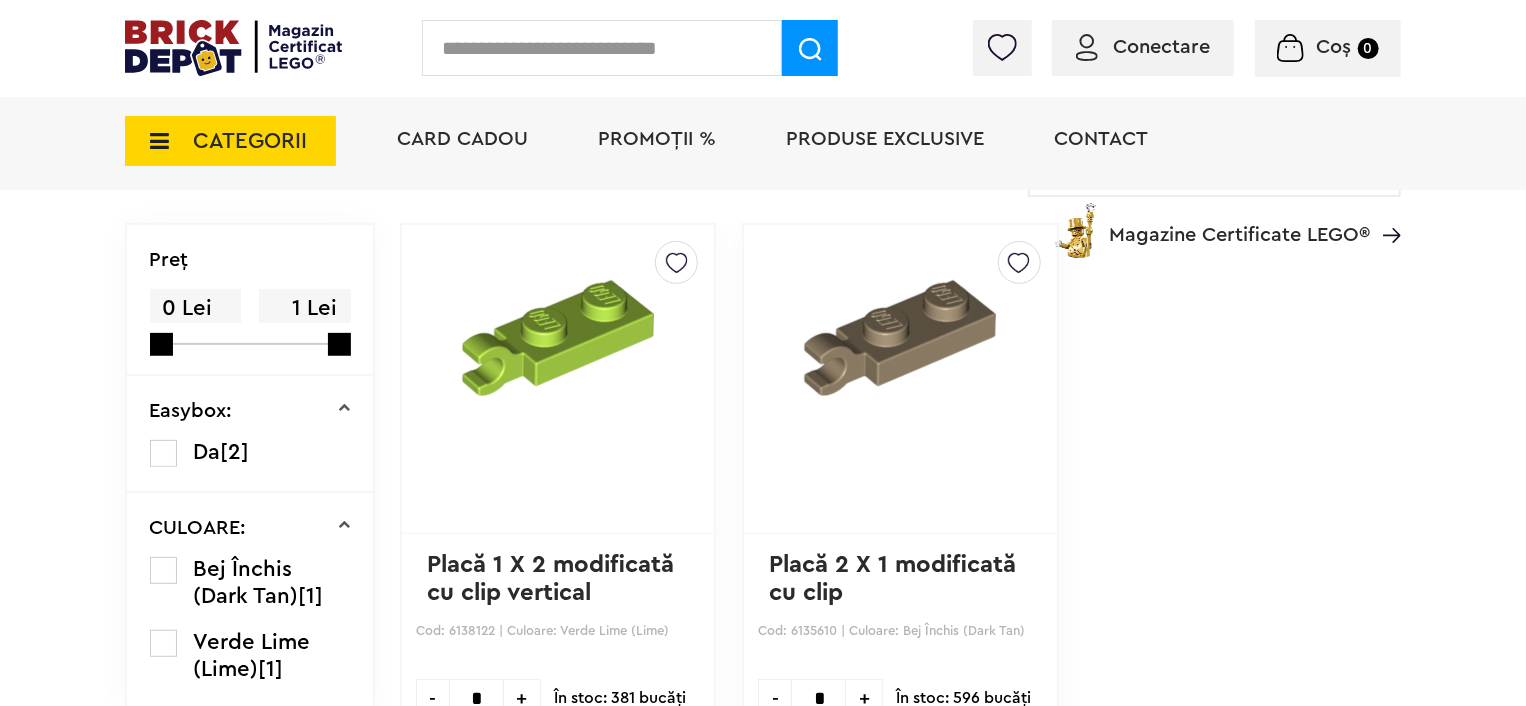 drag, startPoint x: 1311, startPoint y: 330, endPoint x: 1282, endPoint y: 335, distance: 29.427877 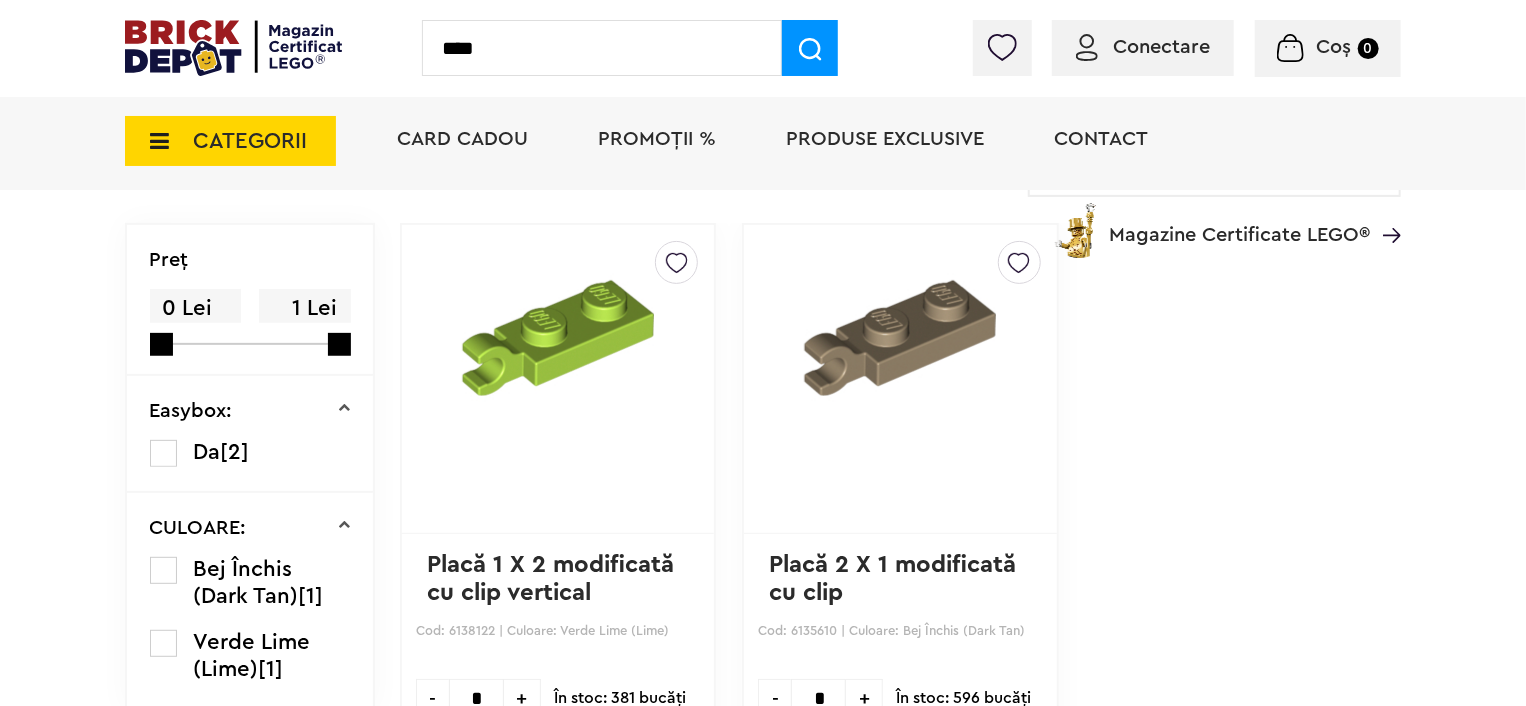 type on "****" 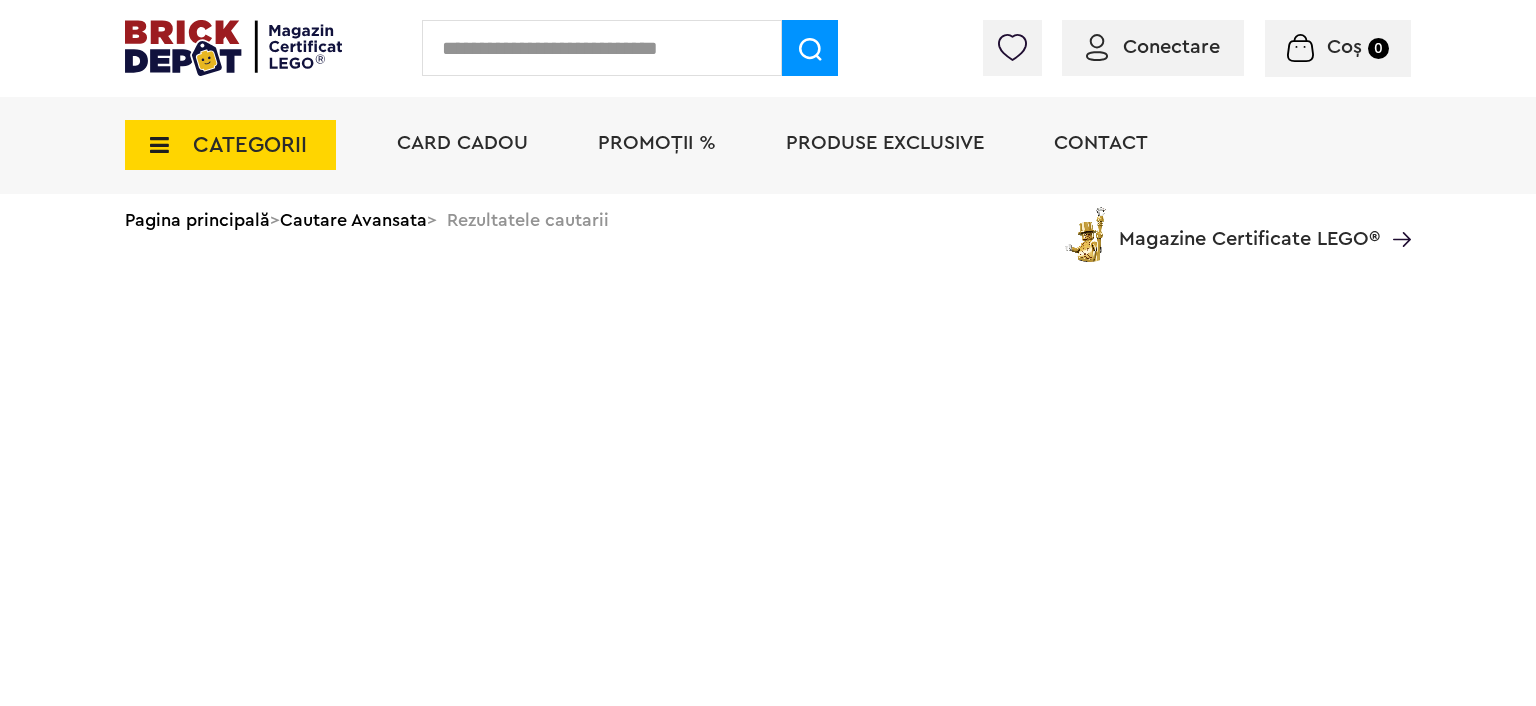 scroll, scrollTop: 0, scrollLeft: 0, axis: both 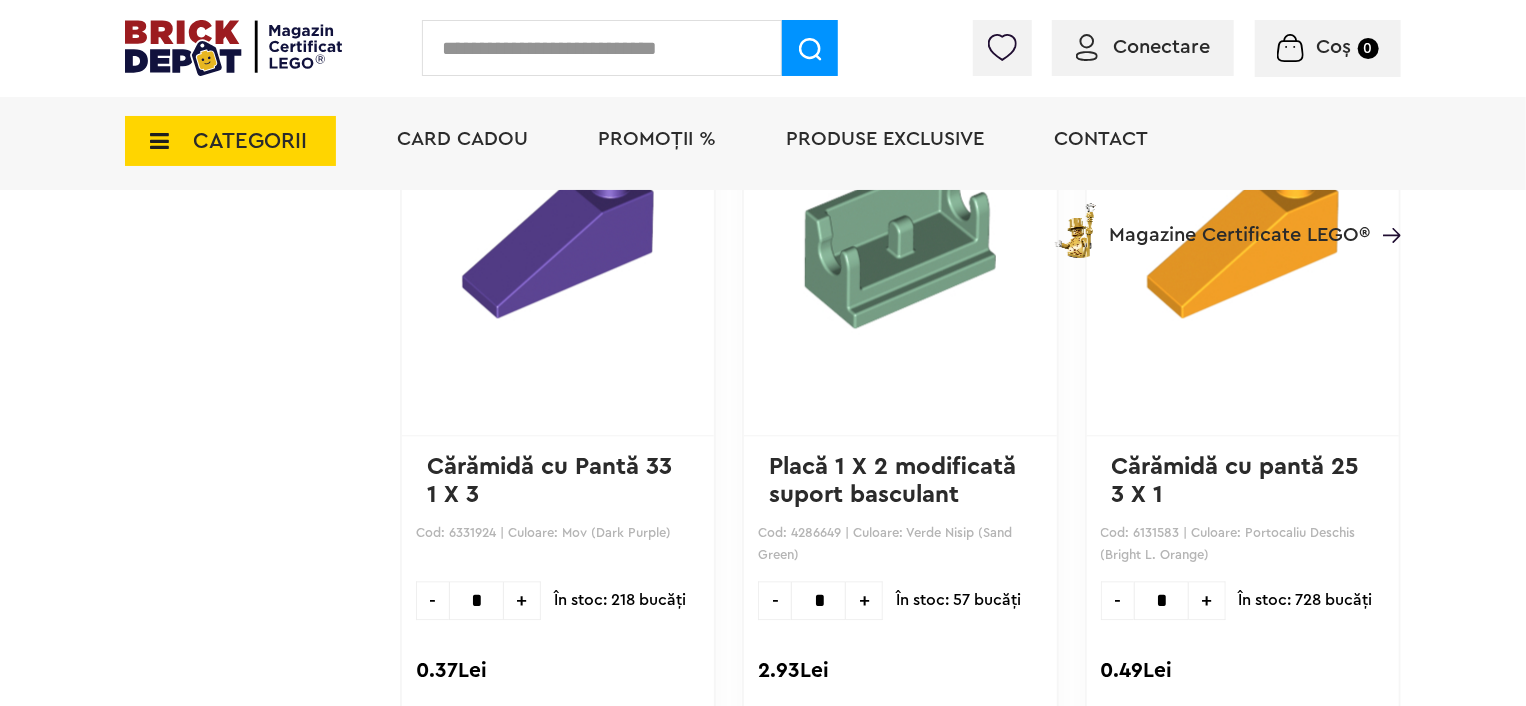 drag, startPoint x: 756, startPoint y: 154, endPoint x: 764, endPoint y: 258, distance: 104.307236 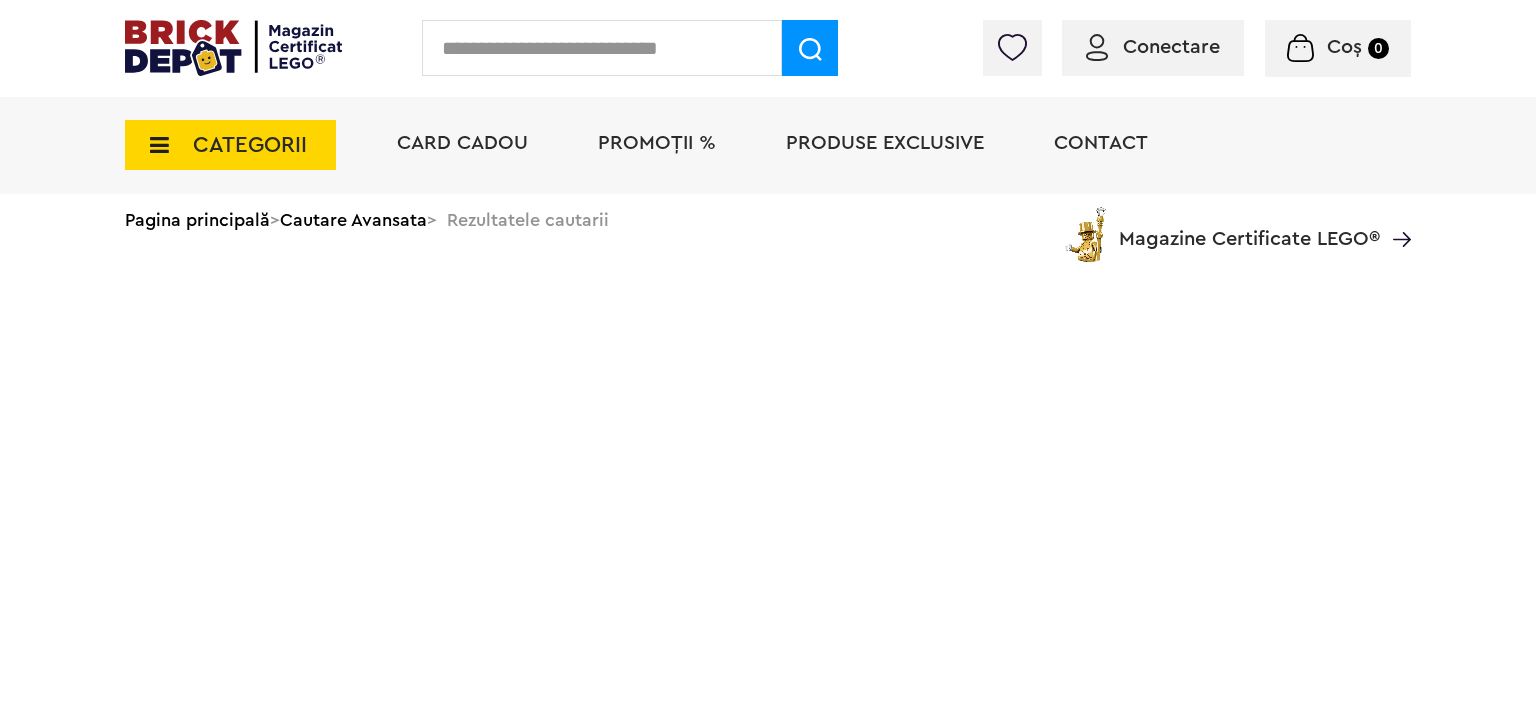 scroll, scrollTop: 0, scrollLeft: 0, axis: both 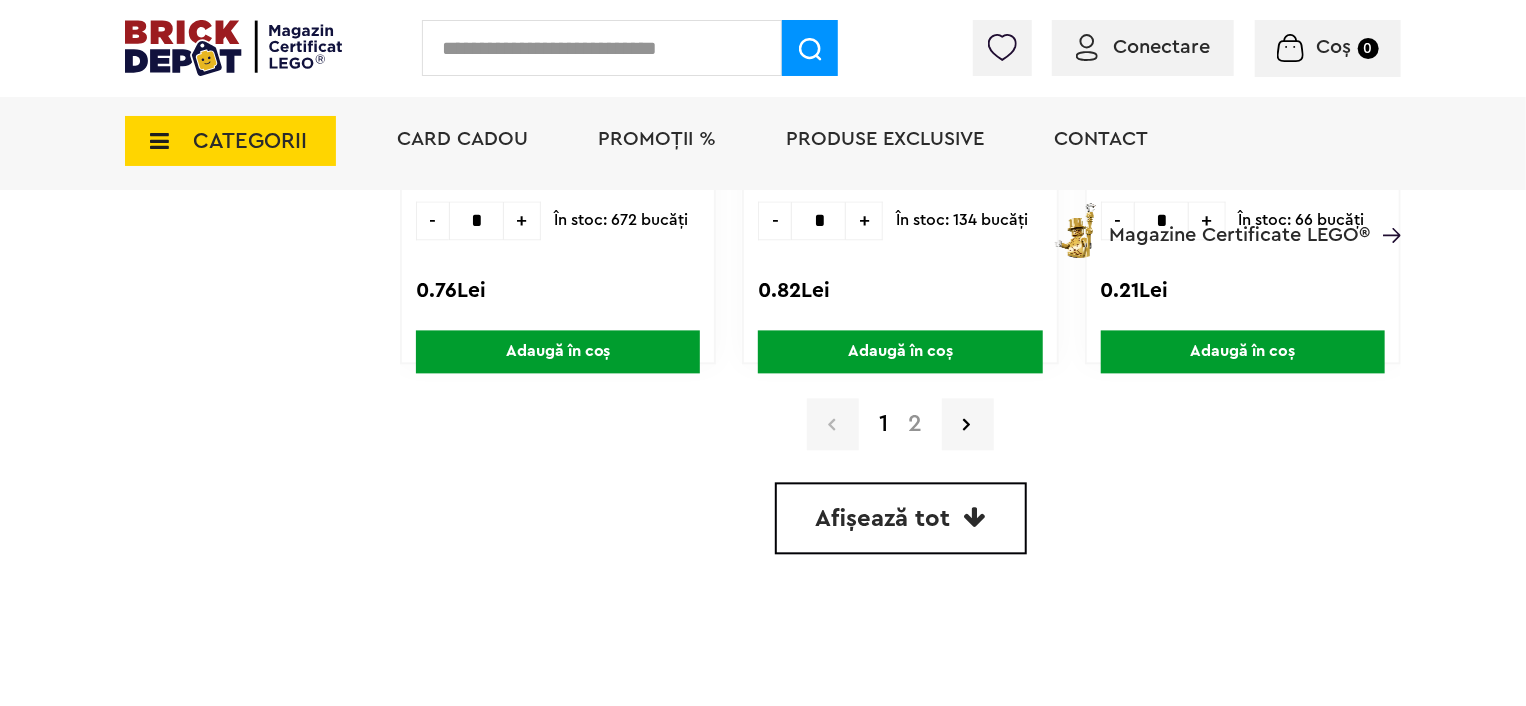 click at bounding box center (975, 517) 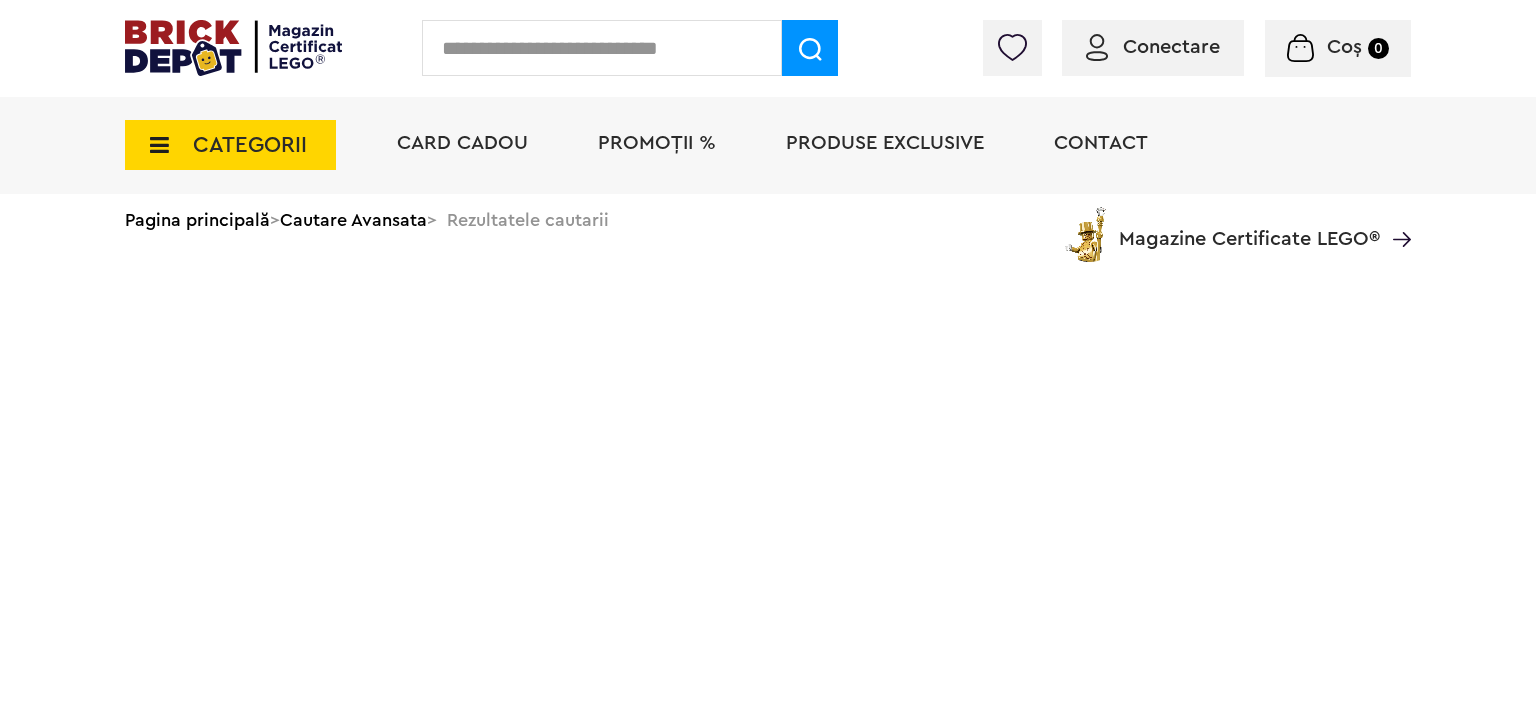 scroll, scrollTop: 0, scrollLeft: 0, axis: both 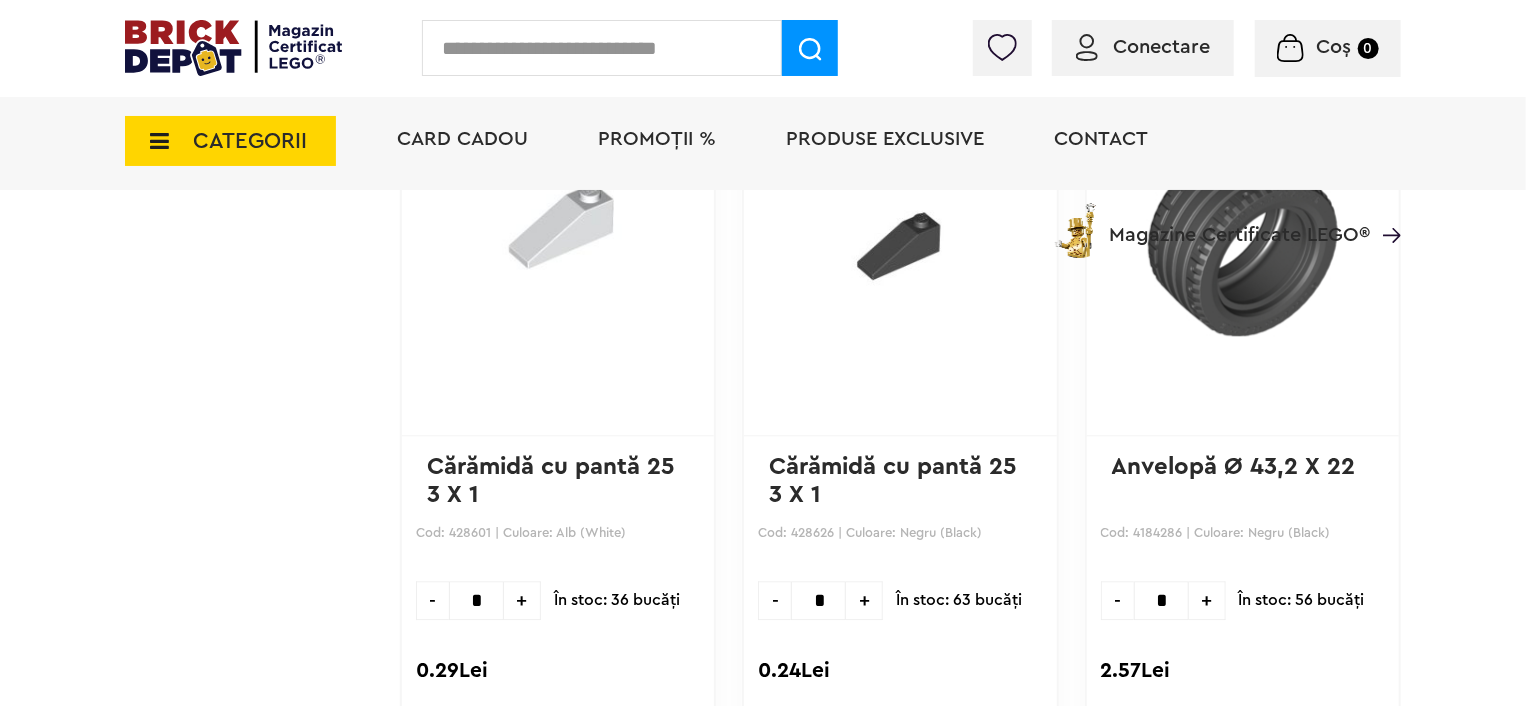 click on "Până la 30% reducere la o selecție de seturi LEGO! (30.06 - 29.07.2025) Află mai multe Cadou VIP Ninjago Battle arena la achiziții de seturi LEGO Ninjago de minim 250 lei! Află mai multe Până la 50% reducere la o selecție de piese și minifigurine LEGO! Află mai multe Cadou VIP 30683 Mașina McLaren F1 la achiziții de seturi LEGO F1 de minim 150 lei! Află mai multe Până la 30% reducere la o selecție de seturi LEGO! (30.06 - 29.07.2025) Află mai multe Cadou VIP Ninjago Battle arena la achiziții de seturi LEGO Ninjago de minim 250 lei! Află mai multe
Conectare
Coș   0
CATEGORII
Jucării LEGO
Card Cadou LEGO Animal Crossing Architecture" at bounding box center [763, -2325] 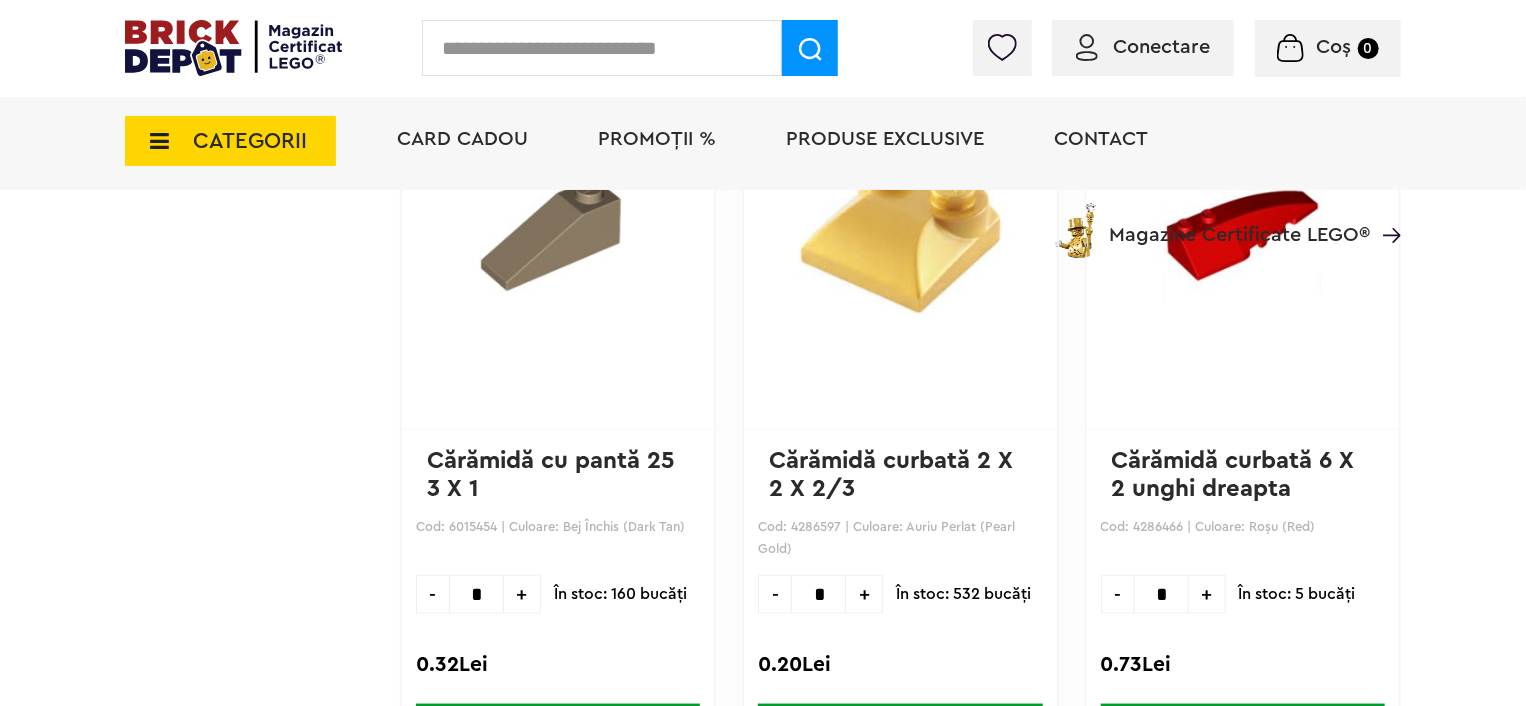 scroll, scrollTop: 4800, scrollLeft: 0, axis: vertical 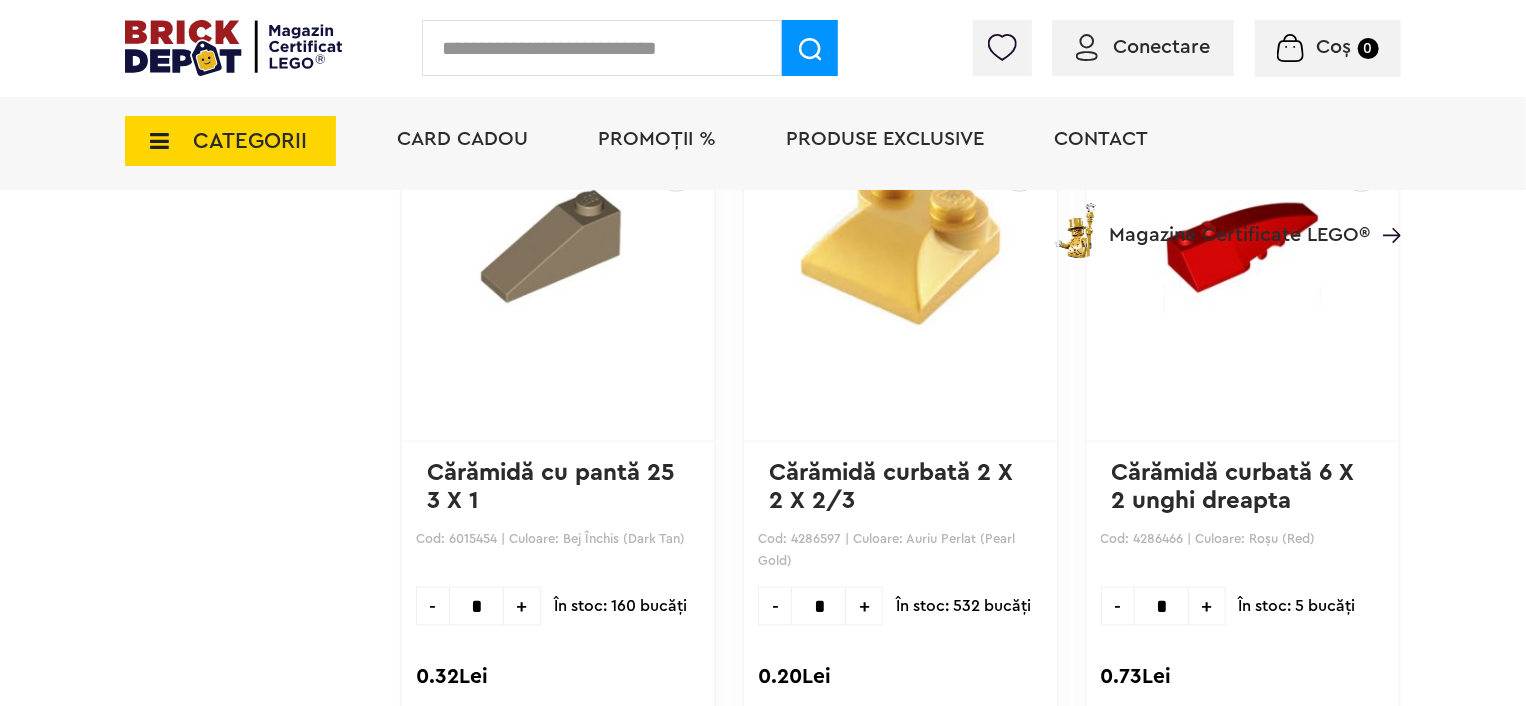 click on "Linkuri Importante
Comenzile mele
Date personale
Adrese
Parolă
Listă dorințe
Recenziile mele
VIP
Delogare
Filtre
Preţ 0 Lei 30 Lei Easybox: Da  [31] CATEGORIE PIESE: Cărămizi cu pantă  [18] Cărămizi curbate  [4] Minifigurine - Accesorii  [1] Plăci speciale  [2] Vezi mai multe Roți și mijloace de transport  [1] Technic  [1] Technic - Conectori - Axe  [2] Uşi - Geamuri - Panouri  [1] CULOARE: Alb (White)  [2] Albastru (Blue)  [1] Albastru Închis (Dark Blue)  [1] Auriu Perlat (Pearl Gold)  [1] Vezi mai multe Bej (Tan)  [1] Bej Închis (Dark Tan)  [2] Galben (Yellow)  [1] Gri Deschis (Light B. Grey)  [2] Mov (Dark Purple)  [1] Negru (Black)  [7] Portocaliu Deschis (Bright L. Orange)  [3] Roşu (Red)  [4] Roşu Închis (Dark Red)  [1] Verde (Green)  [1] Verde Lime (Lime)  [1] Verde Nisip (Sand Green)  [1] ********" at bounding box center (262, -819) 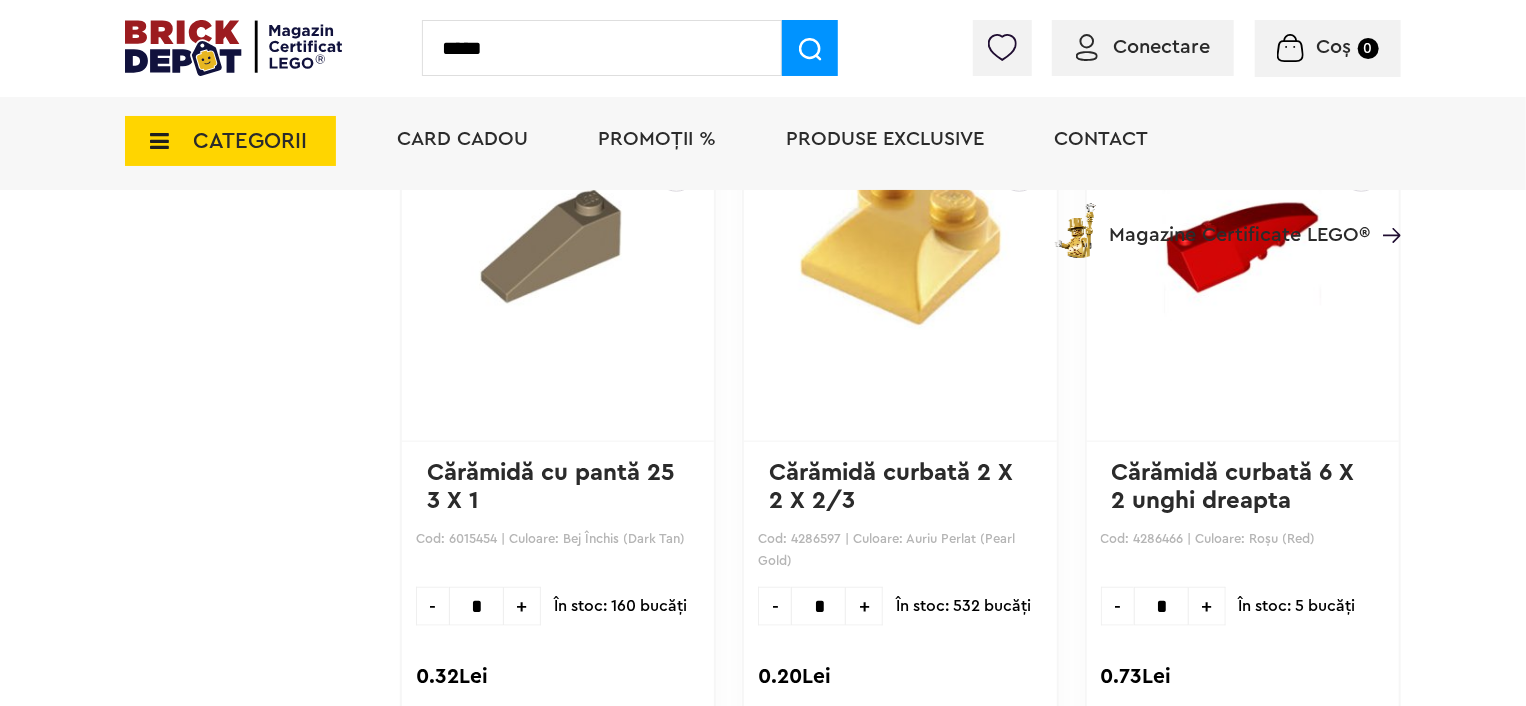type on "*****" 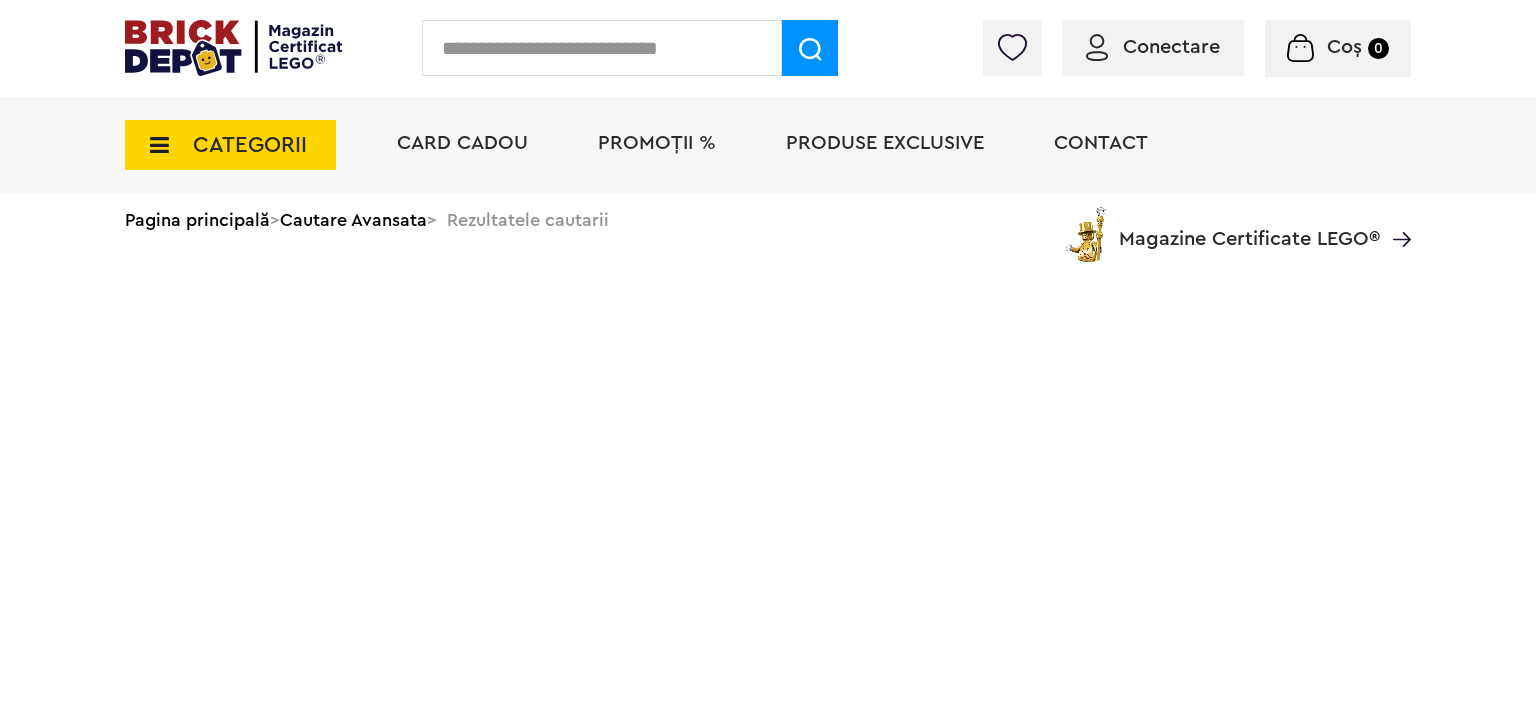 scroll, scrollTop: 0, scrollLeft: 0, axis: both 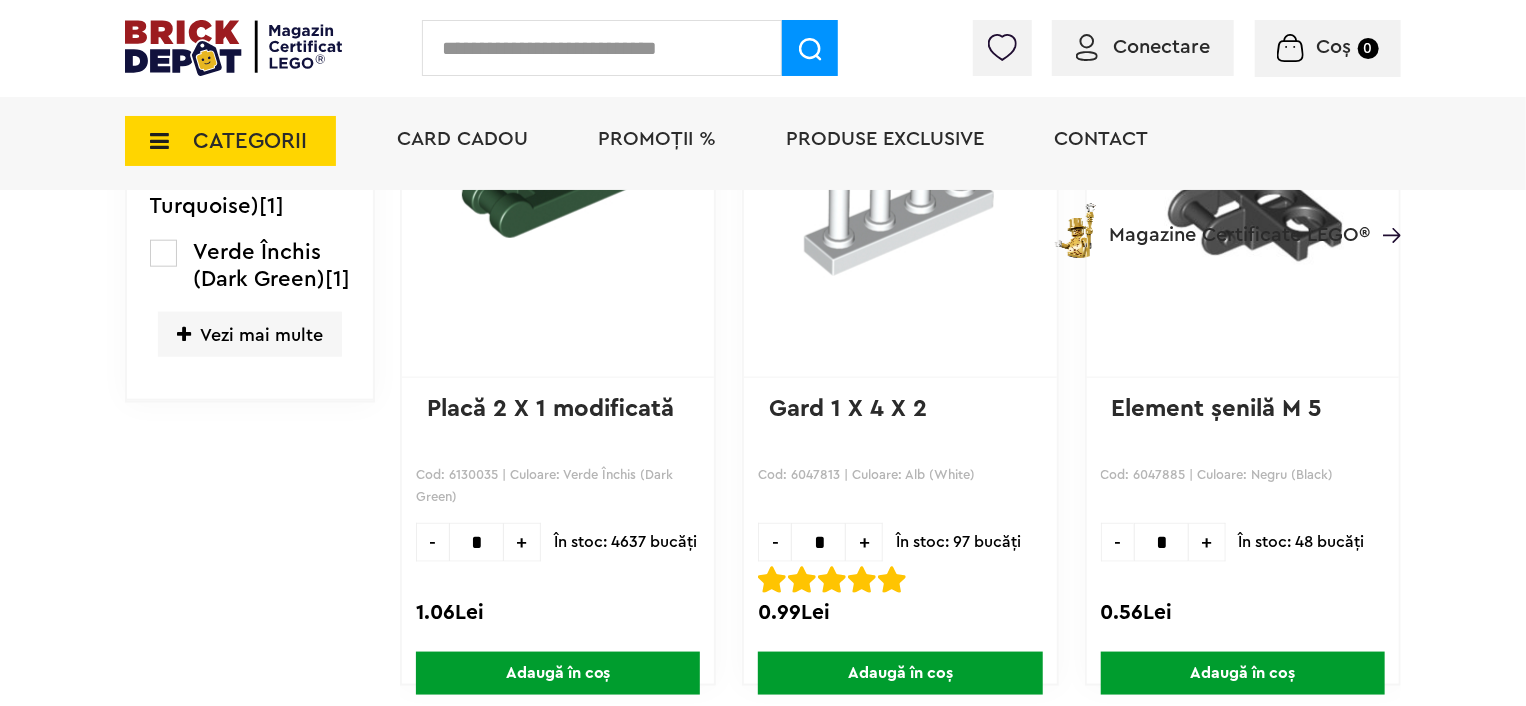 click on "Linkuri Importante
Comenzile mele
Date personale
Adrese
Parolă
Listă dorințe
Recenziile mele
VIP
Delogare
Filtre
Preţ 0 Lei 2 Lei Easybox: Da  [6] CATEGORIE PIESE: Accesorii  [1] Plăci speciale  [4] Roți și mijloace de transport  [1] CULOARE: Alb (White)  [1] Negru (Black)  [1] Turcoaz Închis (Dark Turquoise)  [1] Verde Închis (Dark Green)  [1] Vezi mai multe Verde Lime (Lime)  [1] Verde Nisip (Sand Green)  [1] ********" at bounding box center [262, 83] 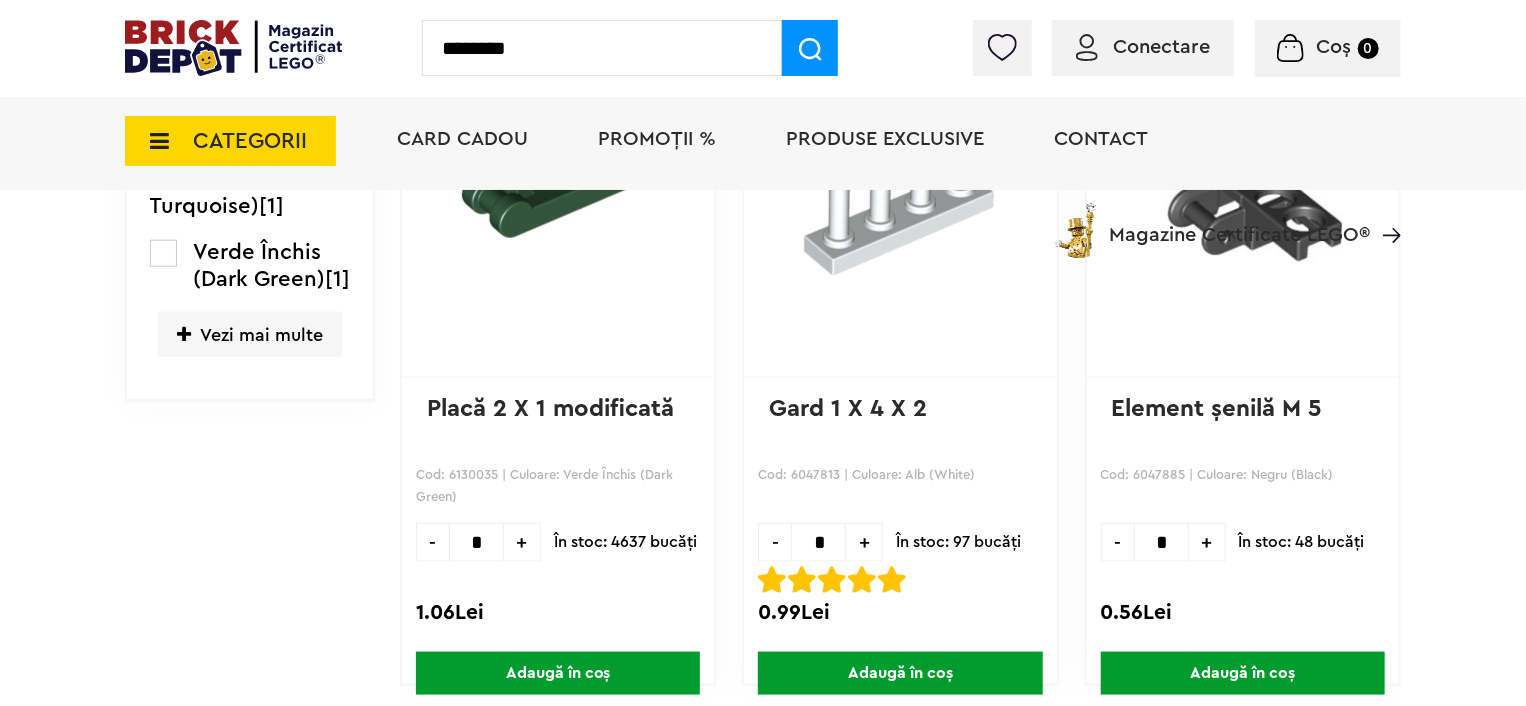 type on "********" 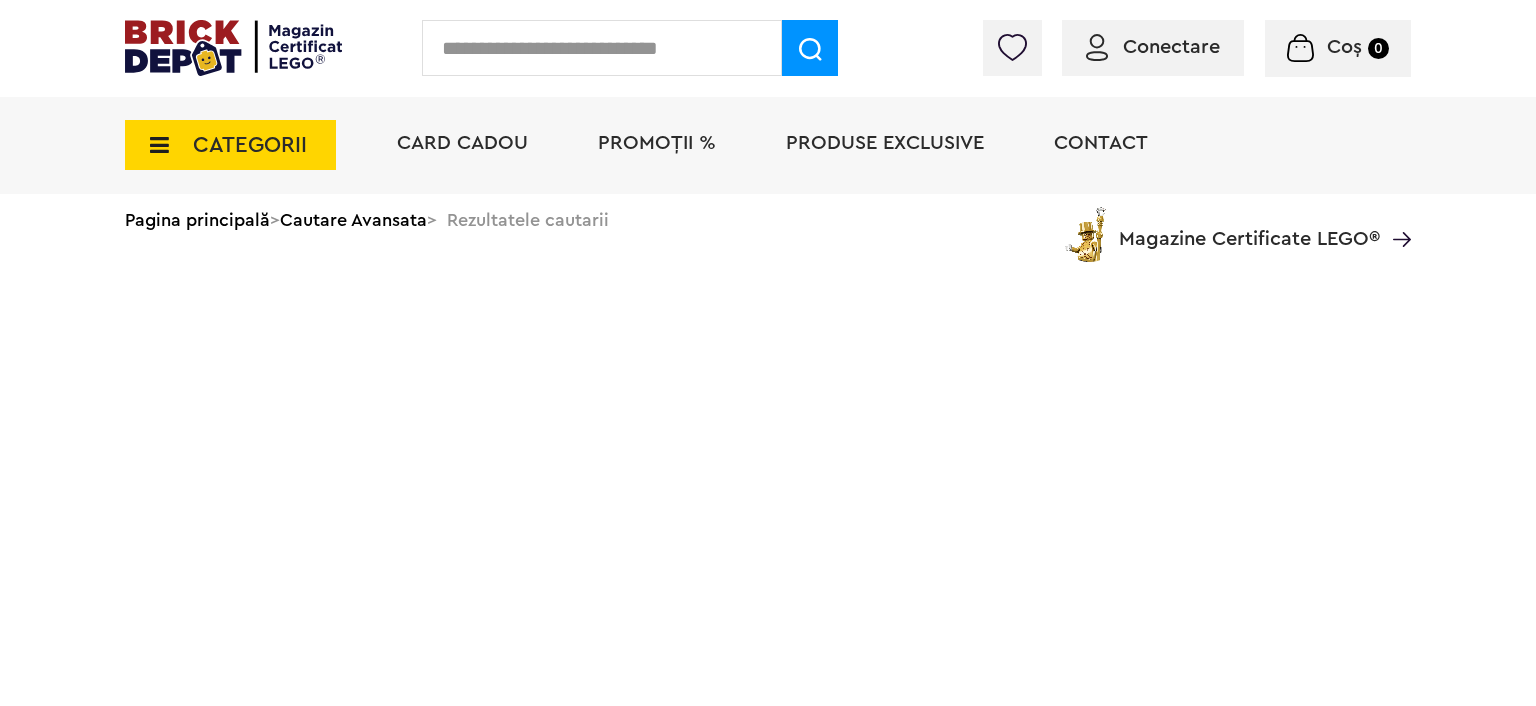 scroll, scrollTop: 0, scrollLeft: 0, axis: both 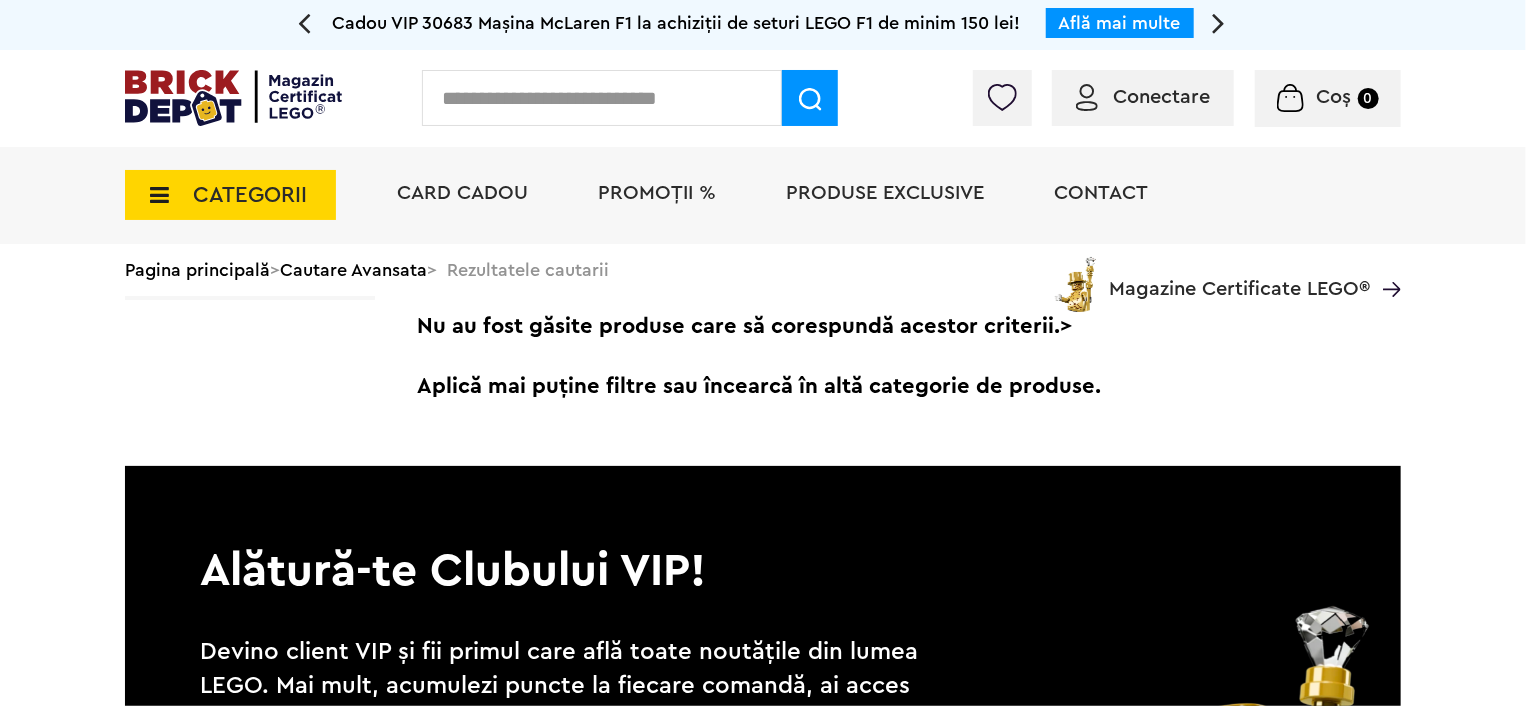 drag, startPoint x: 1535, startPoint y: 143, endPoint x: 961, endPoint y: 350, distance: 610.1844 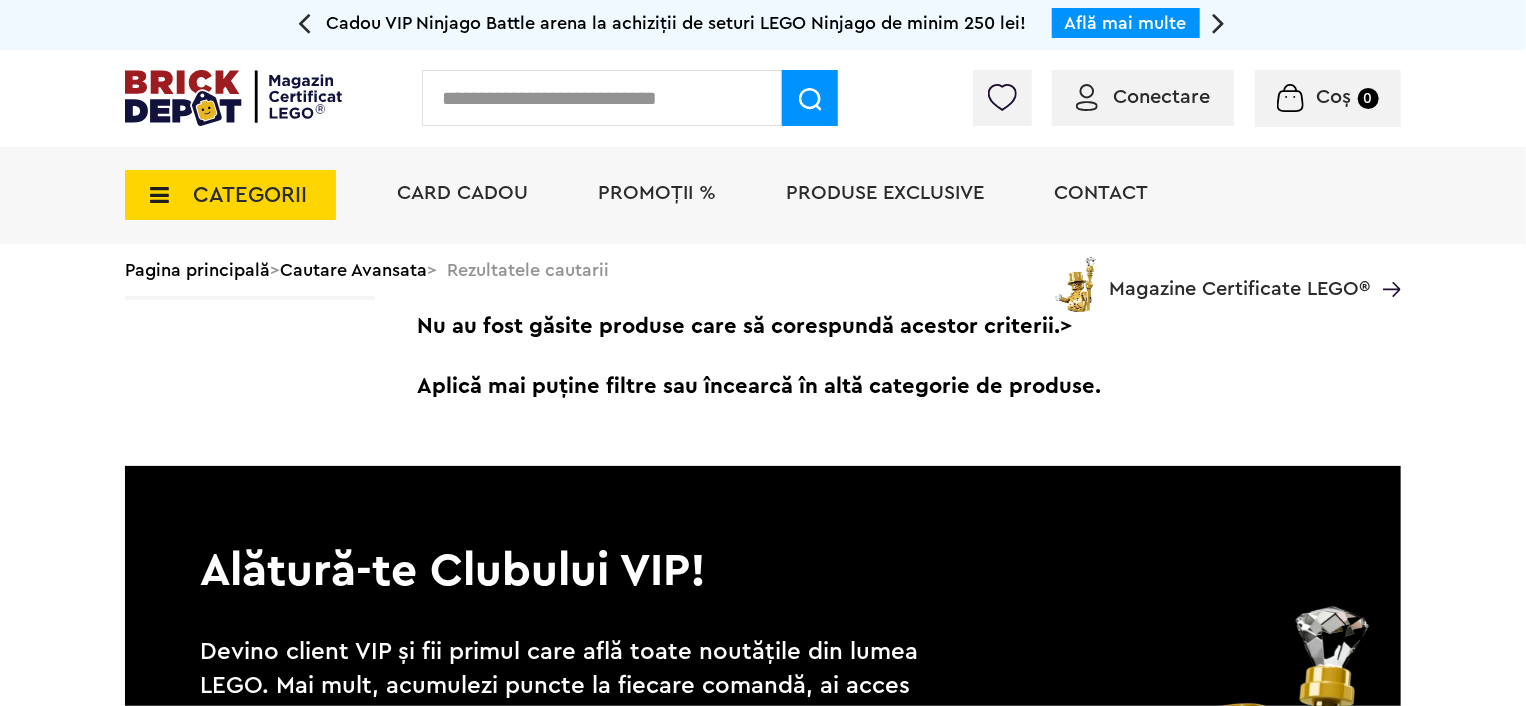 click at bounding box center [304, 22] 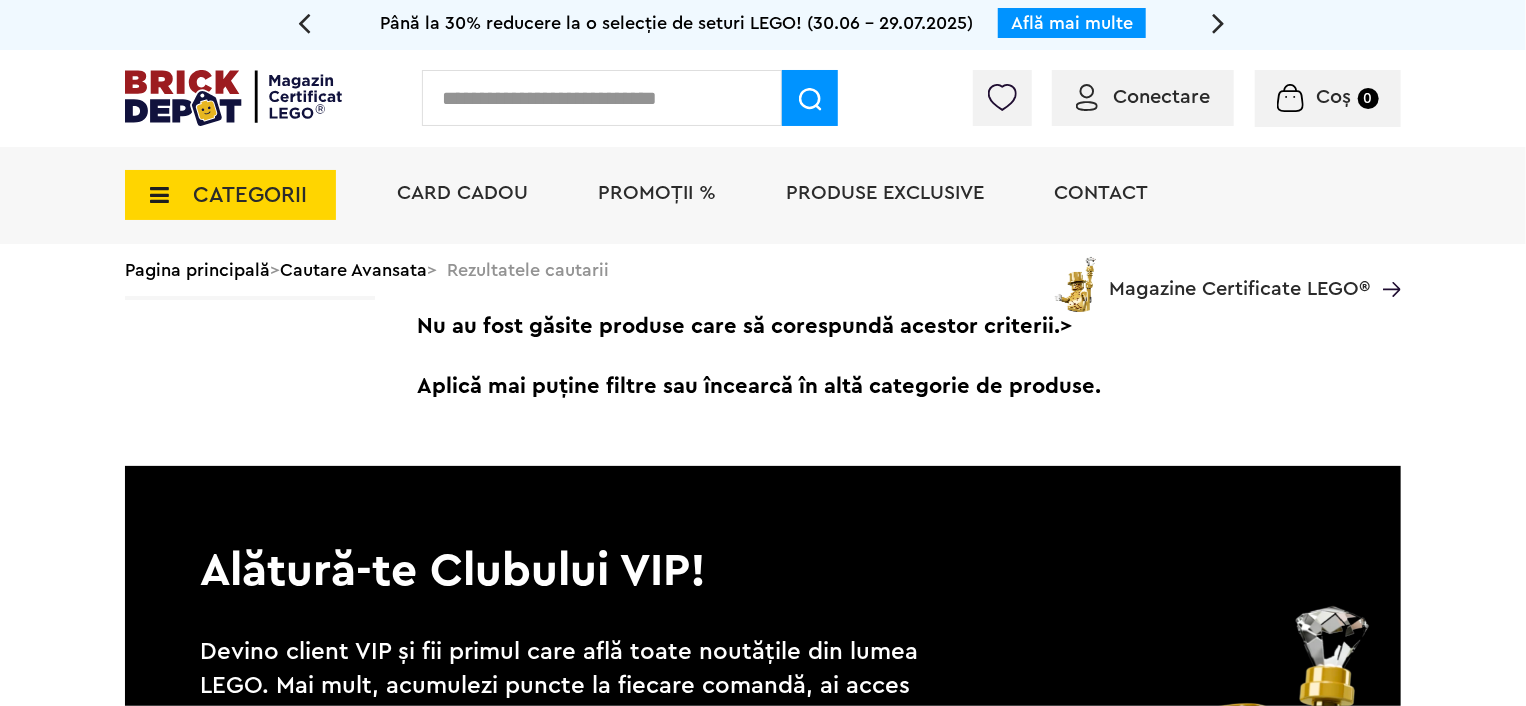 click on "Află mai multe" at bounding box center (-2528, 23) 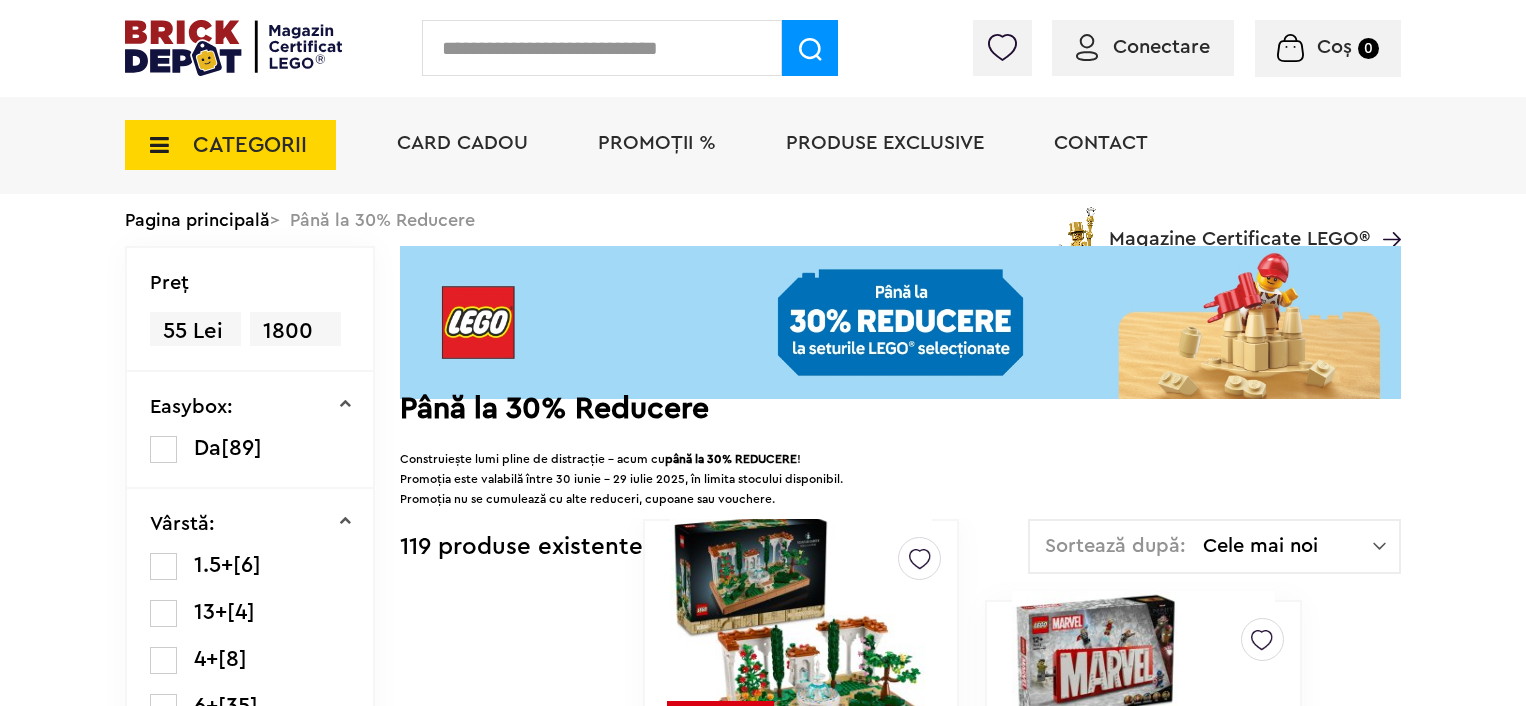 scroll, scrollTop: 0, scrollLeft: 0, axis: both 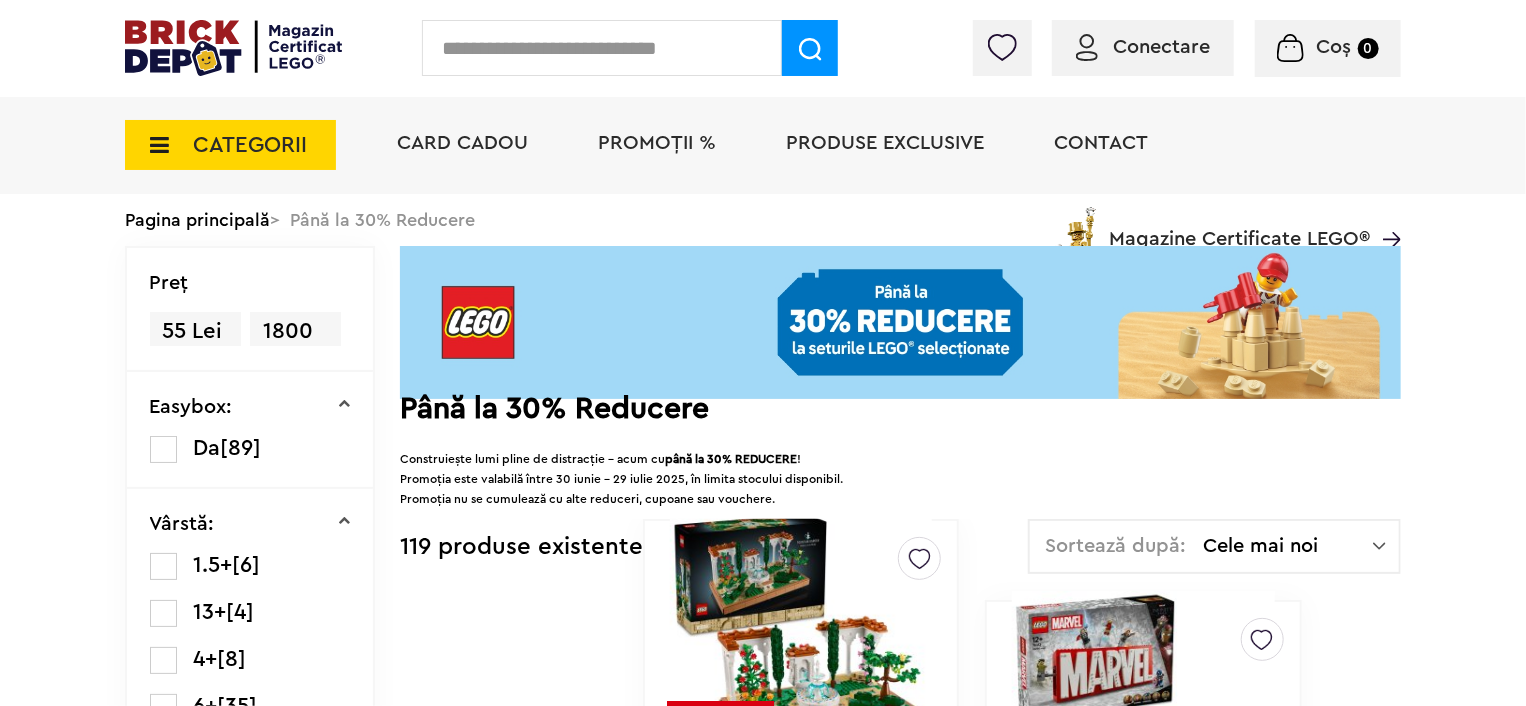 drag, startPoint x: 620, startPoint y: 335, endPoint x: 690, endPoint y: 361, distance: 74.672615 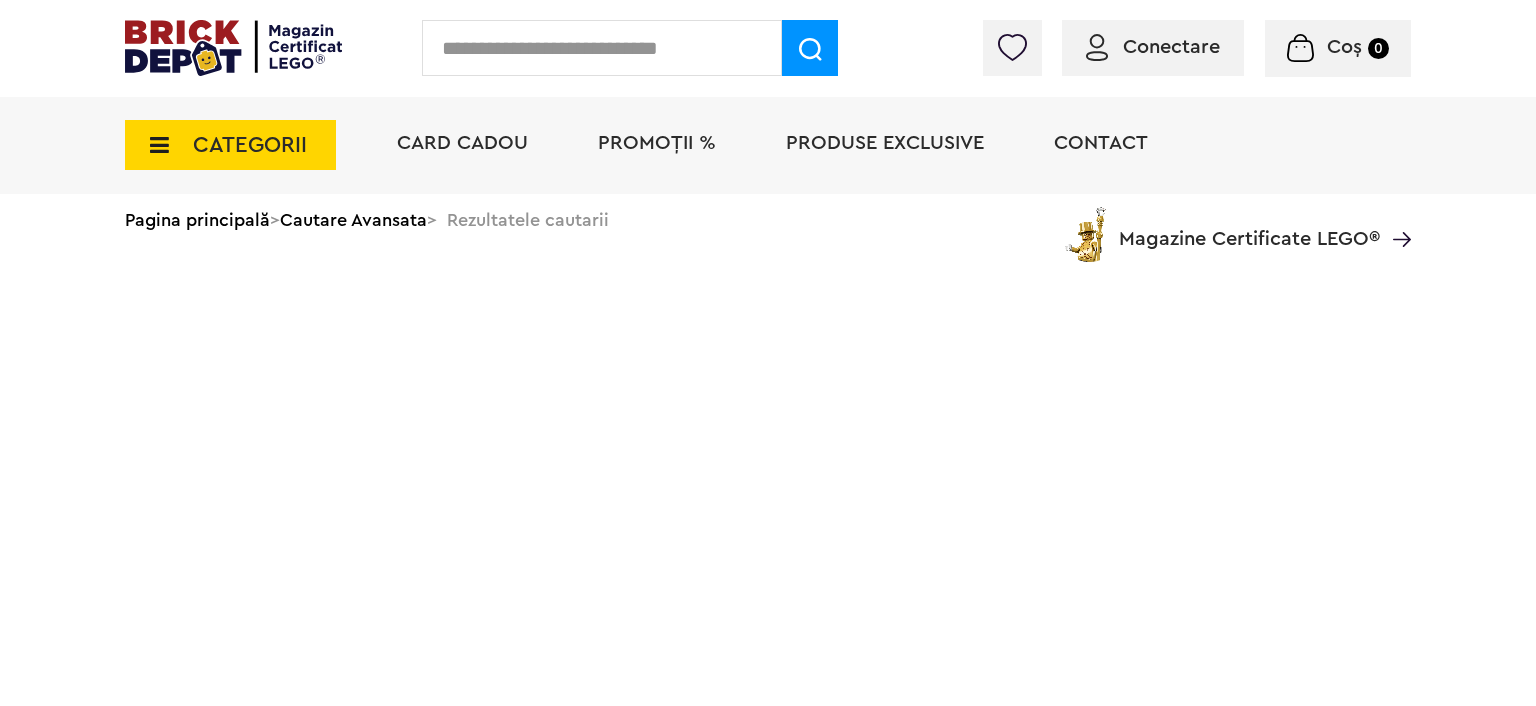scroll, scrollTop: 0, scrollLeft: 0, axis: both 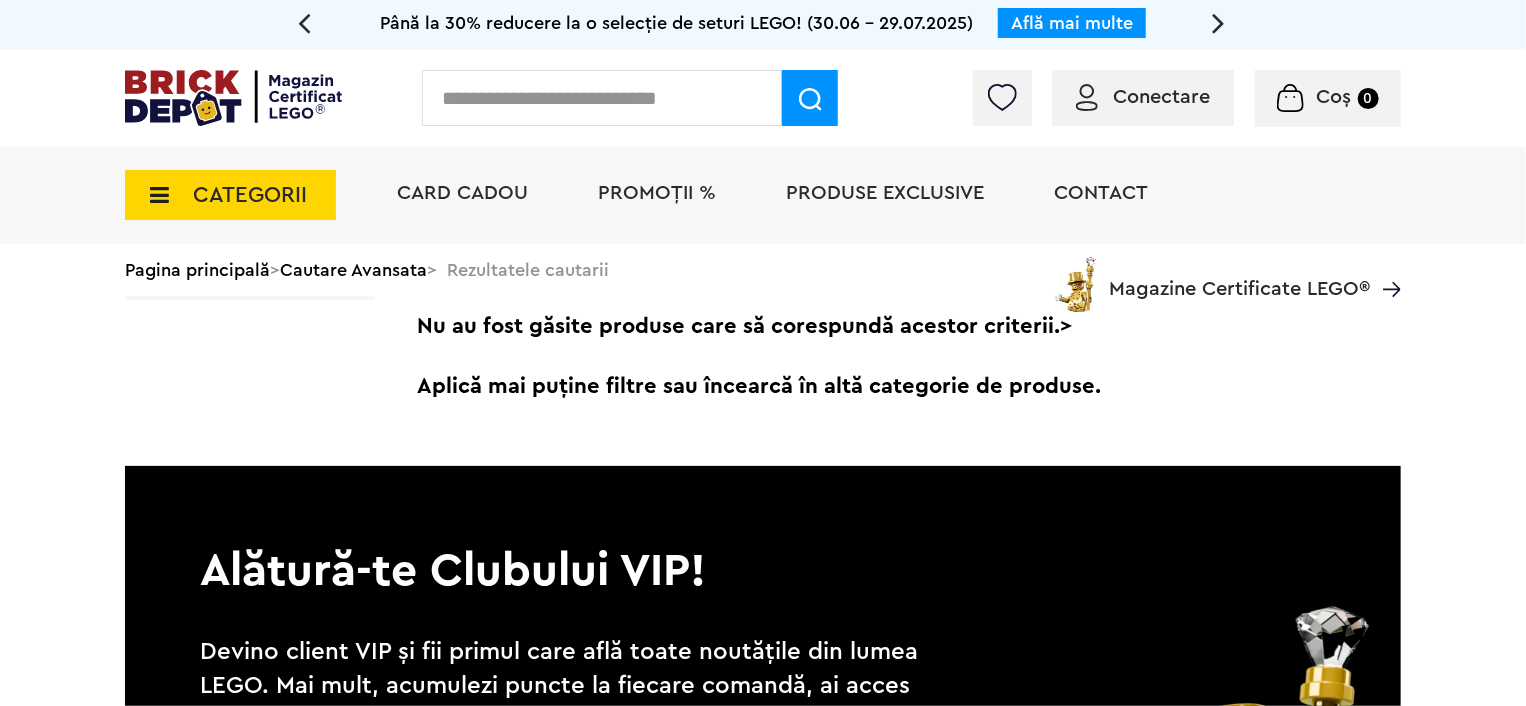 click on "Până la 30% reducere la o selecție de seturi LEGO! (30.06 - 29.07.2025) Află mai multe Cadou VIP Ninjago Battle arena la achiziții de seturi LEGO Ninjago de minim 250 lei! Află mai multe Până la 50% reducere la o selecție de piese și minifigurine LEGO! Află mai multe Cadou VIP 30683 Mașina McLaren F1 la achiziții de seturi LEGO F1 de minim 150 lei! Află mai multe Până la 30% reducere la o selecție de seturi LEGO! (30.06 - 29.07.2025) Află mai multe Cadou VIP Ninjago Battle arena la achiziții de seturi LEGO Ninjago de minim 250 lei! Află mai multe" at bounding box center [763, 25] 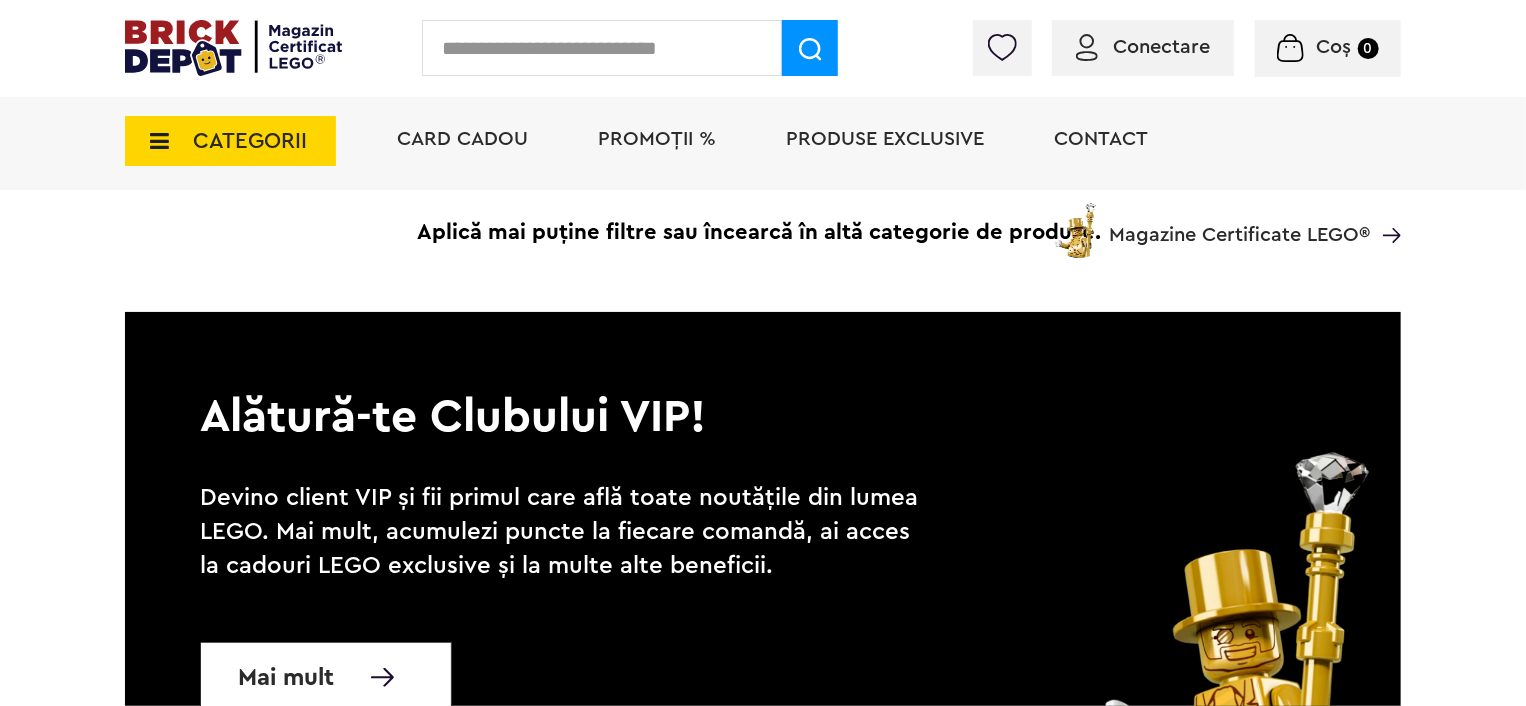 scroll, scrollTop: 0, scrollLeft: 0, axis: both 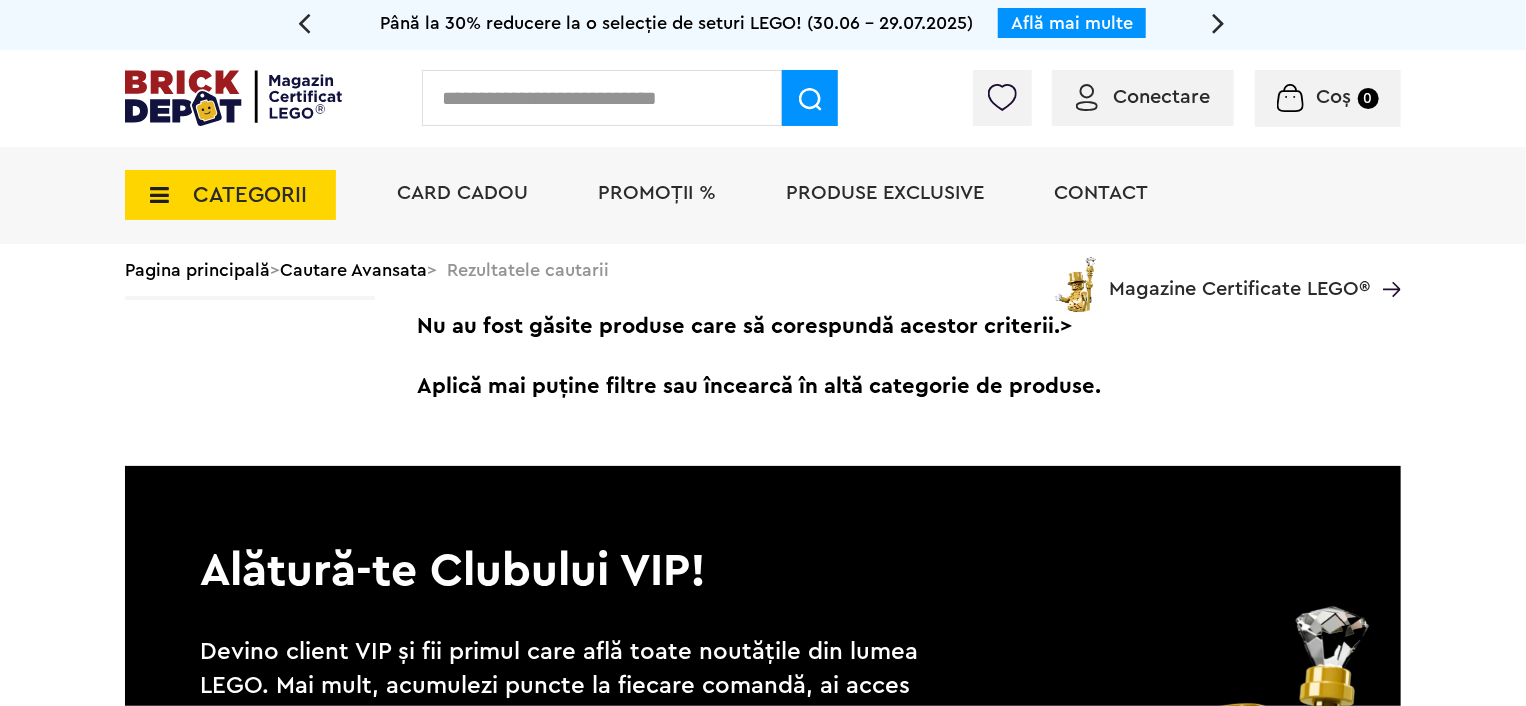 click on "Conectare
Coș   0" at bounding box center (763, 98) 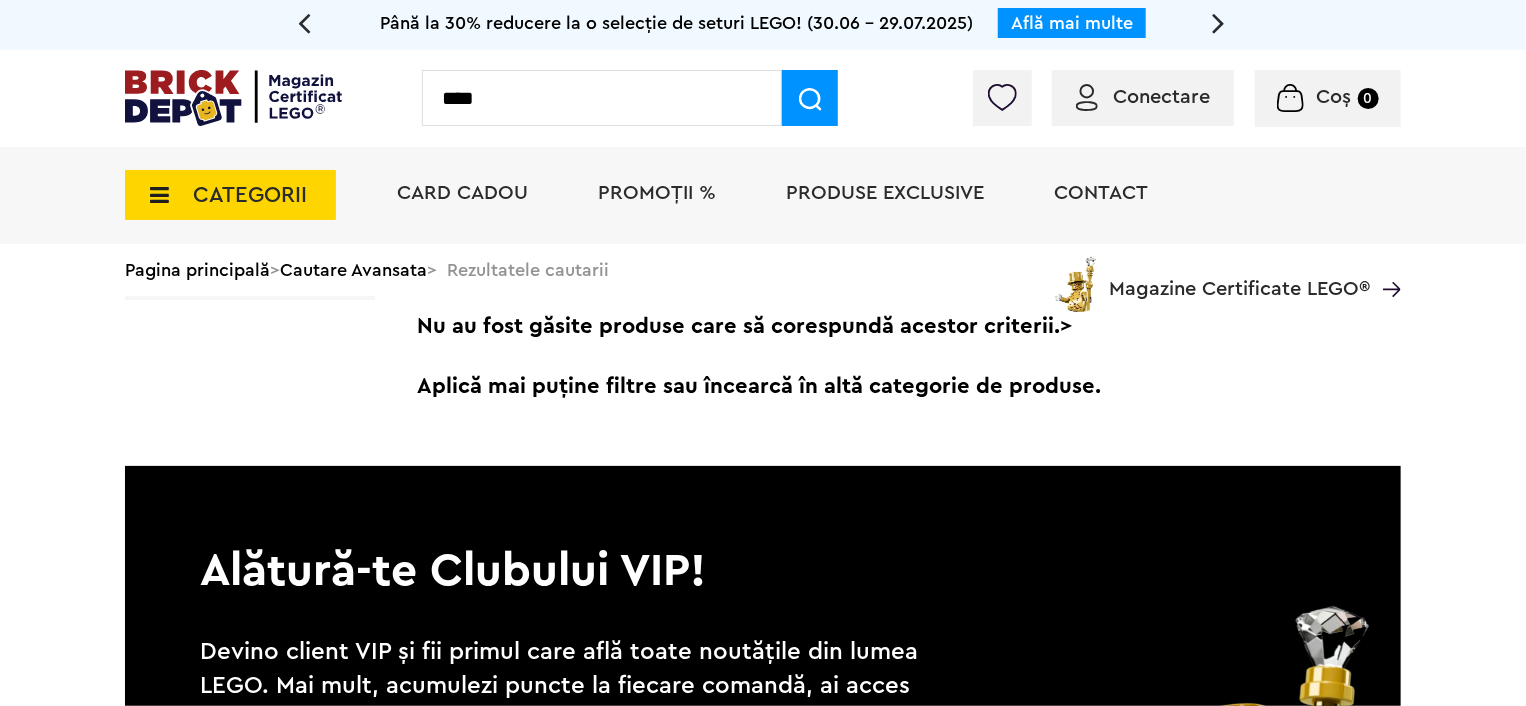 type on "****" 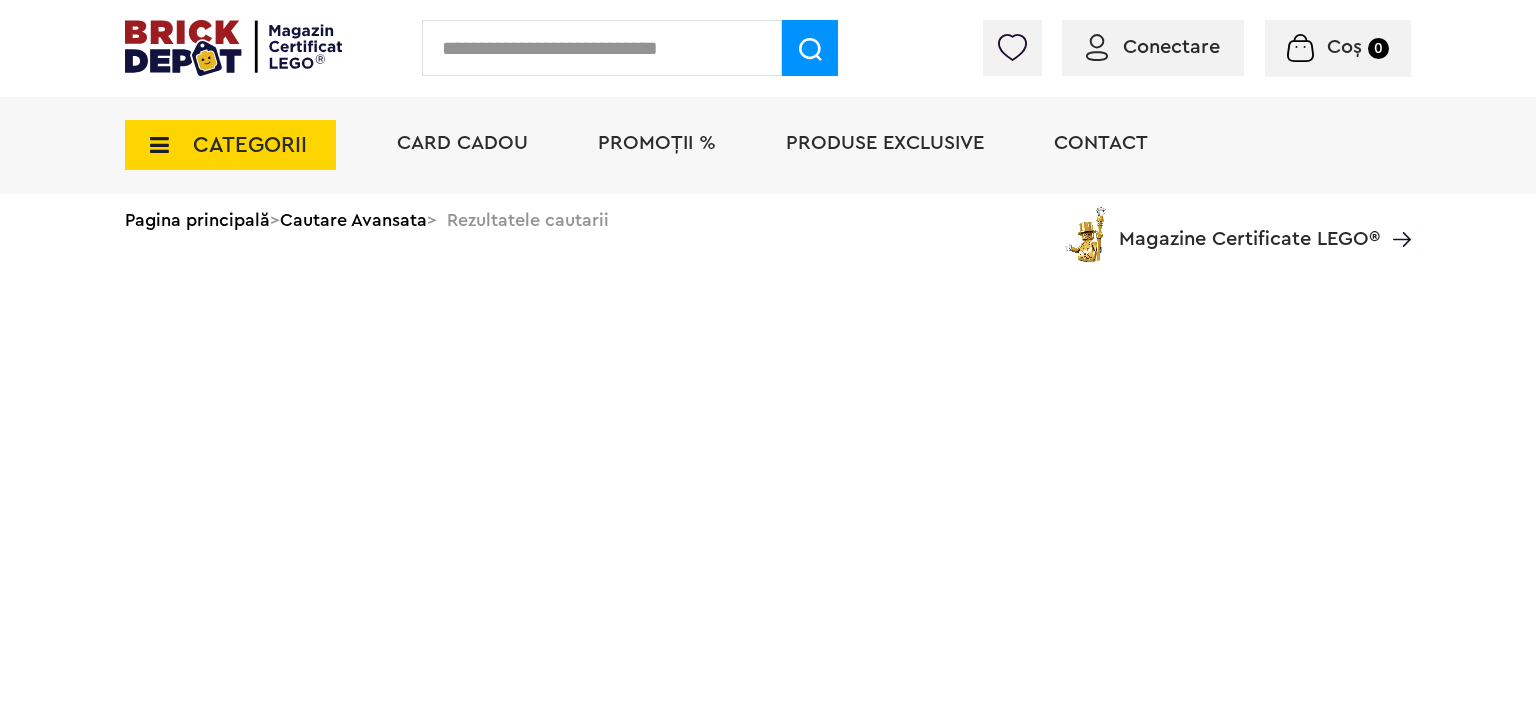 scroll, scrollTop: 0, scrollLeft: 0, axis: both 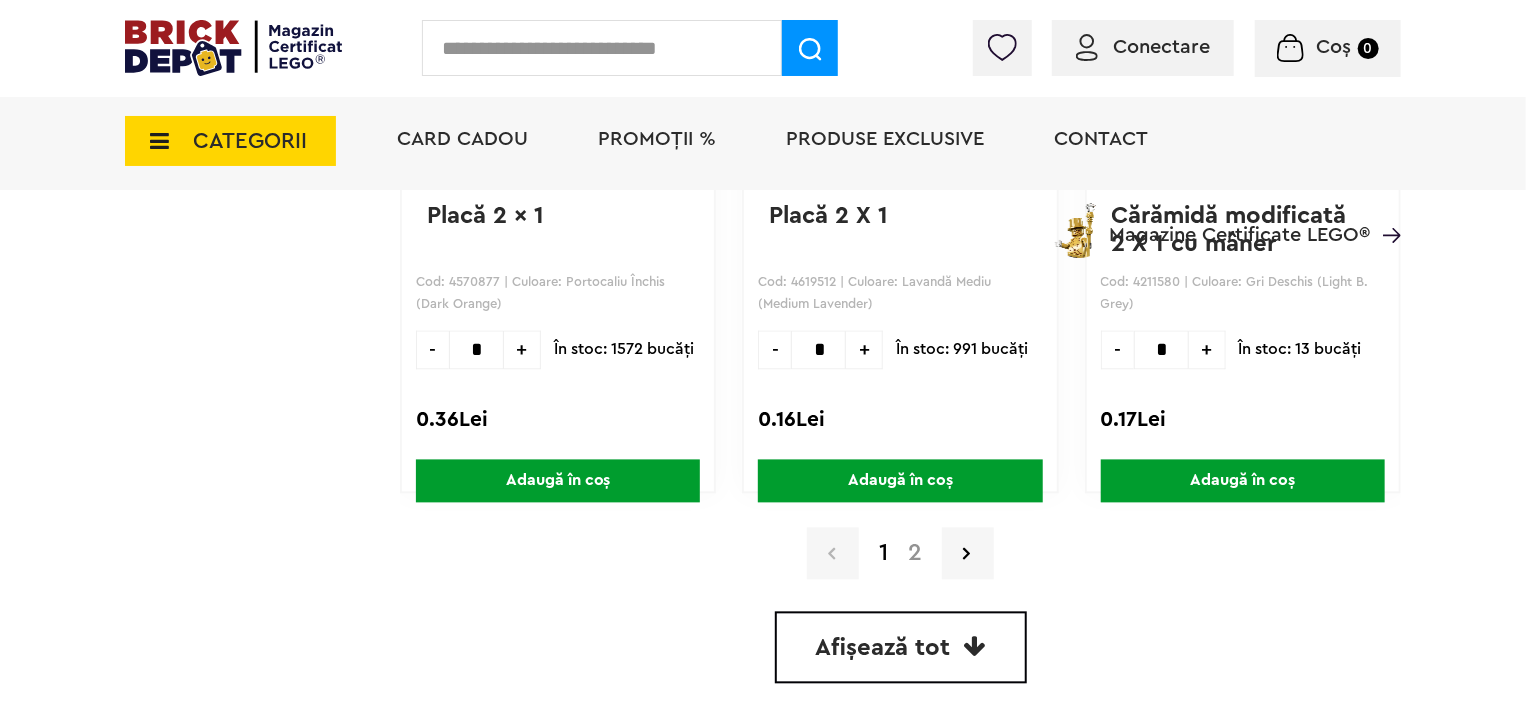 click on "Creează o listă nouă Placă 1 X 2 Cod: 6258094 | Culoare: Coral (Coral) - * + În stoc: 431 bucăţi 0.33Lei  Adaugă în coș  Creează o listă nouă Cărămidă technic 1 X 2 Cod: 6230235 | Culoare: Verde (Green) - * + În stoc: 100 bucăţi 1.24Lei  Adaugă în coș  Creează o listă nouă Cărămidă curbată 1 X 3 X 2 Cod: 6230234 | Culoare: Gri Deschis (Light B. Grey) - * + În stoc: 7 bucăţi 1.55Lei  Adaugă în coș  Creează o listă nouă Cărămidă modificată 1 X 2 cu 2 Knobs Cod: 6230233 | Culoare: Gri Închis (Dark B. Grey) - * + În stoc: 769 bucăţi 0.77Lei  Adaugă în coș  Creează o listă nouă Braţ schelet Cod: 6302313 | Culoare: Negru (Black) - * + În stoc: 15 bucăţi 1.09Lei  Adaugă în coș  Creează o listă nouă Placă 1 X 2 Cod: 6198156 | Culoare: Albastru Nisipos (Sand Blue) - * + În stoc: 340 bucăţi 1.62Lei  Adaugă în coș  Creează o listă nouă -48% Placă 2 X 1 Cod: 6218360 | Culoare: Bej Flesh (Medium Dark Flesh) - * + 0.11Lei 0.21Lei - *" at bounding box center [900, -2297] 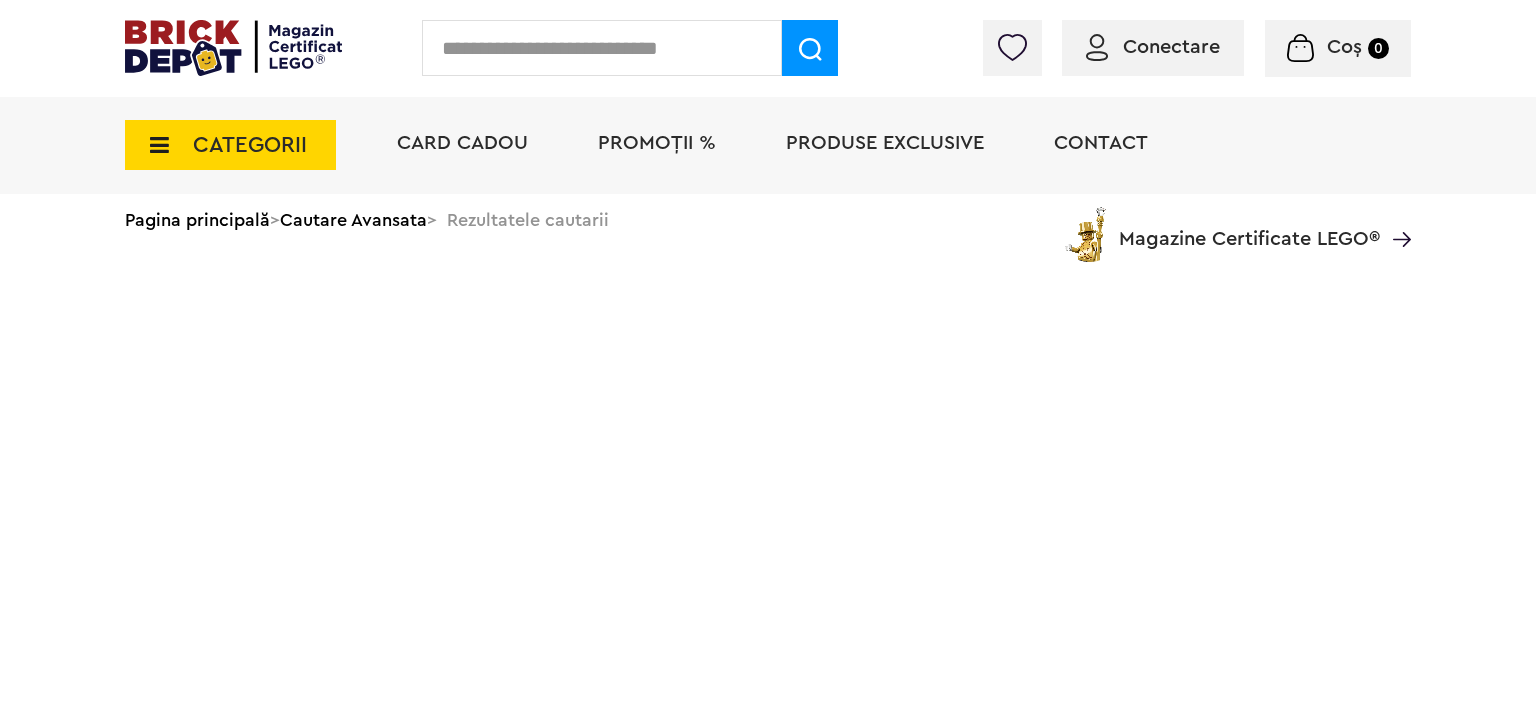 scroll, scrollTop: 0, scrollLeft: 0, axis: both 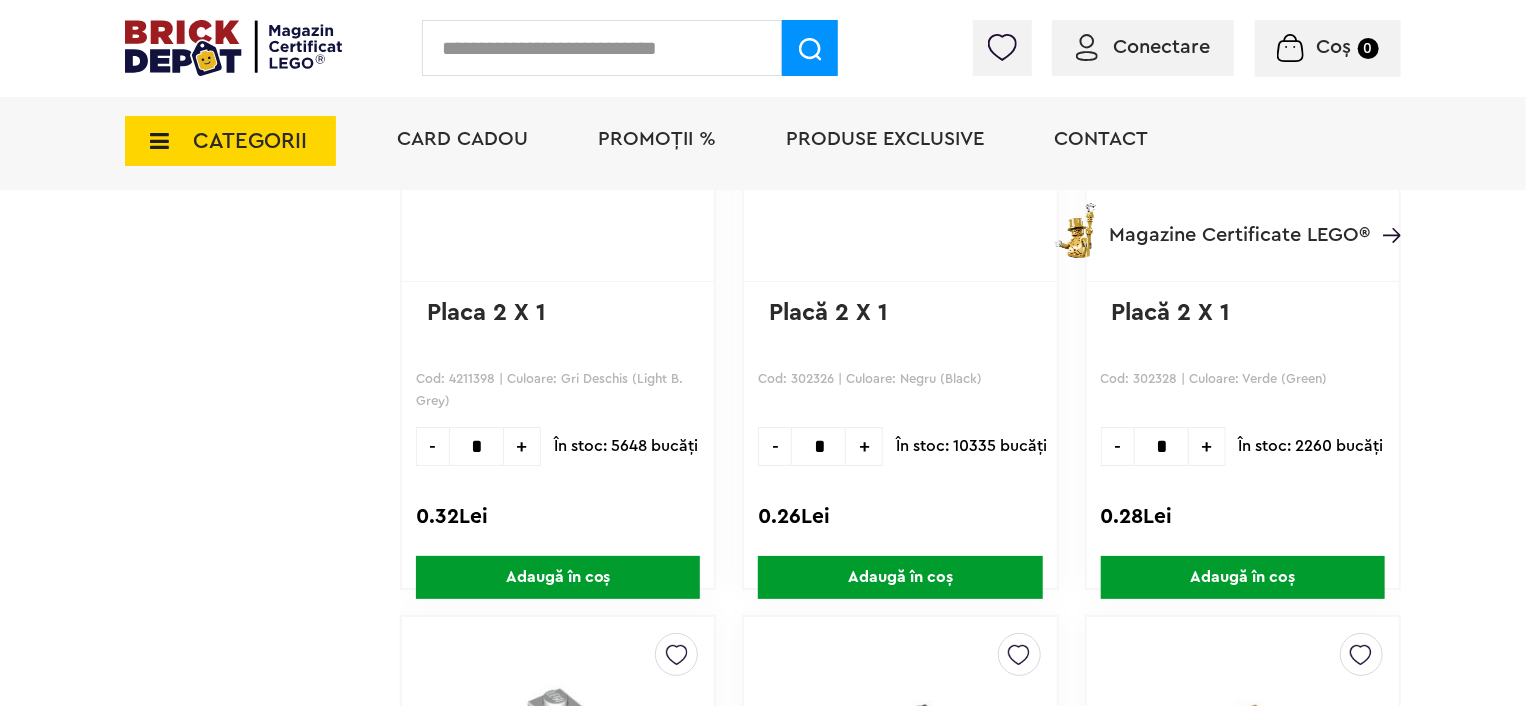 click on "Linkuri Importante
Comenzile mele
Date personale
Adrese
Parolă
Listă dorințe
Recenziile mele
VIP
Delogare
Filtre
Preţ 0 Lei 6 Lei Easybox: Da  [47] Reducere: CATEGORIE PIESE: Cărămizi curbate  [1] Cărămizi speciale  [7] Minifigurine - Părți componente  [1] Plăci  [37] Vezi mai multe Technic - Cărămizi  [1] CULOARE: Alb (White)  [1] Albastru (Blue)  [2] Albastru Închis (Dark Blue)  [1] Albastru Nisipos (Sand Blue)  [1] Vezi mai multe Aqua (Light Aqua)  [1] Azur Închis (Dark Azure)  [1] Azur Mediu (Medium Azure)  [1] Bej (Tan)  [2] Bej Flesh (Medium Dark Flesh)  [1] Bej Închis (Dark Tan)  [1] Coral (Coral)  [1] Galben (Yellow)  [1] Galben Deschis (Bright L. Yellow)  [1] Gri Deschis (Light B. Grey)  [3] Gri Închis (Dark B. Grey)  [2] Lavandă (Lavender)  [1] Lavandă Mediu (Medium Lavender)  [1] Magenta (Magenta)  [1] Maro (Reddish Brown)  [2]  [1] Mov (Dark Purple)" at bounding box center [262, -1945] 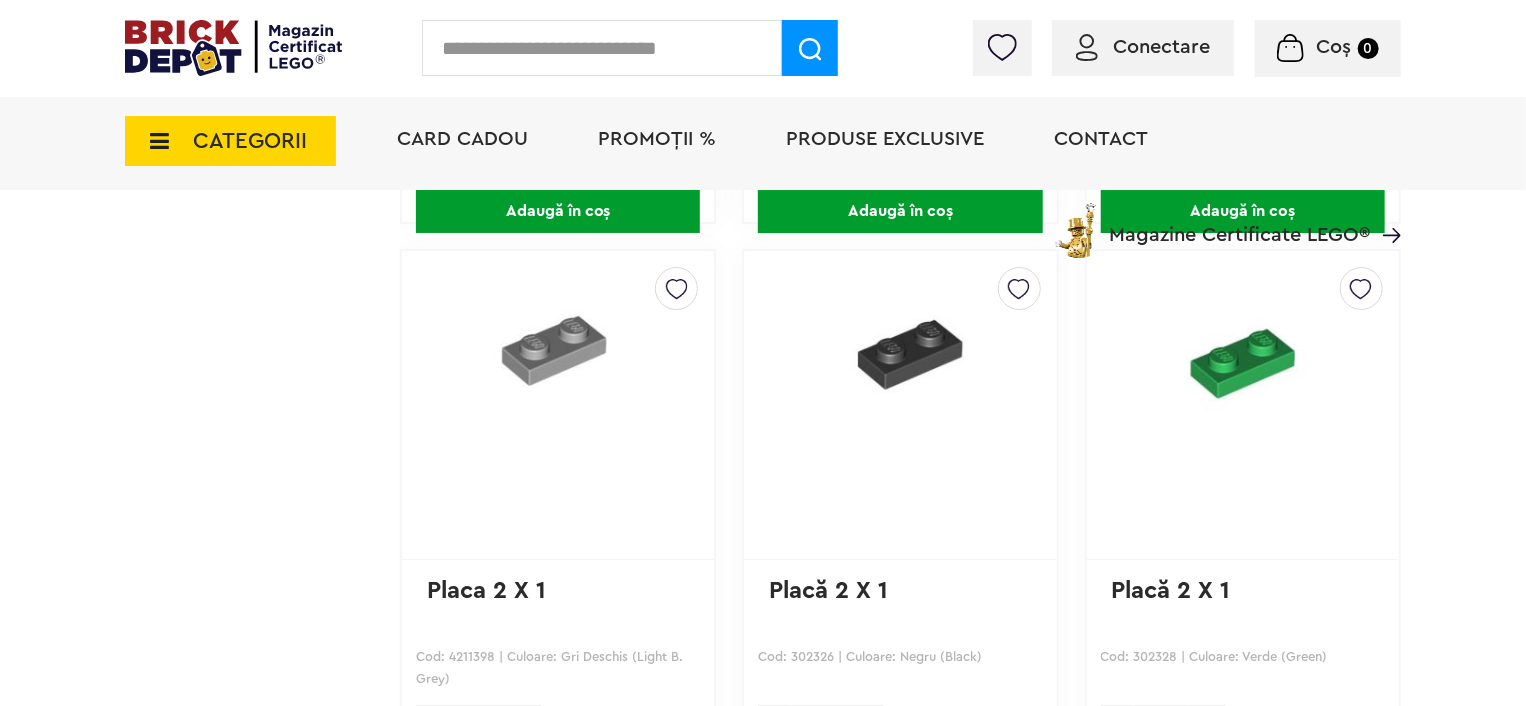 scroll, scrollTop: 7036, scrollLeft: 0, axis: vertical 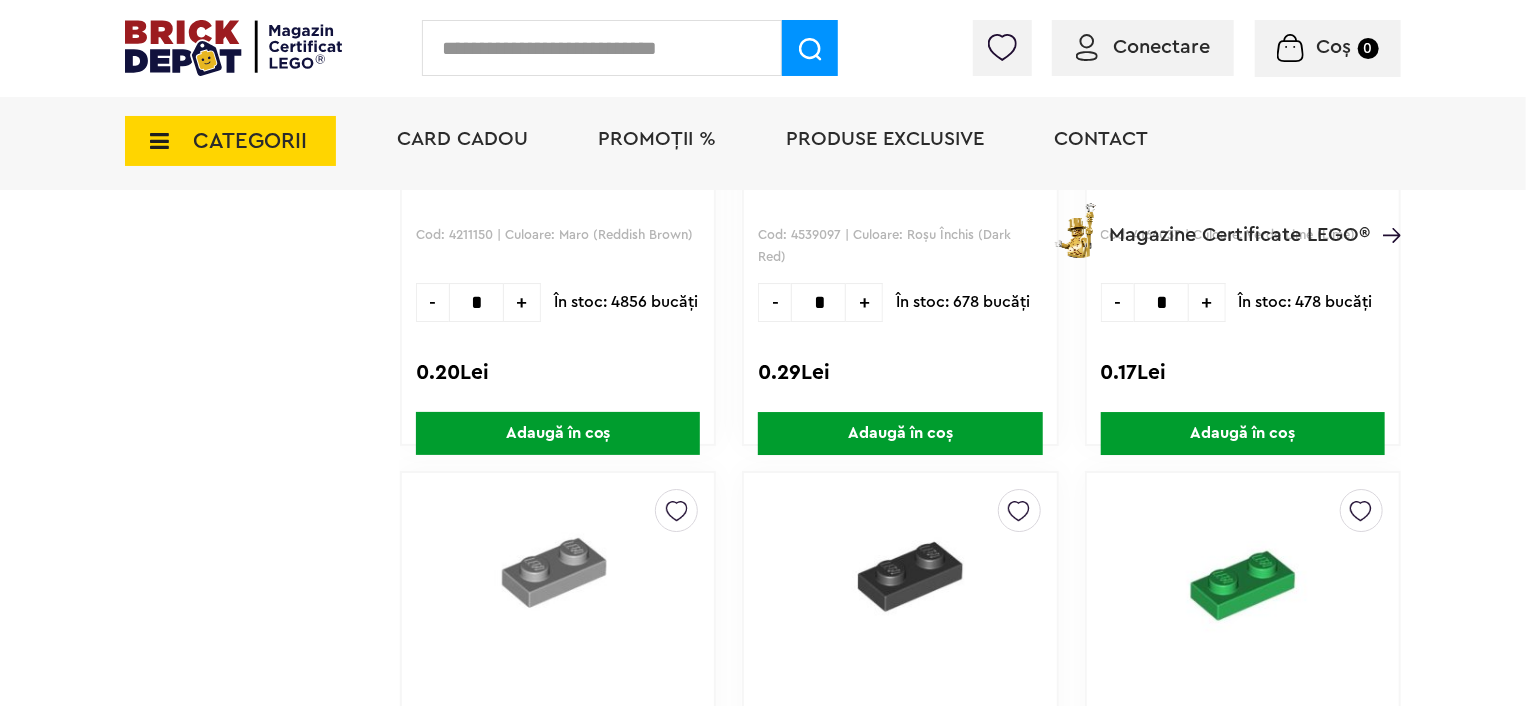 click on "Produse exclusive" at bounding box center (885, 141) 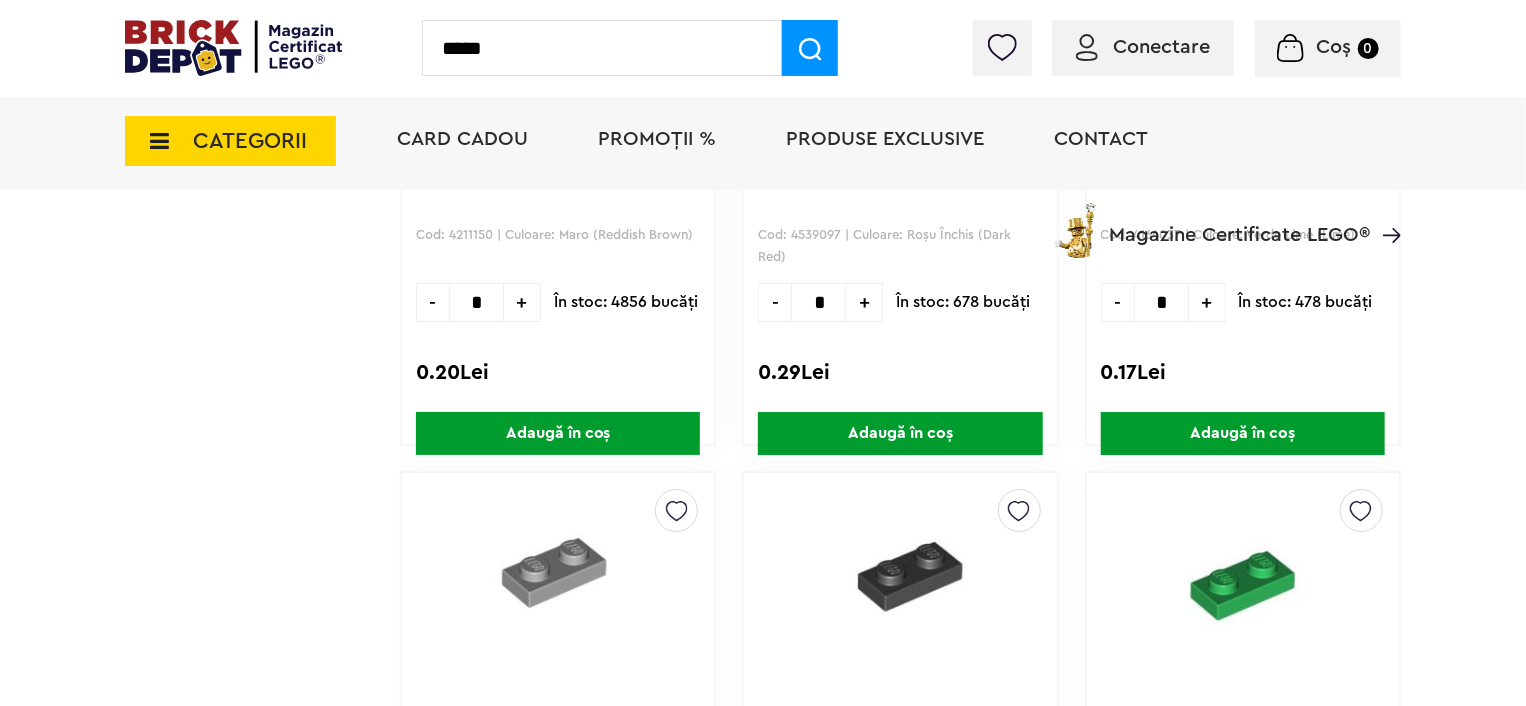 type on "*****" 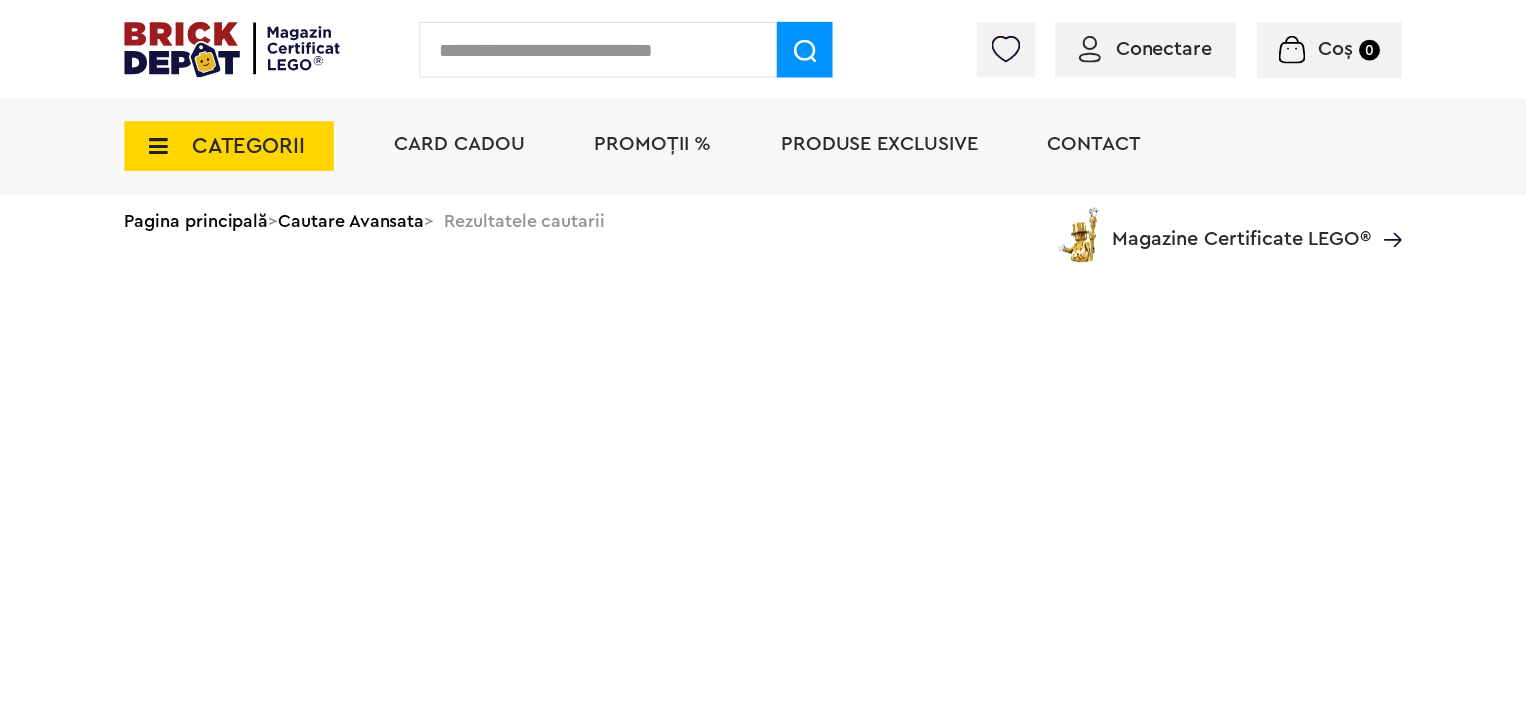scroll, scrollTop: 0, scrollLeft: 0, axis: both 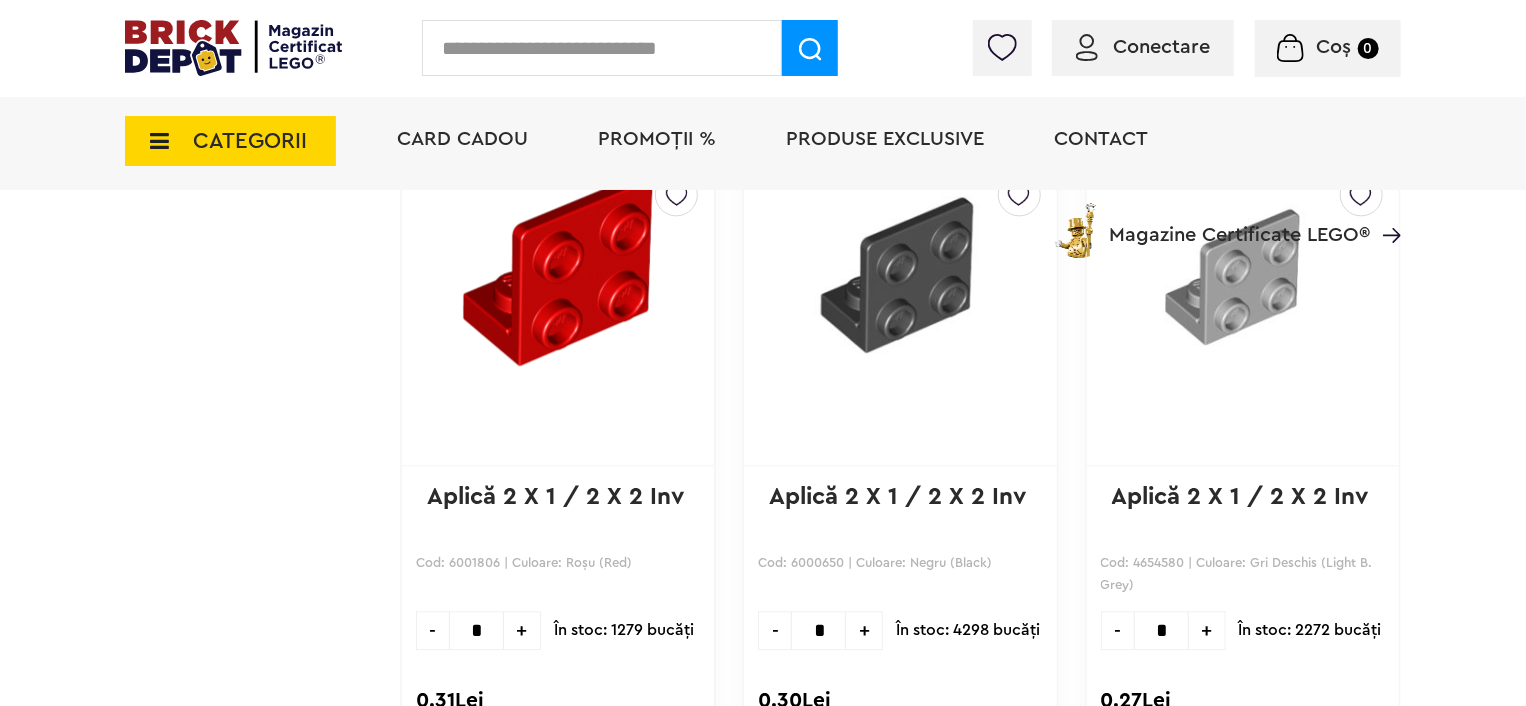 click at bounding box center [602, 48] 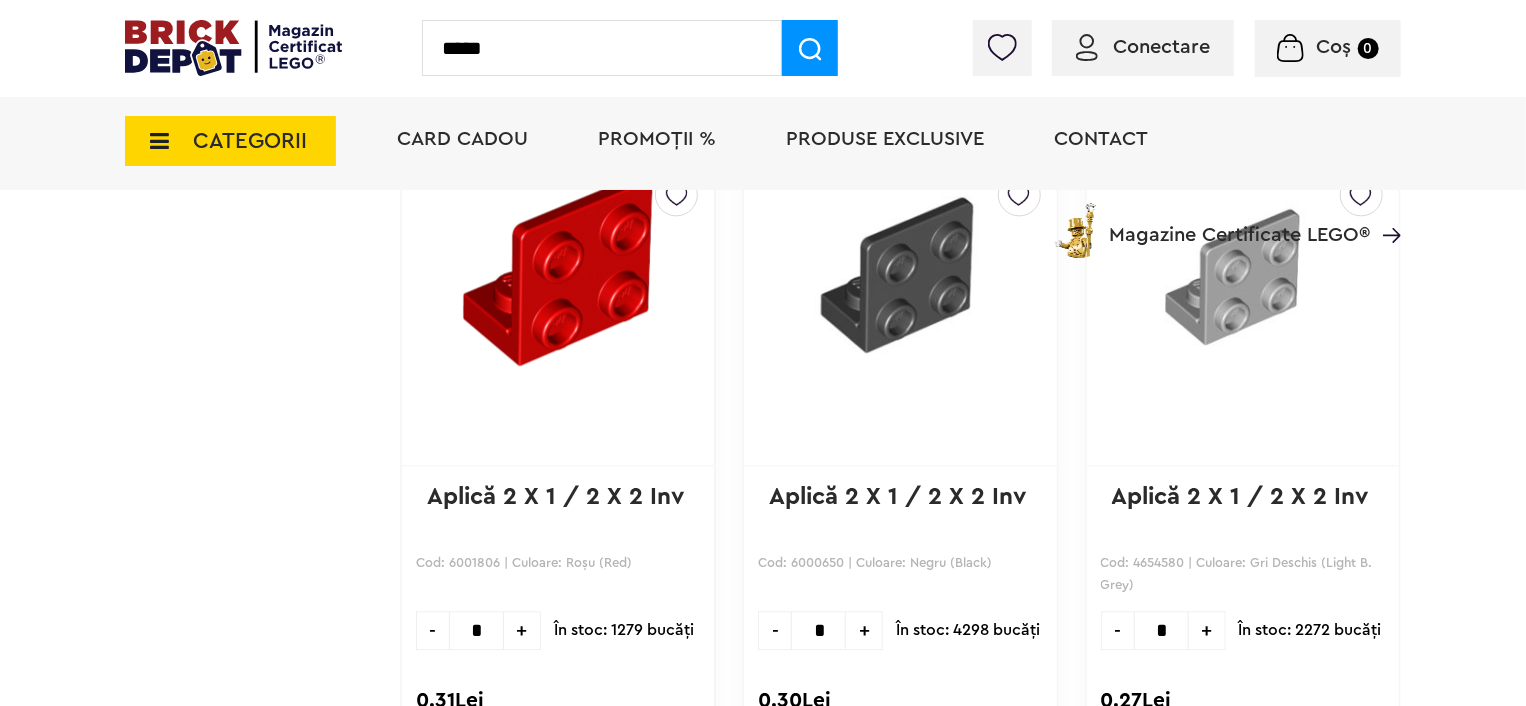 type on "*****" 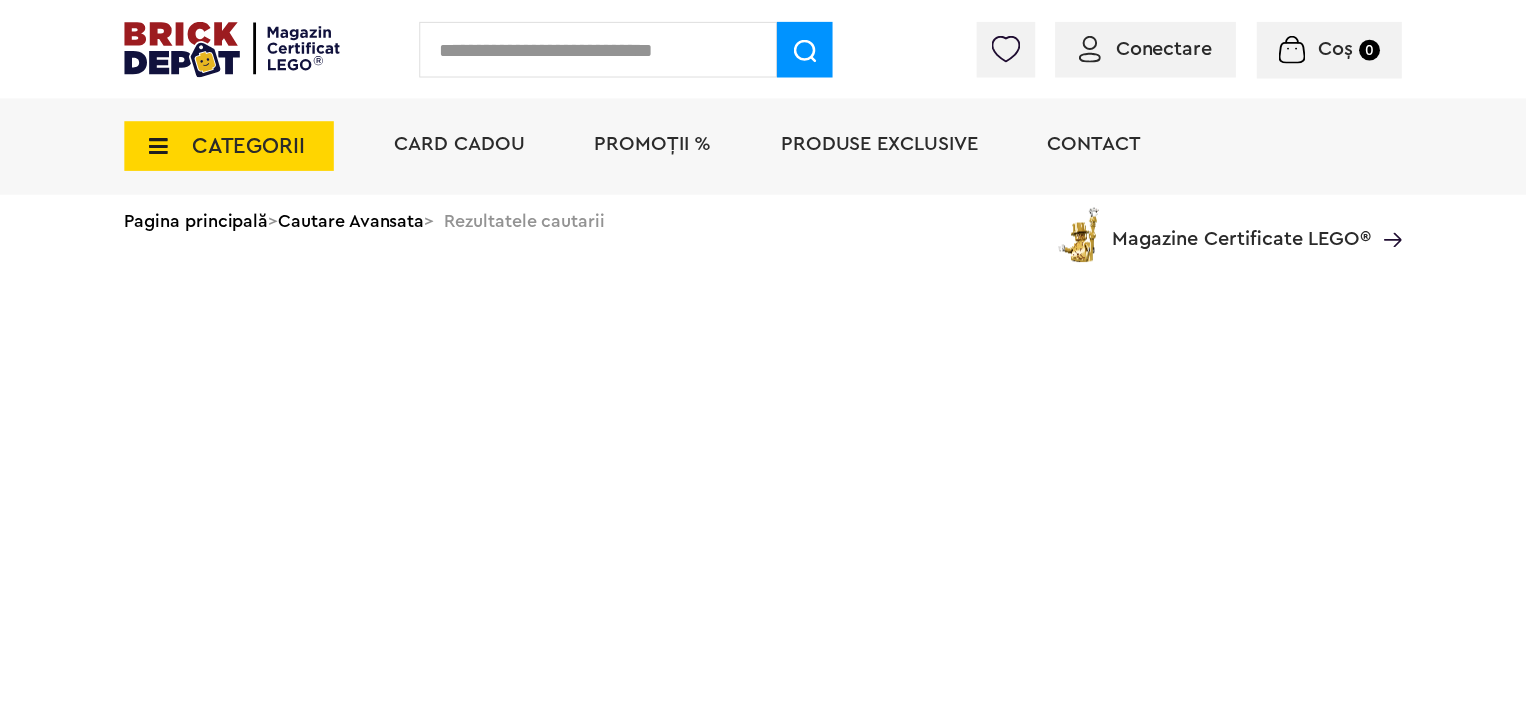 scroll, scrollTop: 0, scrollLeft: 0, axis: both 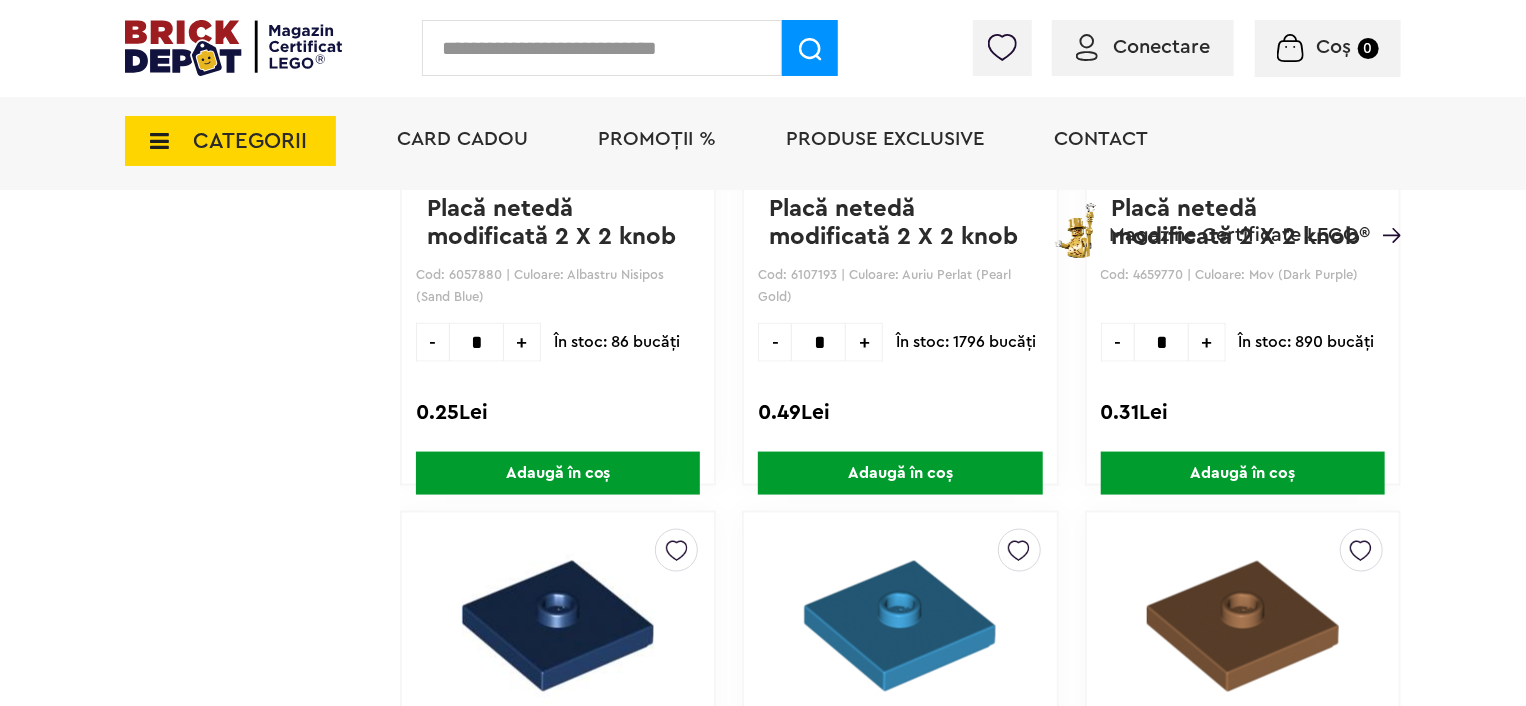 click on "Linkuri Importante
Comenzile mele
Date personale
Adrese
Parolă
Listă dorințe
Recenziile mele
VIP
Delogare
Filtre
Preţ 0 Lei 1 Lei Easybox: Da  [21] CULOARE: Albastru (Blue)  [1] Albastru Închis (Dark Blue)  [1] Albastru Mediu (Medium Blue)  [1] Albastru Nisipos (Sand Blue)  [1] Vezi mai multe Auriu Perlat (Pearl Gold)  [1] Azur Închis (Dark Azure)  [1] Azur Mediu (Medium Azure)  [1] Bej (Tan)  [1] Bej Flesh (Medium Dark Flesh)  [1] Galben (Yellow)  [1] Magenta (Magenta)  [1] Maro (Reddish Brown)  [1] Mov (Dark Purple)  [1] Negru (Black)  [1] Portocaliu (Orange)  [1] Portocaliu Deschis (Bright L. Orange)  [1] Roşu Închis (Dark Red)  [1] Roz Închis (Dark Pink)  [1] Verde (Green)  [1] Verde Lime (Lime)  [1] Verde Măsliniu (Olive Green)  [1] ********" at bounding box center (262, 1493) 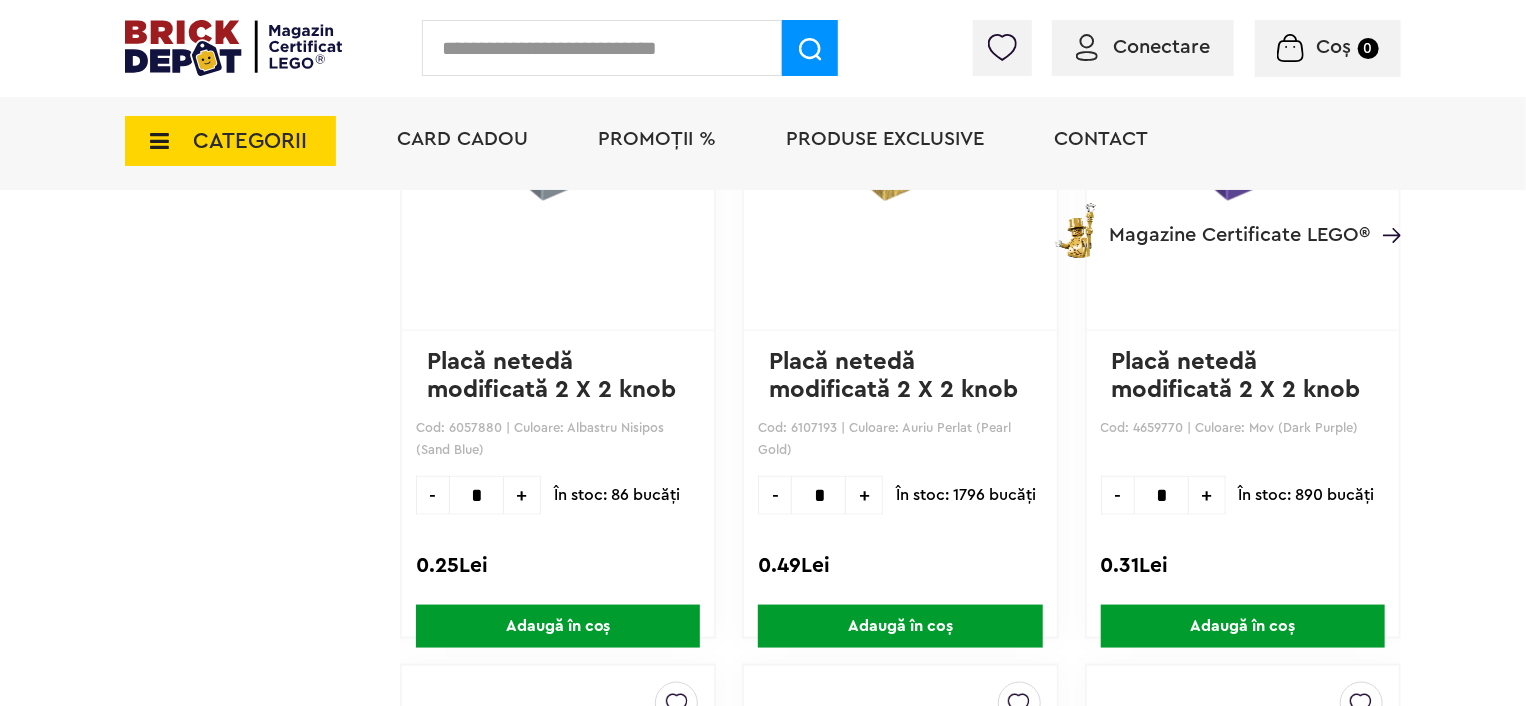 scroll, scrollTop: 1000, scrollLeft: 0, axis: vertical 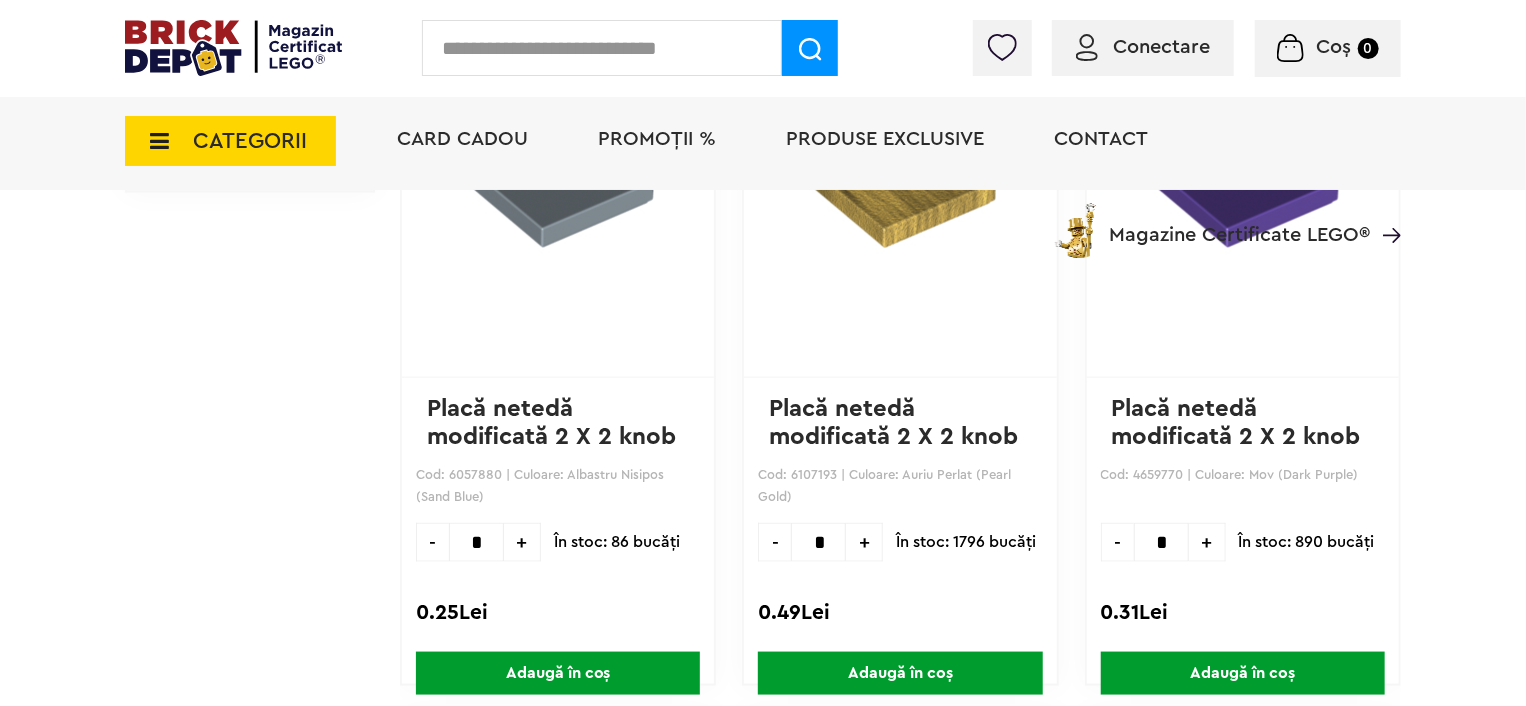 click at bounding box center [602, 48] 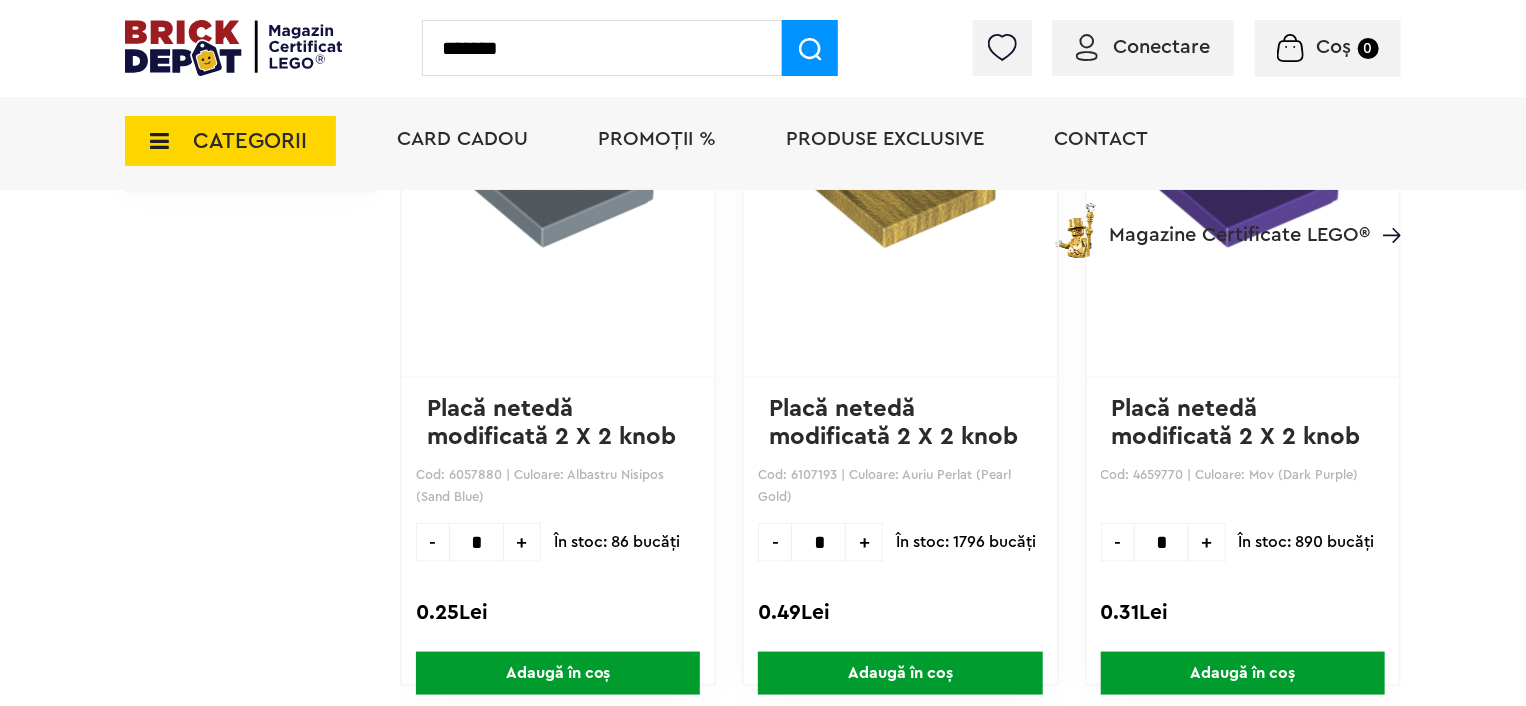type on "*******" 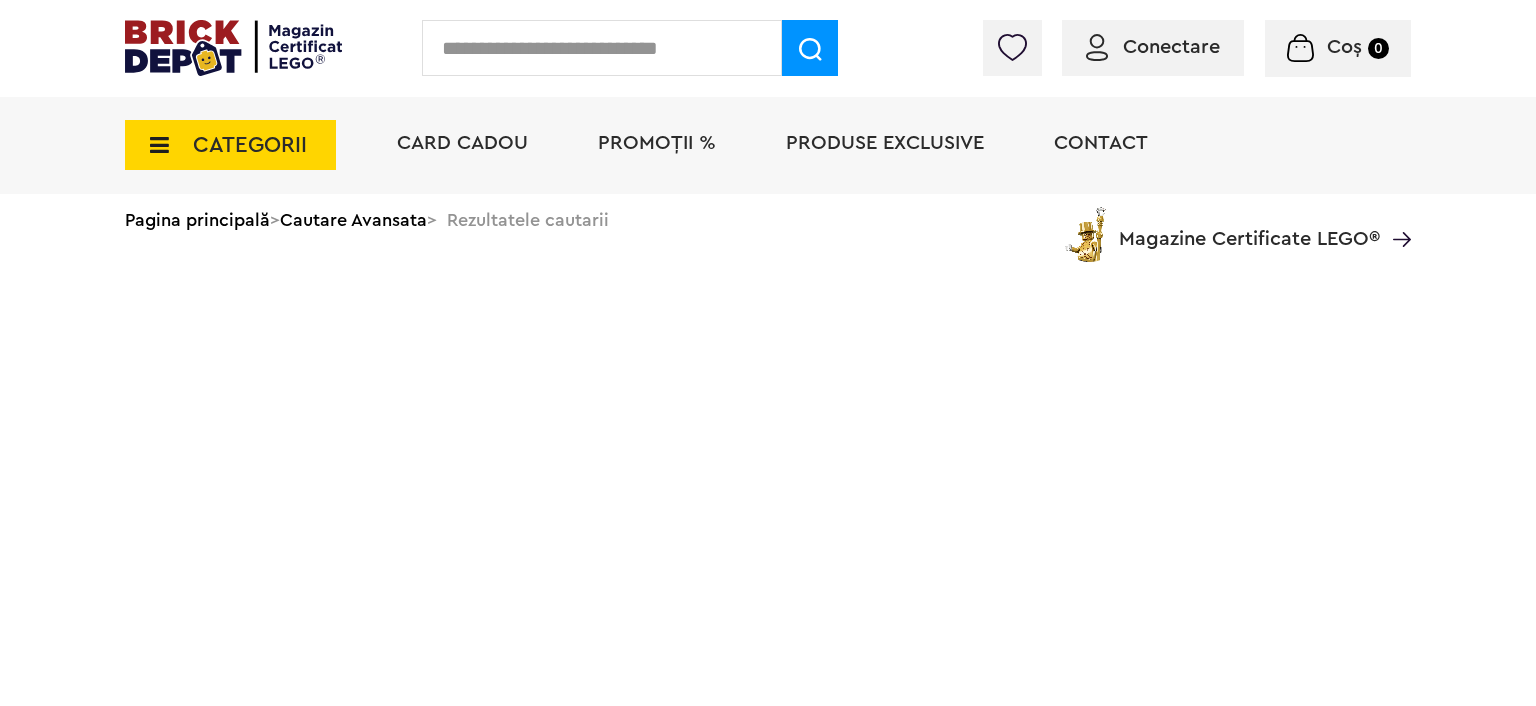 scroll, scrollTop: 0, scrollLeft: 0, axis: both 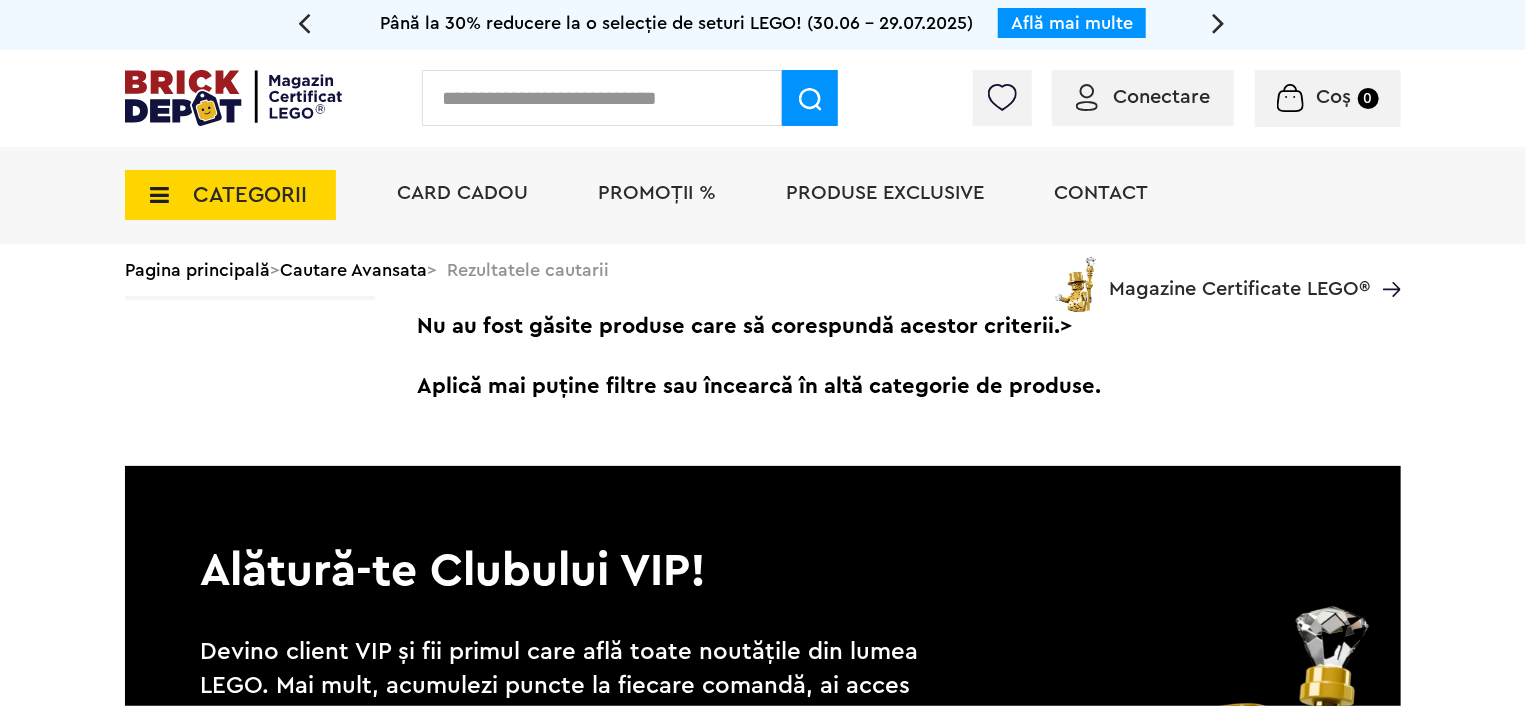 click at bounding box center [602, 98] 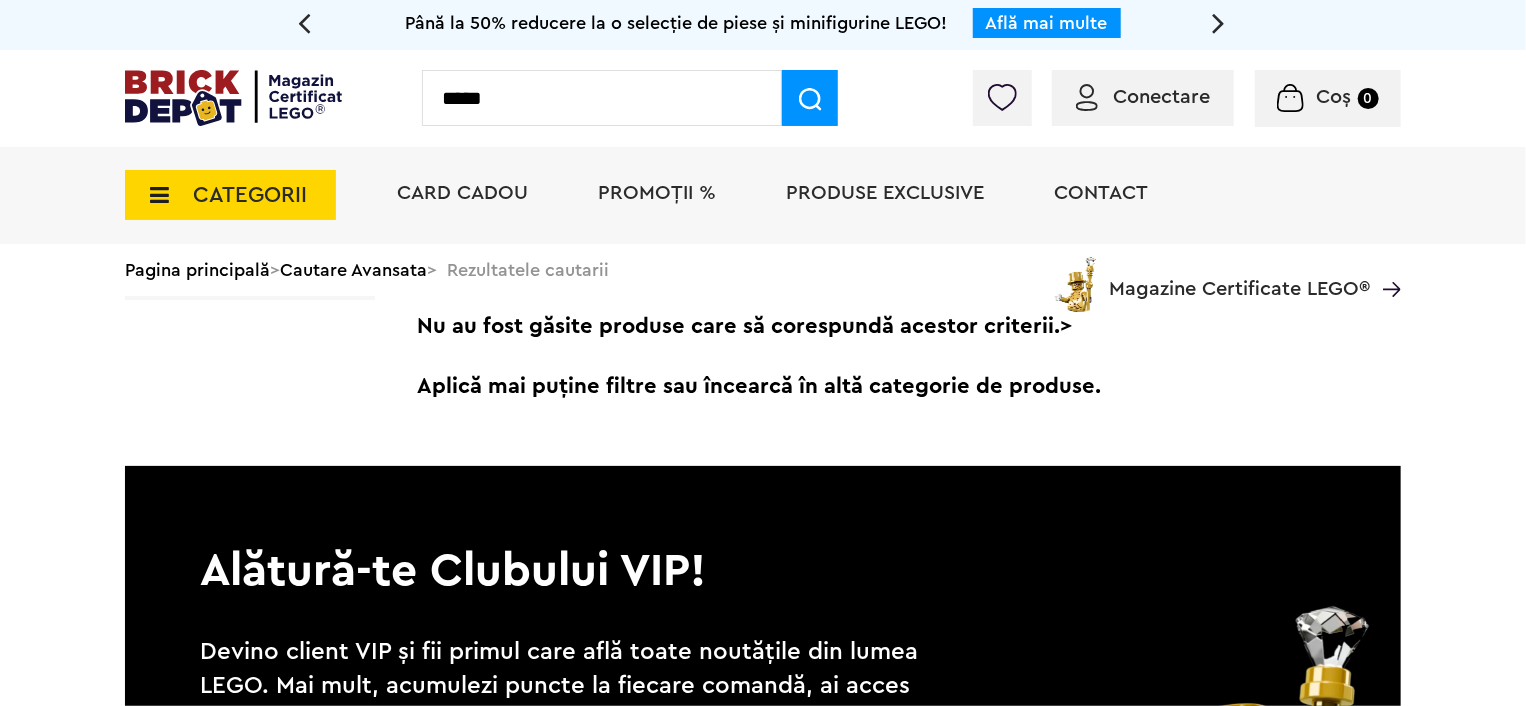 type on "*****" 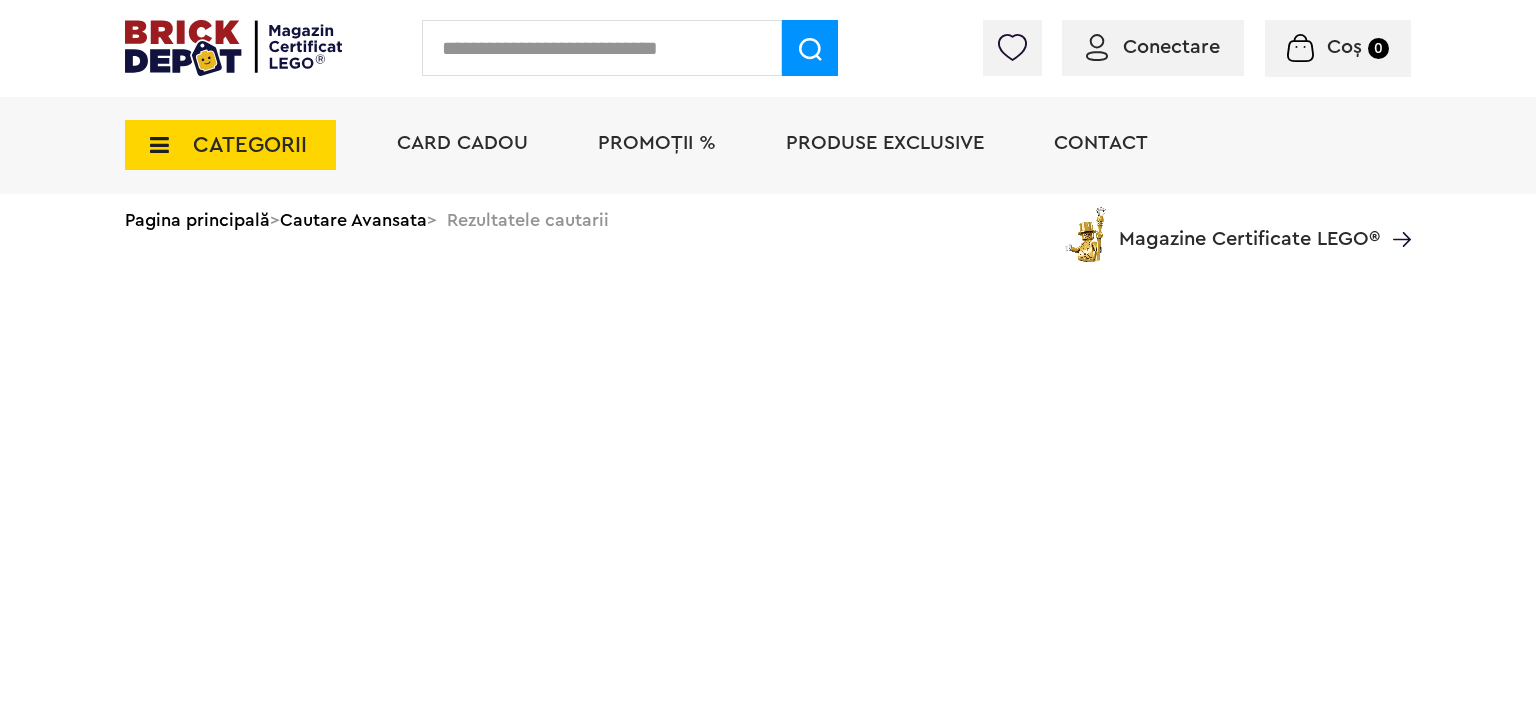 scroll, scrollTop: 0, scrollLeft: 0, axis: both 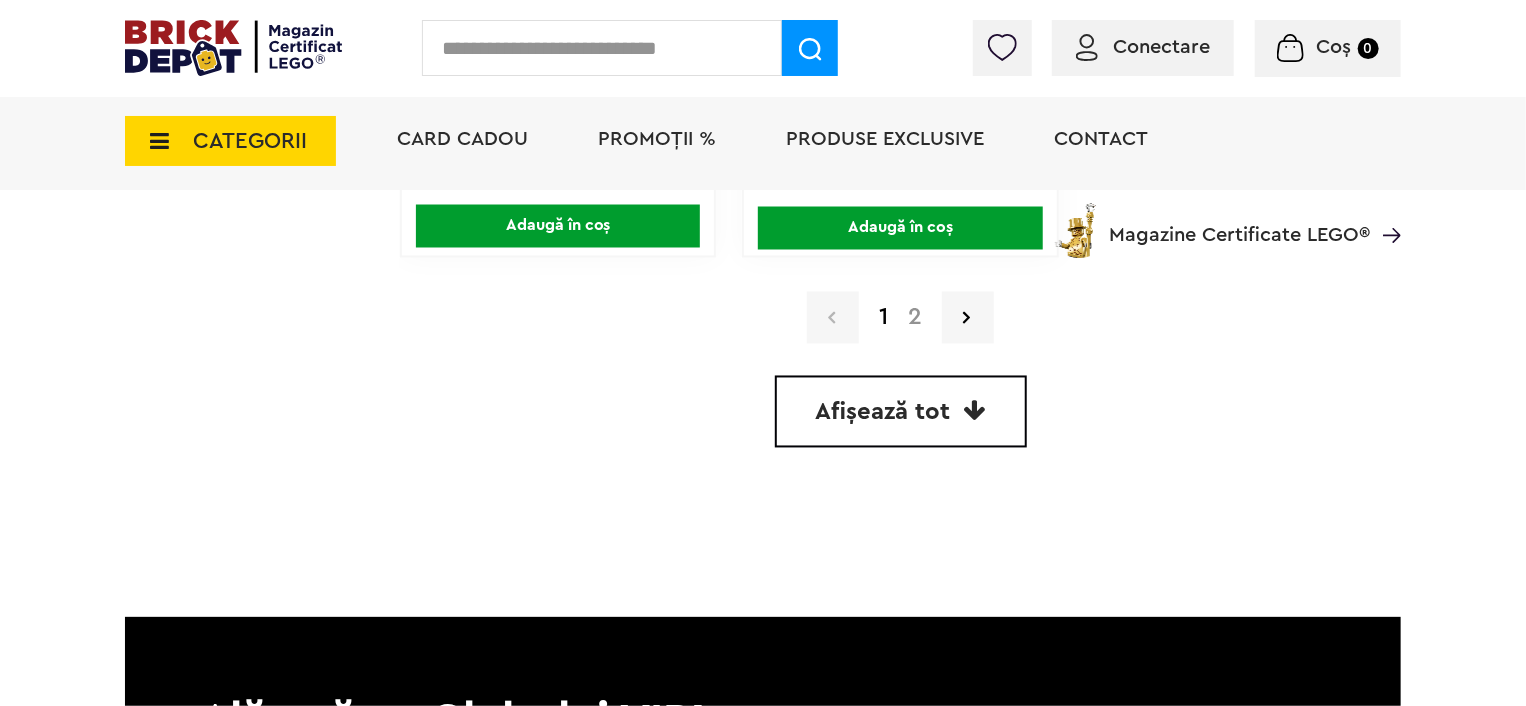 click on "Afișează tot" at bounding box center (901, 412) 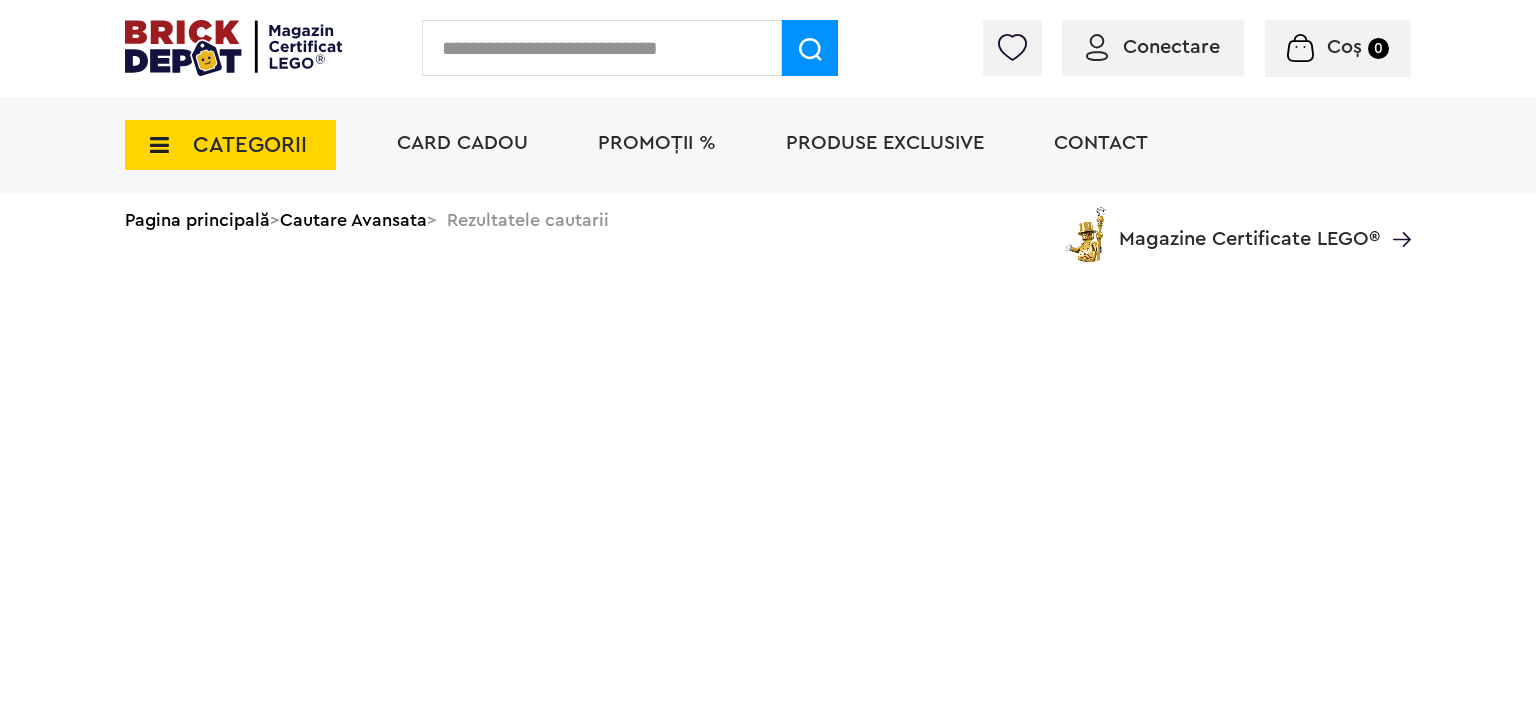 scroll, scrollTop: 0, scrollLeft: 0, axis: both 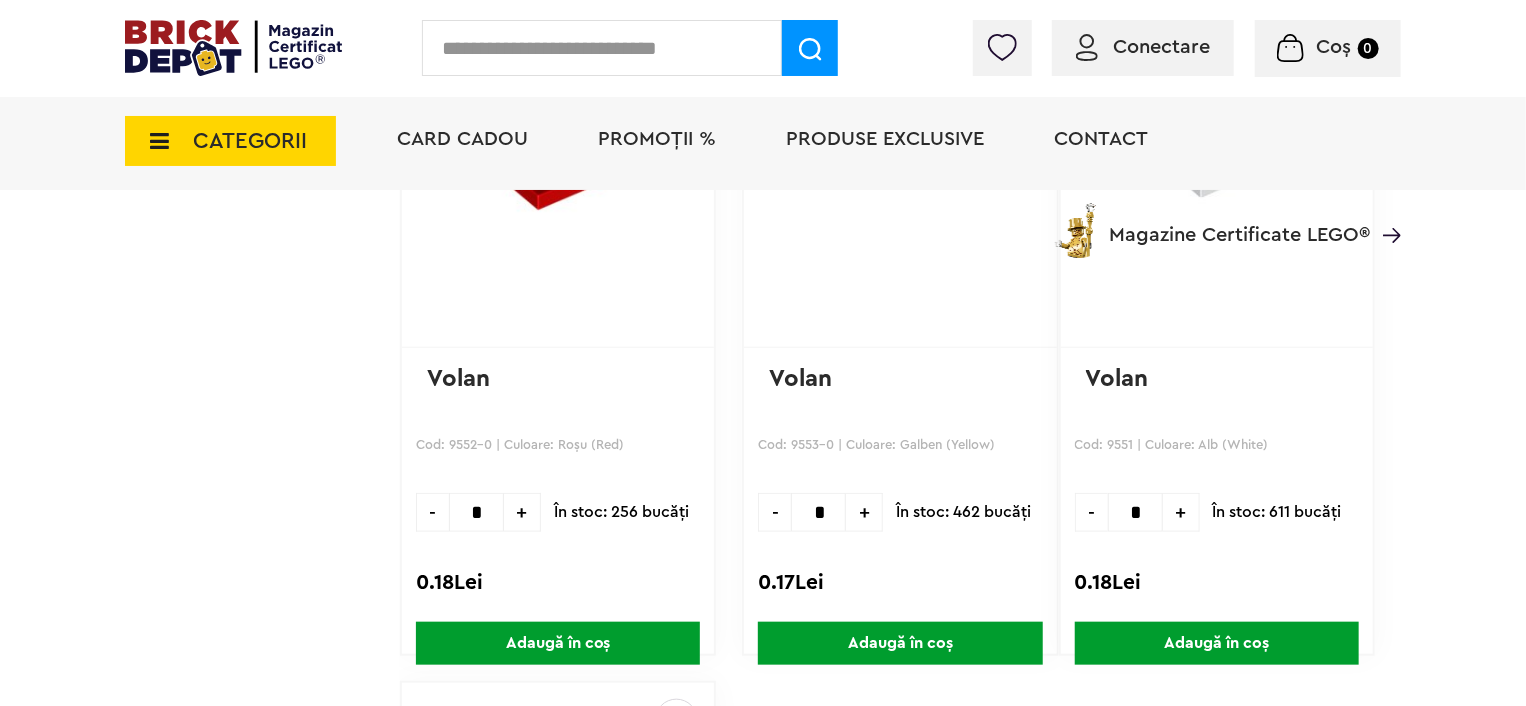 click on "Până la 30% reducere la o selecție de seturi LEGO! (30.06 - 29.07.2025) Află mai multe Cadou VIP Ninjago Battle arena la achiziții de seturi LEGO Ninjago de minim 250 lei! Află mai multe Până la 50% reducere la o selecție de piese și minifigurine LEGO! Află mai multe Cadou VIP 30683 Mașina McLaren F1 la achiziții de seturi LEGO F1 de minim 150 lei! Află mai multe Până la 30% reducere la o selecție de seturi LEGO! (30.06 - 29.07.2025) Află mai multe Cadou VIP Ninjago Battle arena la achiziții de seturi LEGO Ninjago de minim 250 lei! Află mai multe
Conectare
Coș   0
CATEGORII
Jucării LEGO
Card Cadou LEGO Animal Crossing Architecture" at bounding box center (763, -3483) 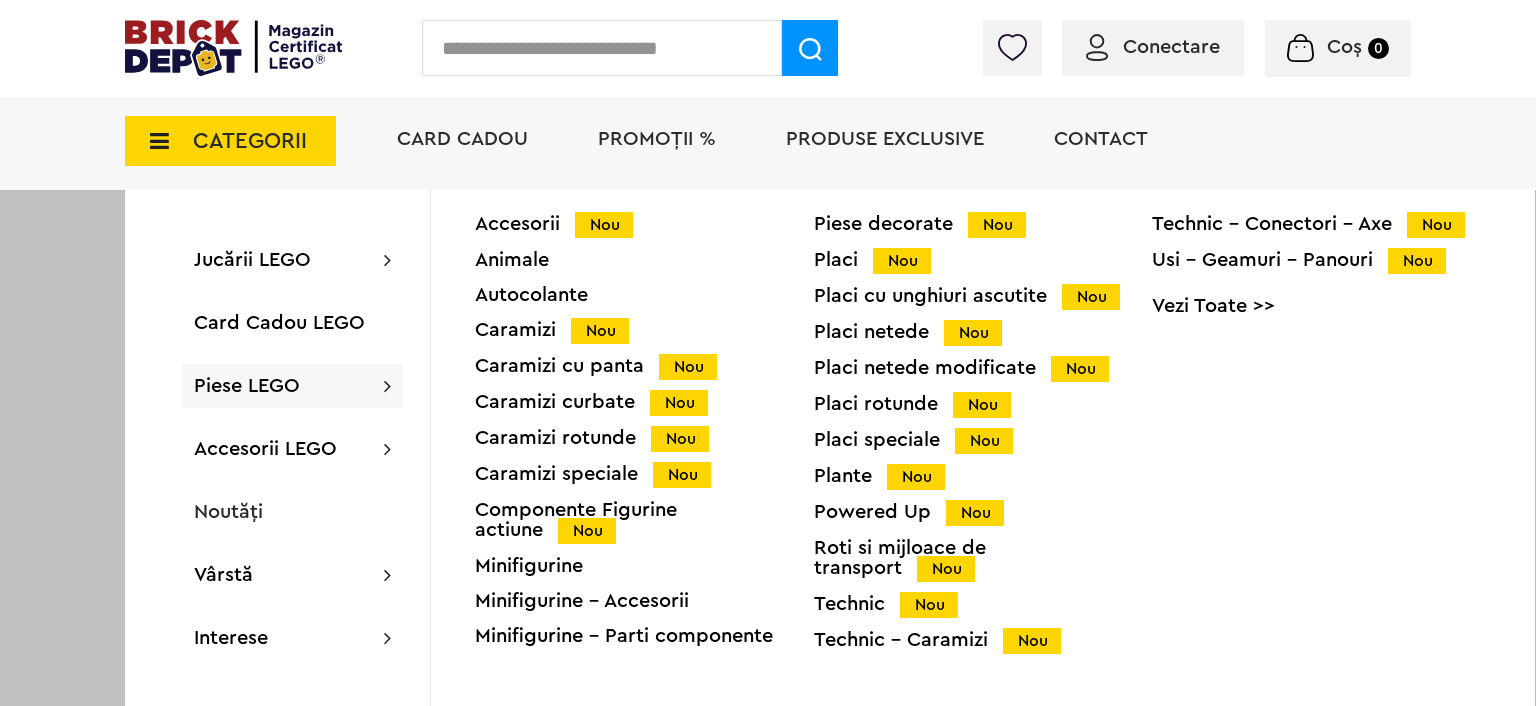 click on "Piese LEGO
Accesorii Nou Animale Autocolante Caramizi Nou Caramizi cu panta Nou Caramizi curbate Nou Caramizi rotunde Nou Caramizi speciale Nou Componente Figurine actiune Nou Minifigurine Minifigurine - Accesorii Minifigurine - Parti componente Piese decorate Nou Placi Nou Placi cu unghiuri ascutite Nou Placi netede Nou Placi netede modificate Nou Placi rotunde Nou Placi speciale Nou Plante Nou Powered Up Nou Roti si mijloace de transport Nou Technic Nou Technic - Caramizi Nou Technic - Conectori - Axe Nou Usi - Geamuri - Panouri Nou Vezi Toate >>" at bounding box center [292, 386] 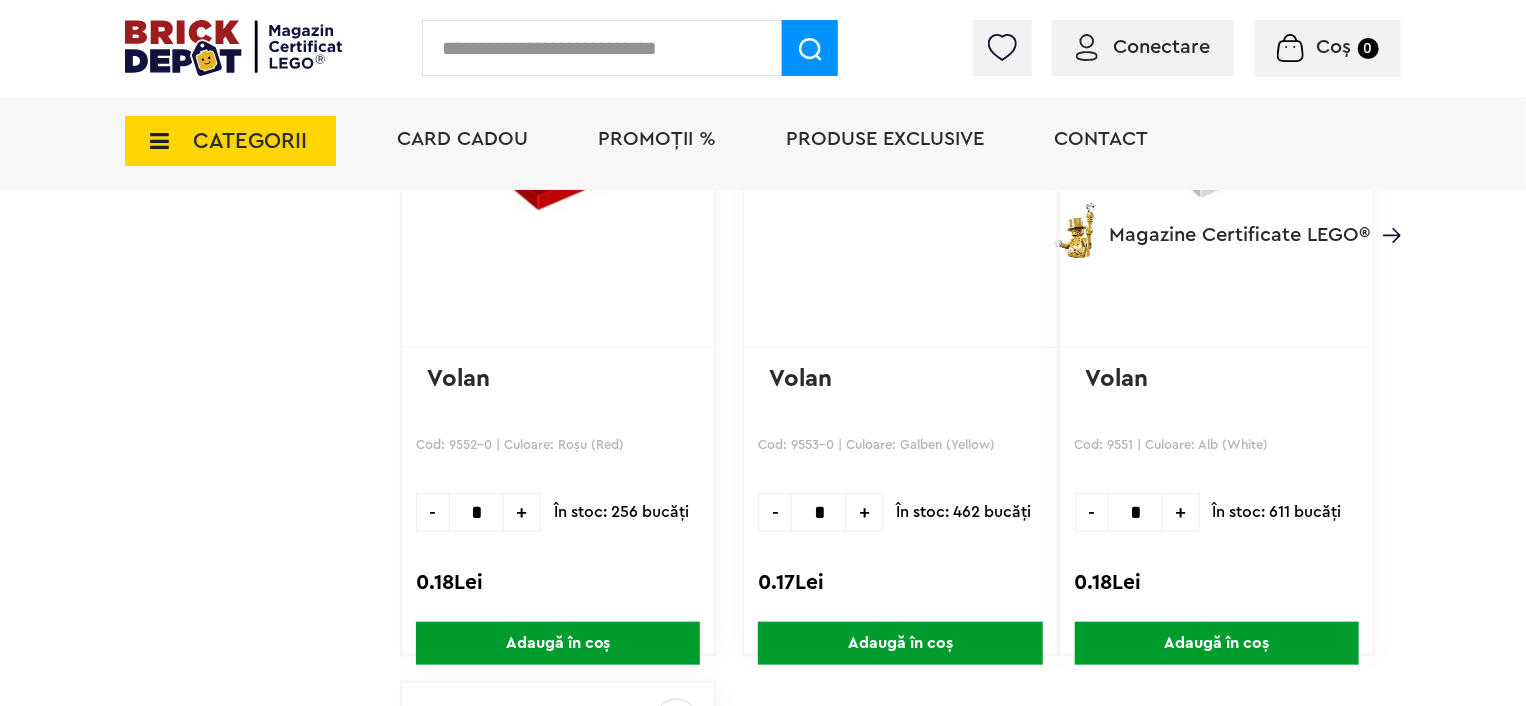 click on "CATEGORII" at bounding box center (250, 141) 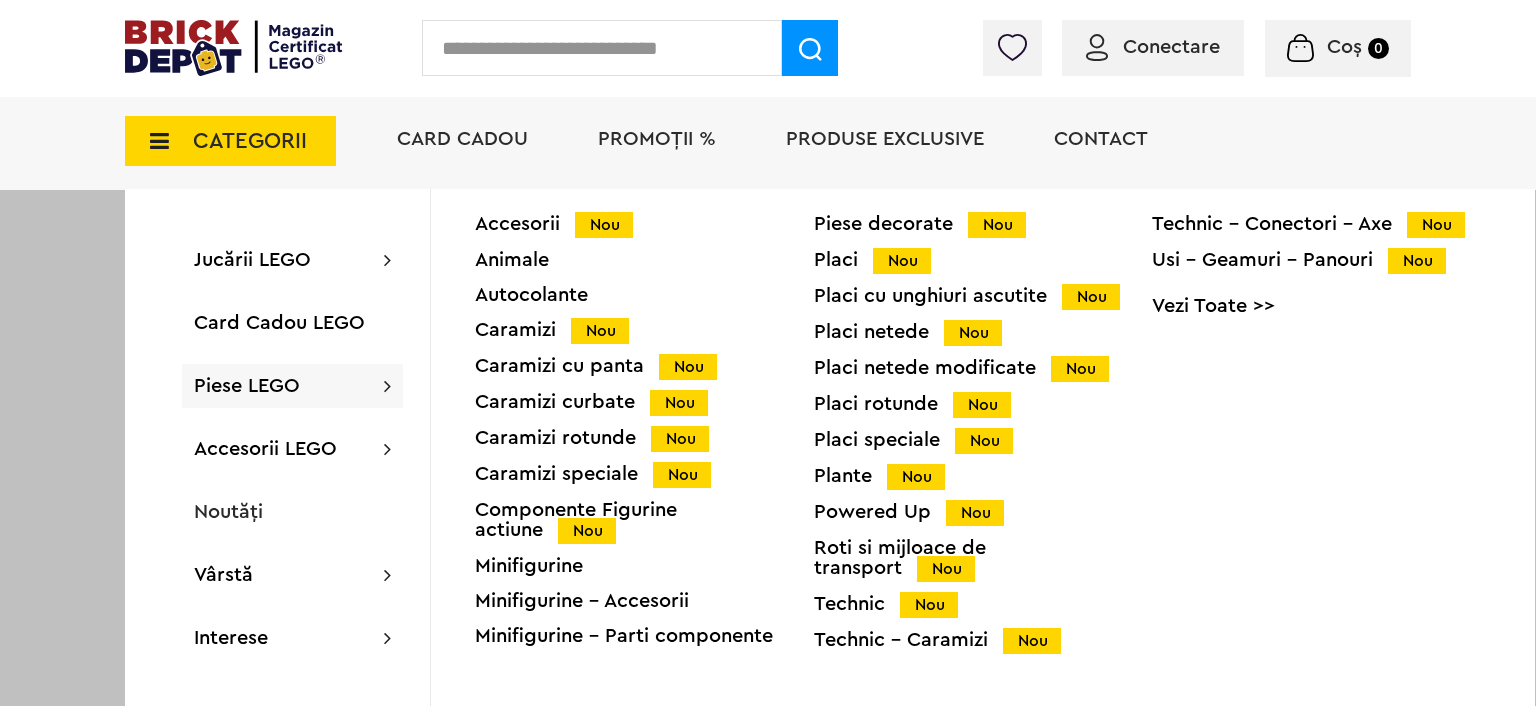 click on "Placi rotunde Nou" at bounding box center [983, 404] 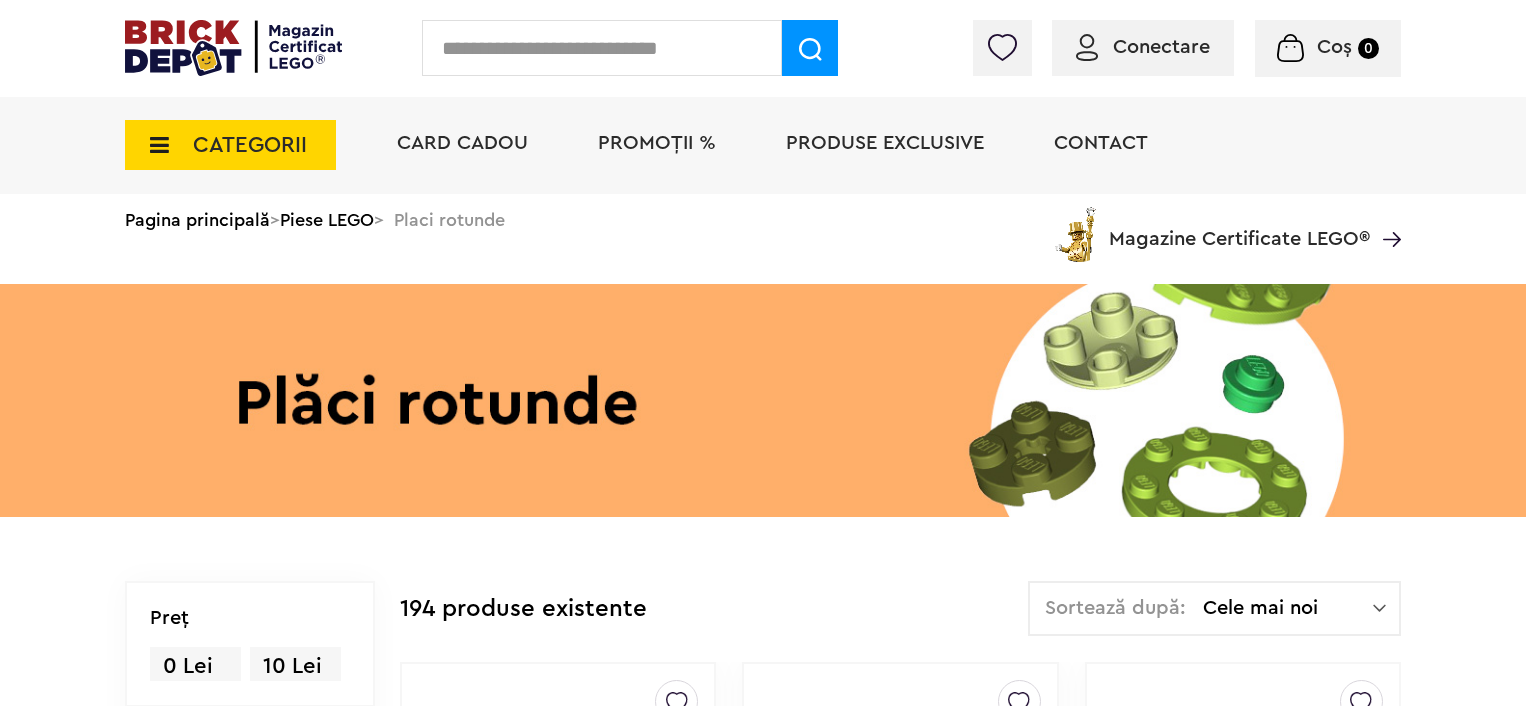scroll, scrollTop: 400, scrollLeft: 0, axis: vertical 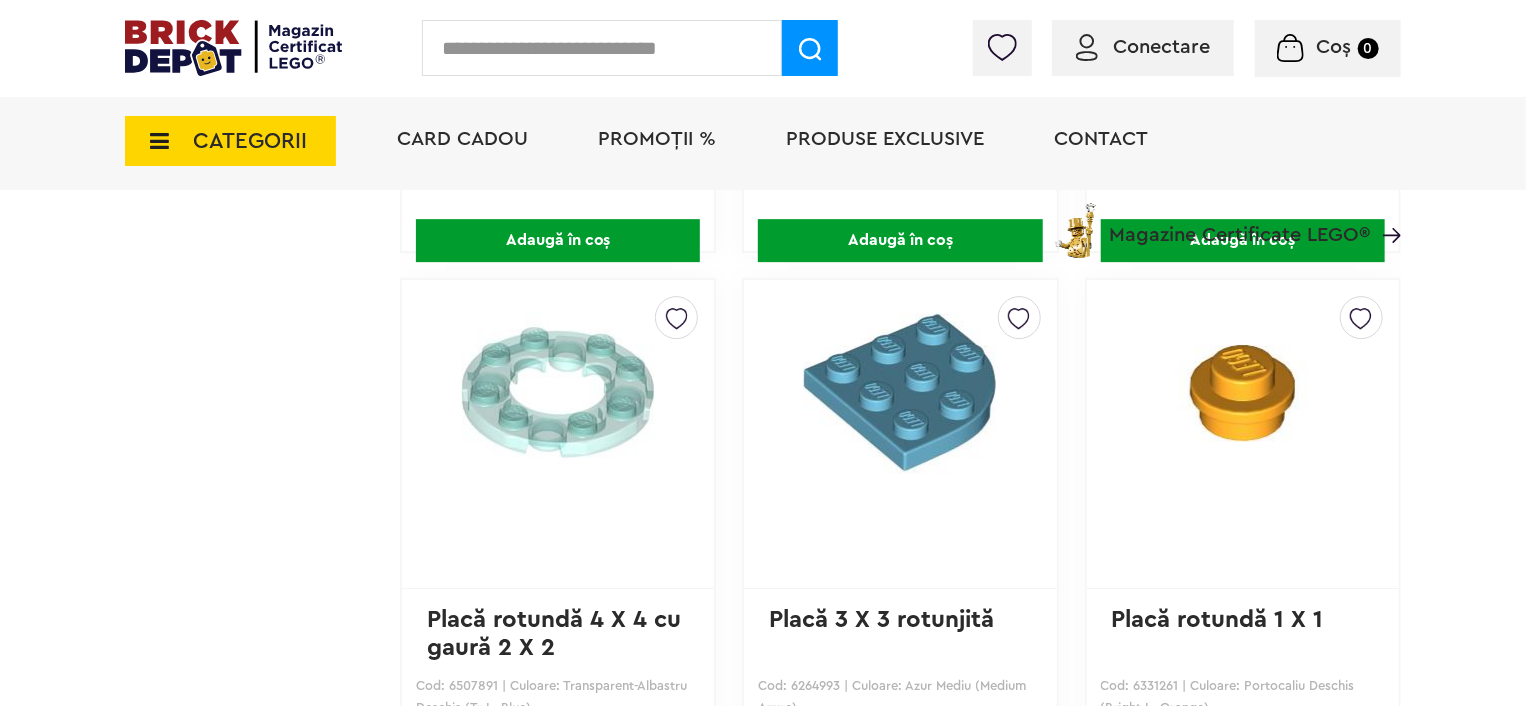 click on "CATEGORII" at bounding box center [230, 141] 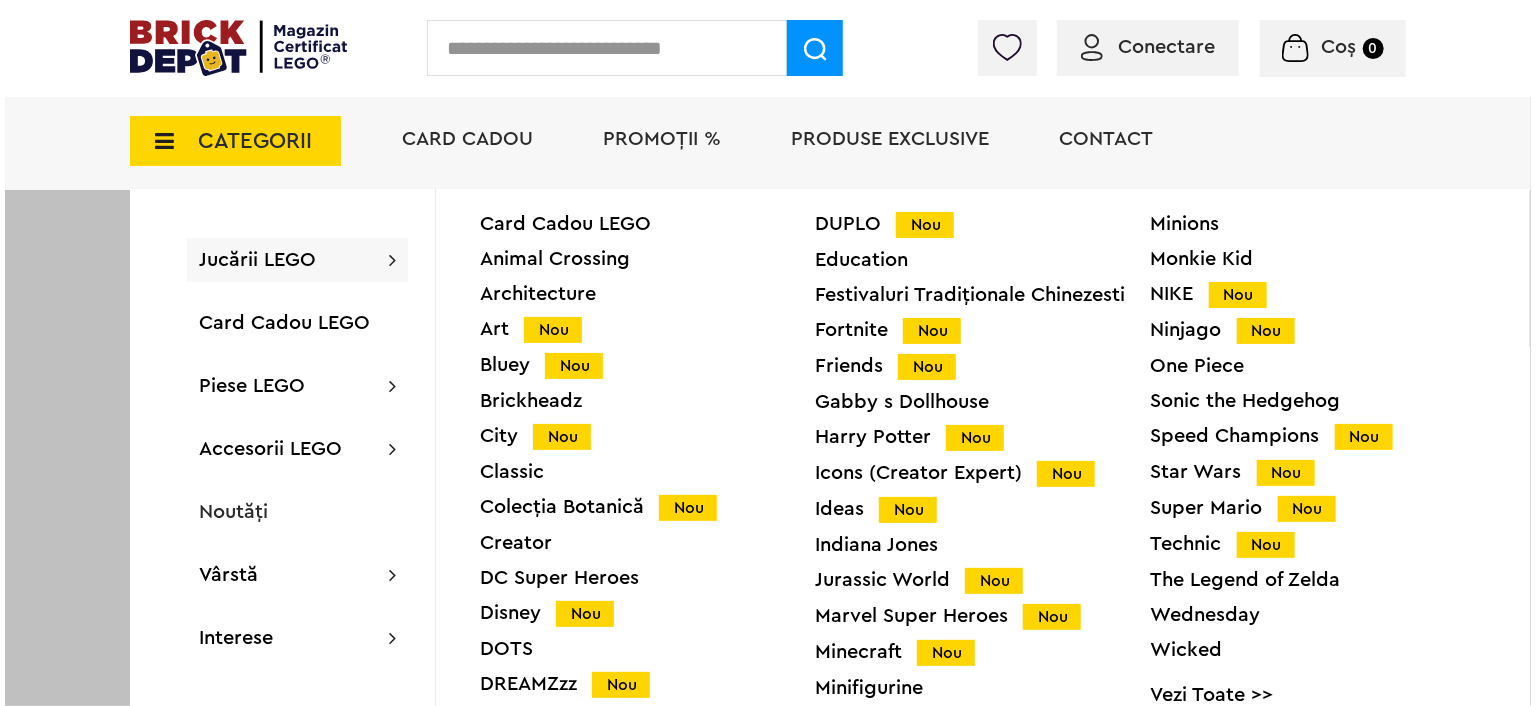 scroll, scrollTop: 3057, scrollLeft: 0, axis: vertical 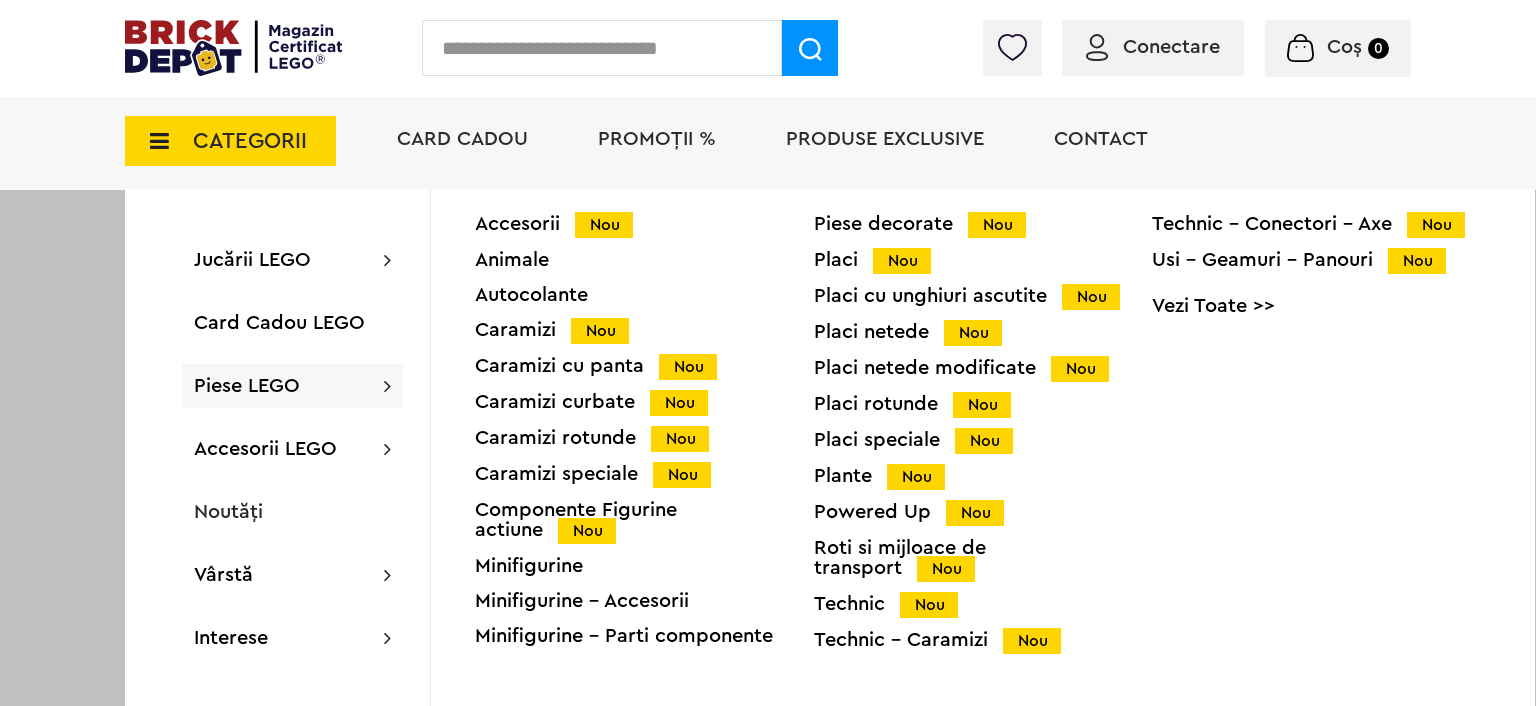 click on "Accesorii Nou Animale Autocolante Caramizi Nou Caramizi cu panta Nou Caramizi curbate Nou Caramizi rotunde Nou Caramizi speciale Nou Componente Figurine actiune Nou Minifigurine Minifigurine - Accesorii Minifigurine - Parti componente" at bounding box center [644, 437] 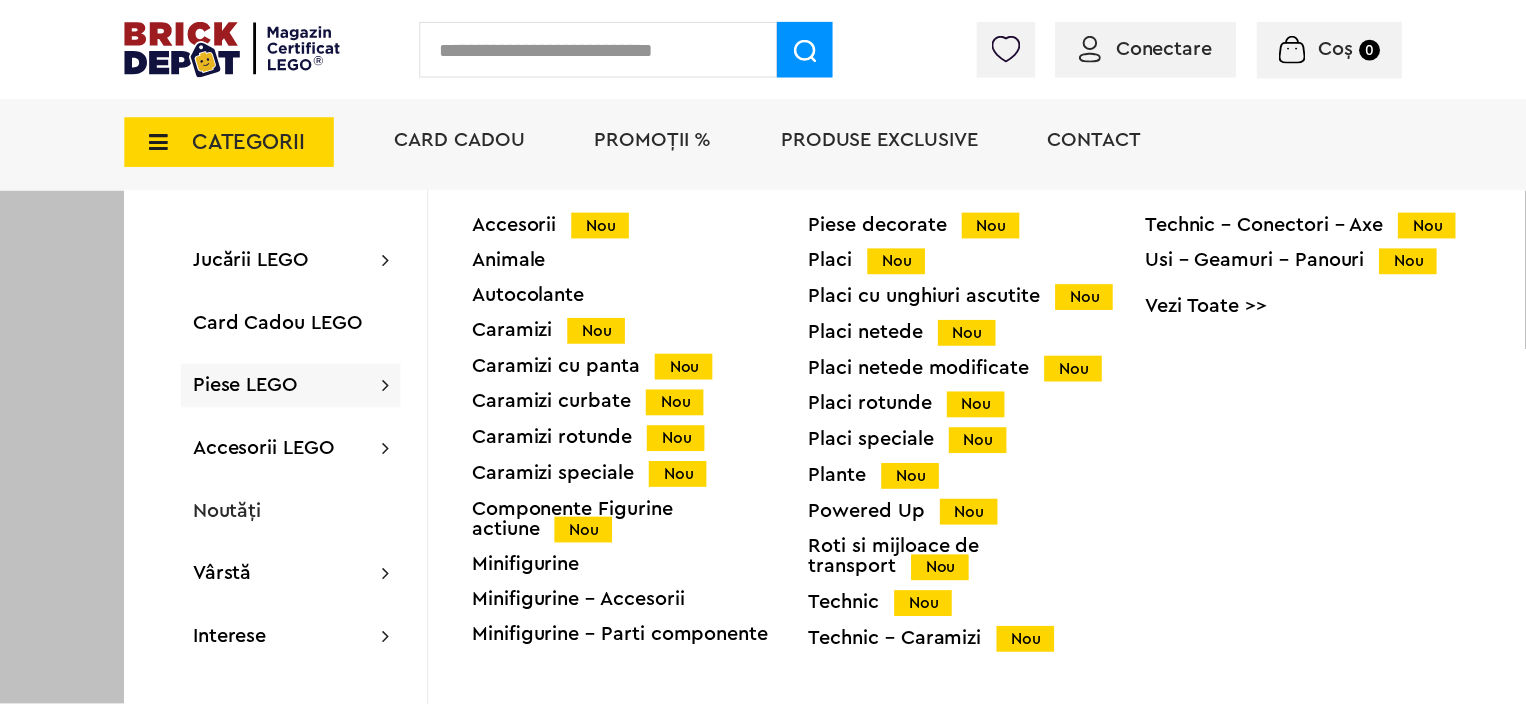 scroll, scrollTop: 3056, scrollLeft: 0, axis: vertical 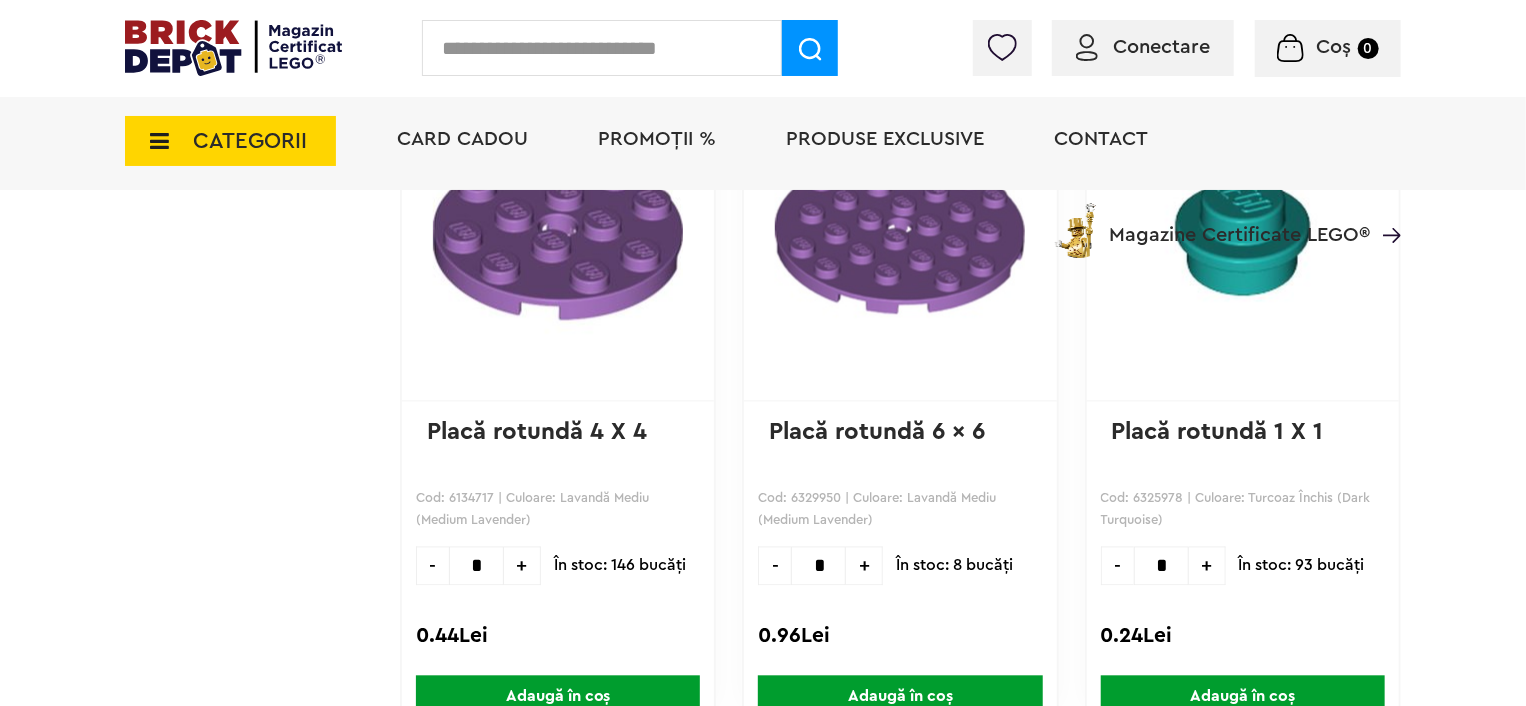 click on "CATEGORII" at bounding box center [250, 141] 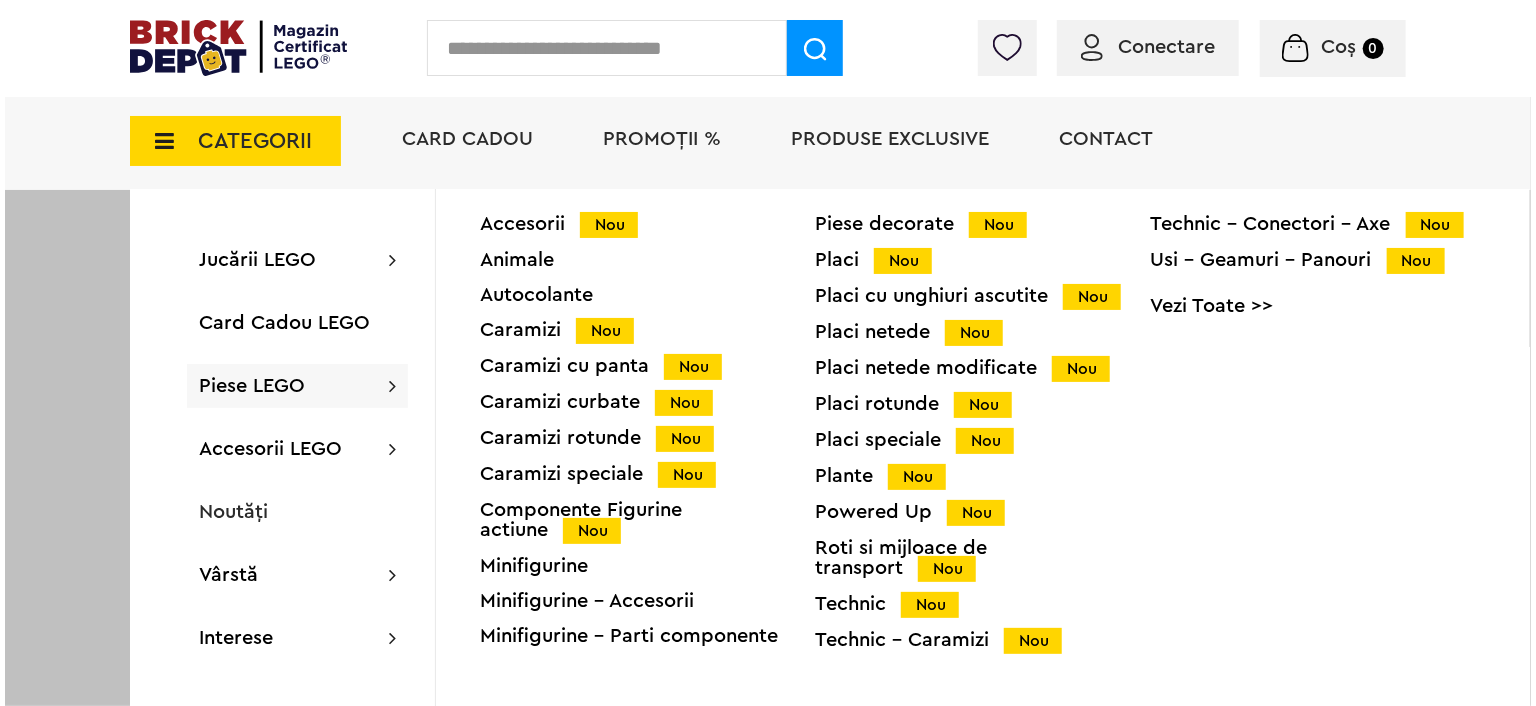 scroll, scrollTop: 1957, scrollLeft: 0, axis: vertical 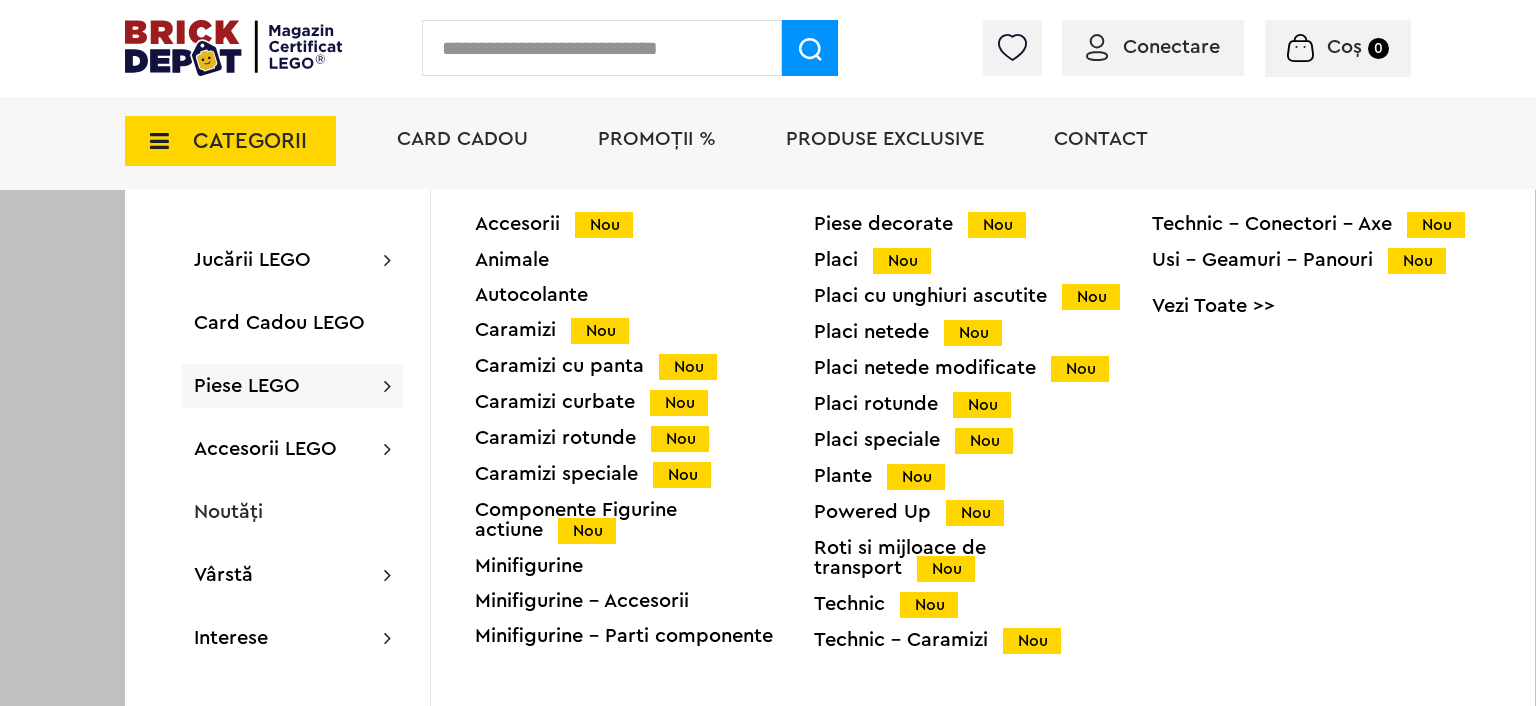 click on "Caramizi curbate Nou" at bounding box center [644, 402] 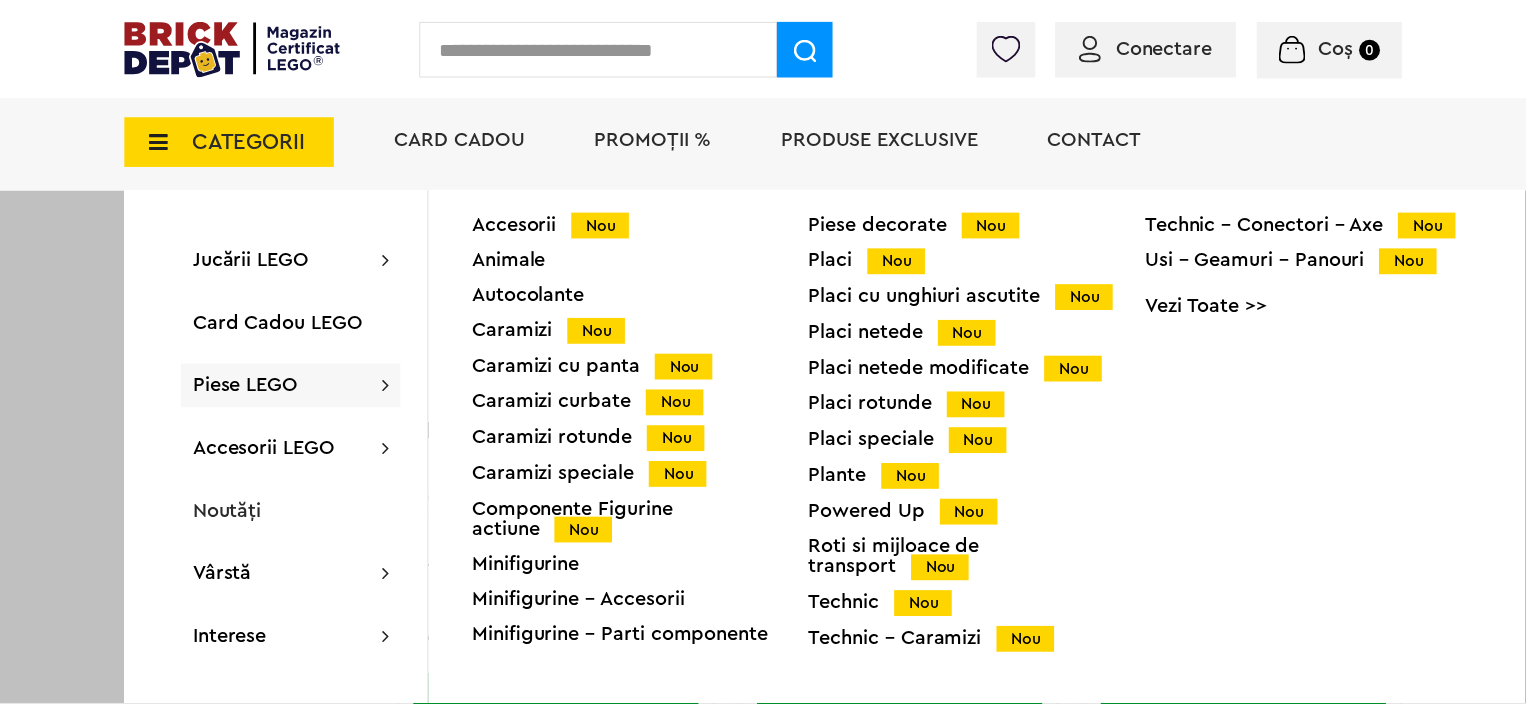 scroll, scrollTop: 1956, scrollLeft: 0, axis: vertical 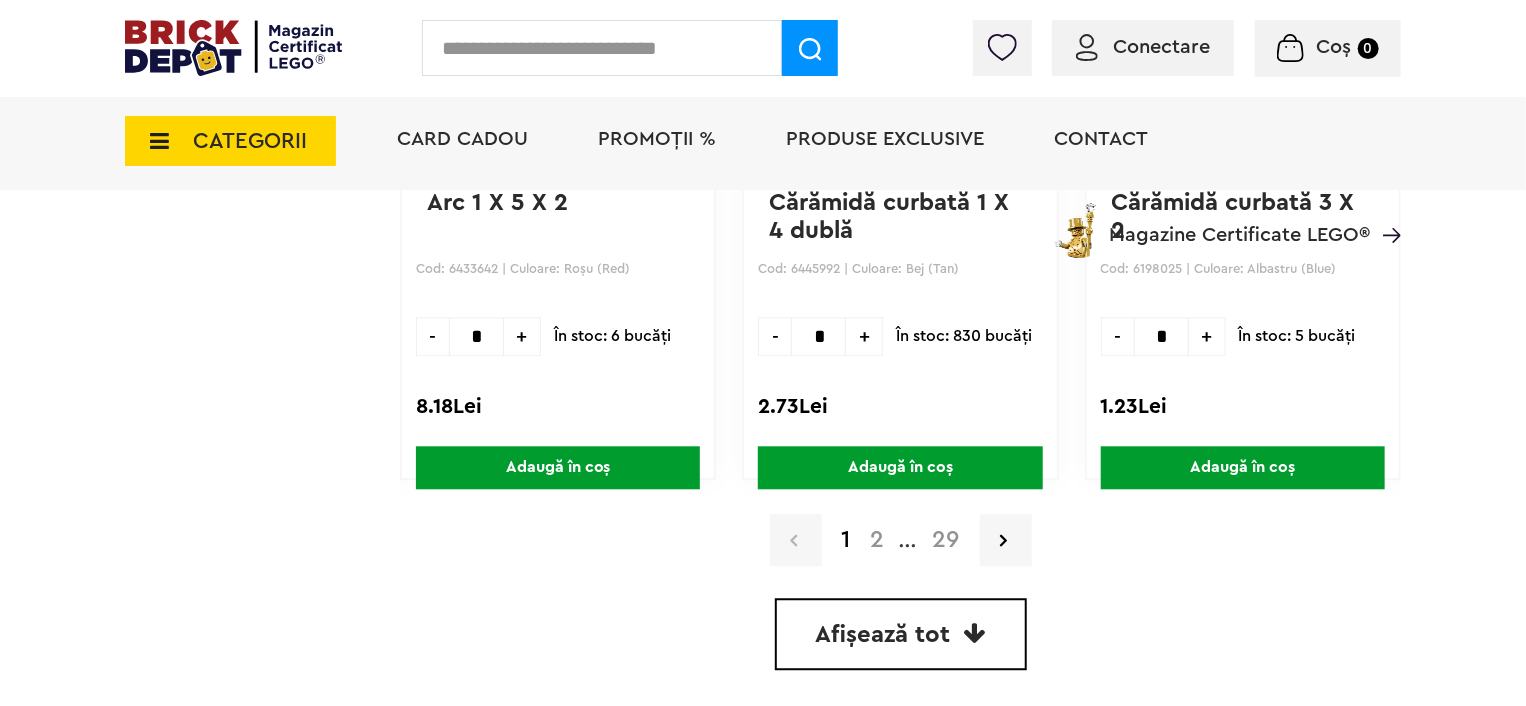 click on "Afișează tot" at bounding box center [883, 635] 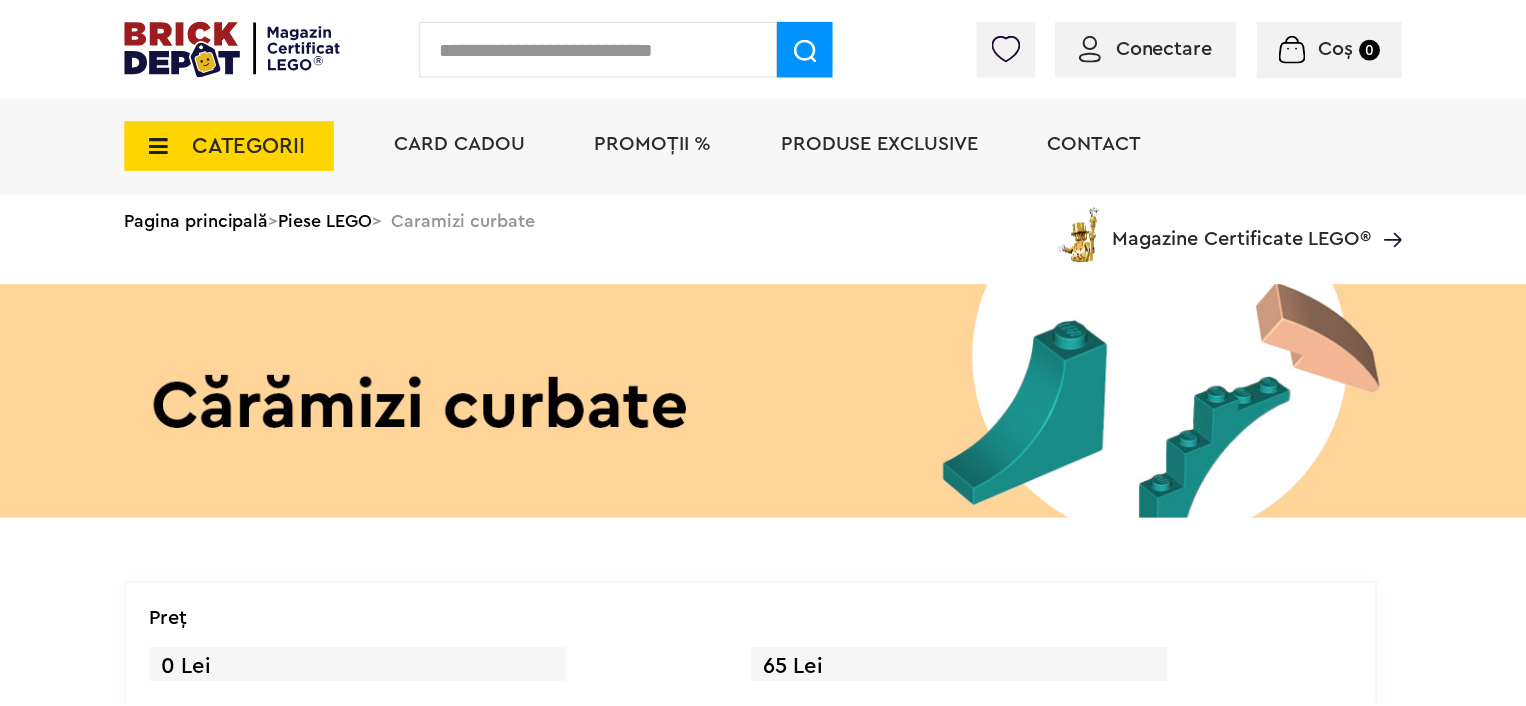 scroll, scrollTop: 697, scrollLeft: 0, axis: vertical 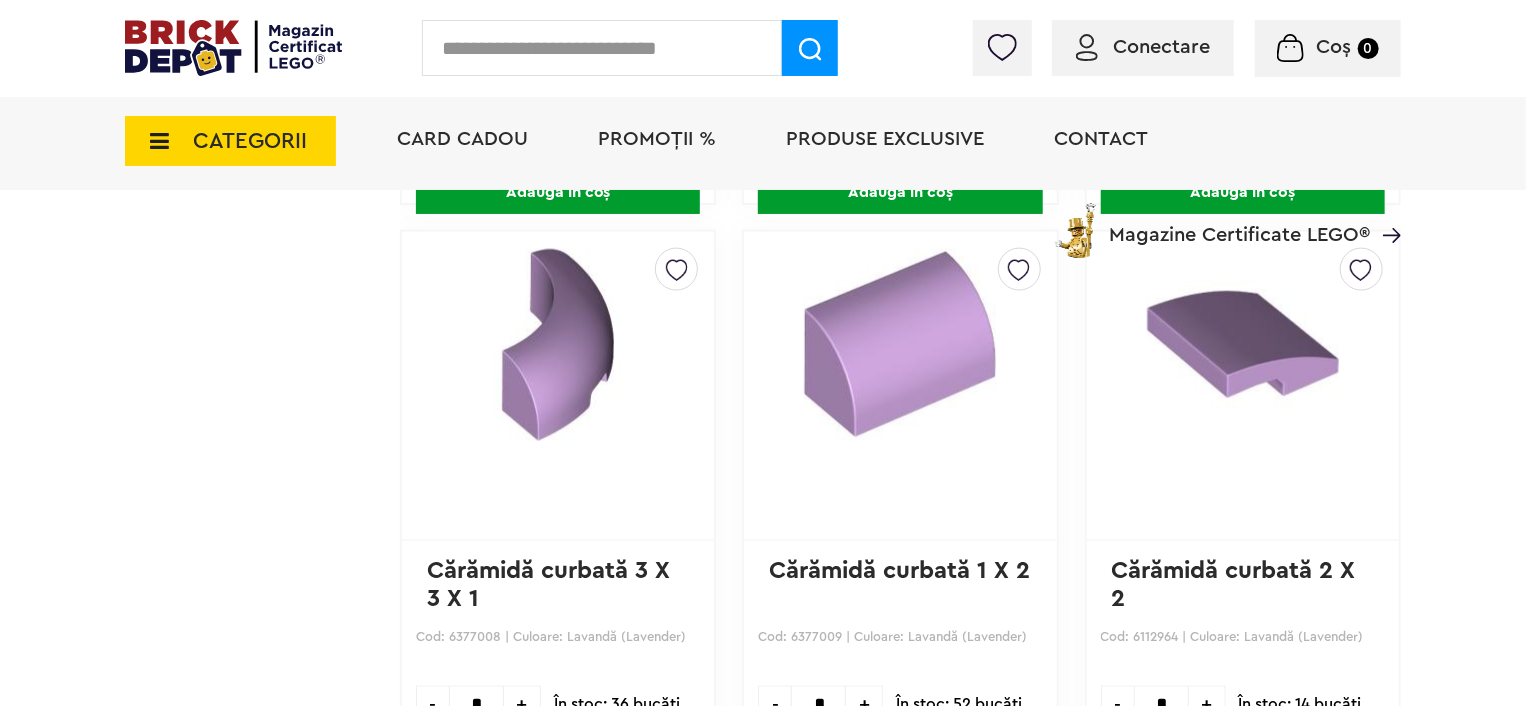 click at bounding box center (602, 48) 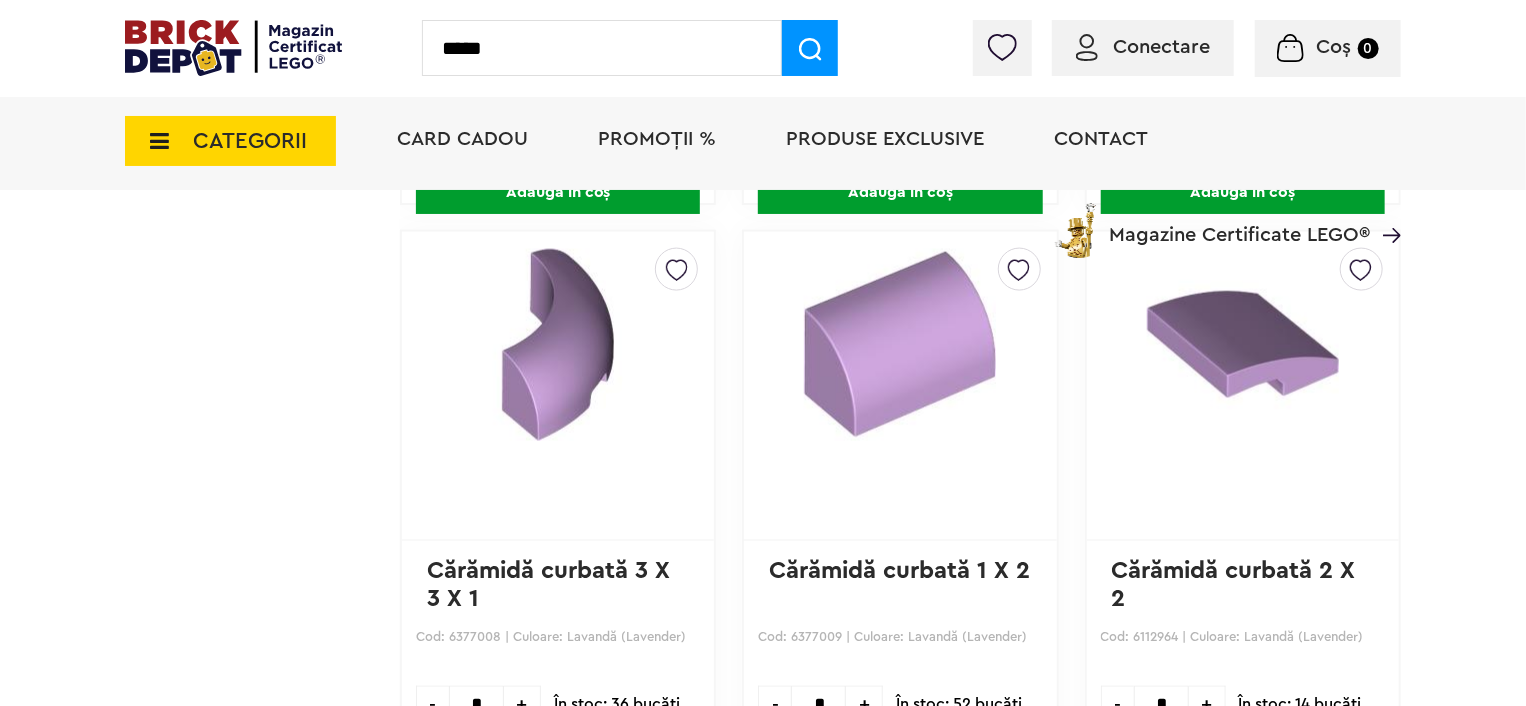 type on "*****" 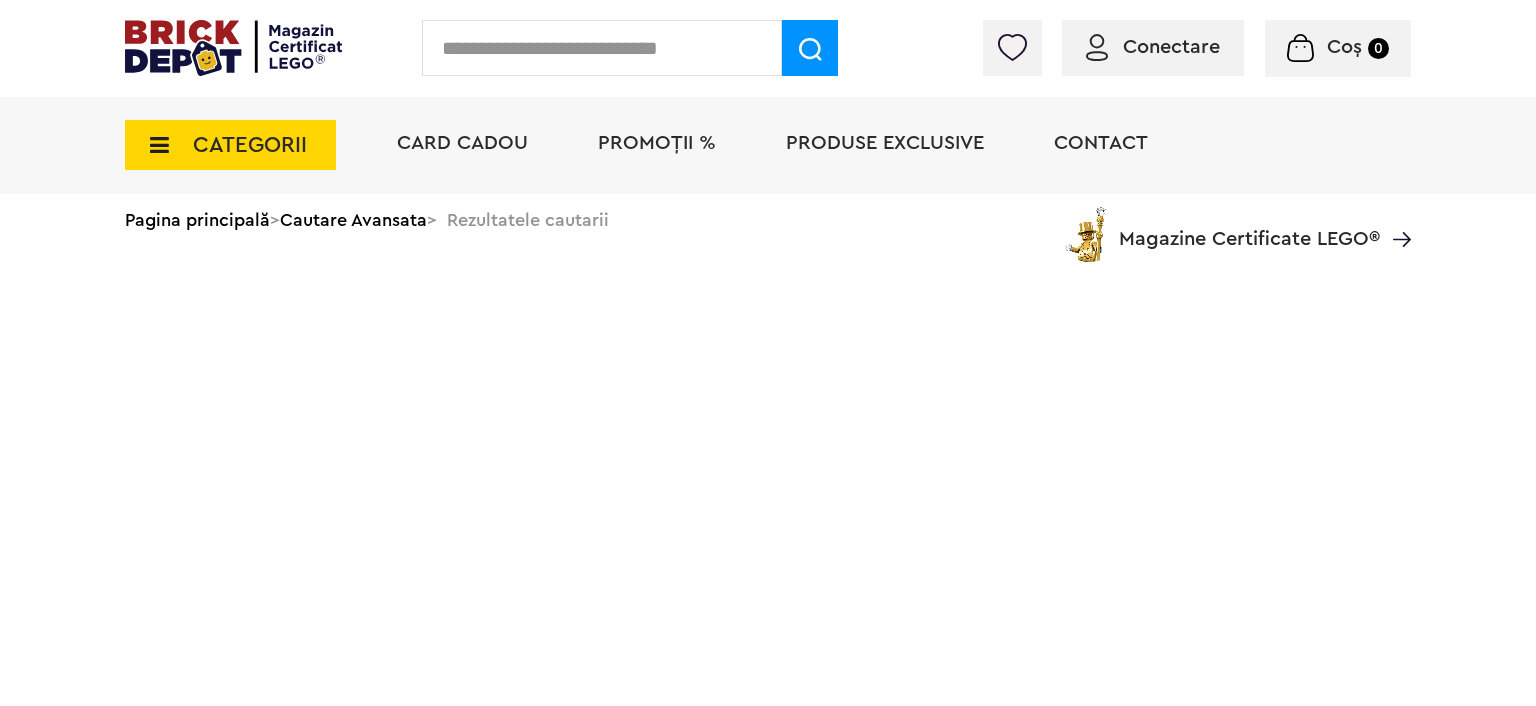 scroll, scrollTop: 0, scrollLeft: 0, axis: both 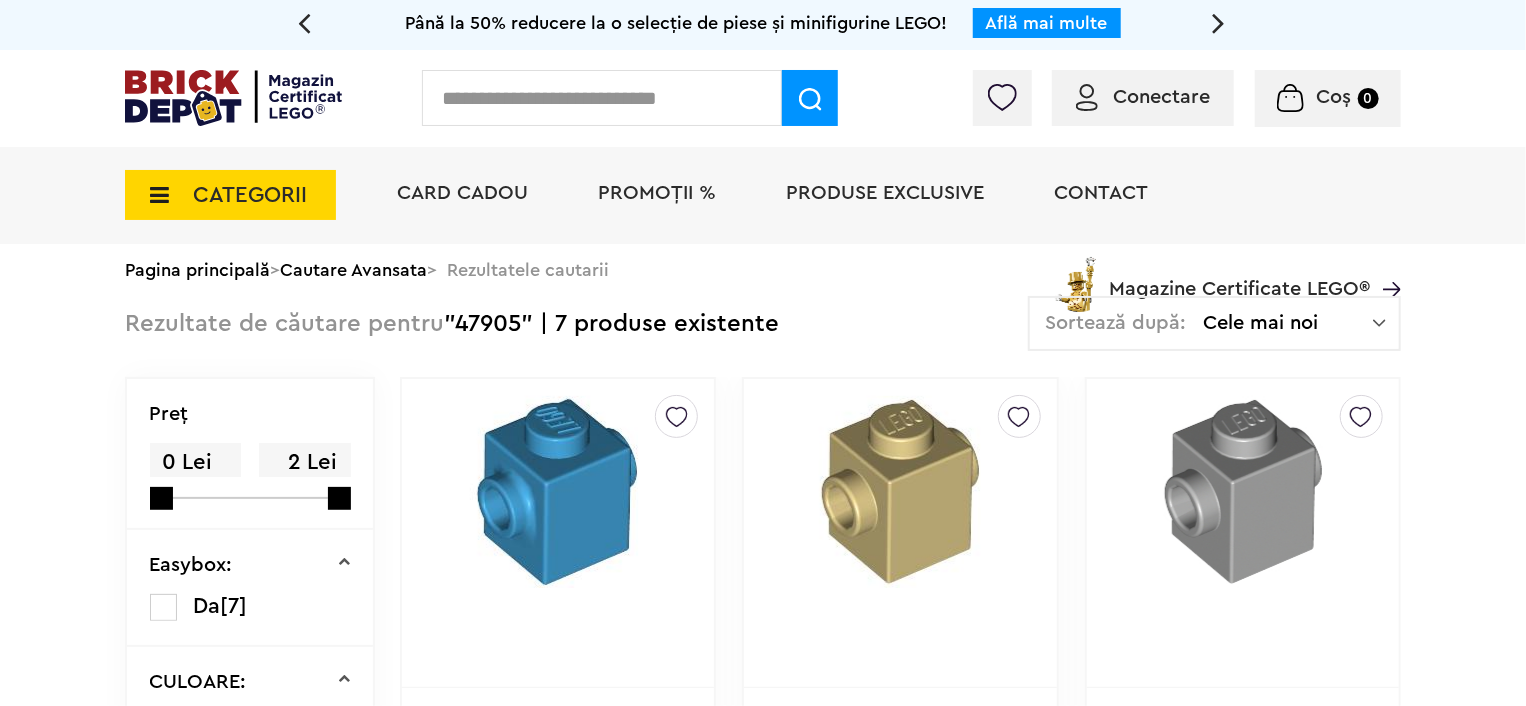 click at bounding box center (602, 98) 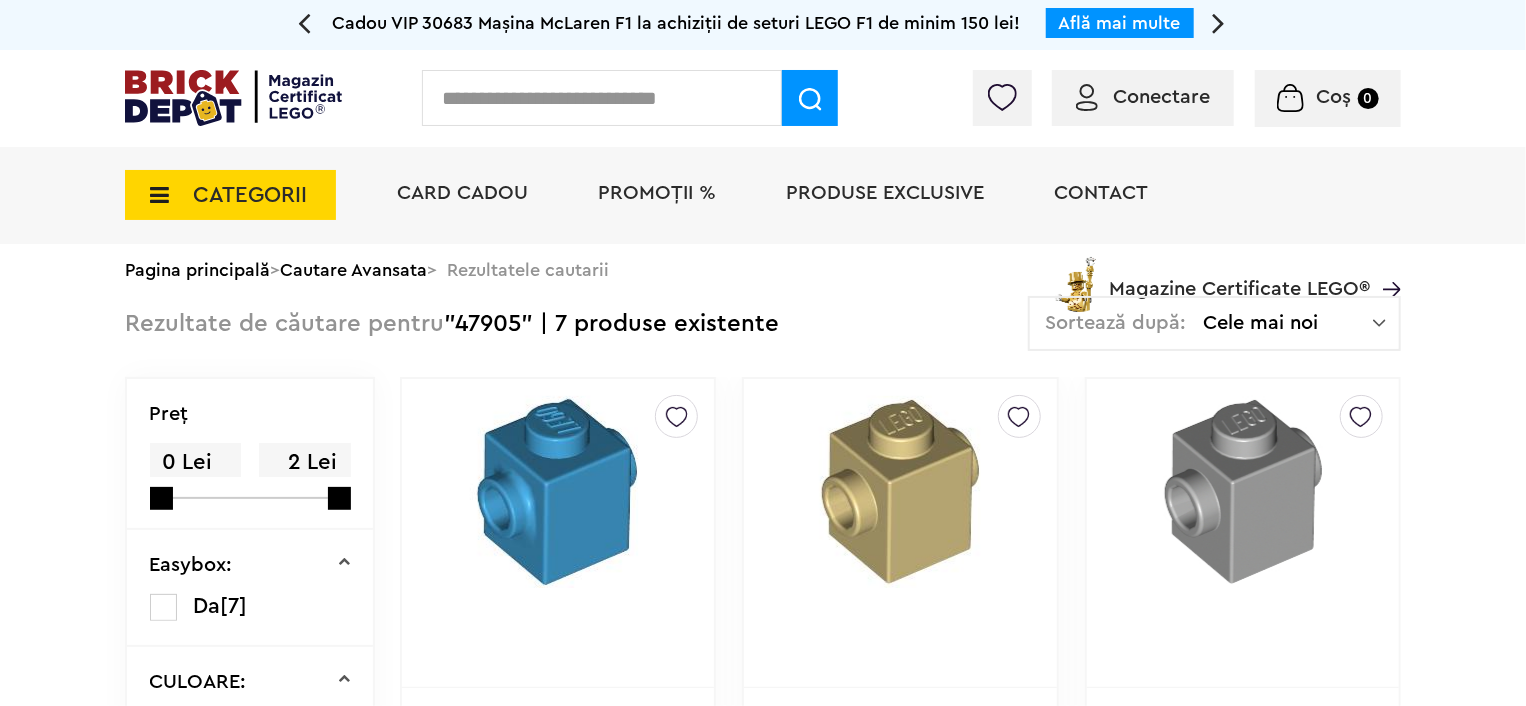 paste on "*****" 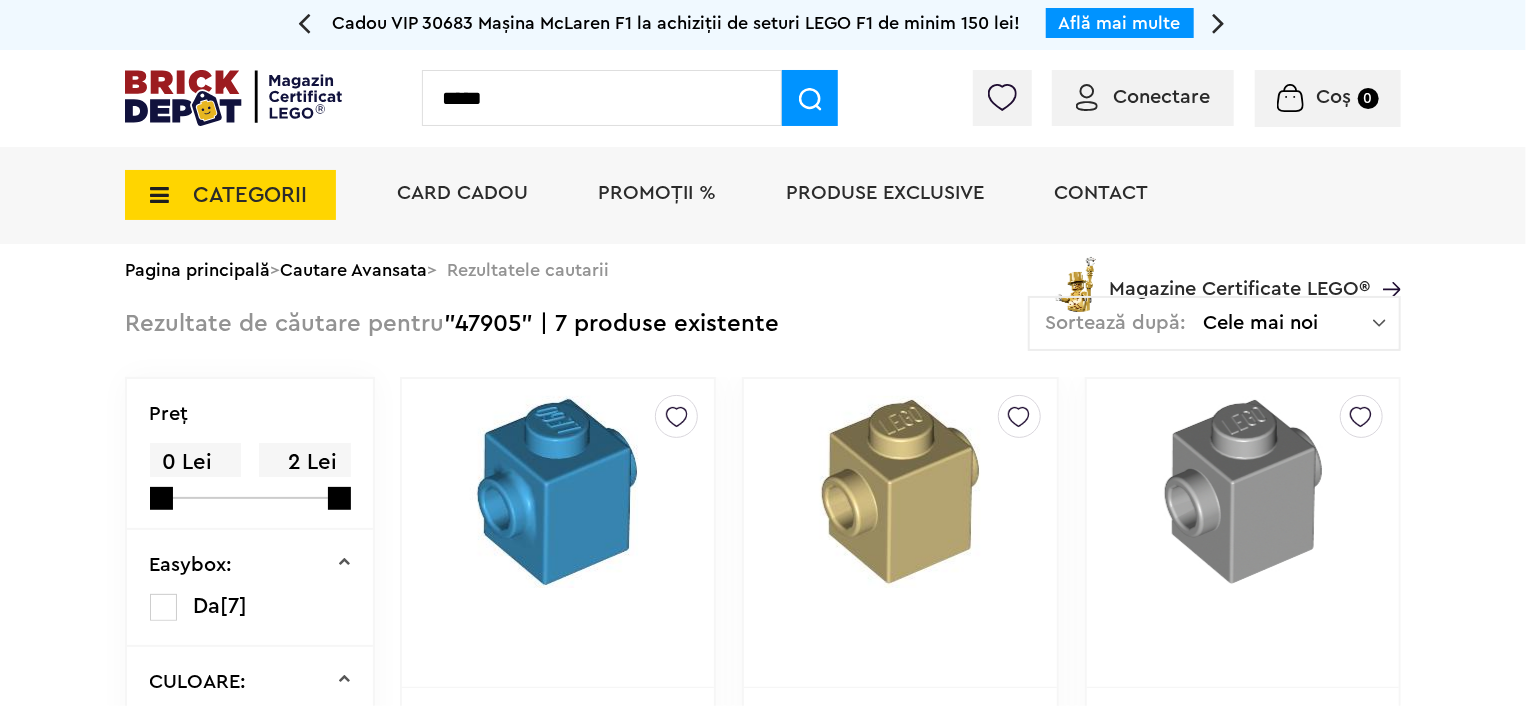 type on "*****" 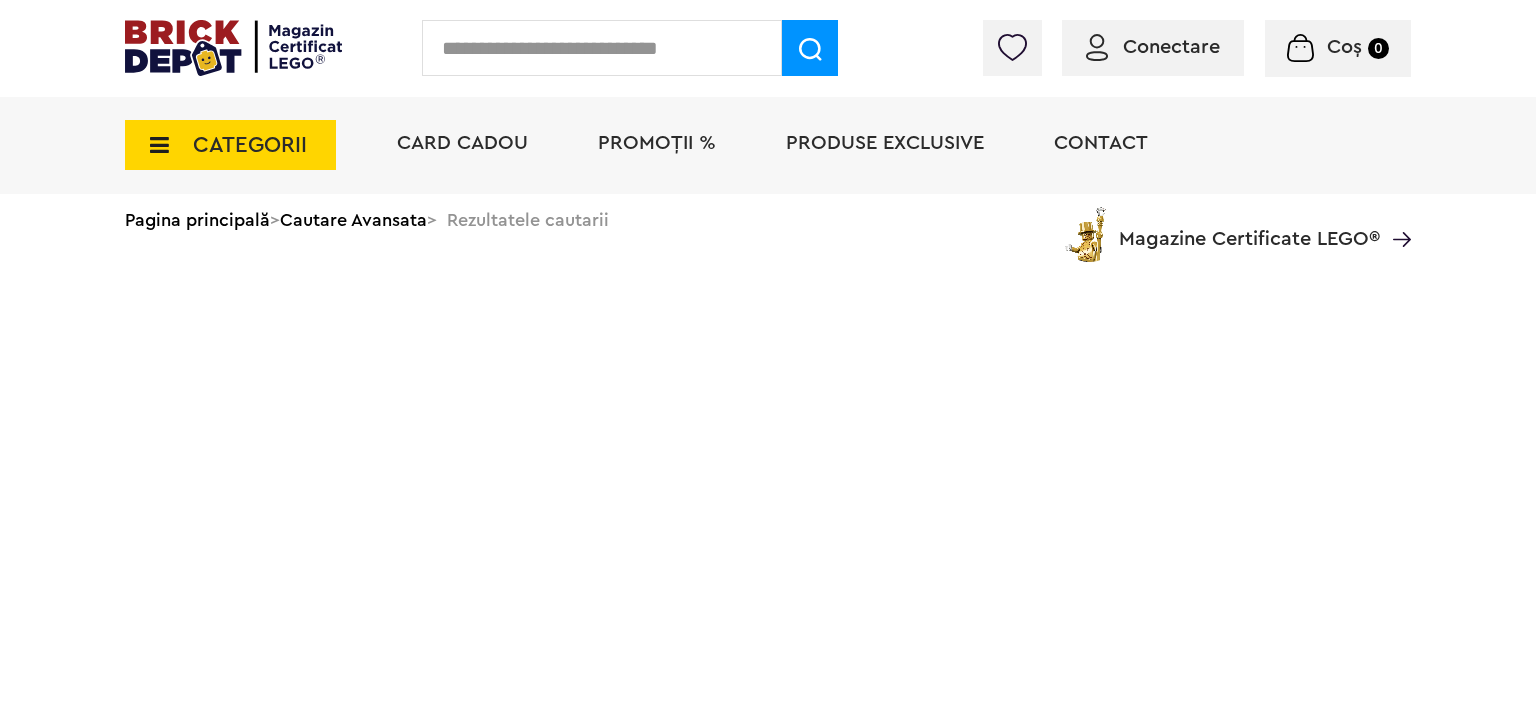 scroll, scrollTop: 0, scrollLeft: 0, axis: both 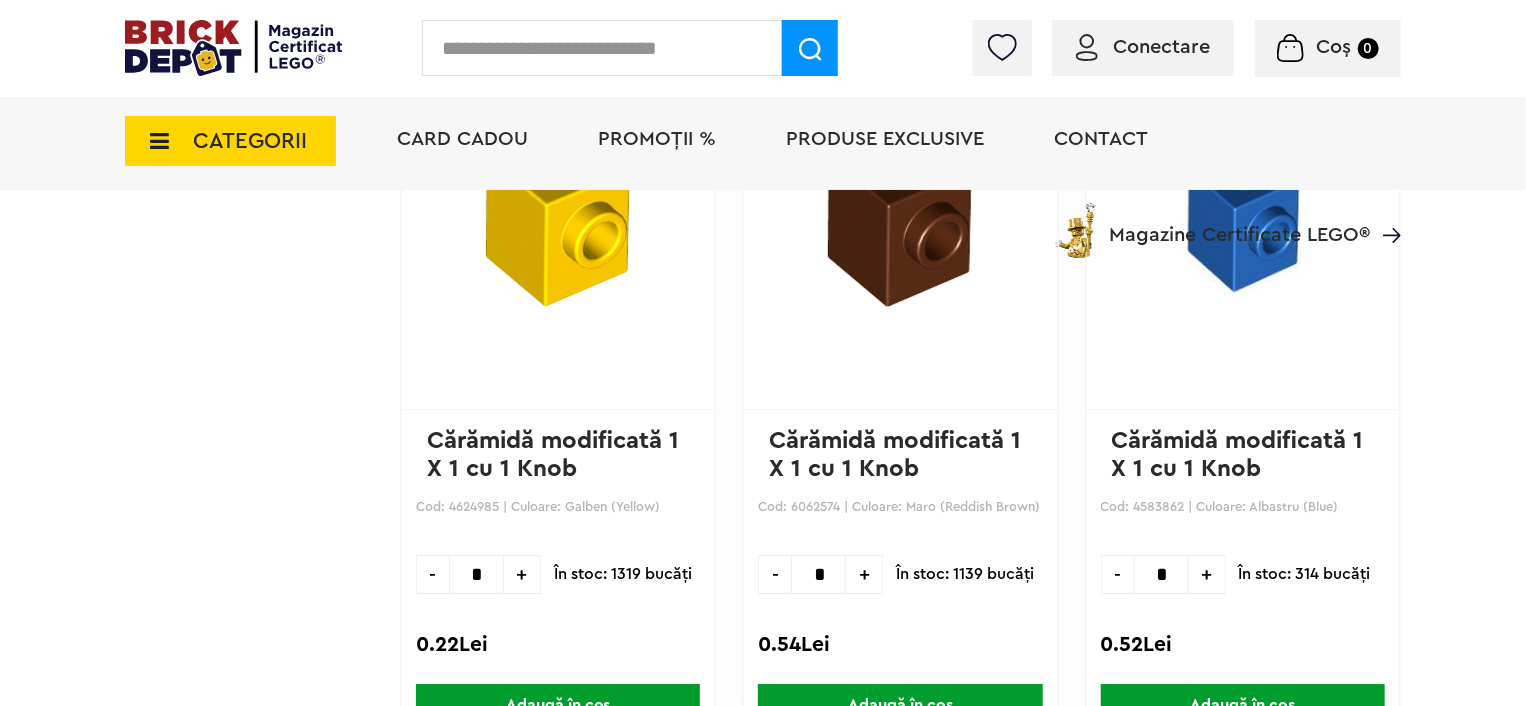 click at bounding box center [602, 48] 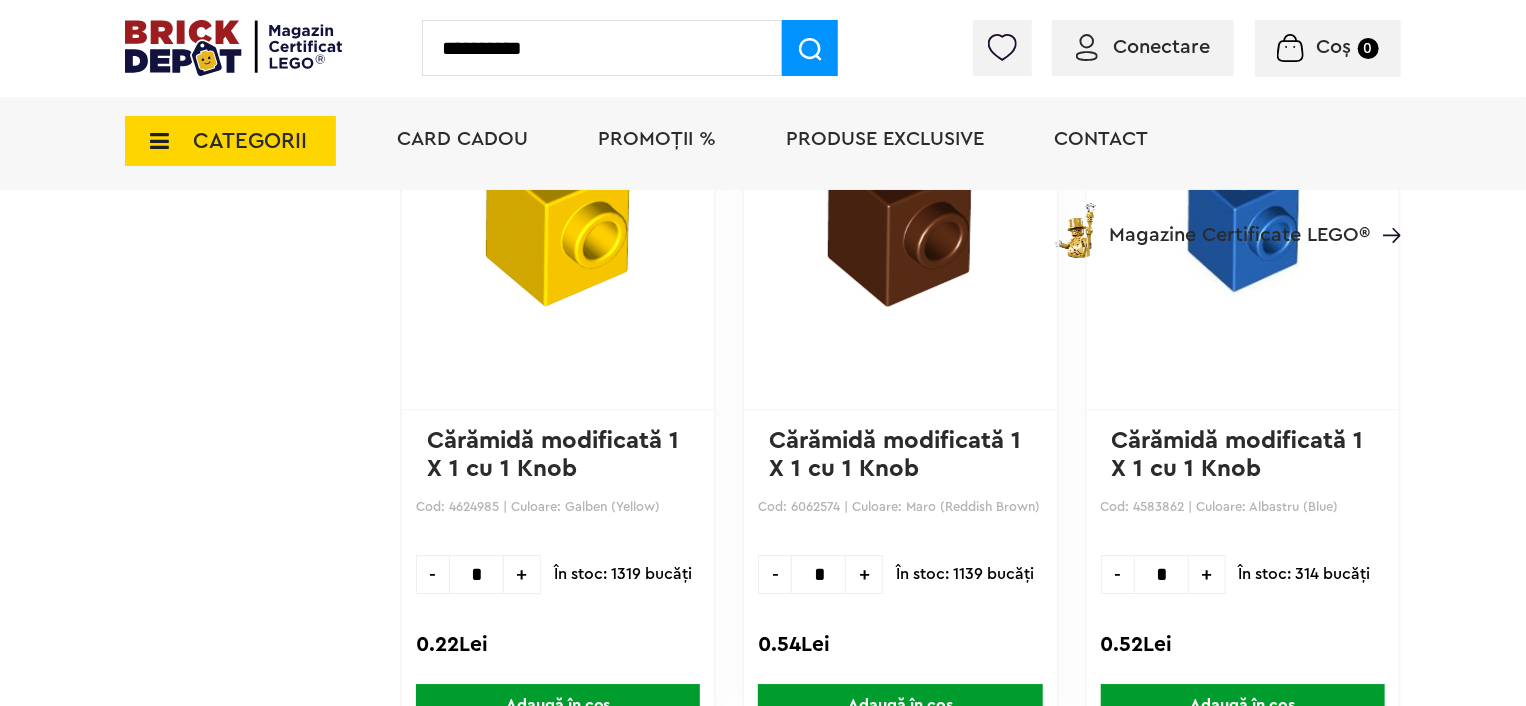 type on "**********" 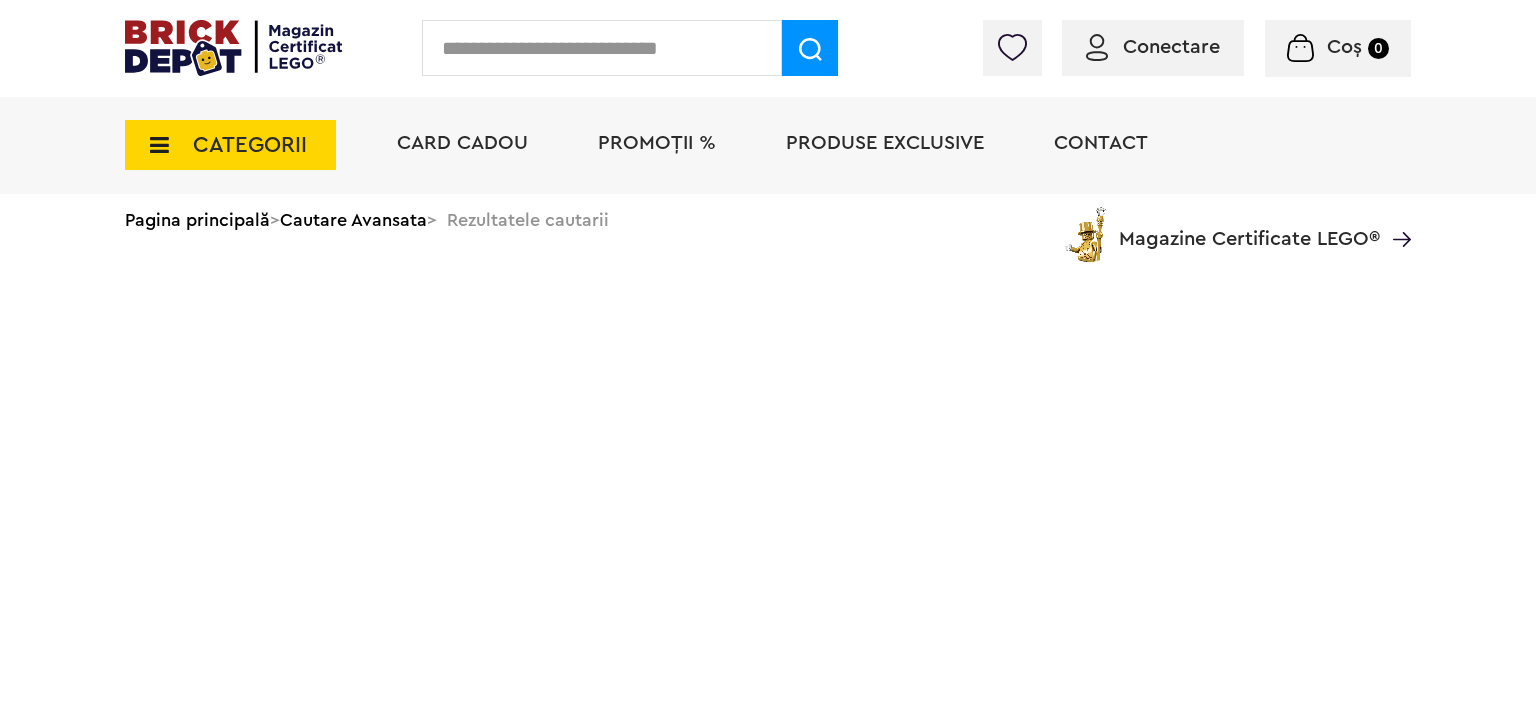 scroll, scrollTop: 0, scrollLeft: 0, axis: both 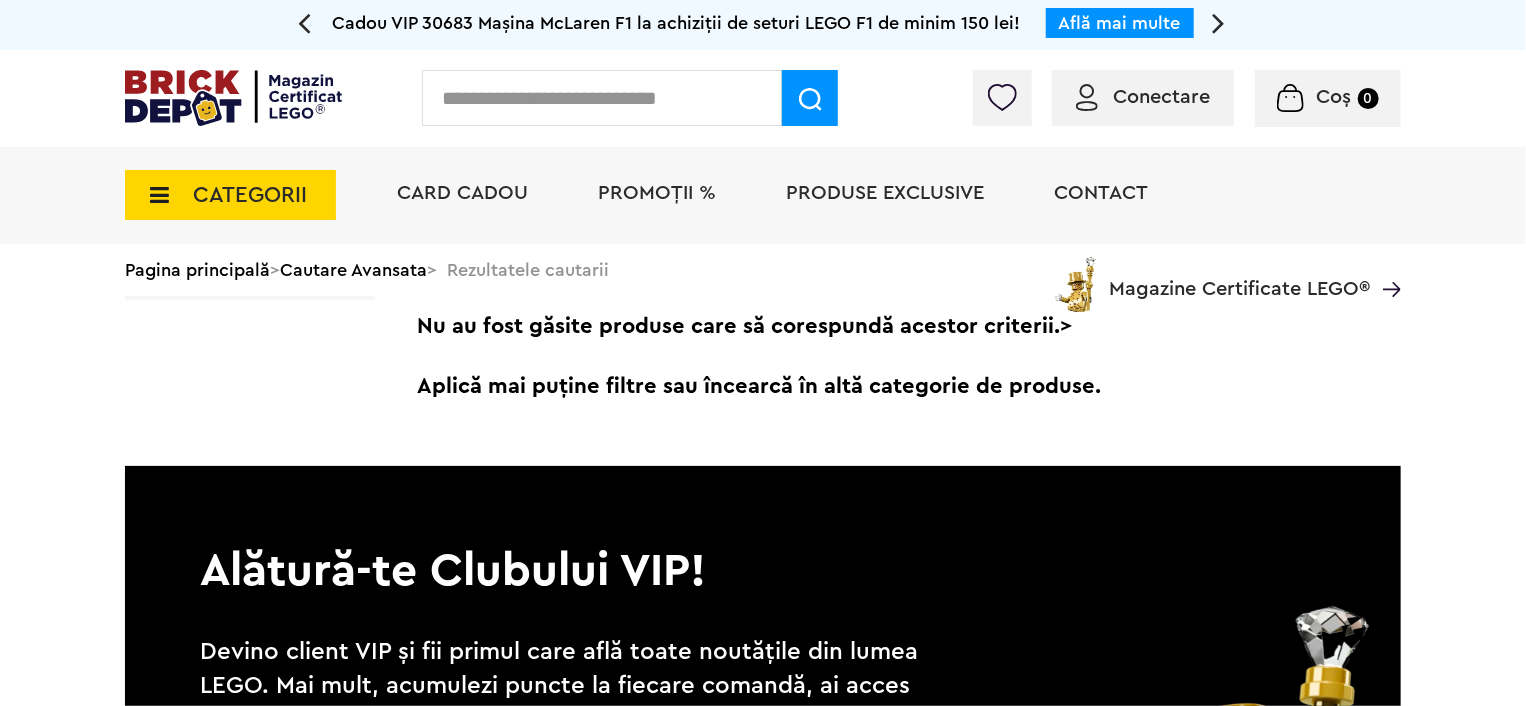 click at bounding box center (602, 98) 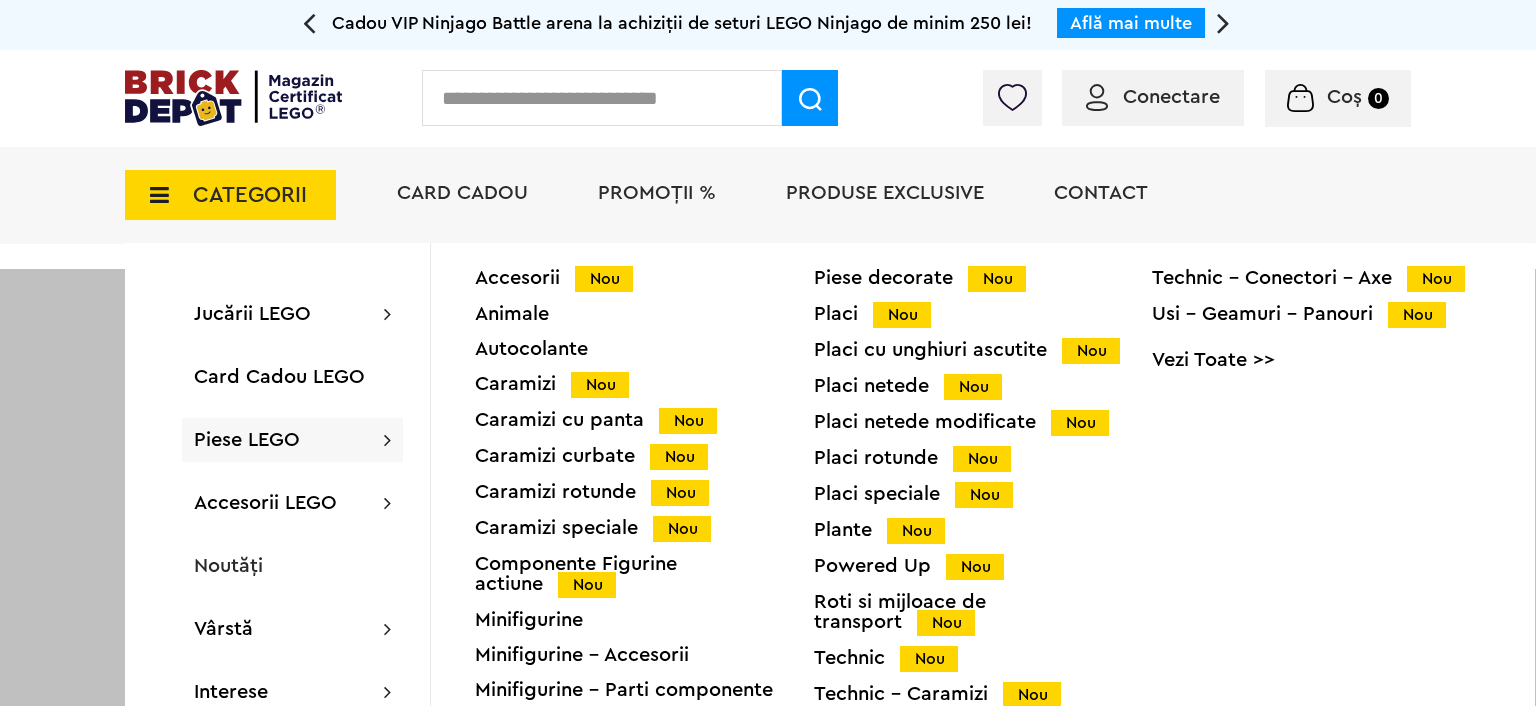 click on "Placi Nou" at bounding box center (983, 314) 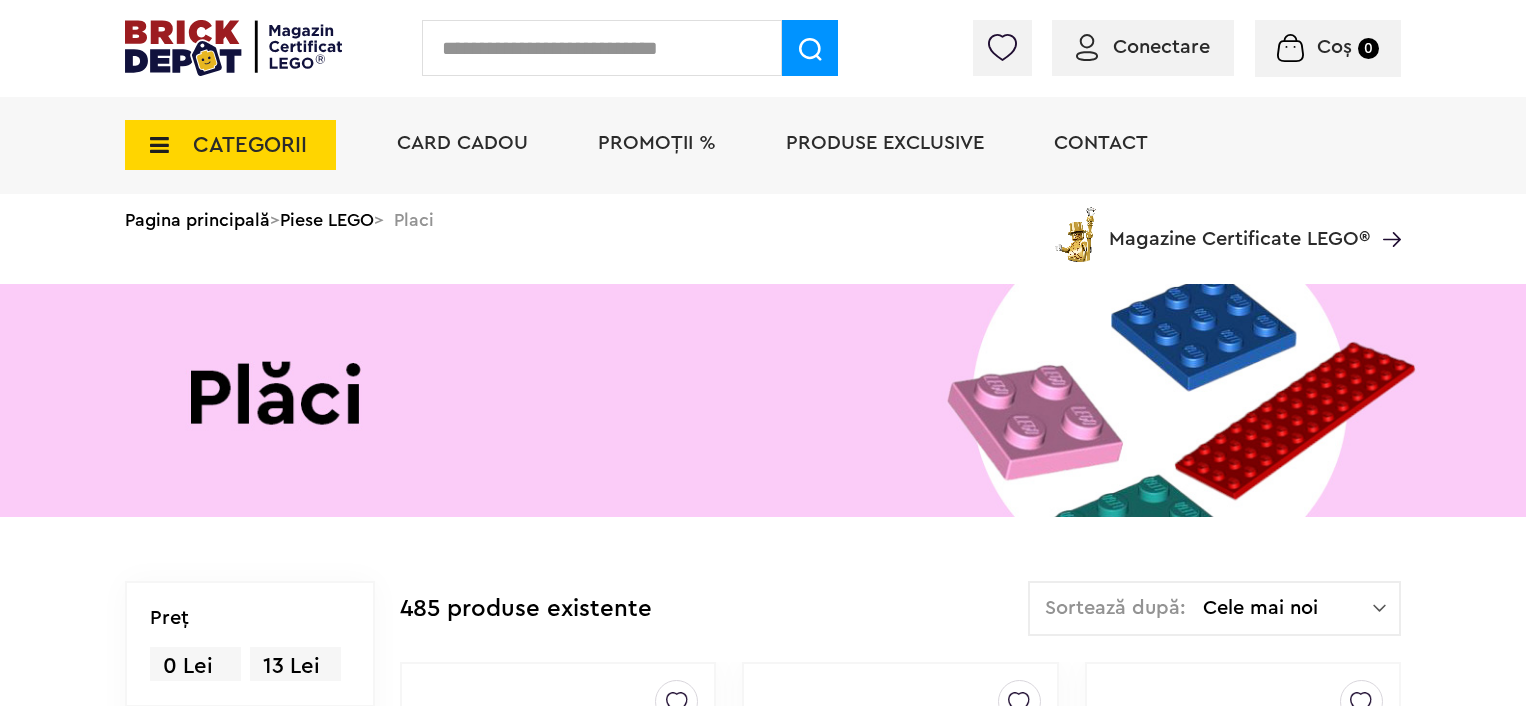 scroll, scrollTop: 0, scrollLeft: 0, axis: both 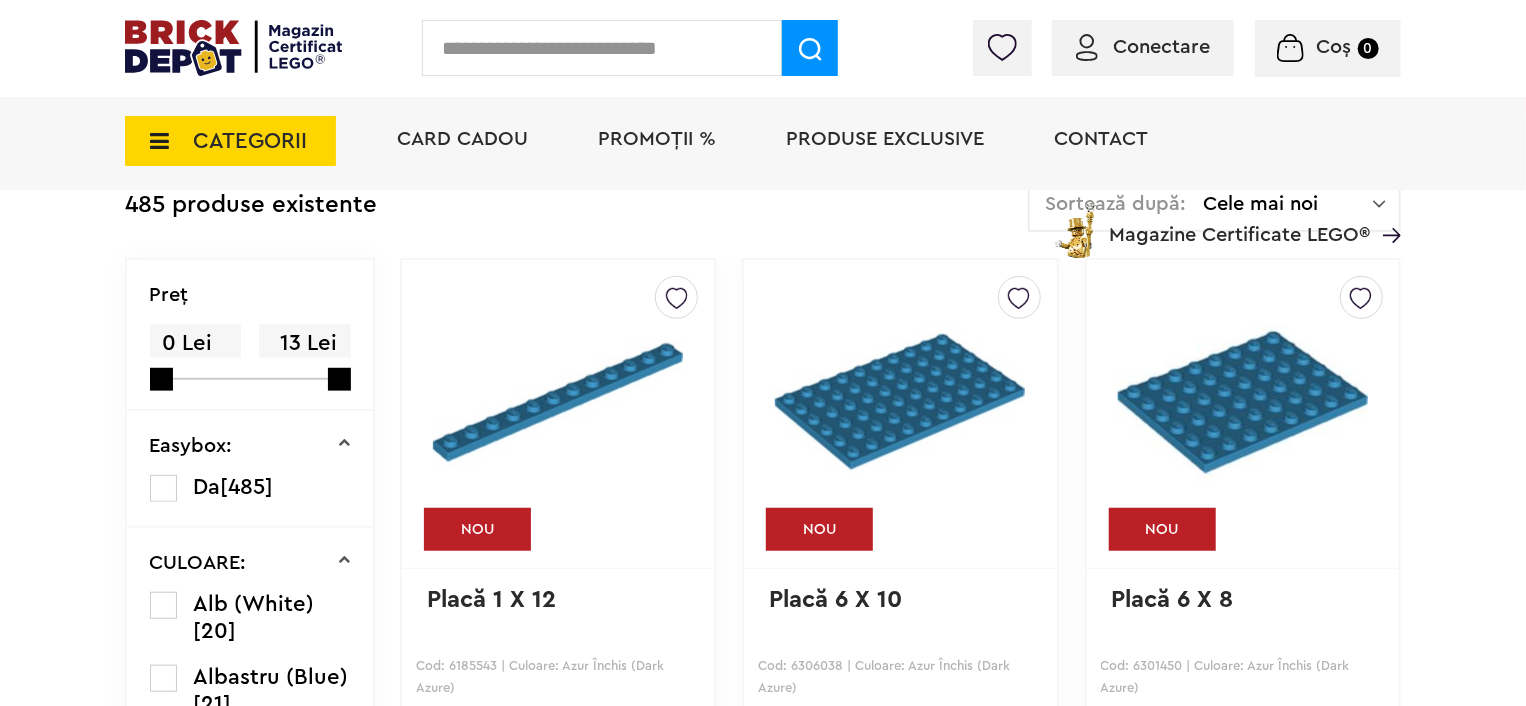 click on "CATEGORII
Jucării LEGO
Card Cadou LEGO Animal Crossing Architecture Art Nou Bluey Nou Brickheadz City Nou Classic Colecția Botanică Nou Creator DC Super Heroes Disney Nou DOTS DREAMZzz Nou DUPLO Nou Education Festivaluri Tradiţionale Chinezesti Fortnite Nou Friends Nou Gabby s Dollhouse Harry Potter Nou Icons (Creator Expert) Nou Ideas Nou Indiana Jones Jurassic World Nou Marvel Super Heroes Nou Minecraft Nou Minifigurine Minions Monkie Kid NIKE Nou Ninjago Nou One Piece Sonic the Hedgehog Speed Champions Nou Star Wars Nou Super Mario Nou Technic Nou The Legend of Zelda Wednesday Wicked Vezi Toate >> Card Cadou LEGO
Piese LEGO
Accesorii Nou Animale Autocolante Caramizi Nou Caramizi cu panta Nou Caramizi curbate Nou Caramizi rotunde Nou Caramizi speciale Nou Componente Figurine actiune Nou Minifigurine Minifigurine - Accesorii Minifigurine - Parti componente Piese decorate Nou Placi Nou Placi cu unghiuri ascutite Nou Placi netede Nou Nou Placi rotunde" at bounding box center (763, 141) 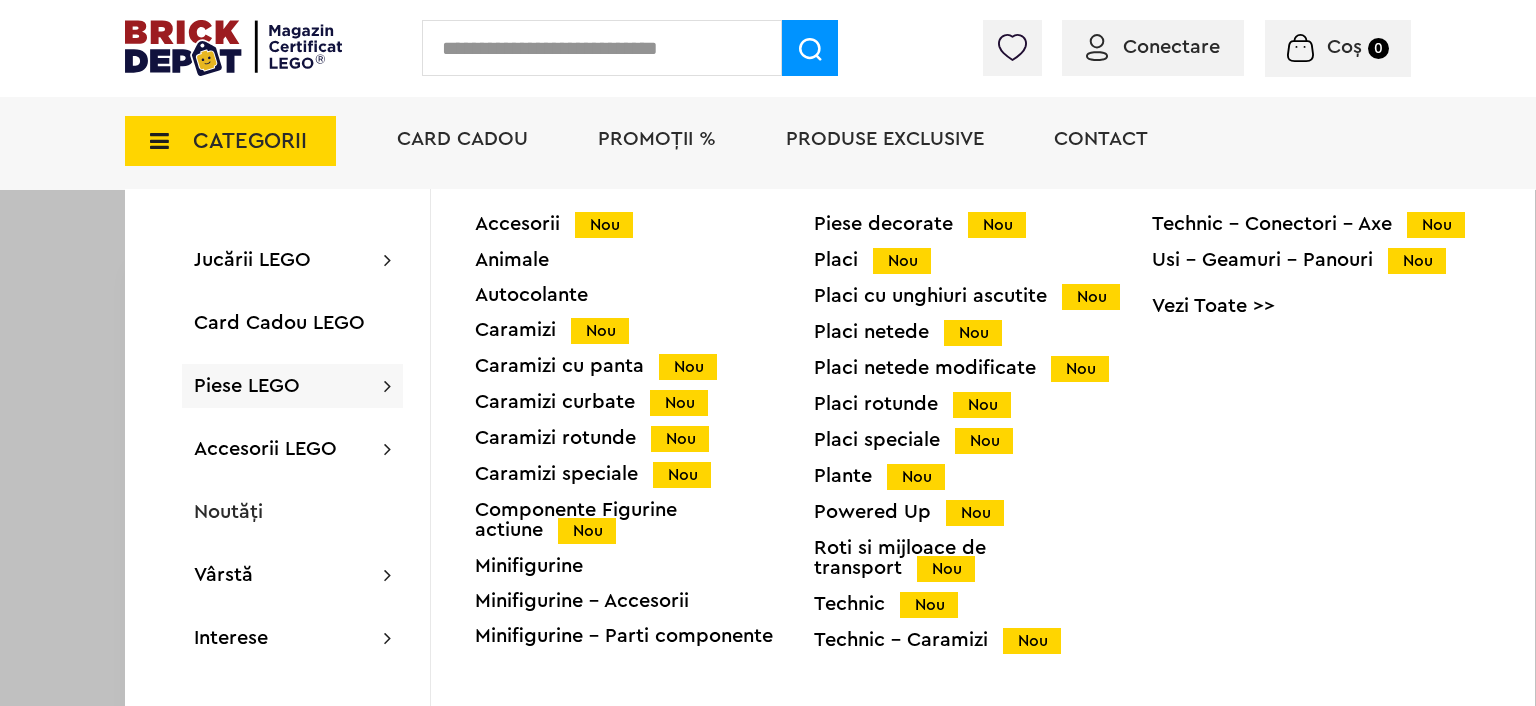 click on "Placi netede modificate Nou" at bounding box center (983, 368) 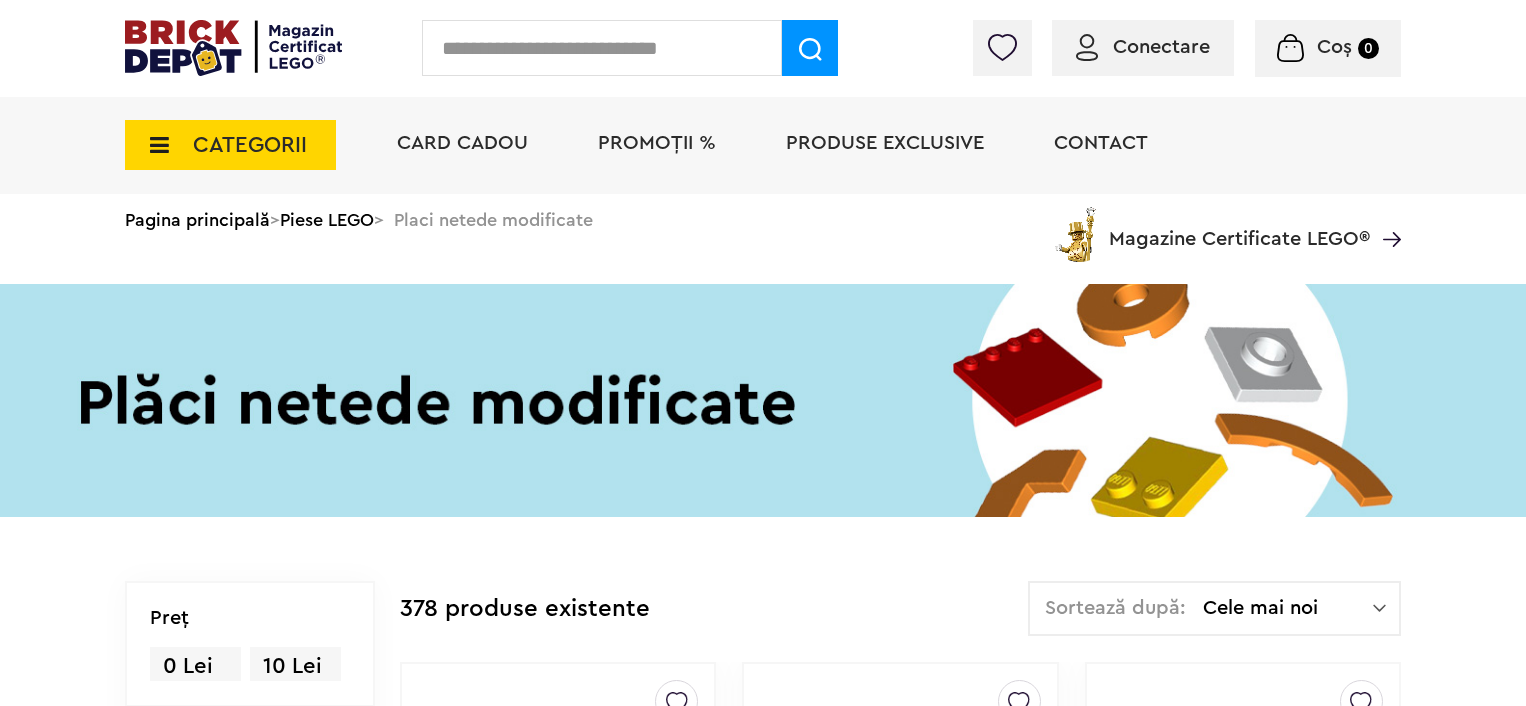 scroll, scrollTop: 300, scrollLeft: 0, axis: vertical 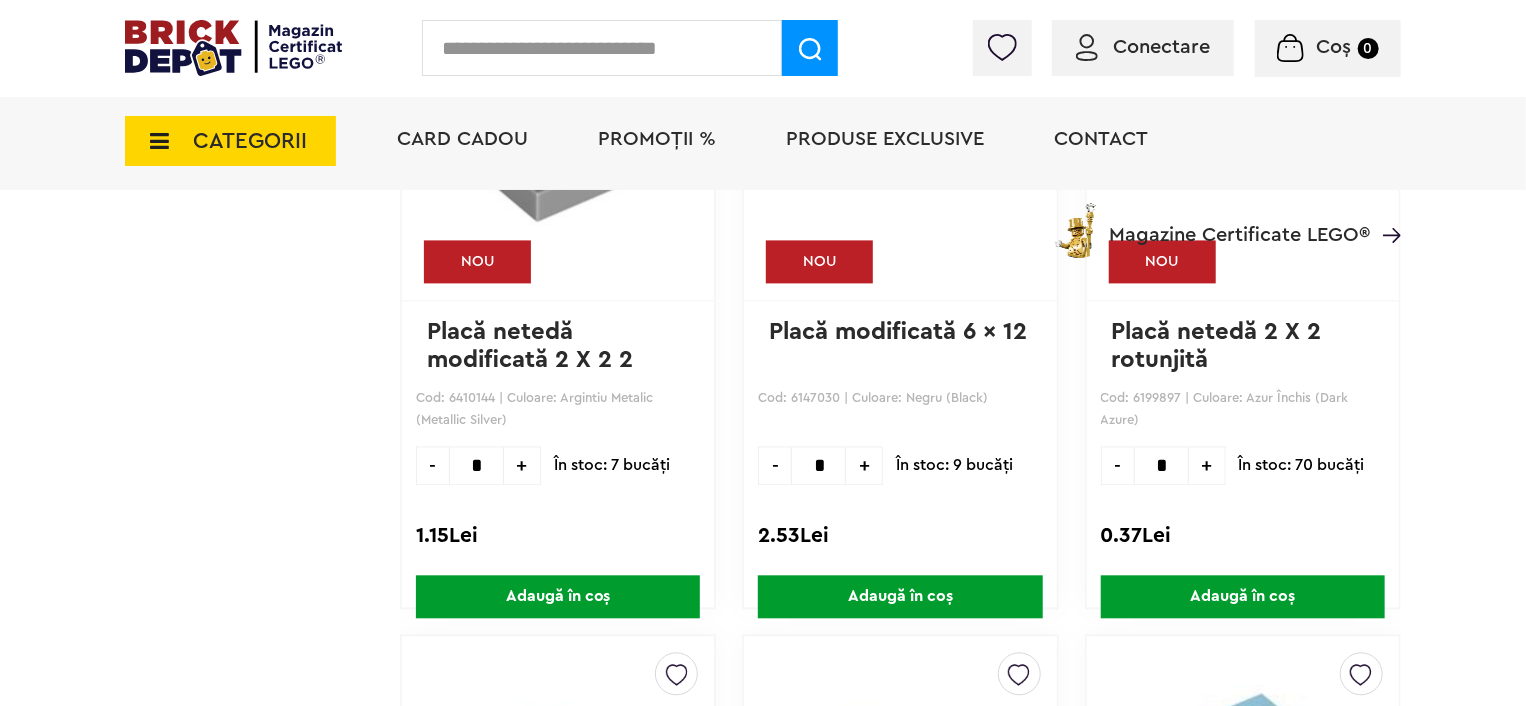 click at bounding box center [602, 48] 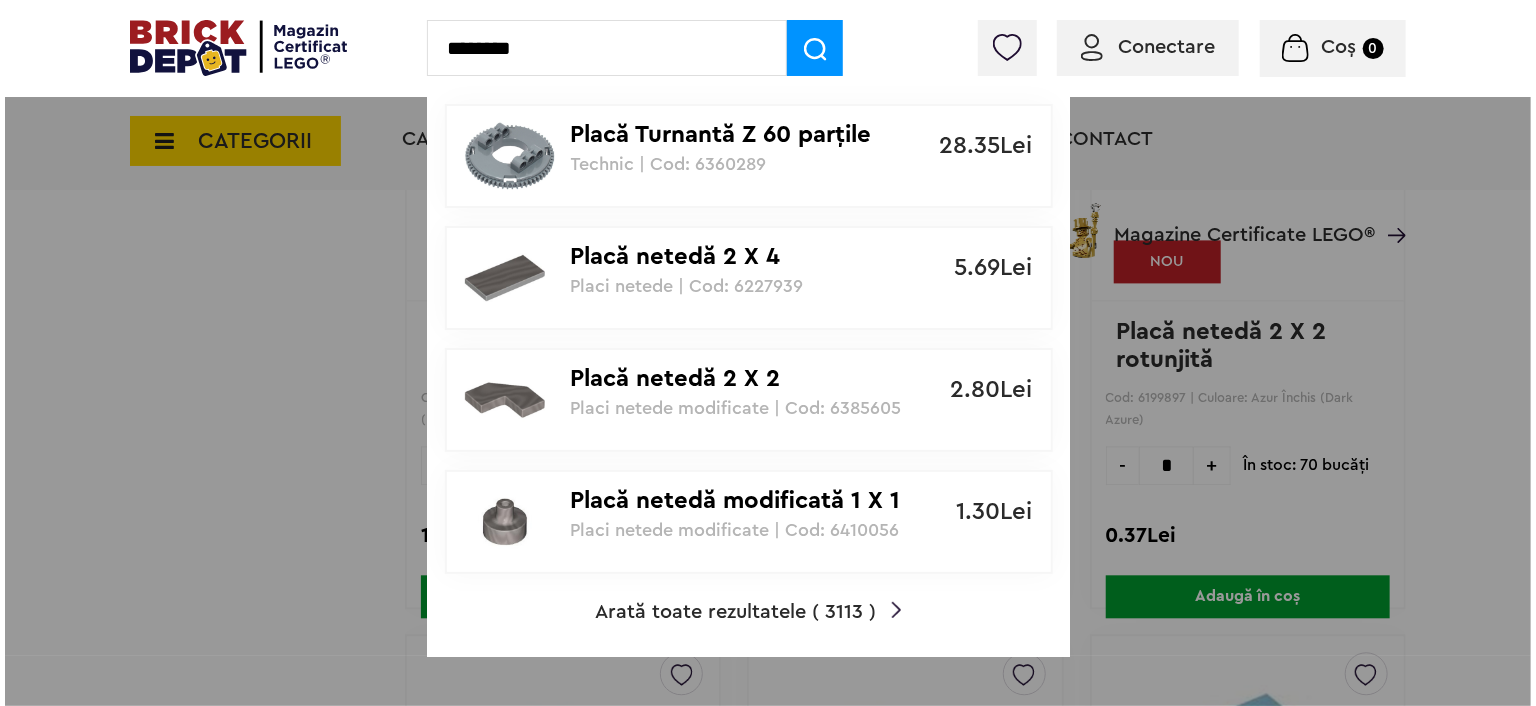 scroll, scrollTop: 2058, scrollLeft: 0, axis: vertical 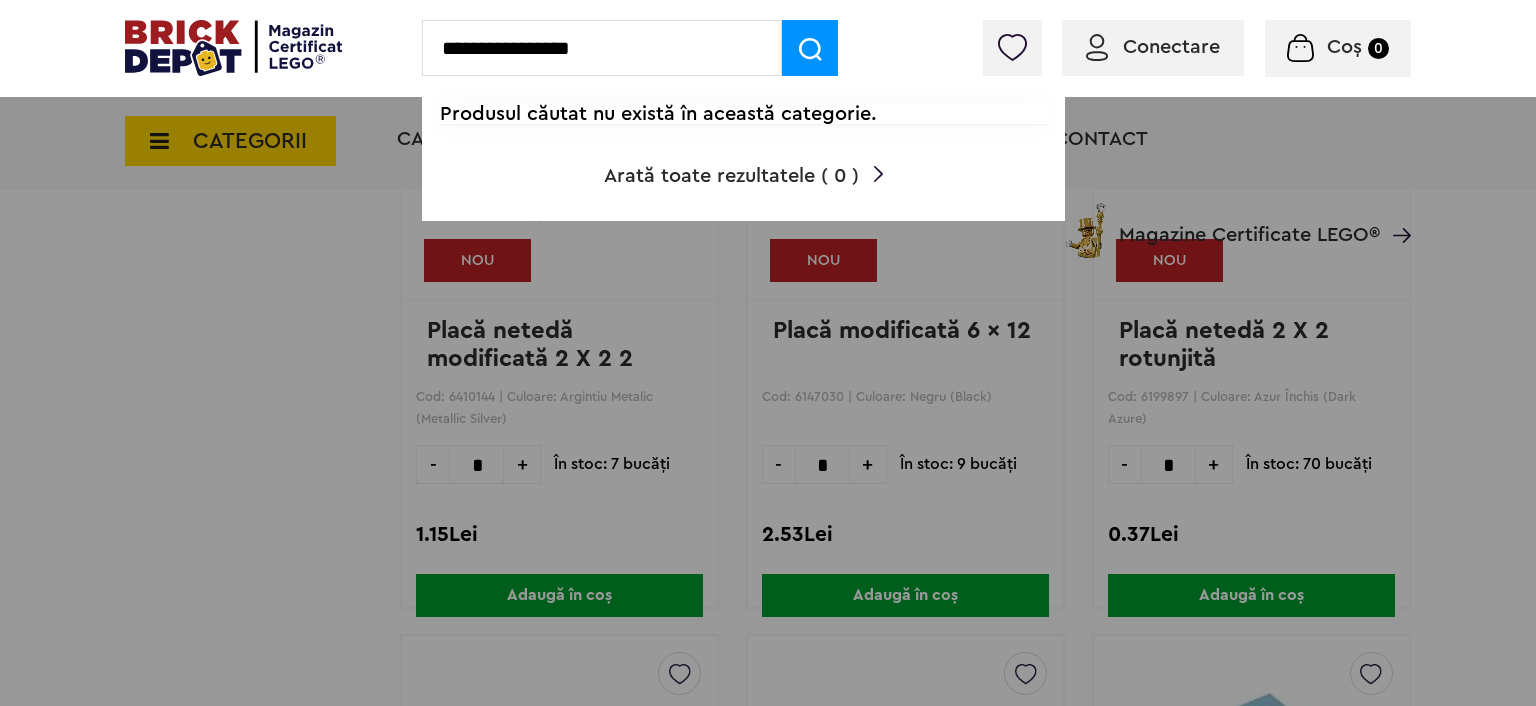 type on "**********" 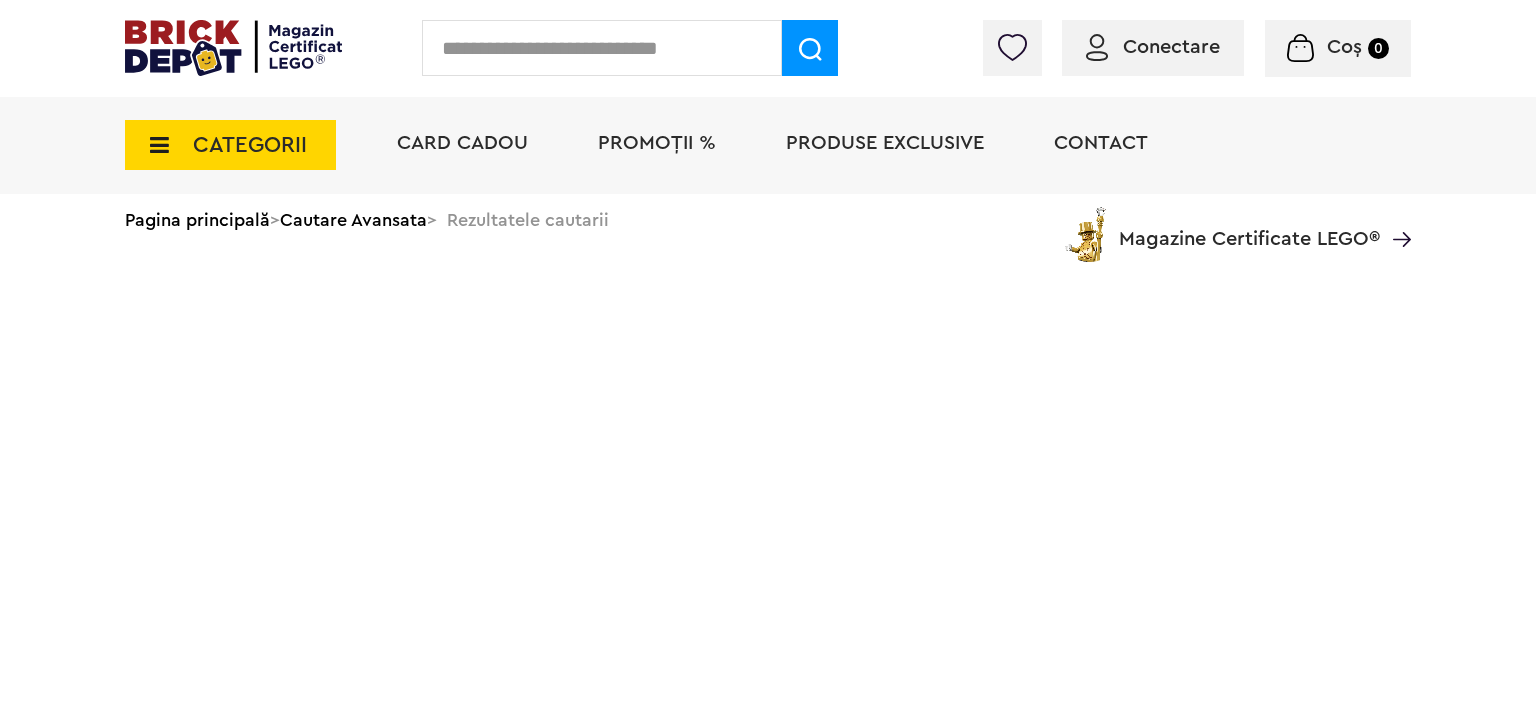 scroll, scrollTop: 0, scrollLeft: 0, axis: both 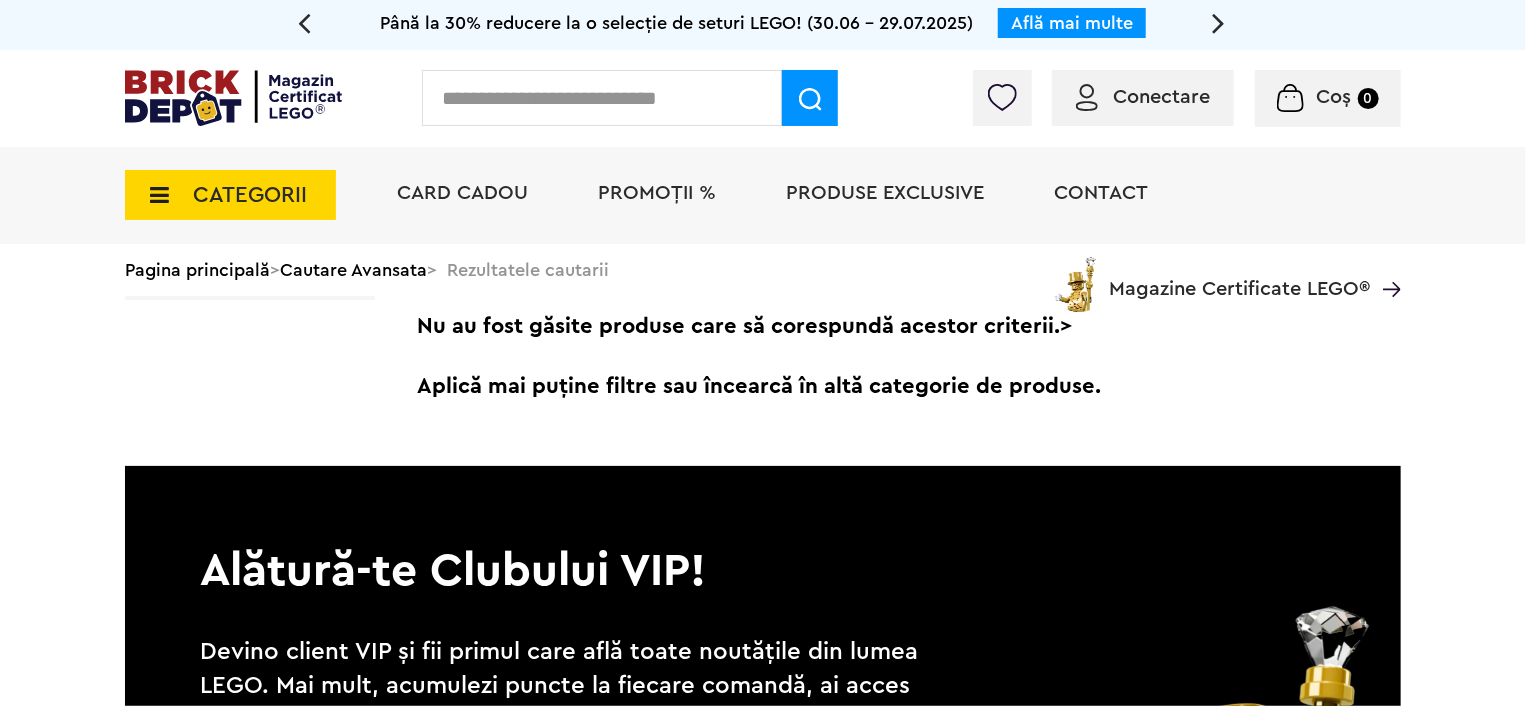 click on "Conectare
Coș   0" at bounding box center [763, 98] 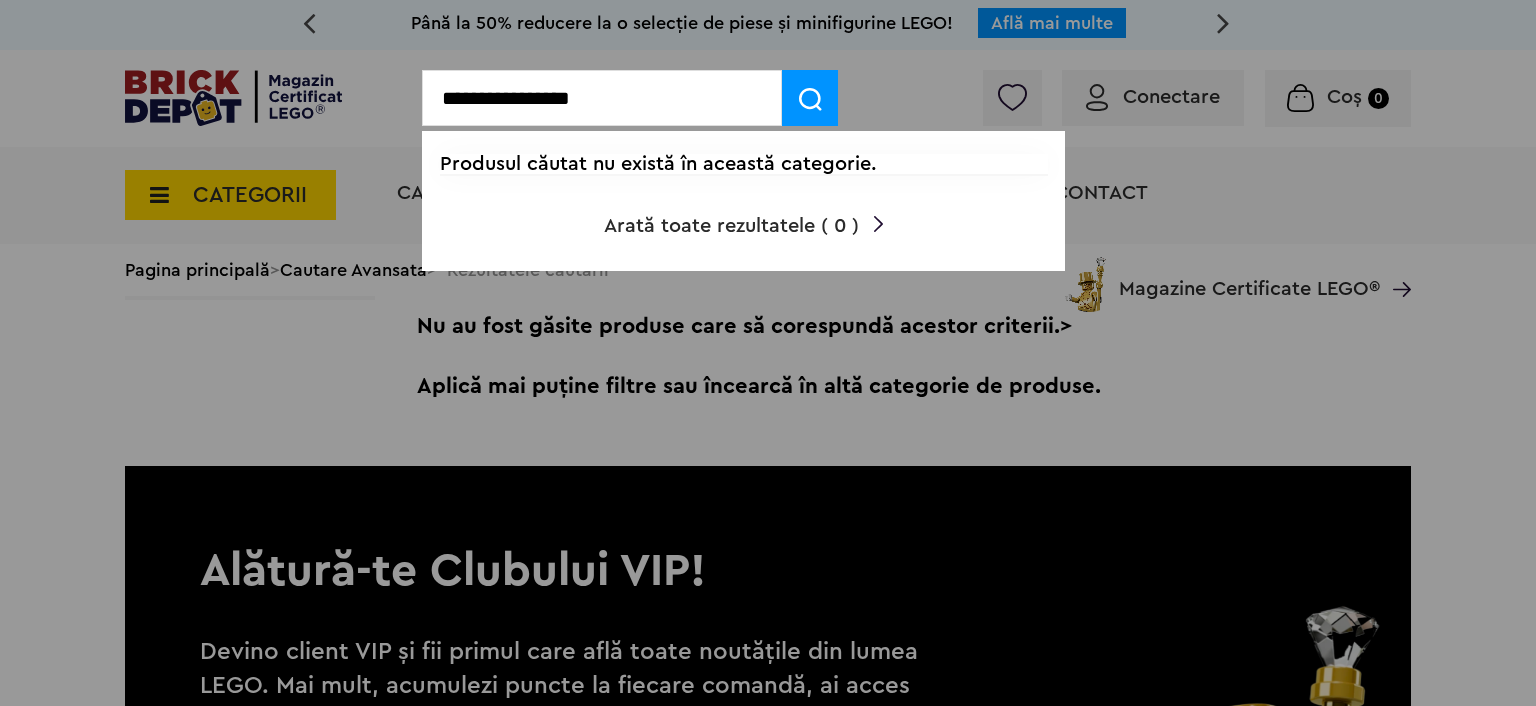 type on "**********" 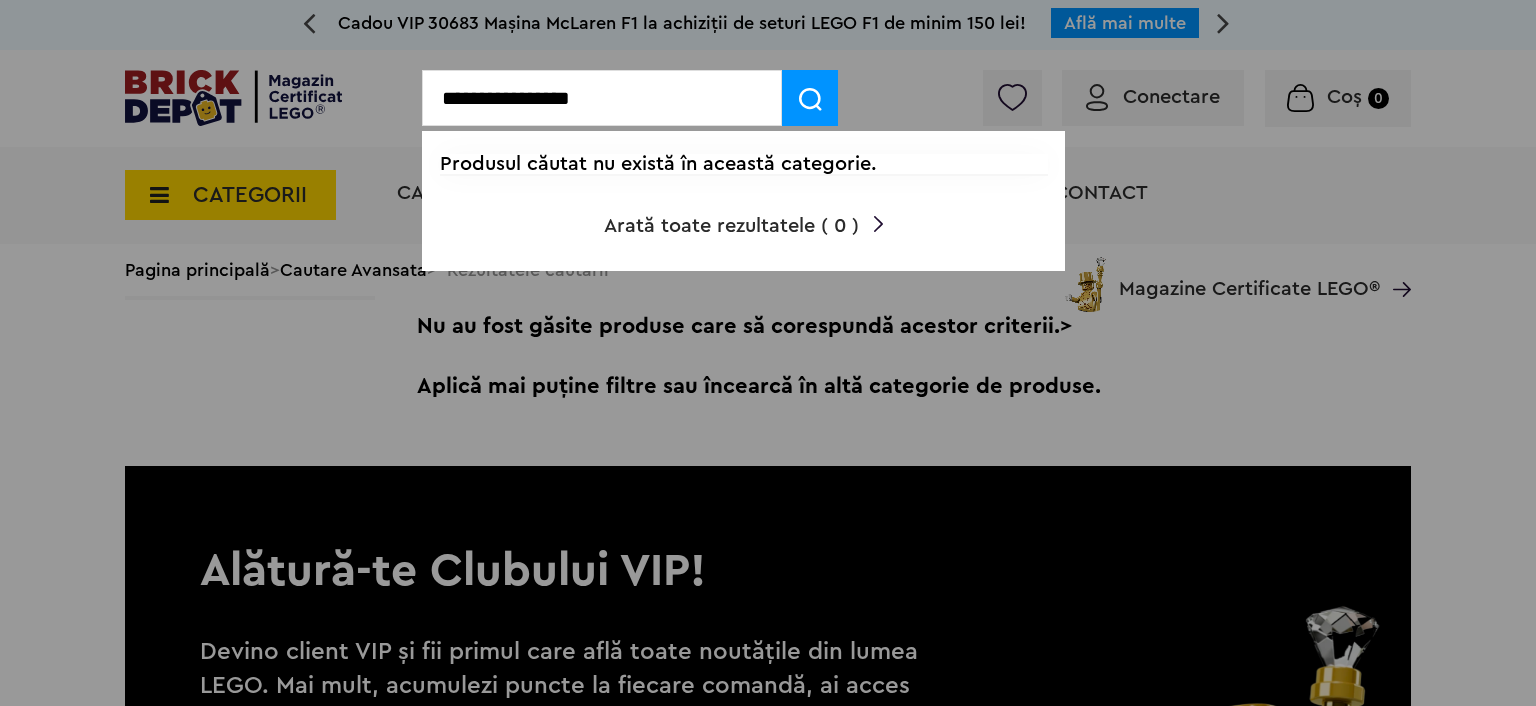 click at bounding box center [810, 99] 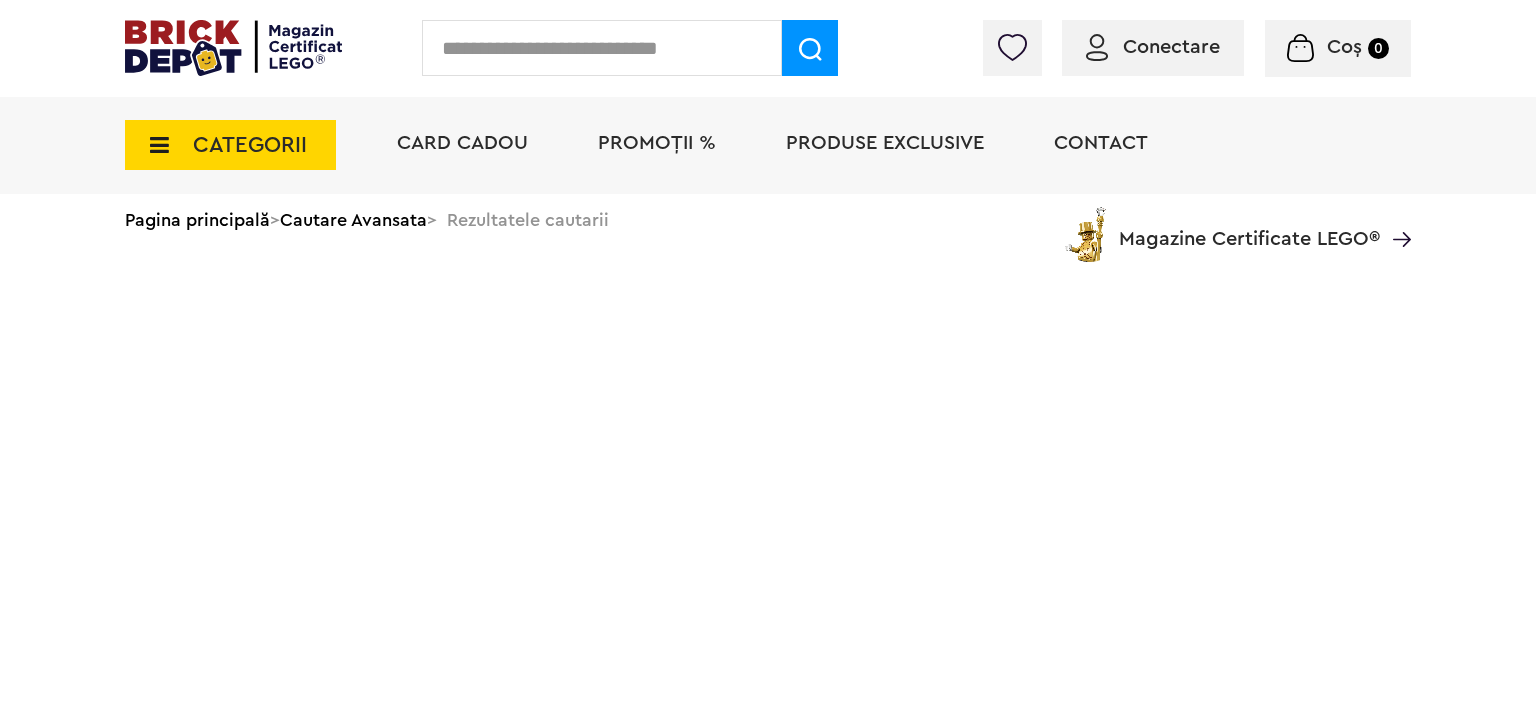 scroll, scrollTop: 0, scrollLeft: 0, axis: both 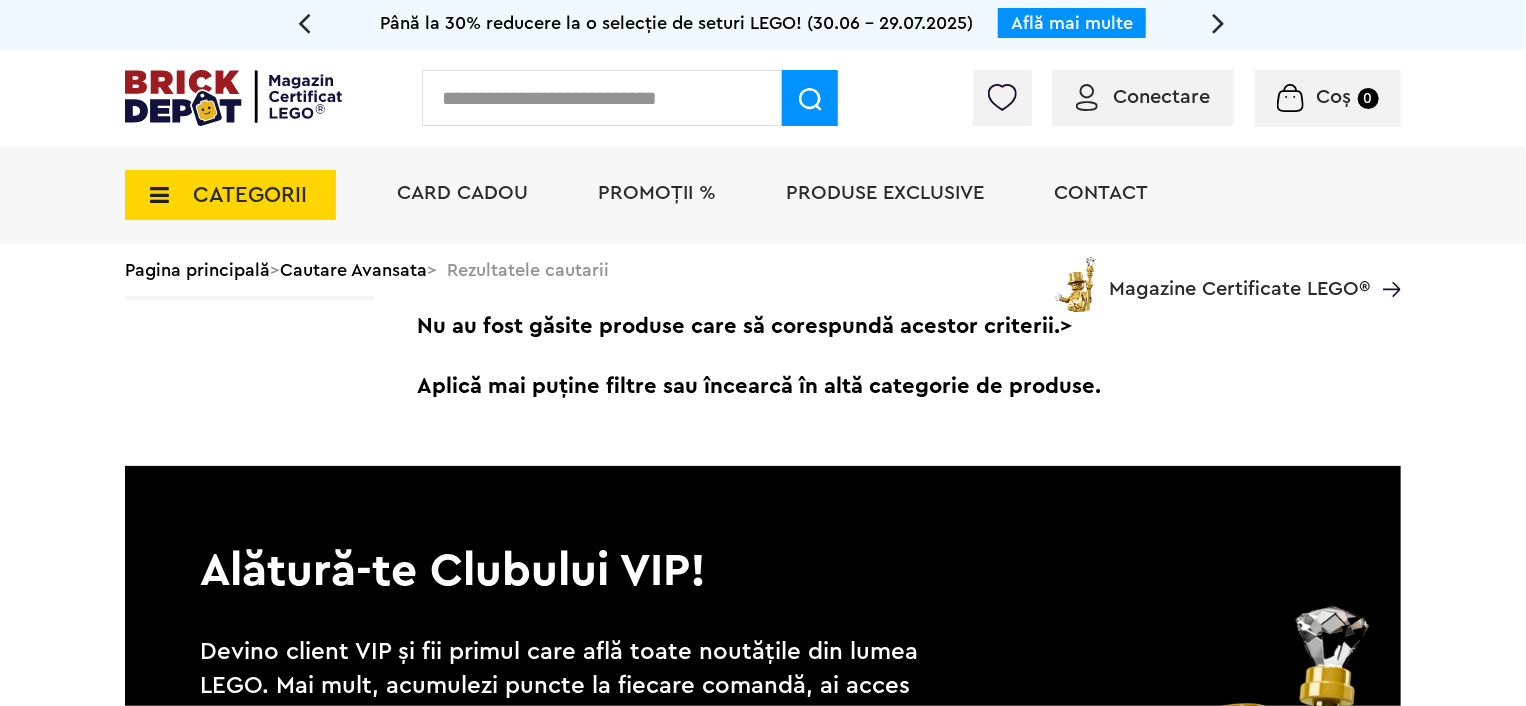 click on "CATEGORII" at bounding box center (230, 195) 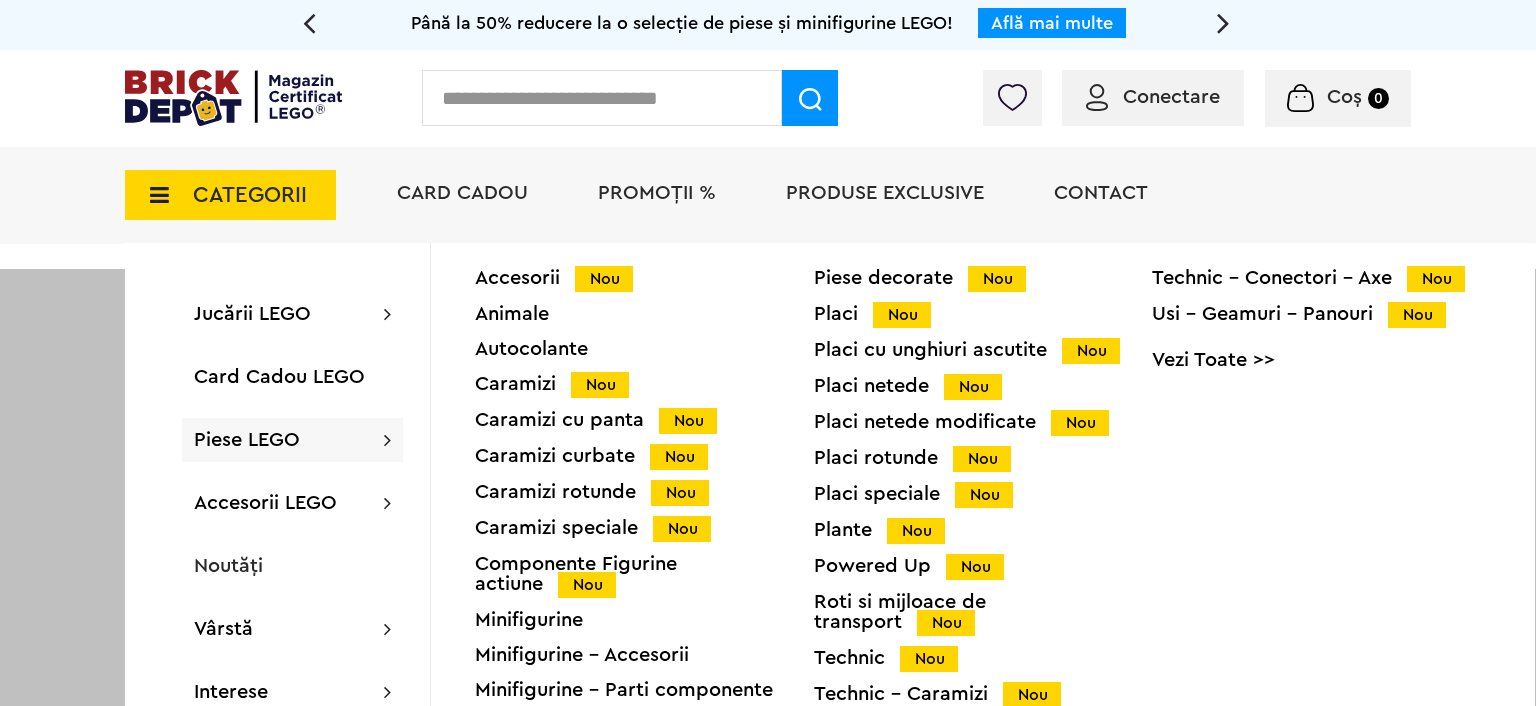 click on "Placi netede Nou" at bounding box center (983, 386) 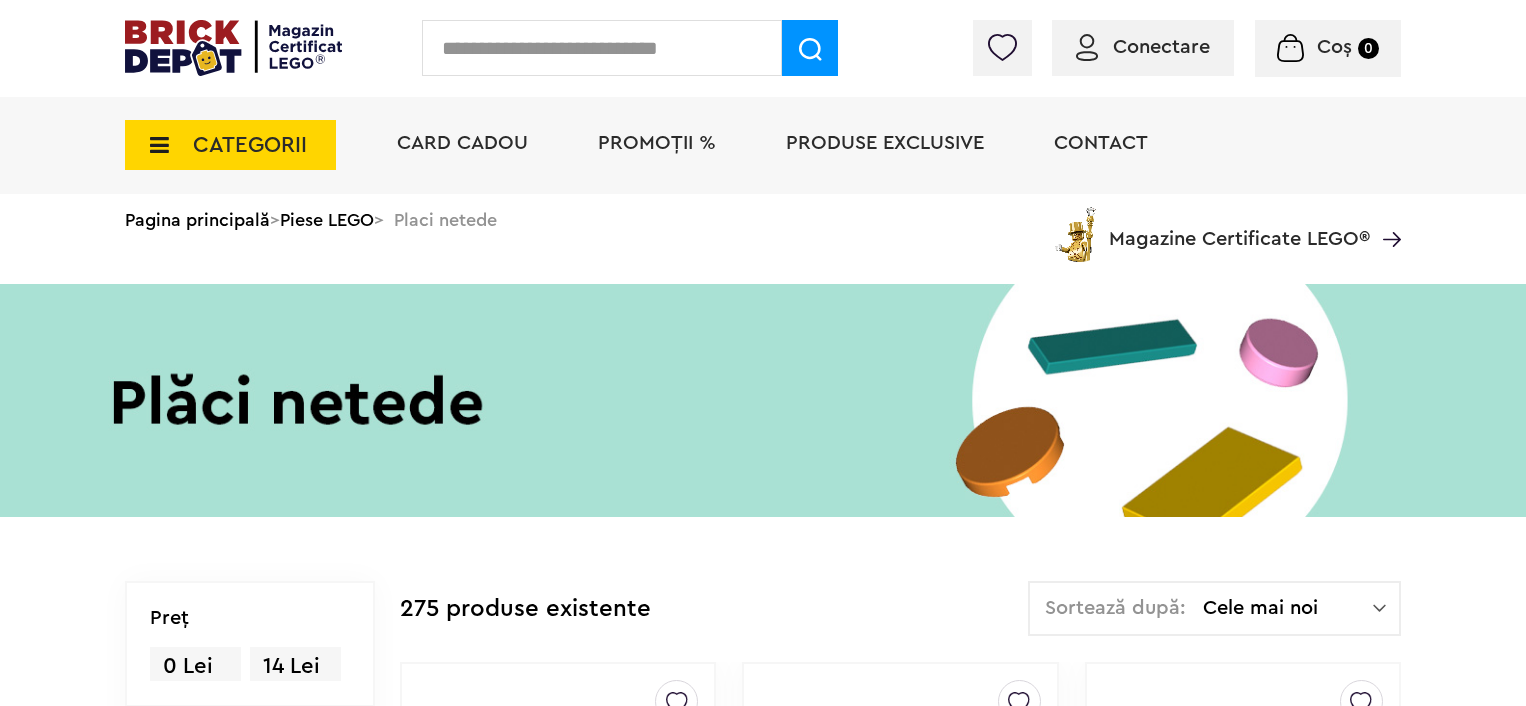 scroll, scrollTop: 0, scrollLeft: 0, axis: both 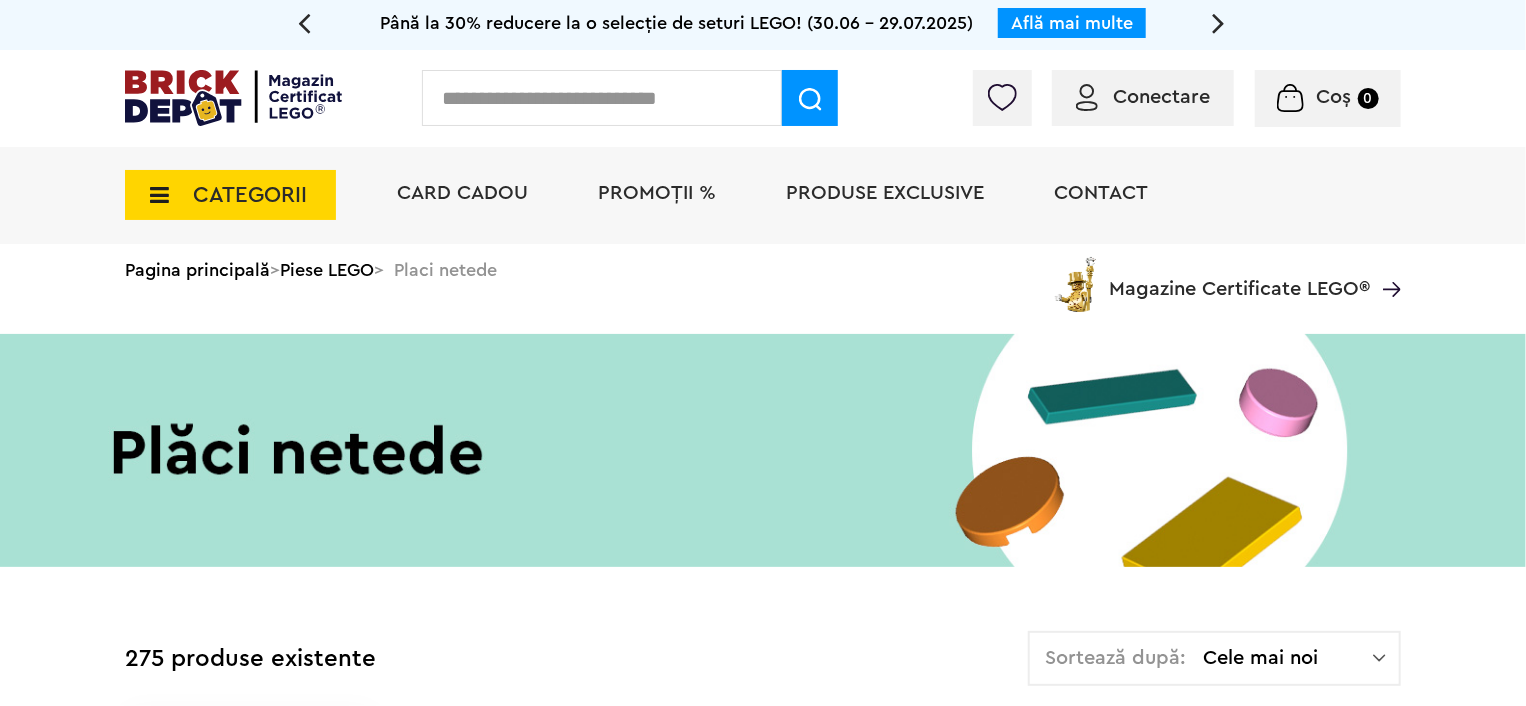 click on "CATEGORII" at bounding box center [250, 195] 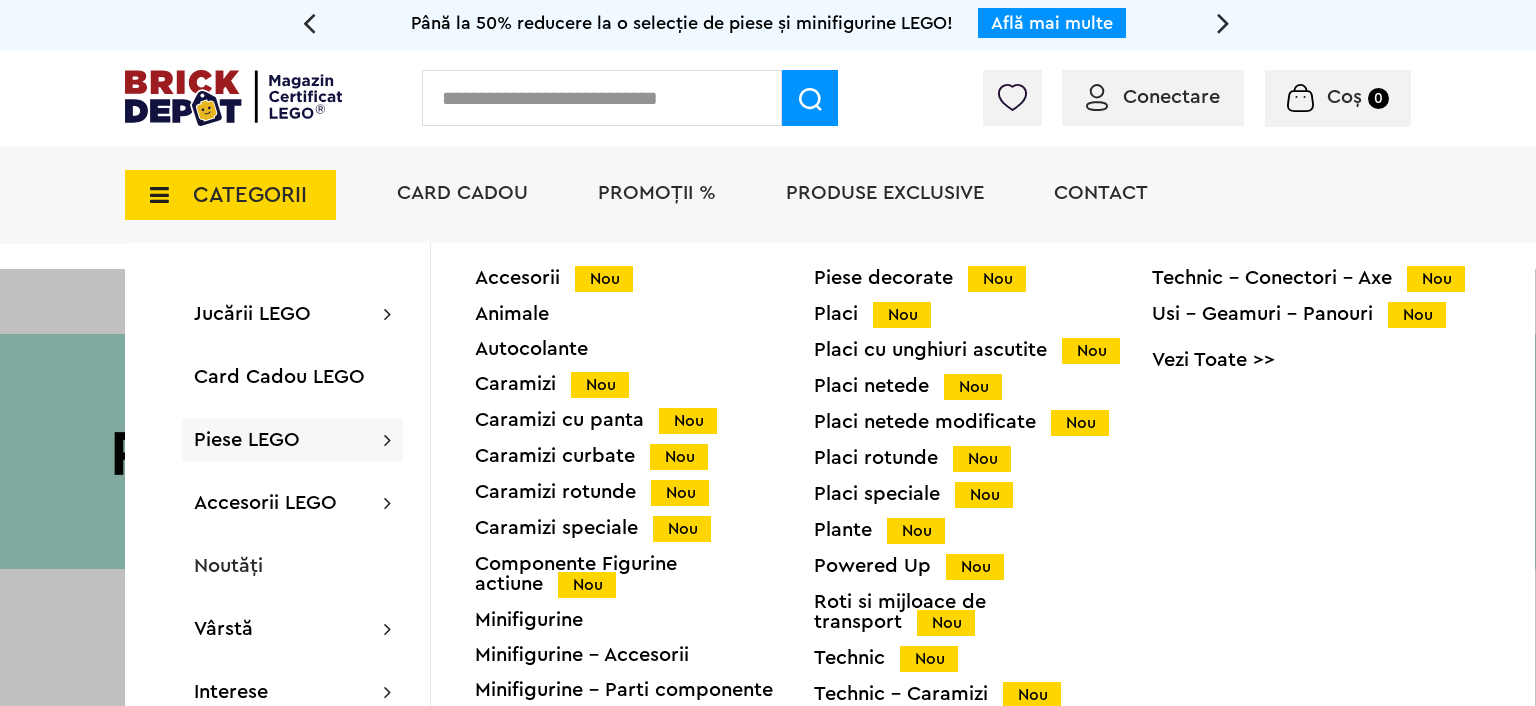 click on "Placi Nou" at bounding box center [983, 314] 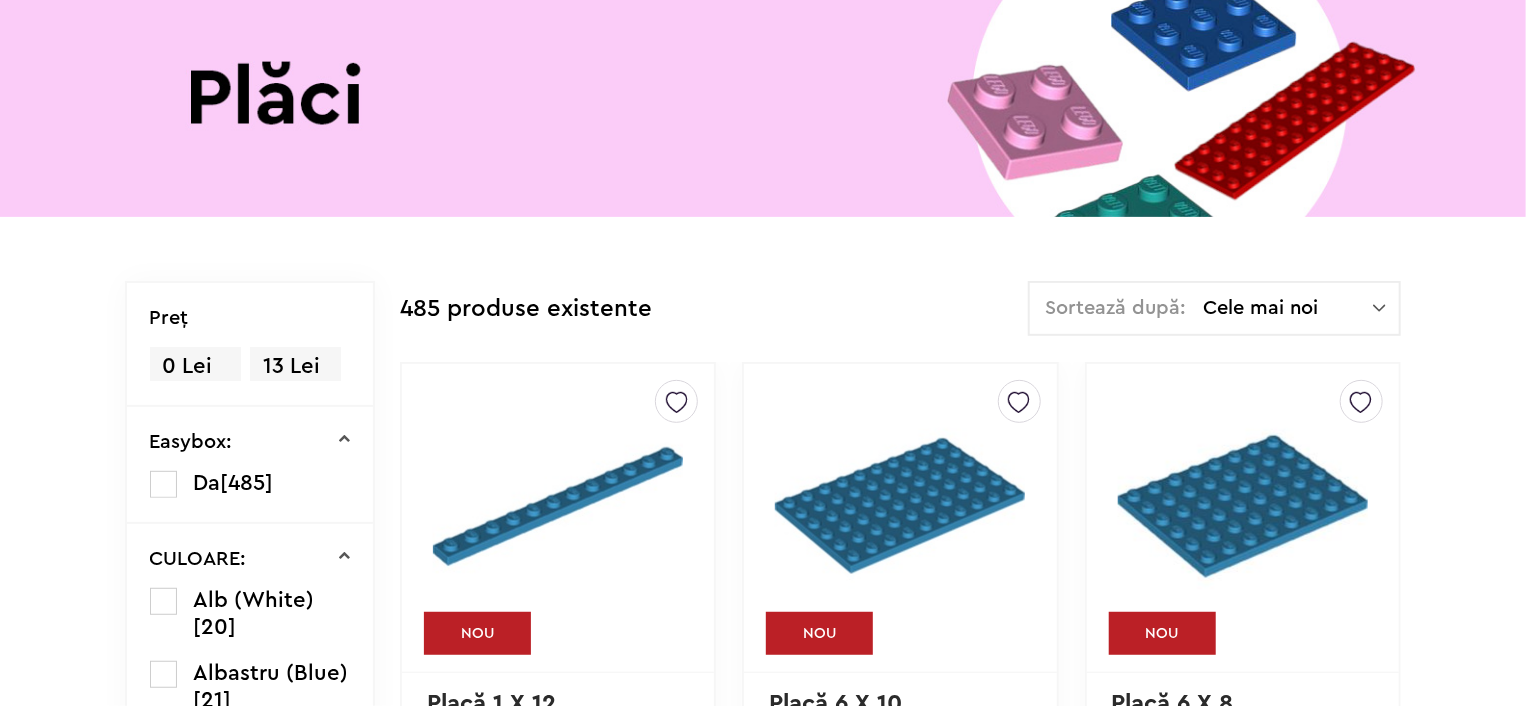 scroll, scrollTop: 646, scrollLeft: 0, axis: vertical 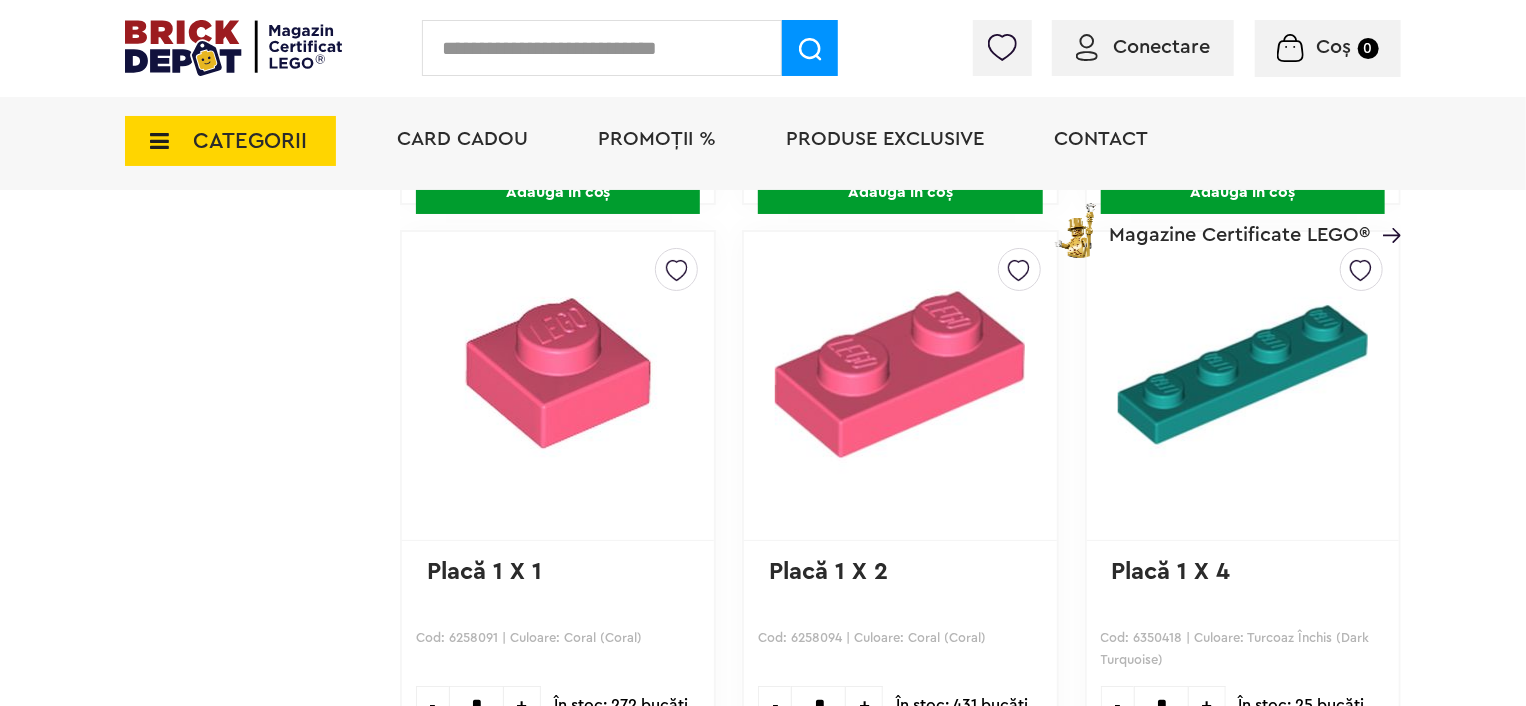 click at bounding box center [602, 48] 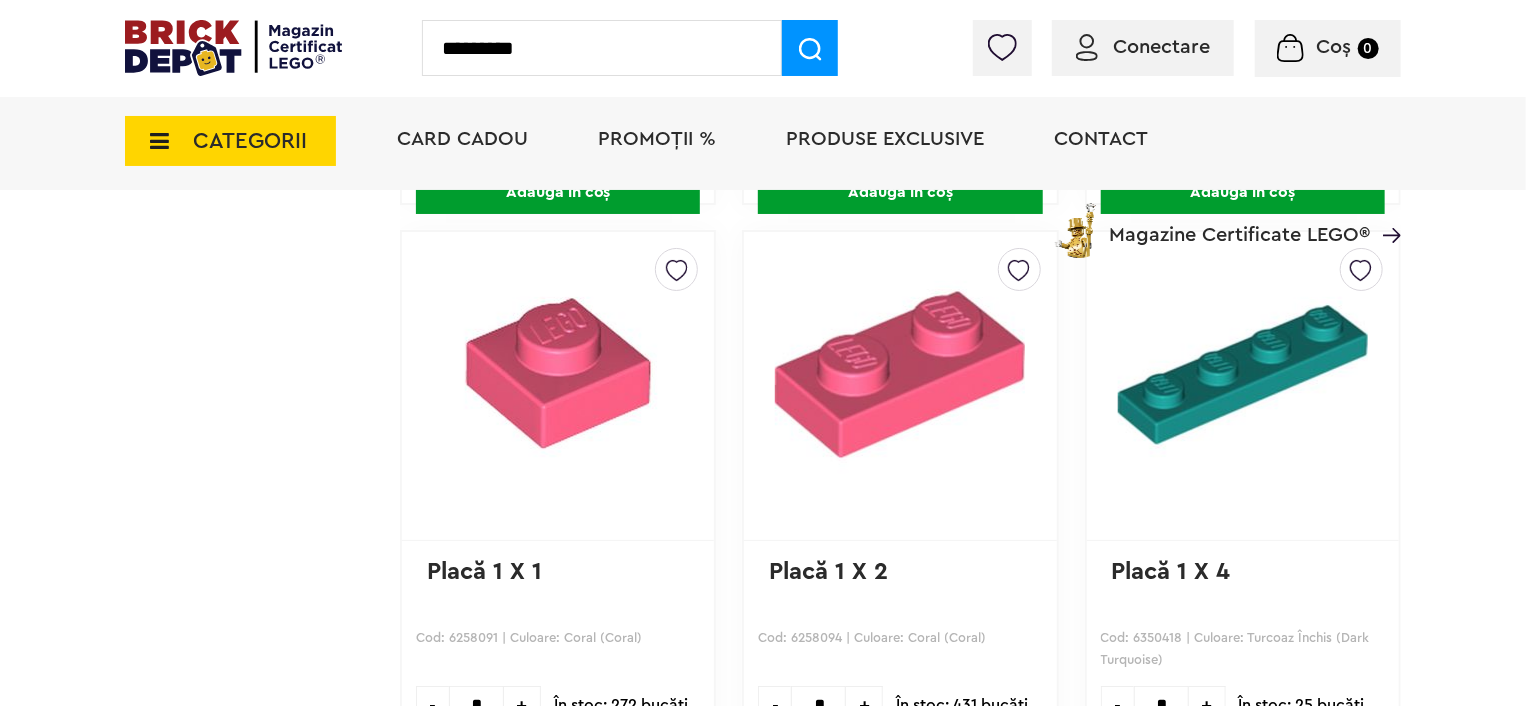 type on "*********" 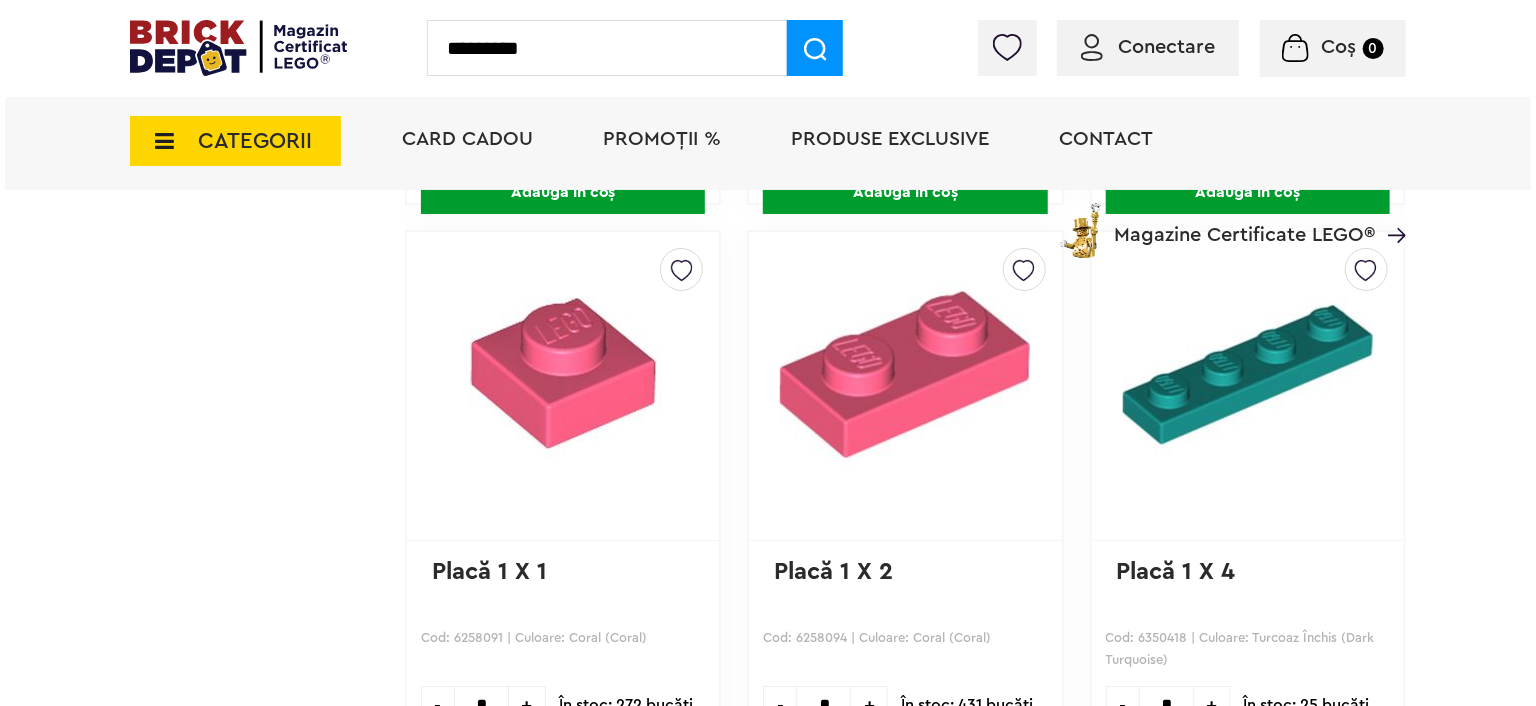 scroll, scrollTop: 3749, scrollLeft: 0, axis: vertical 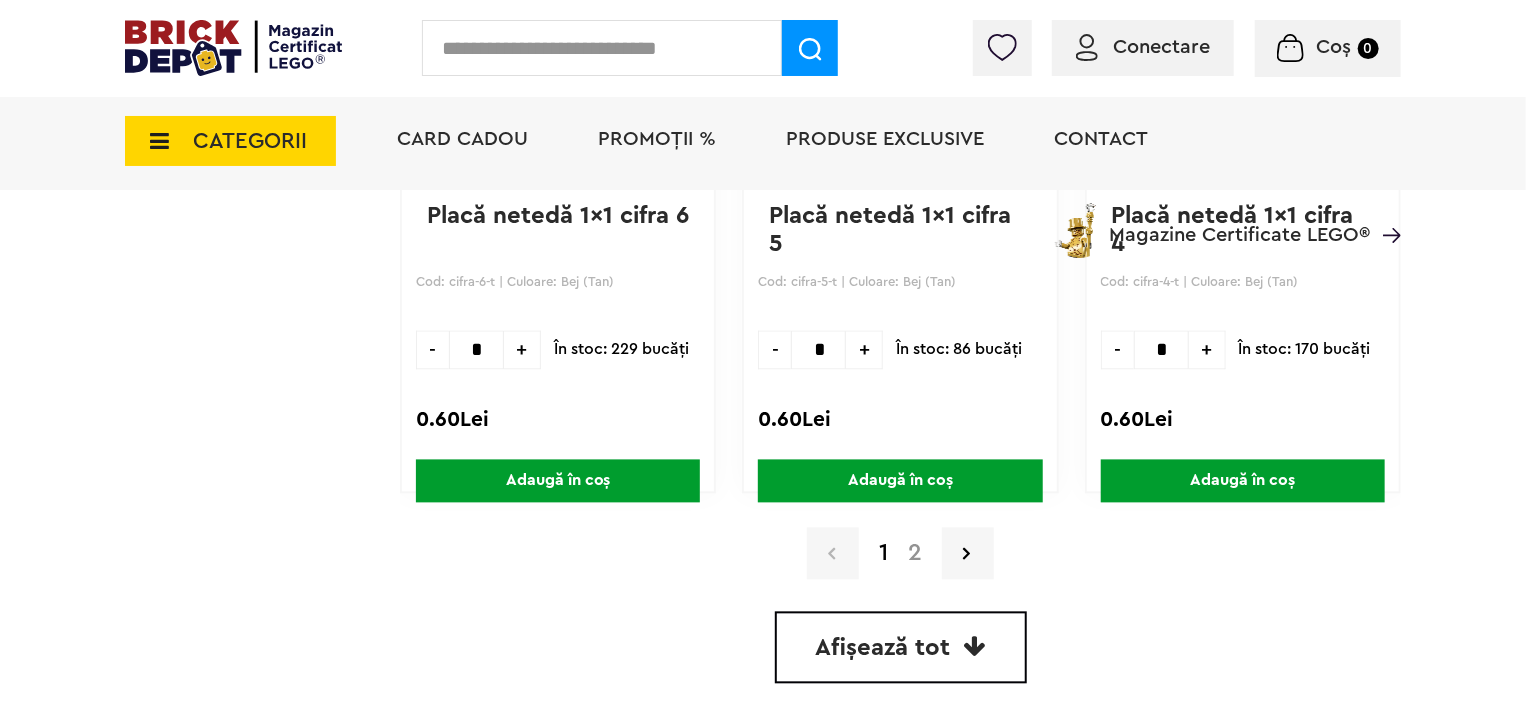 click on "Afișează tot" at bounding box center [901, 648] 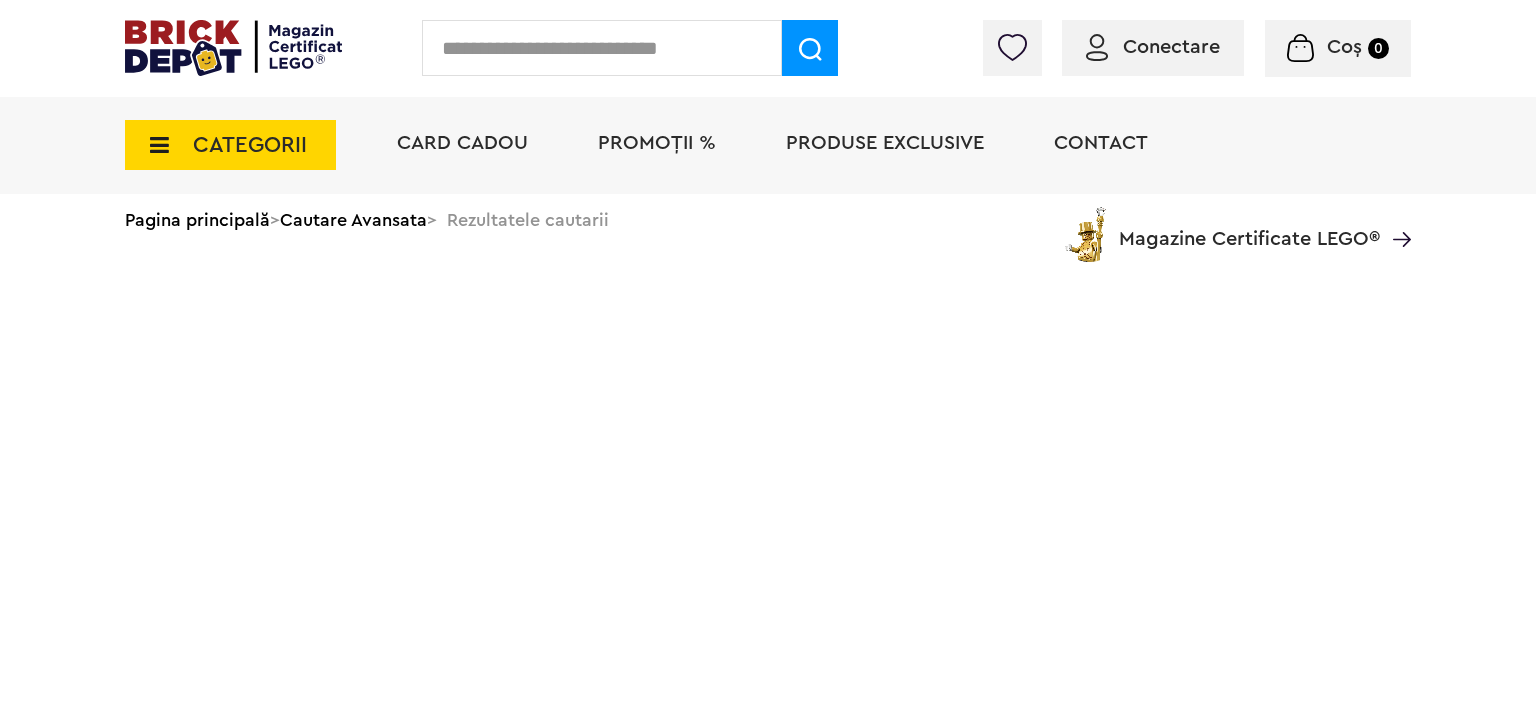 scroll, scrollTop: 0, scrollLeft: 0, axis: both 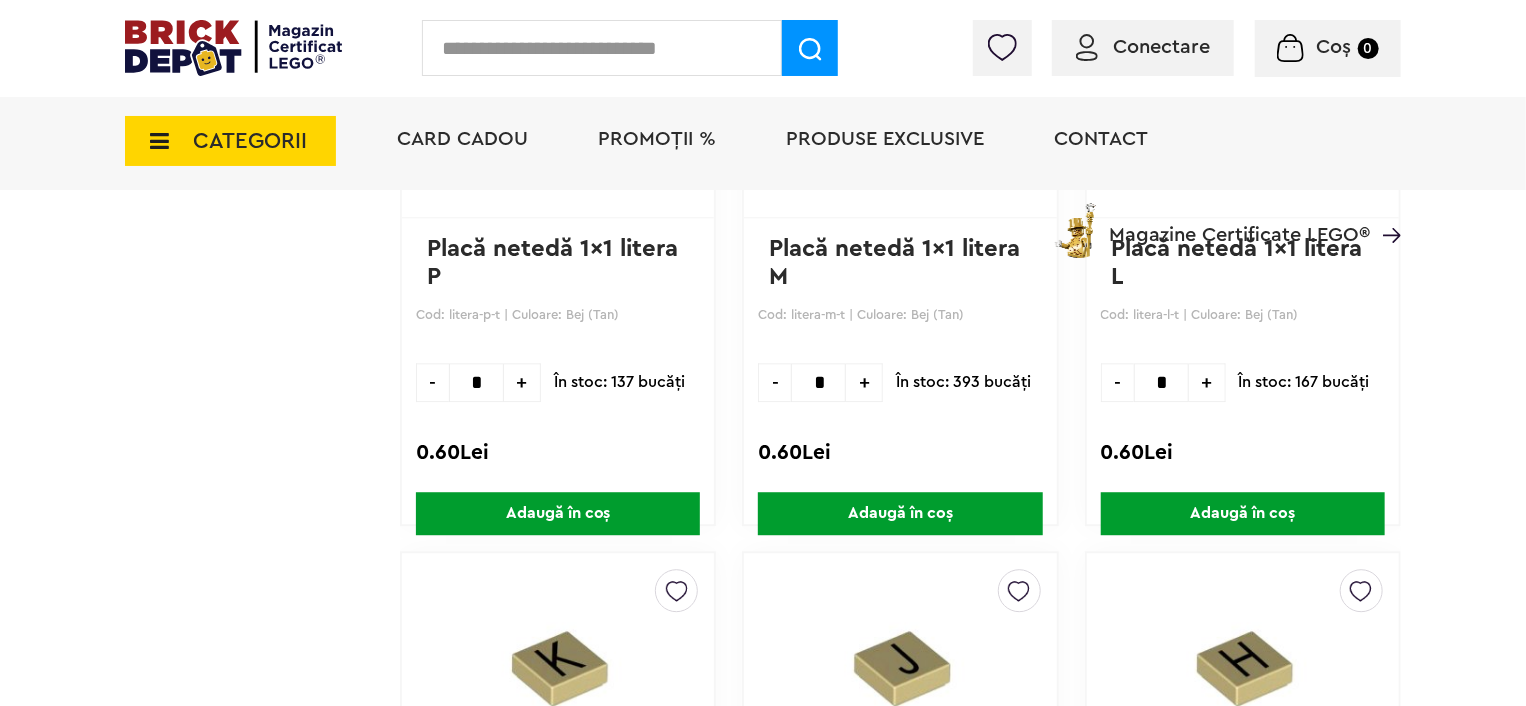 click on "Conectare
Coș   0" at bounding box center [763, 48] 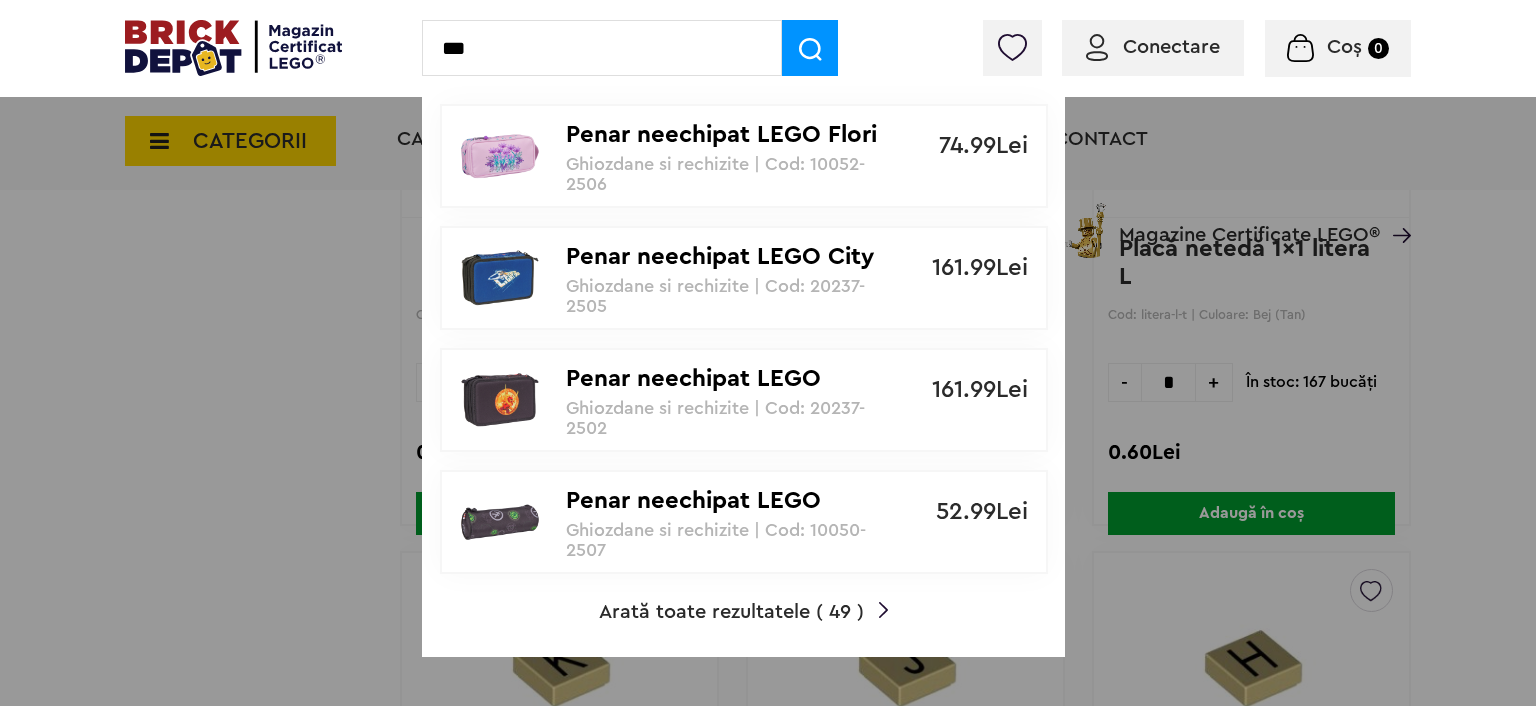 type on "***" 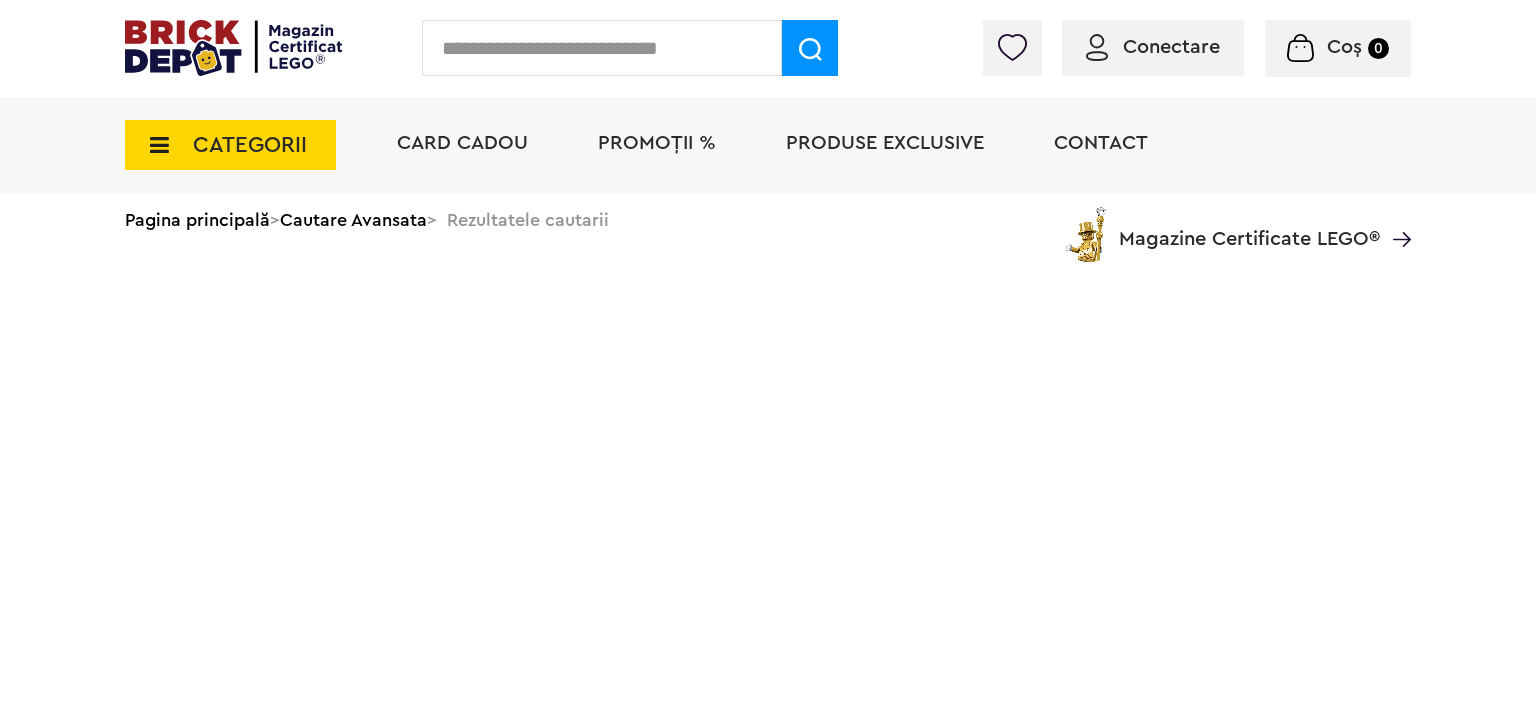 scroll, scrollTop: 0, scrollLeft: 0, axis: both 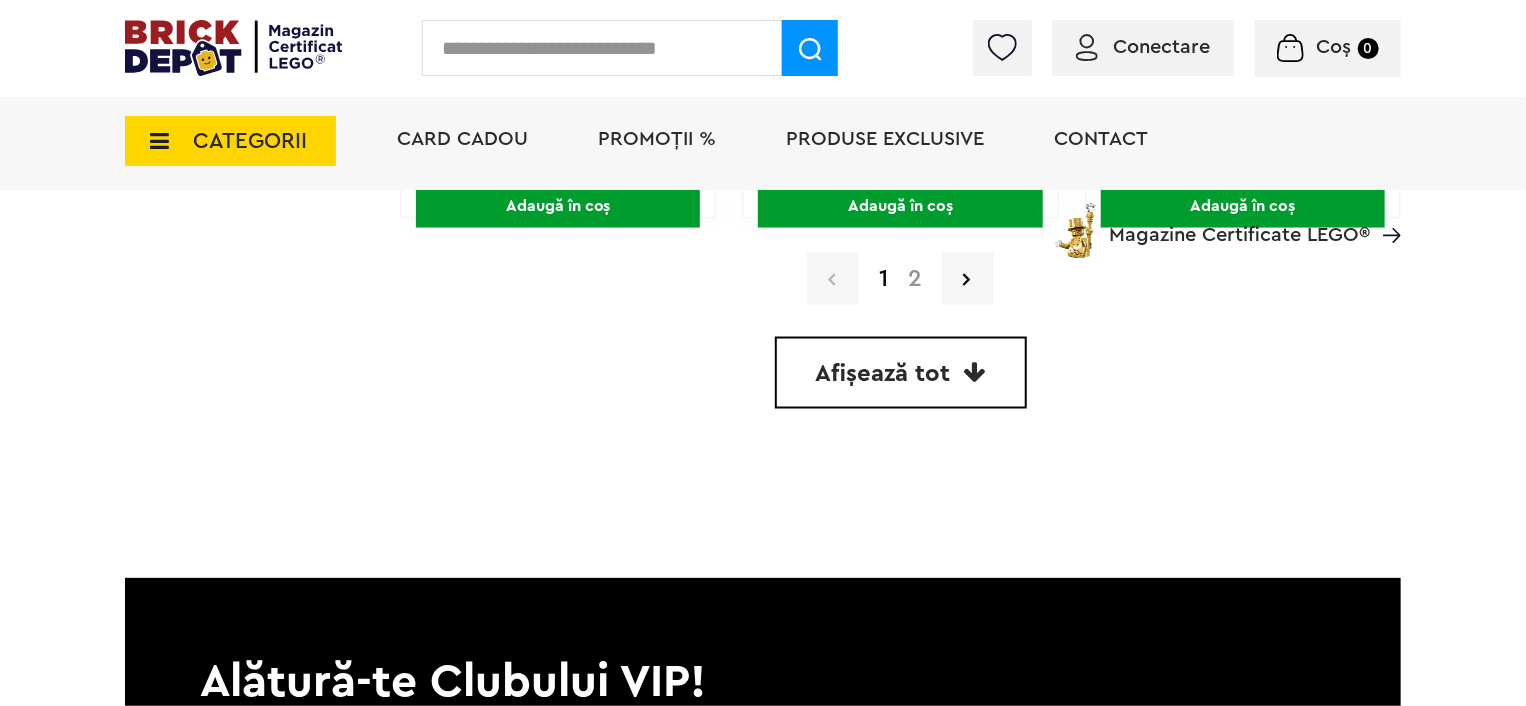 click on "Afișează tot" at bounding box center [901, 373] 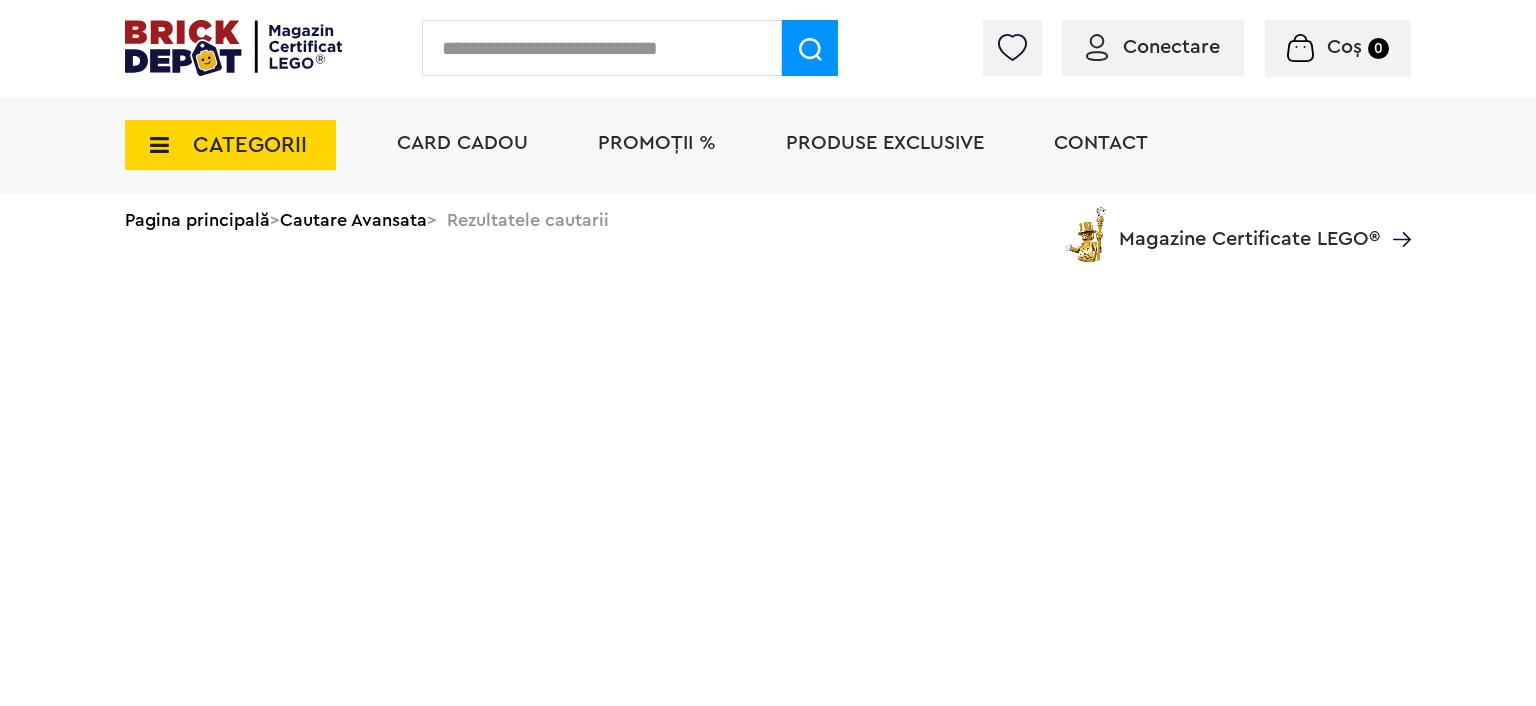 scroll, scrollTop: 0, scrollLeft: 0, axis: both 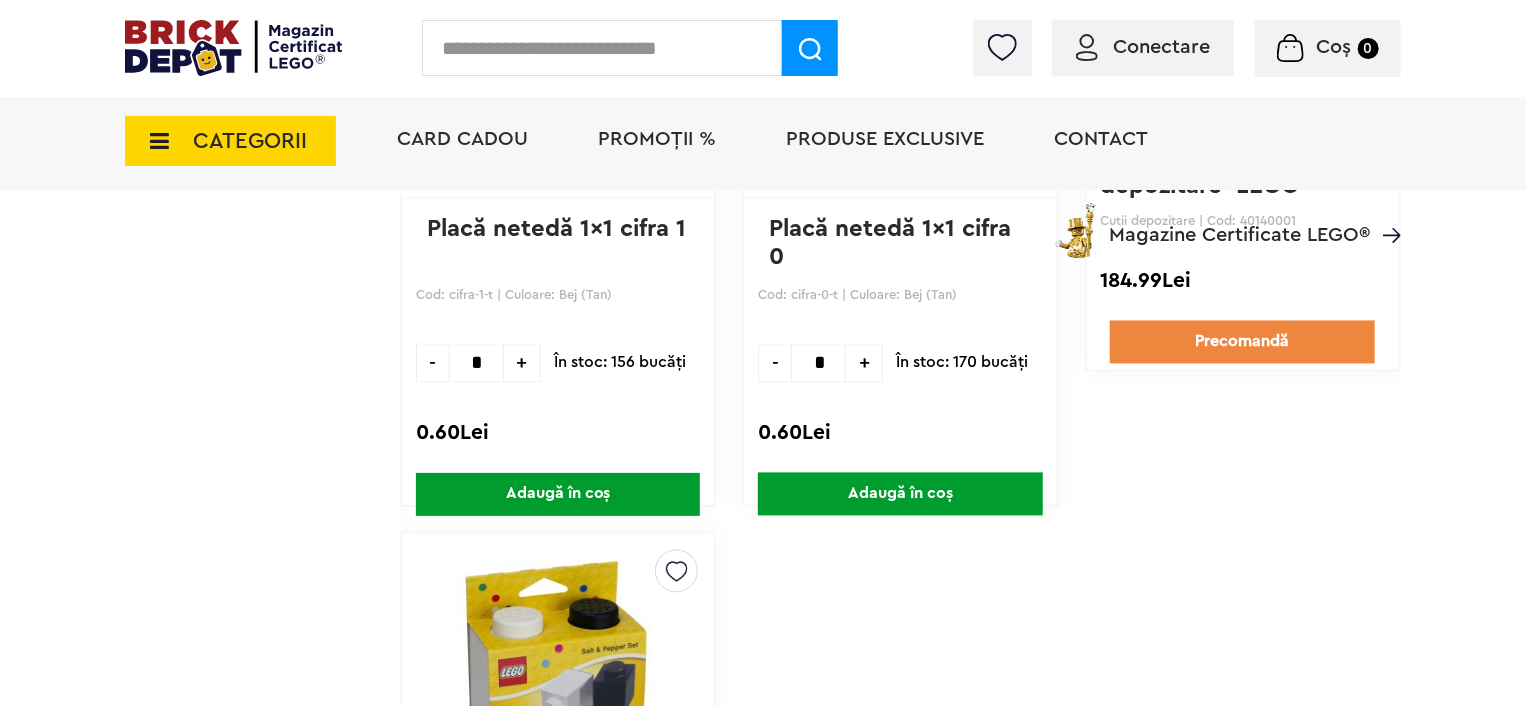 click on "CATEGORII" at bounding box center [250, 141] 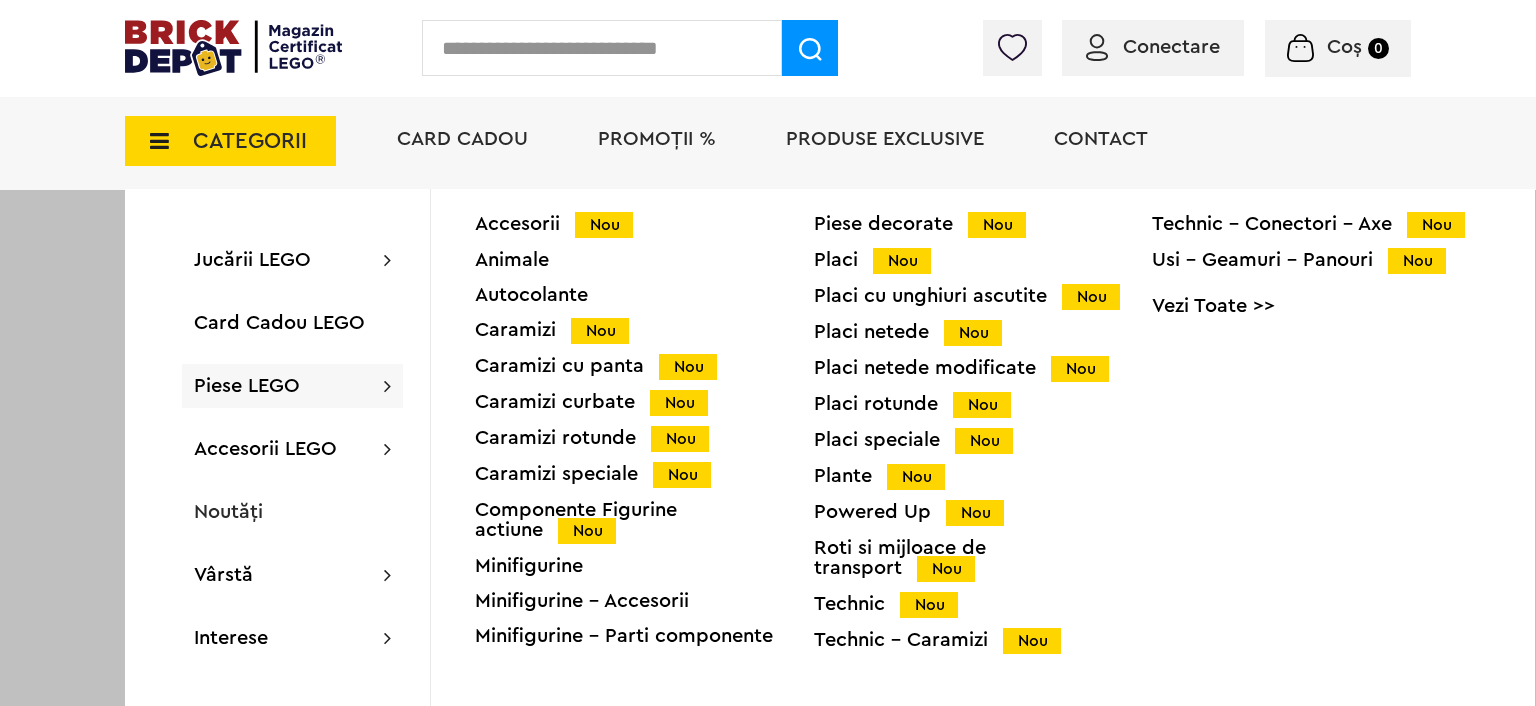 click on "Placi Nou" at bounding box center (983, 260) 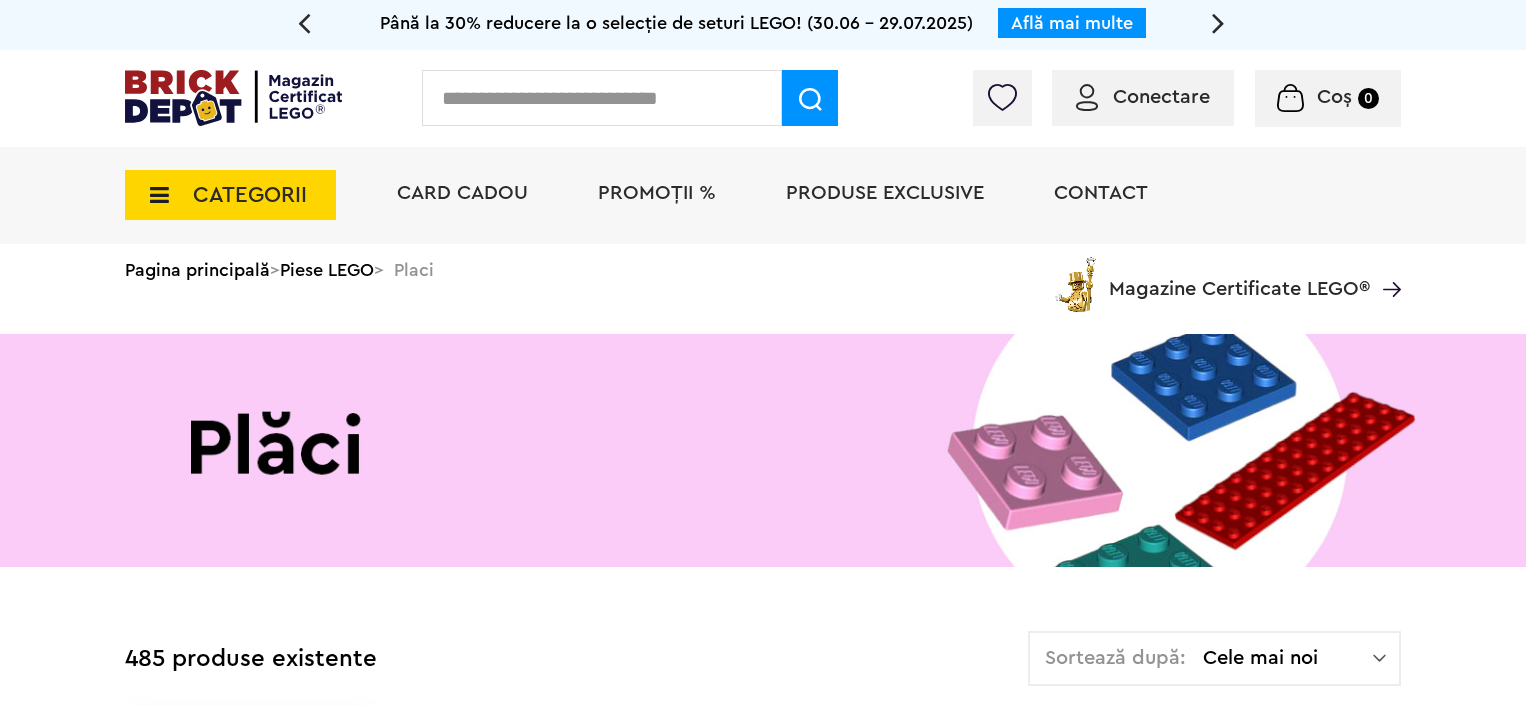 scroll, scrollTop: 0, scrollLeft: 0, axis: both 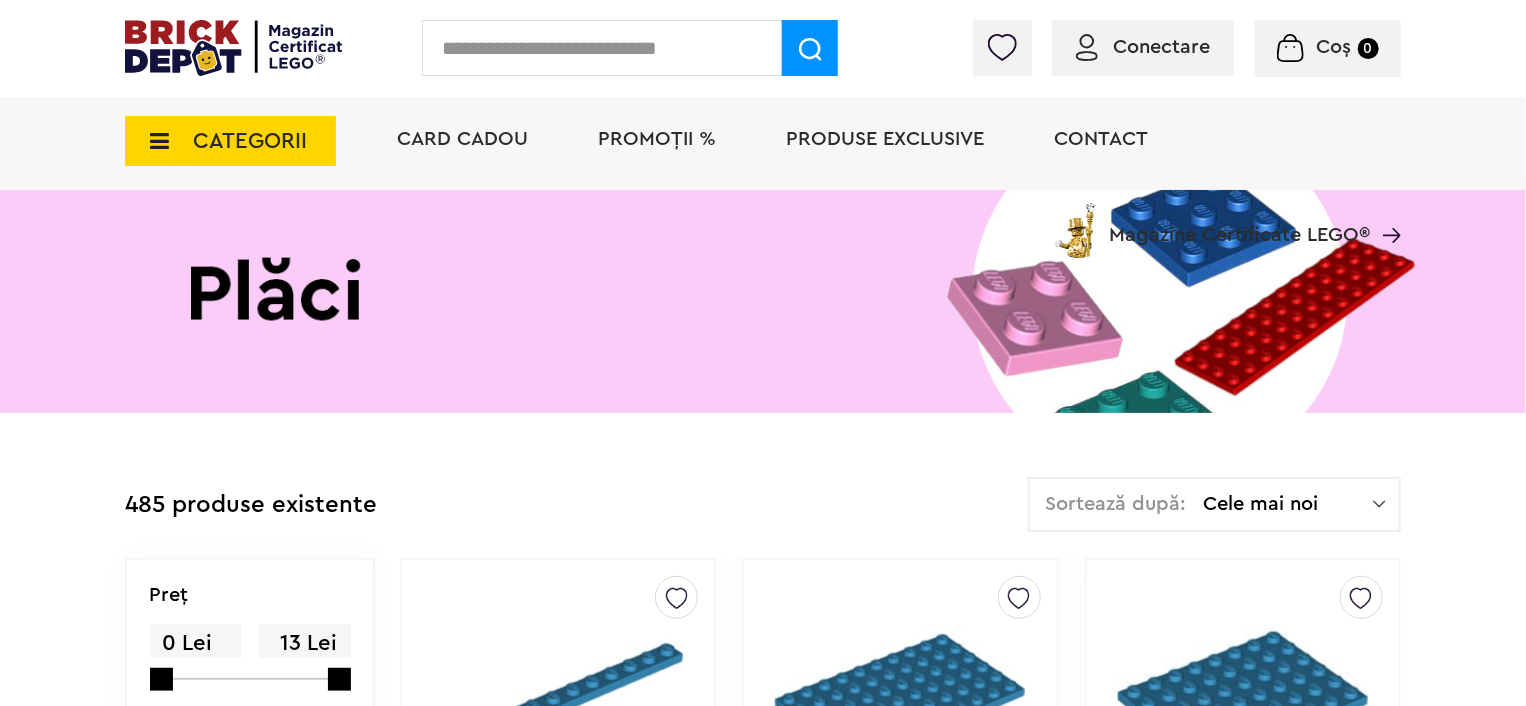 click on "Cele mai noi" at bounding box center (1288, 504) 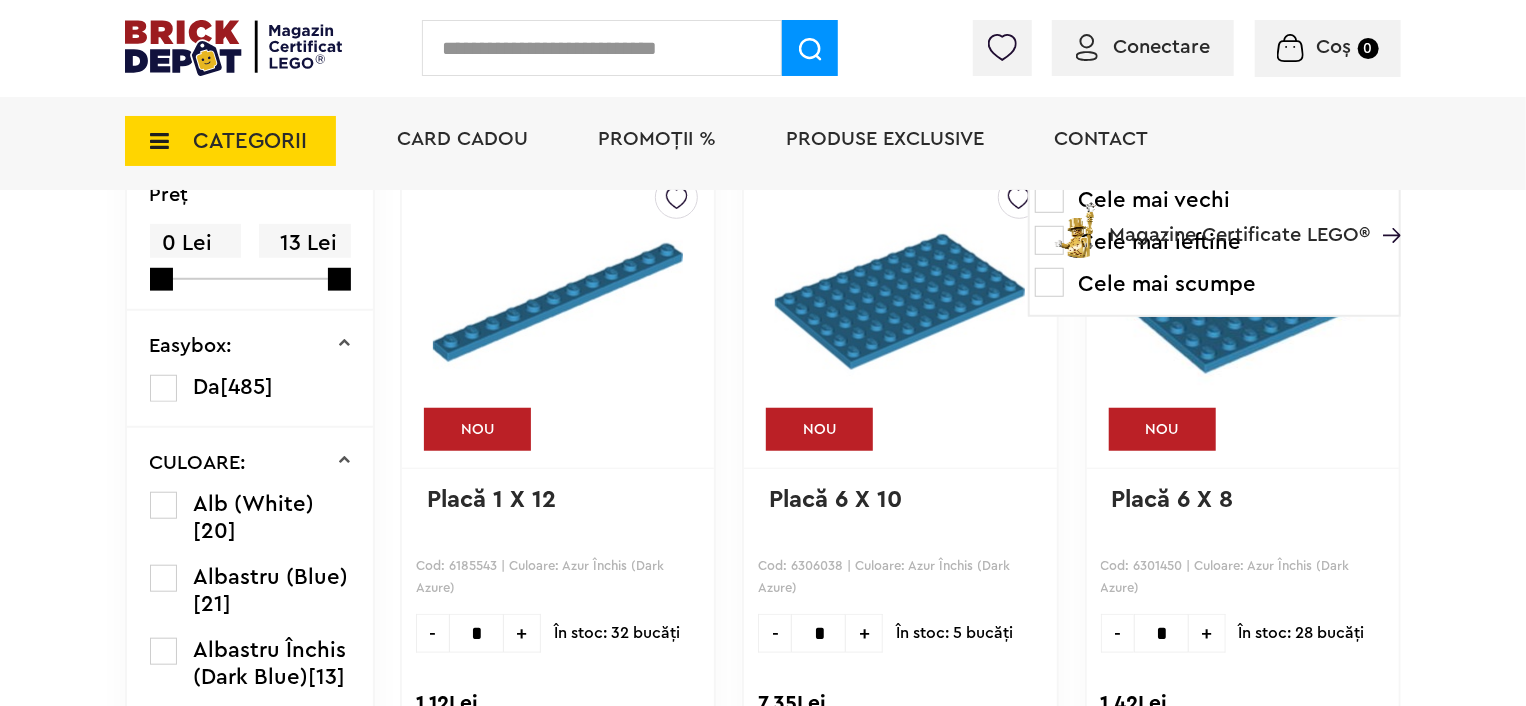scroll, scrollTop: 1000, scrollLeft: 0, axis: vertical 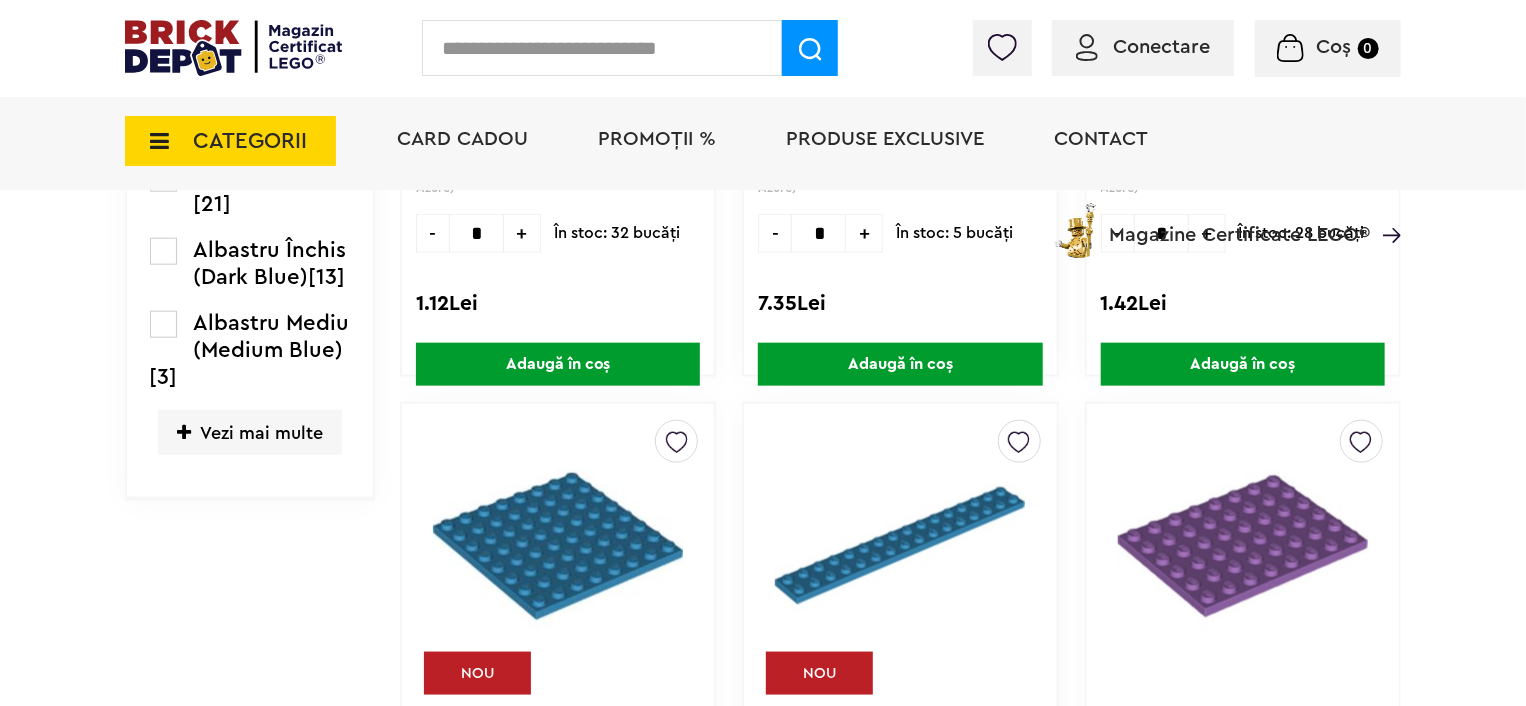 click on "Vezi mai multe" at bounding box center (250, 432) 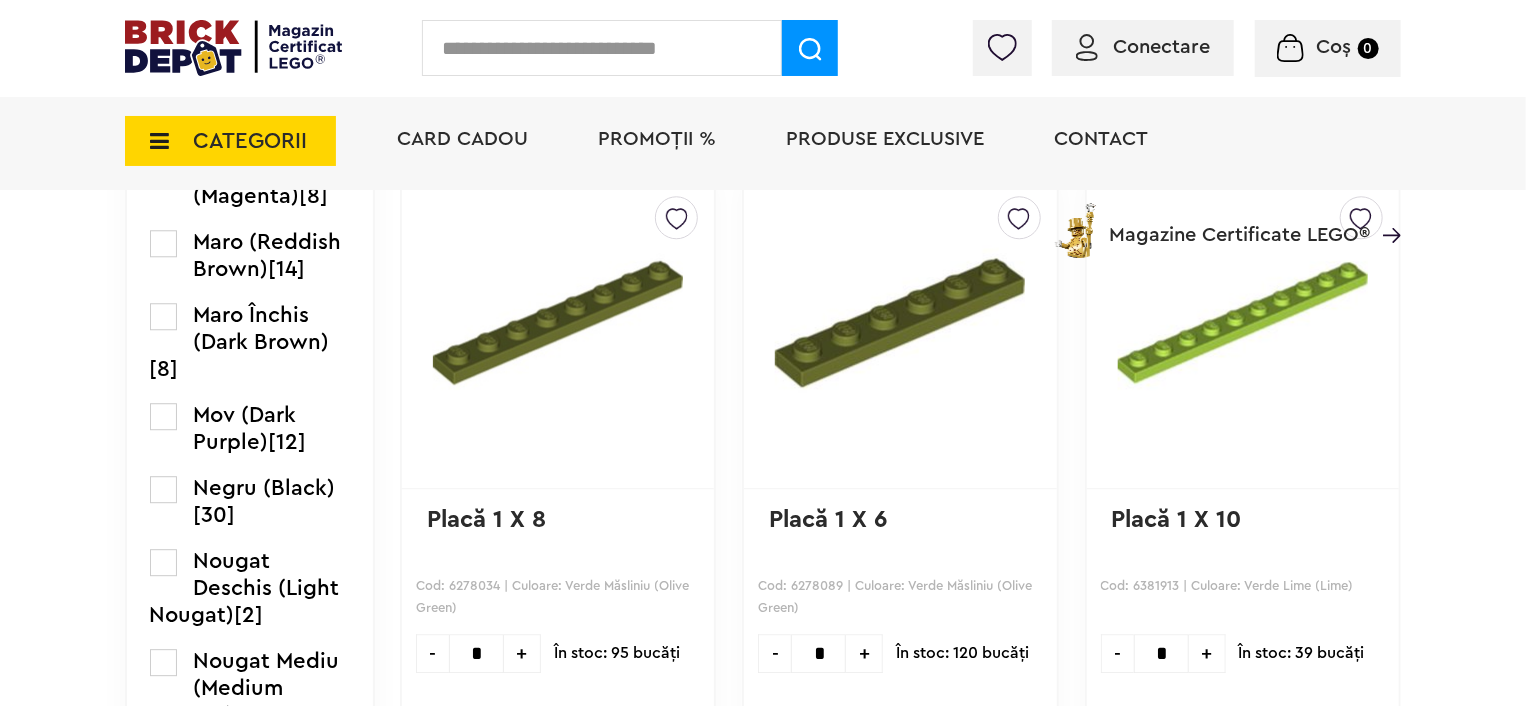 scroll, scrollTop: 2500, scrollLeft: 0, axis: vertical 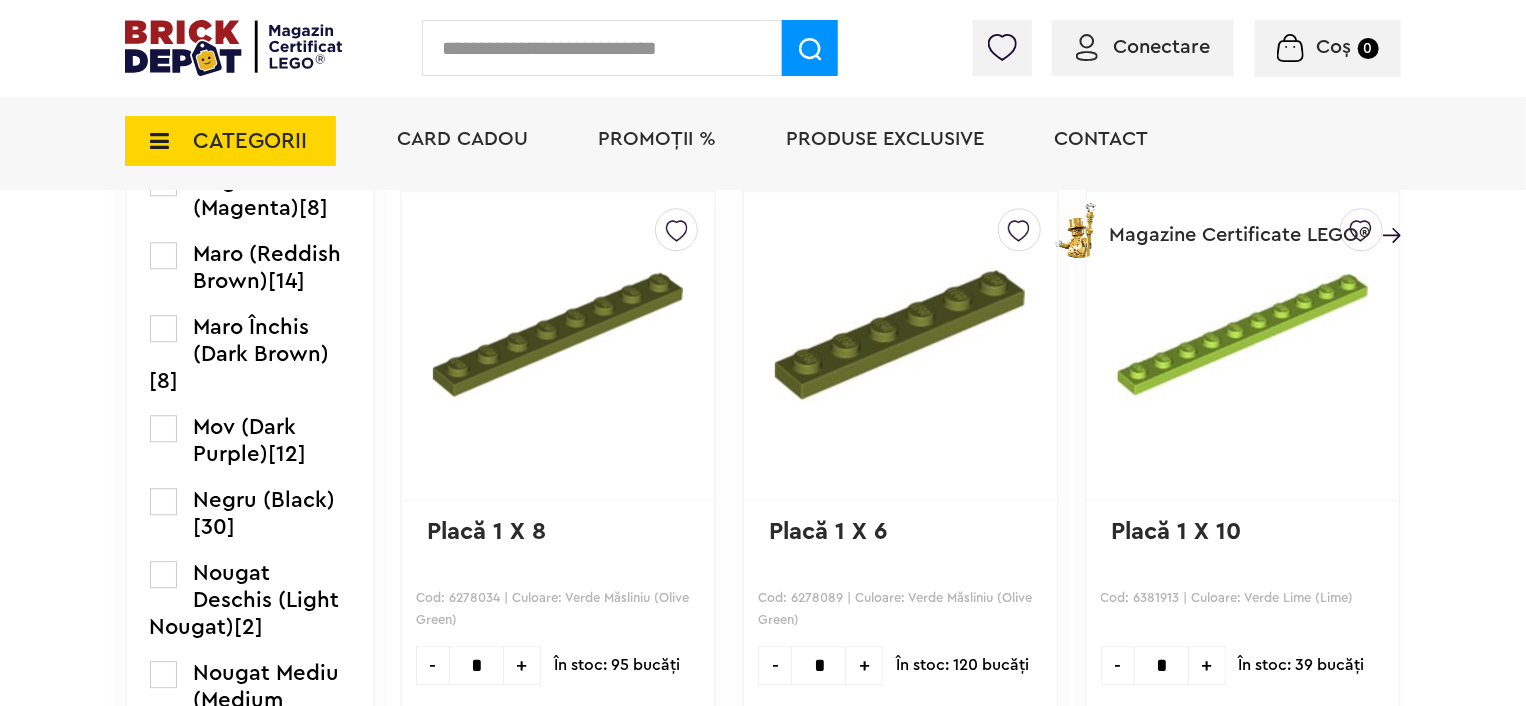 click on "Negru (Black)" at bounding box center (265, 500) 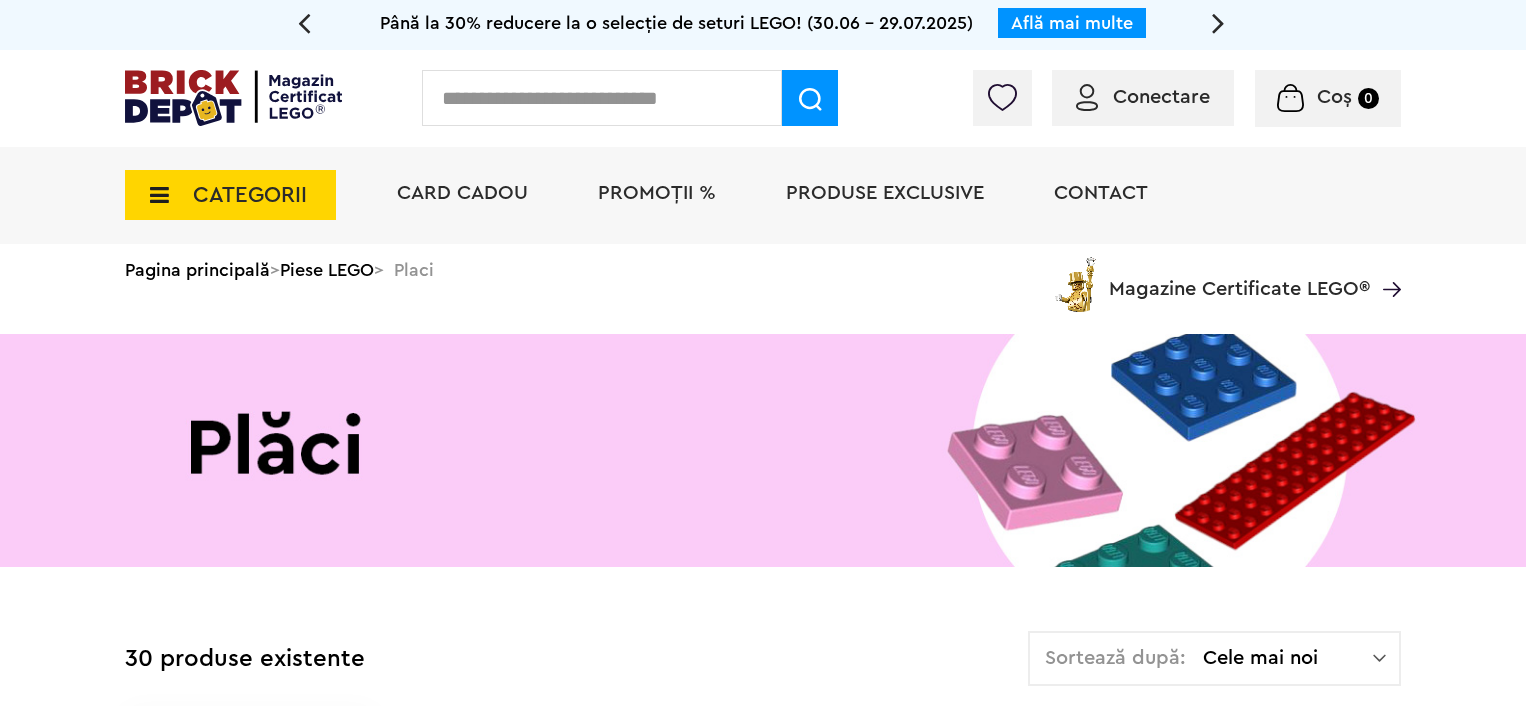 scroll, scrollTop: 0, scrollLeft: 0, axis: both 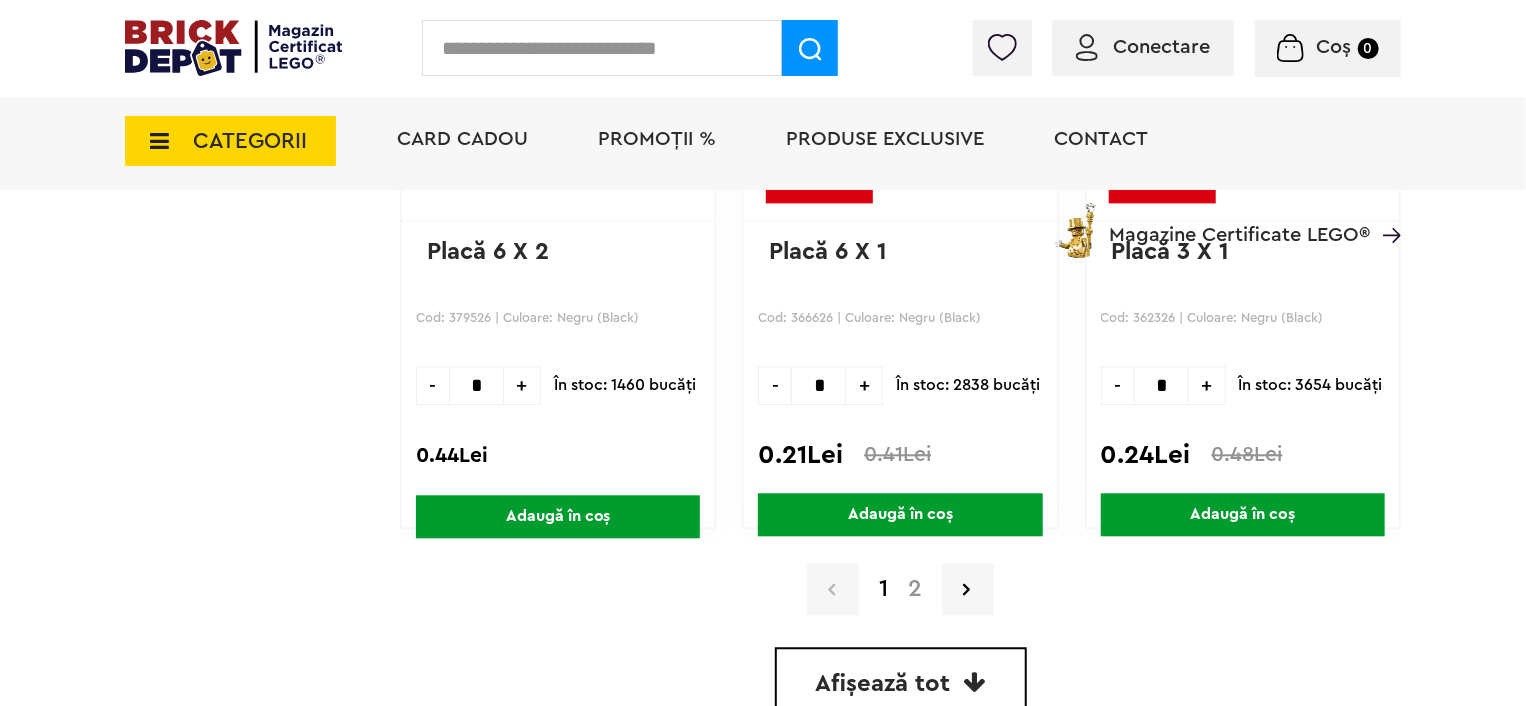 click on "Afișează tot" at bounding box center (901, 683) 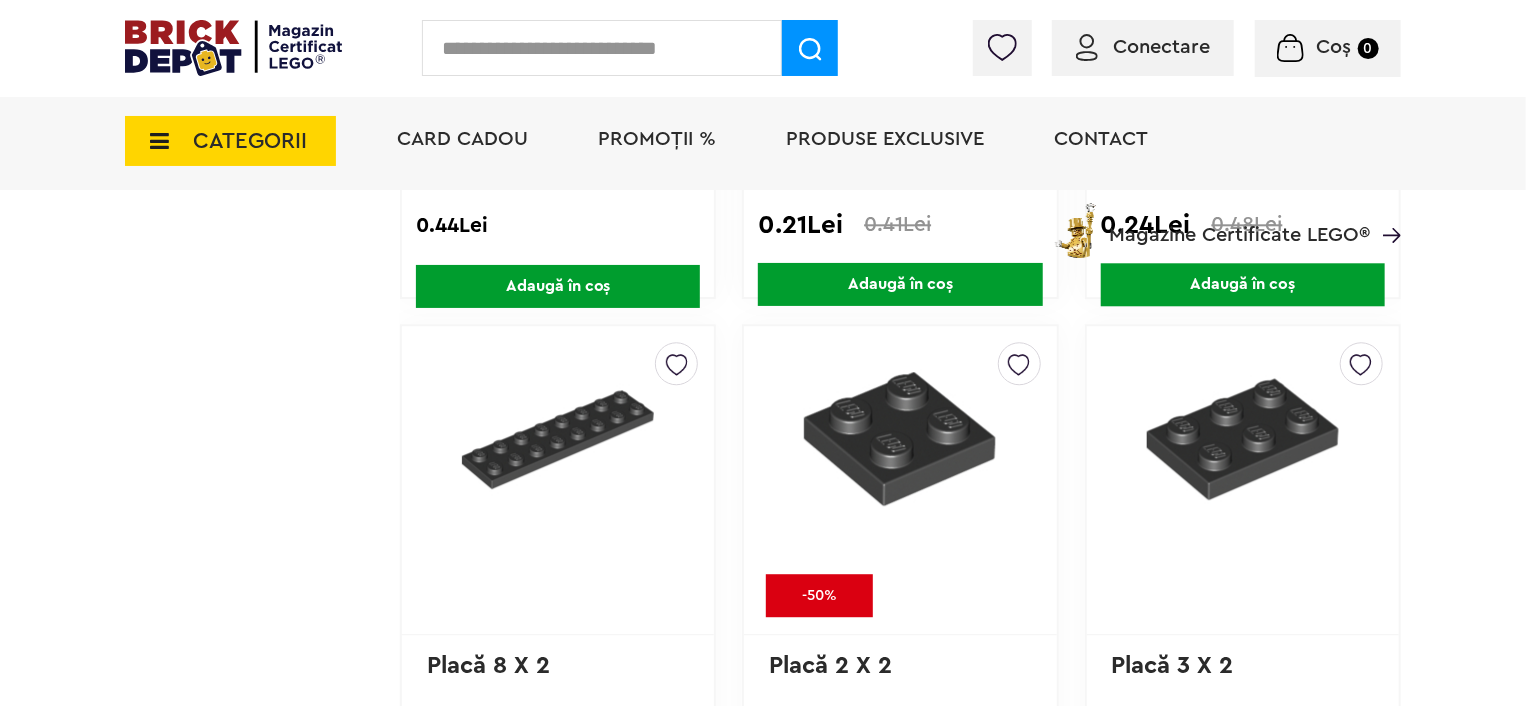 scroll, scrollTop: 6228, scrollLeft: 0, axis: vertical 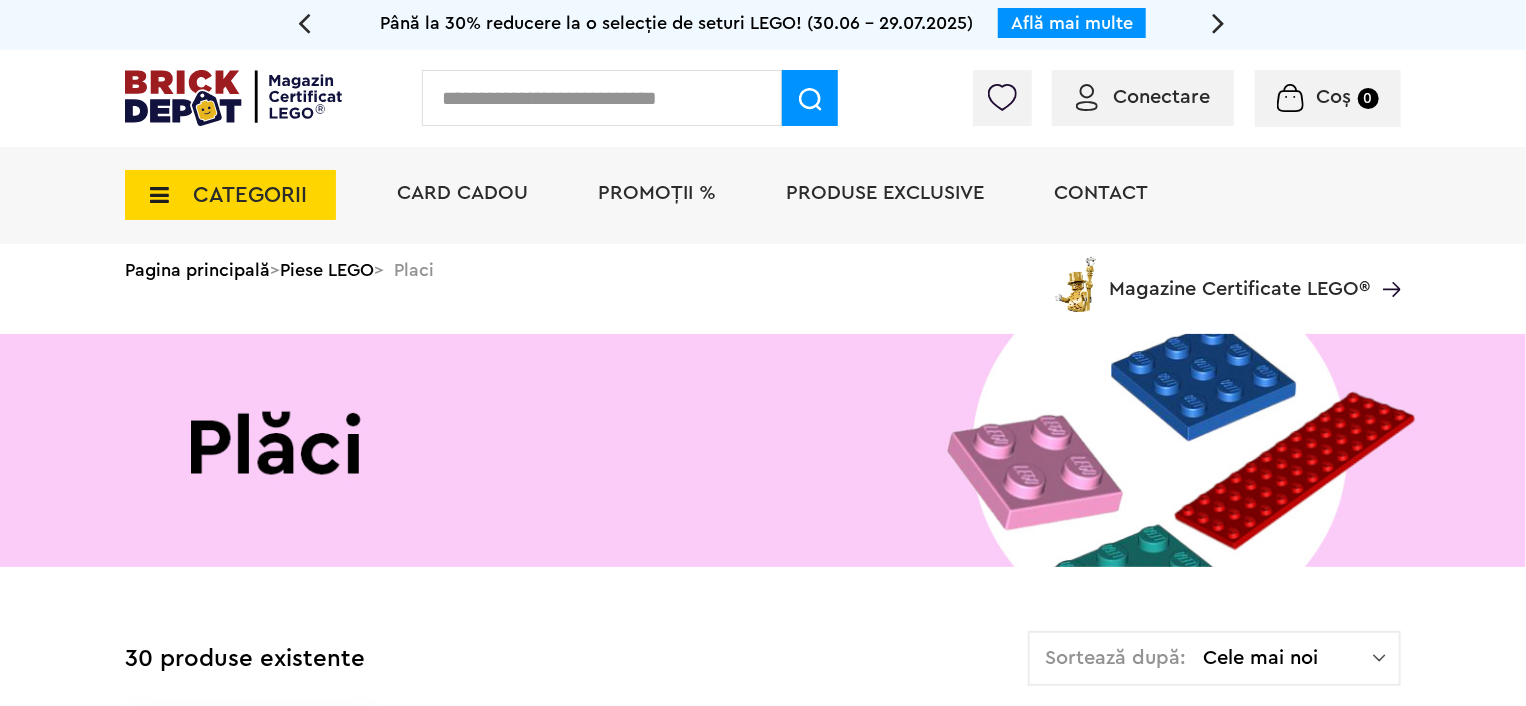 click on "CATEGORII" at bounding box center (230, 195) 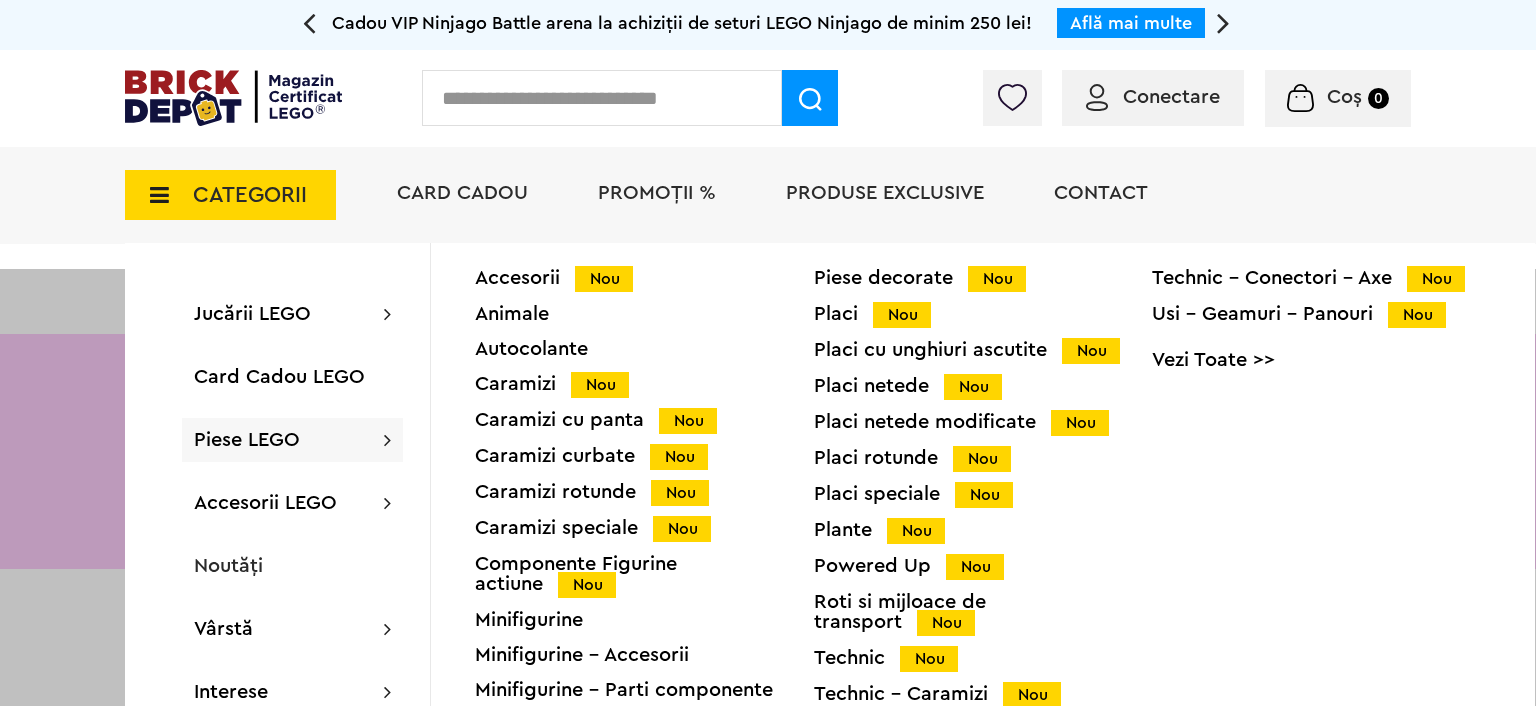 click on "Placi cu unghiuri ascutite Nou" at bounding box center (983, 350) 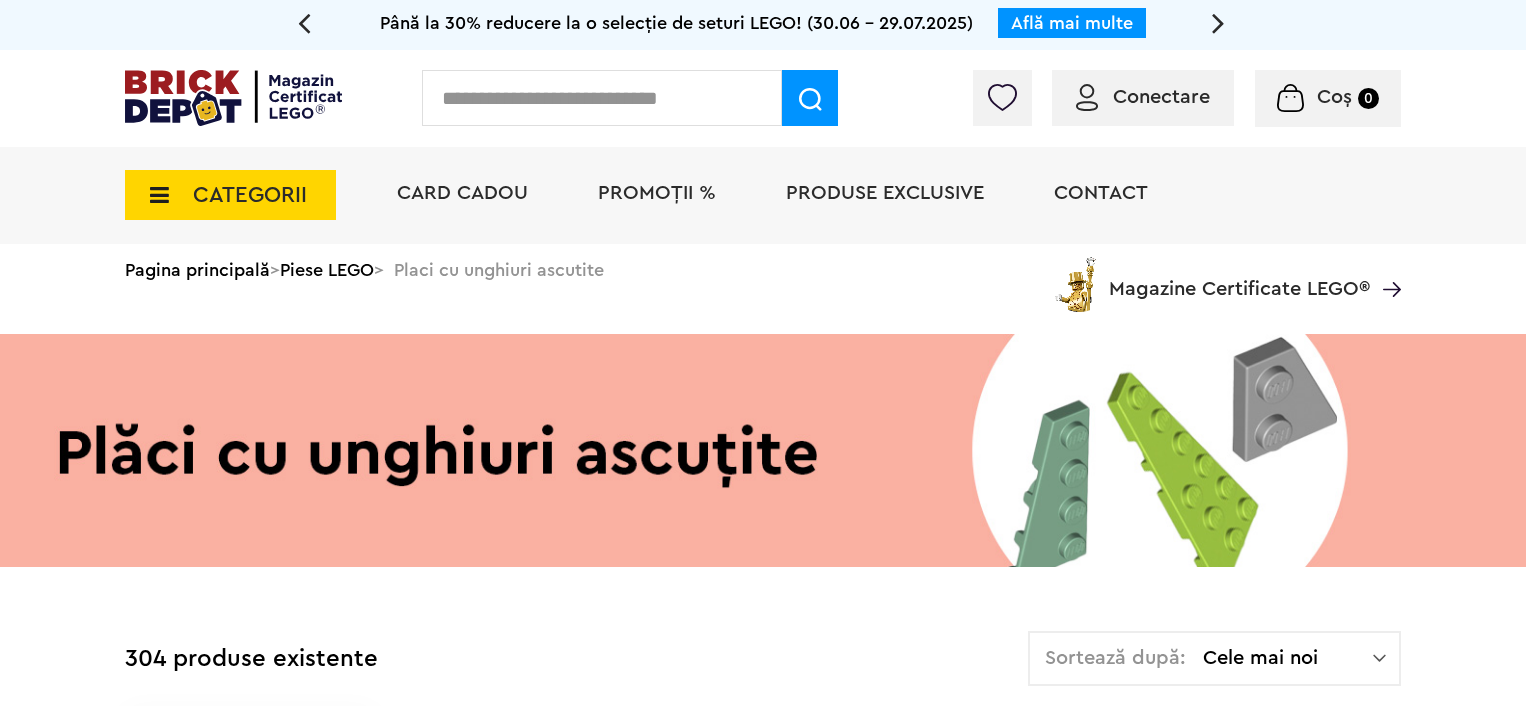 scroll, scrollTop: 235, scrollLeft: 0, axis: vertical 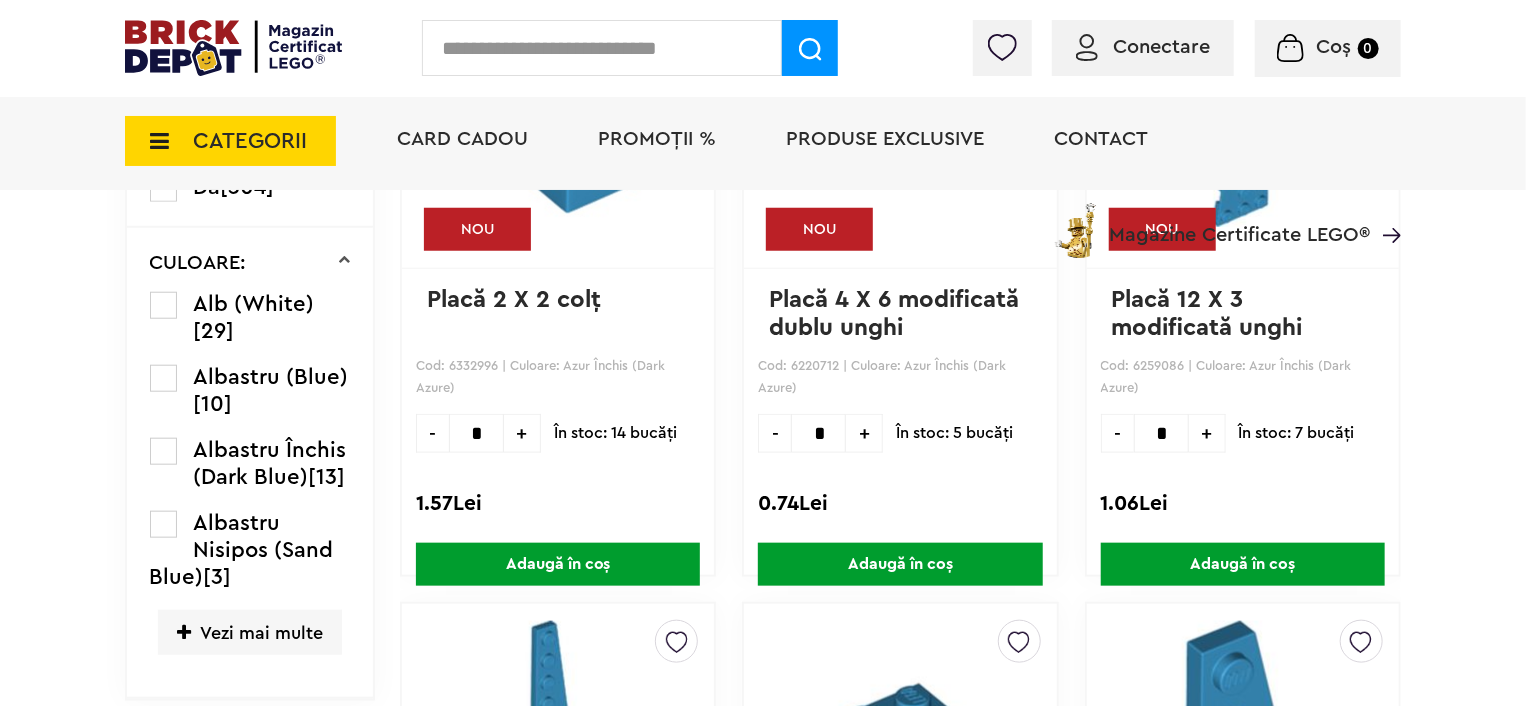 click on "Vezi mai multe" at bounding box center (250, 632) 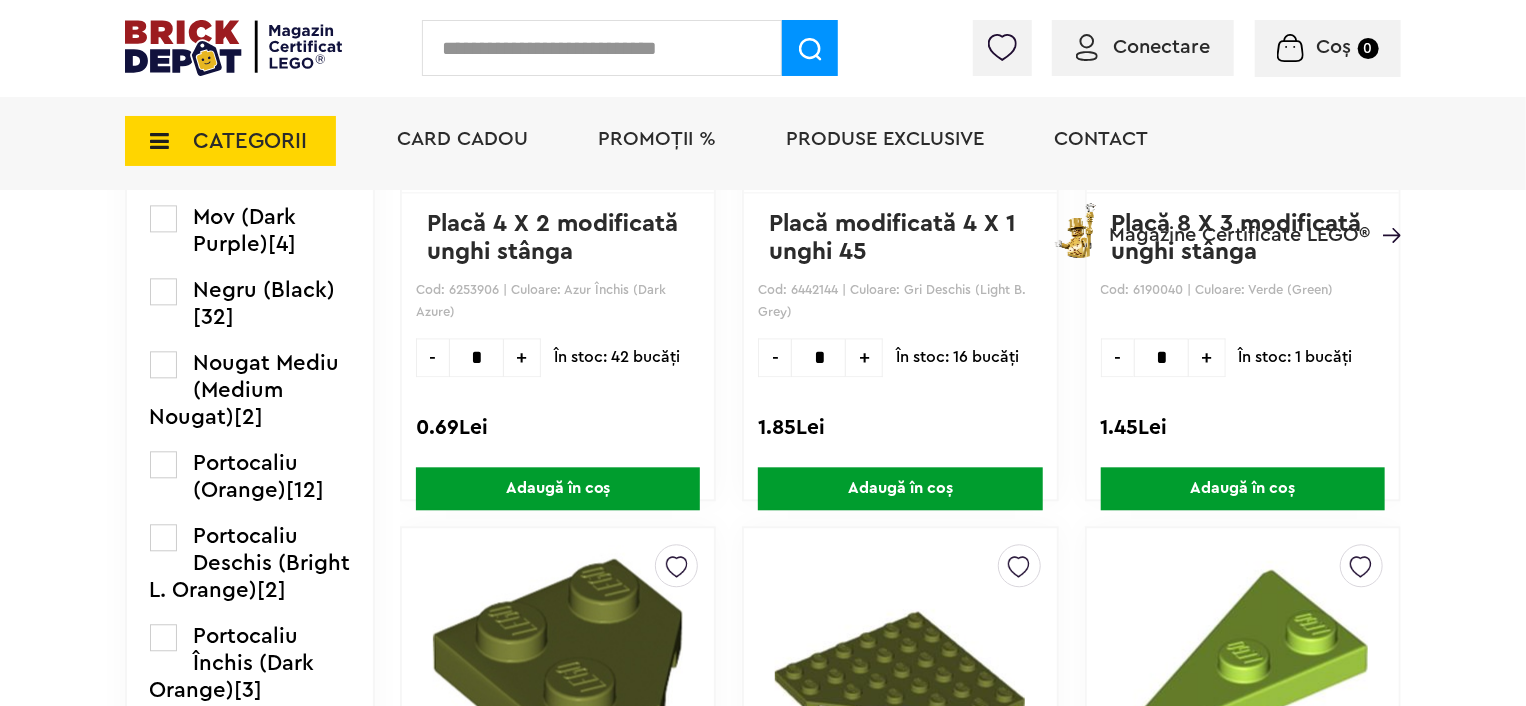scroll, scrollTop: 2200, scrollLeft: 0, axis: vertical 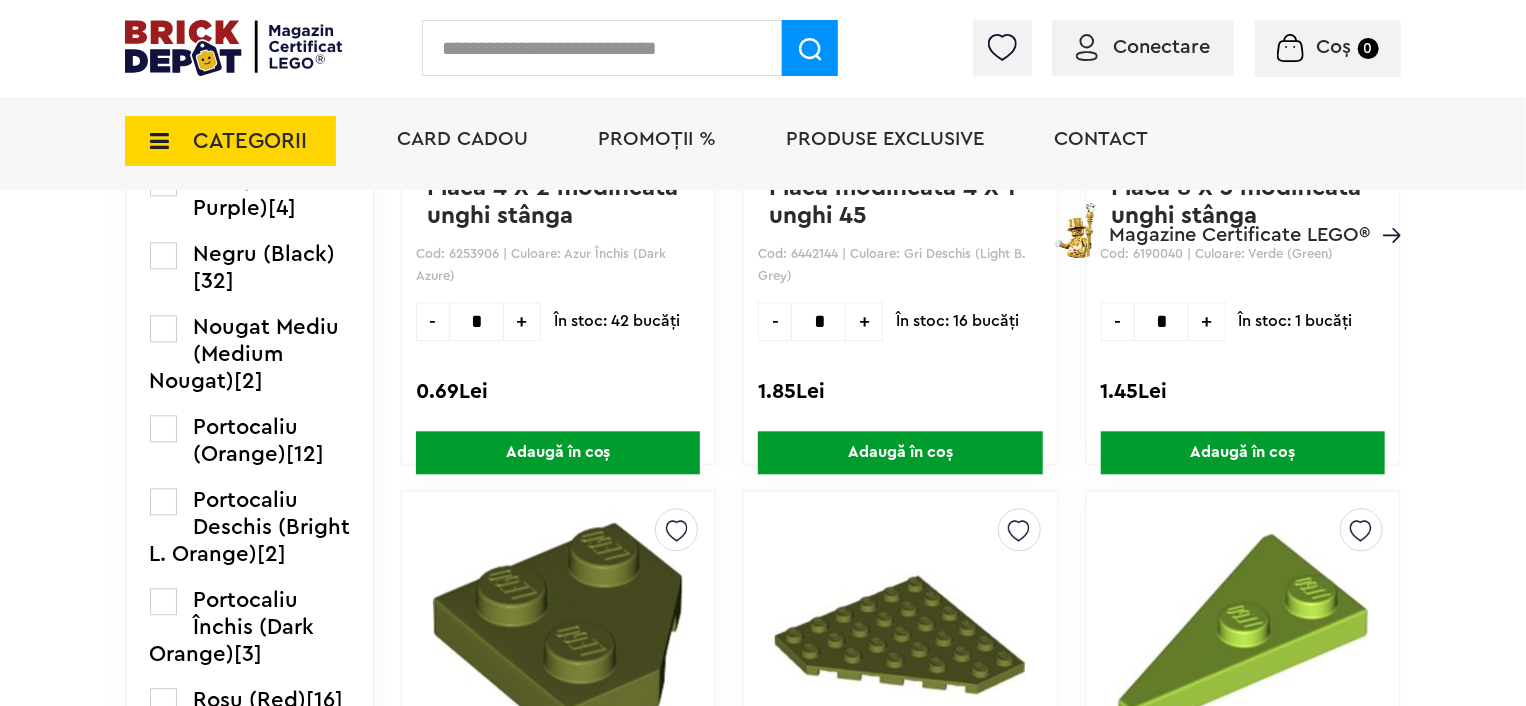 click on "[32]" at bounding box center (214, 281) 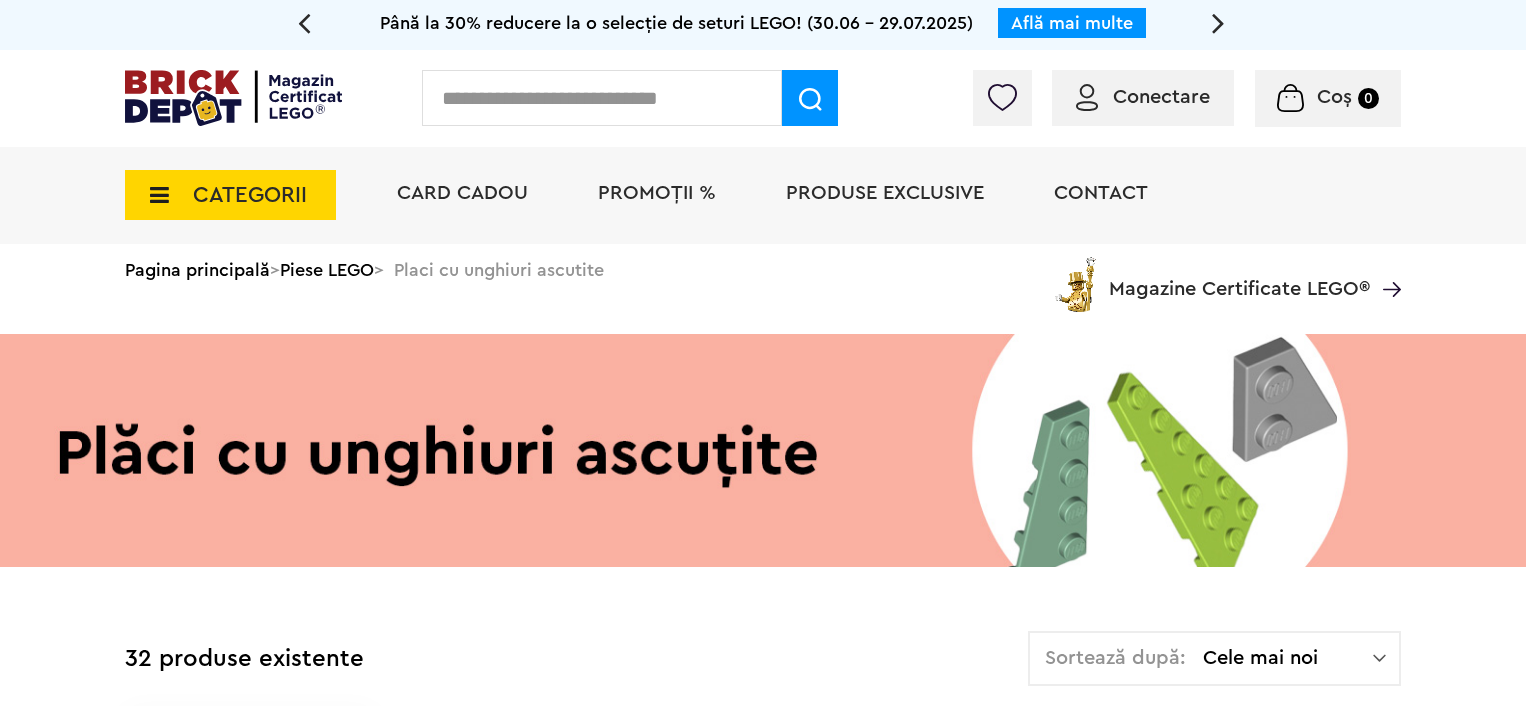 scroll, scrollTop: 292, scrollLeft: 0, axis: vertical 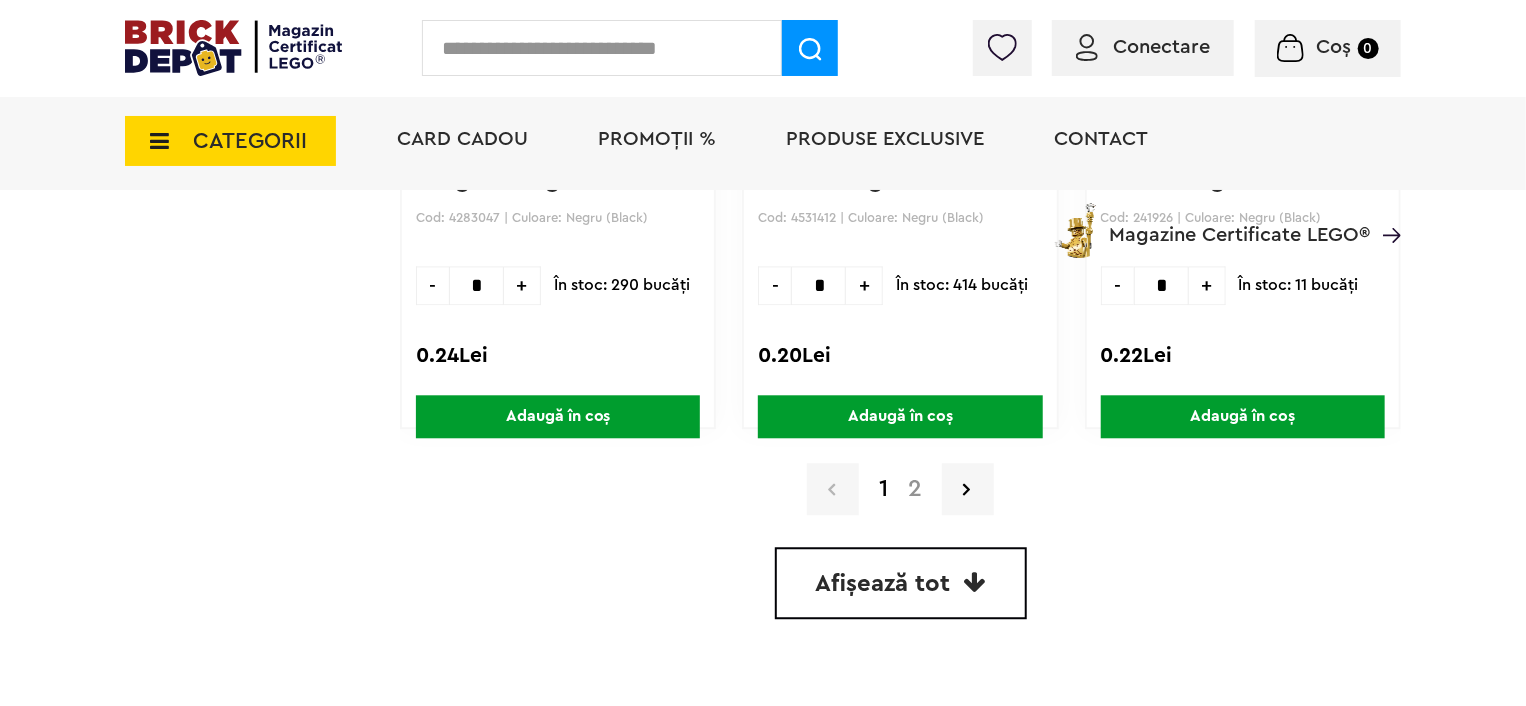 click on "Afișează tot" at bounding box center (883, 584) 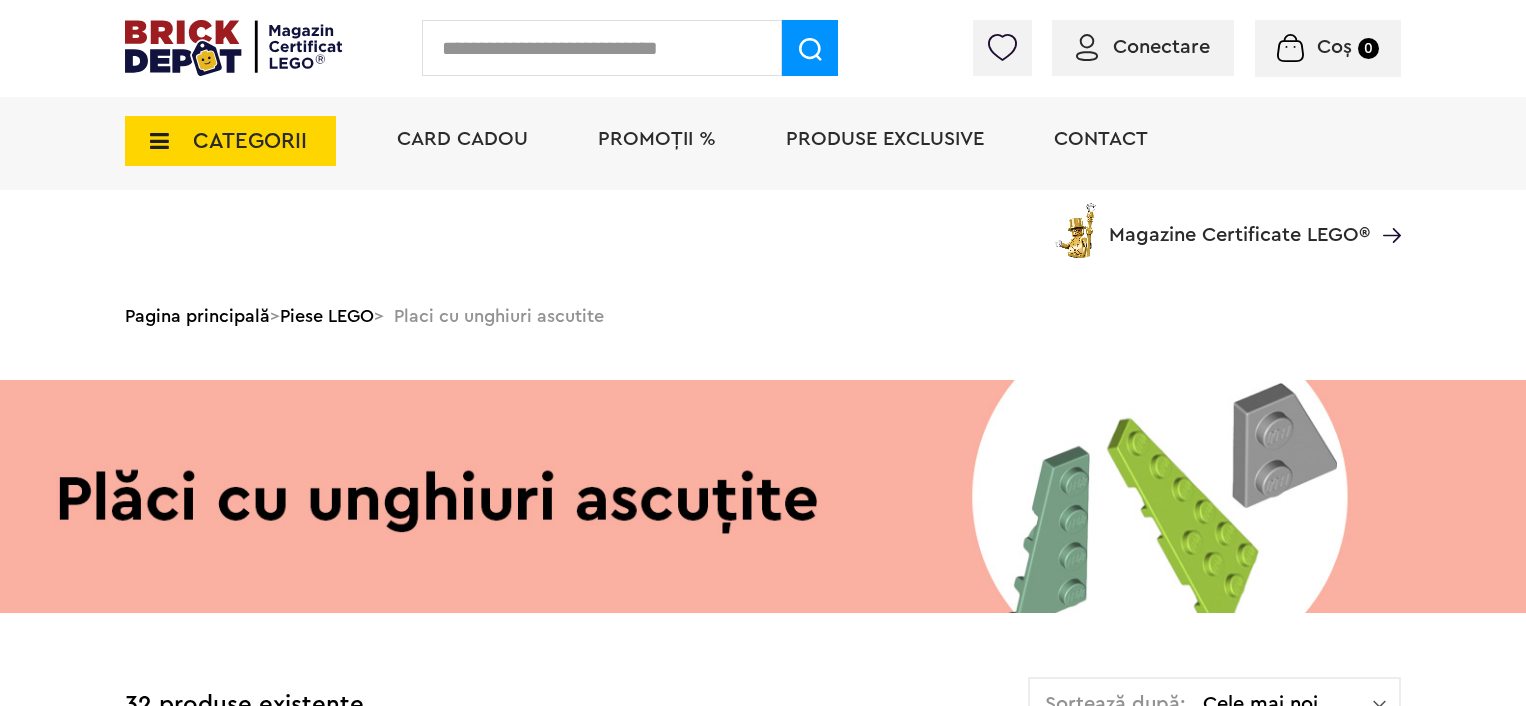 scroll, scrollTop: 6830, scrollLeft: 0, axis: vertical 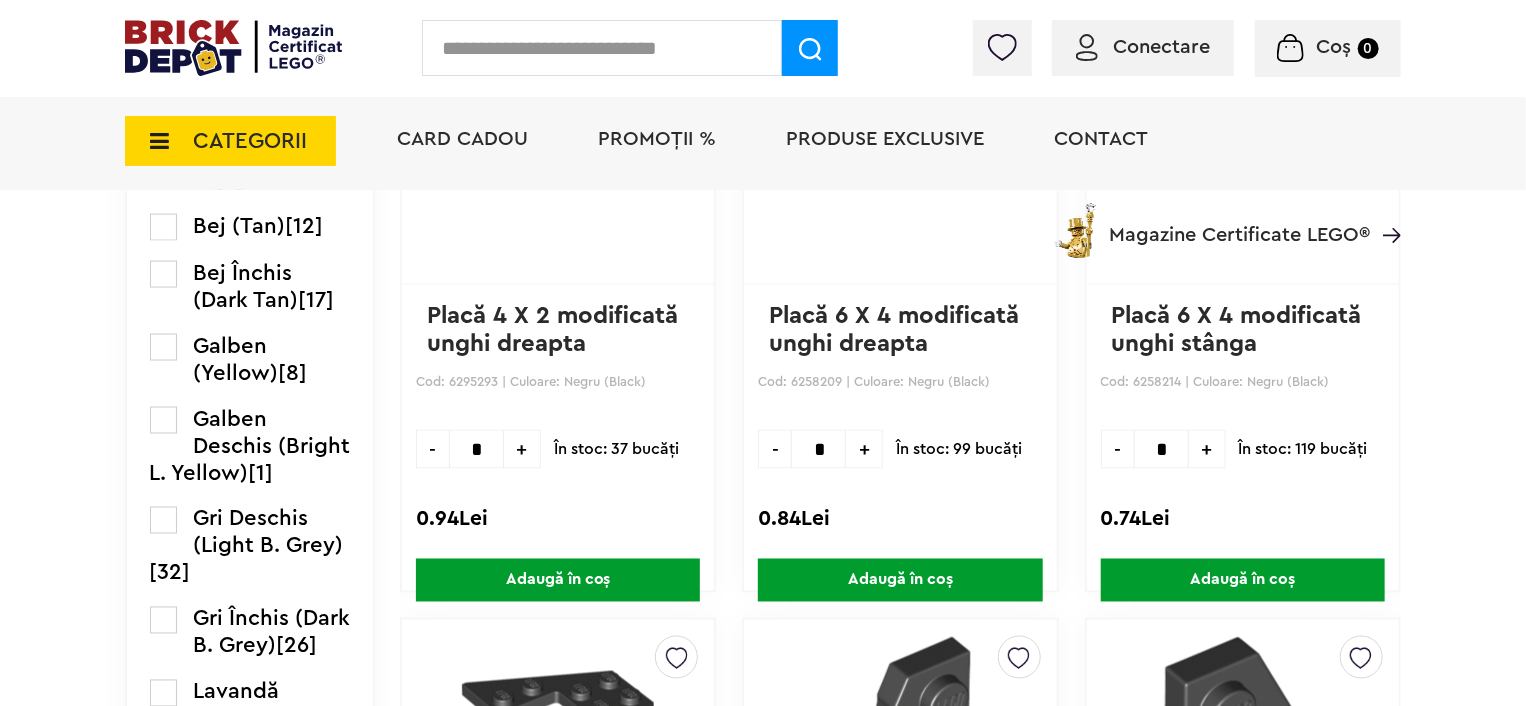 click on "CATEGORII" at bounding box center [250, 141] 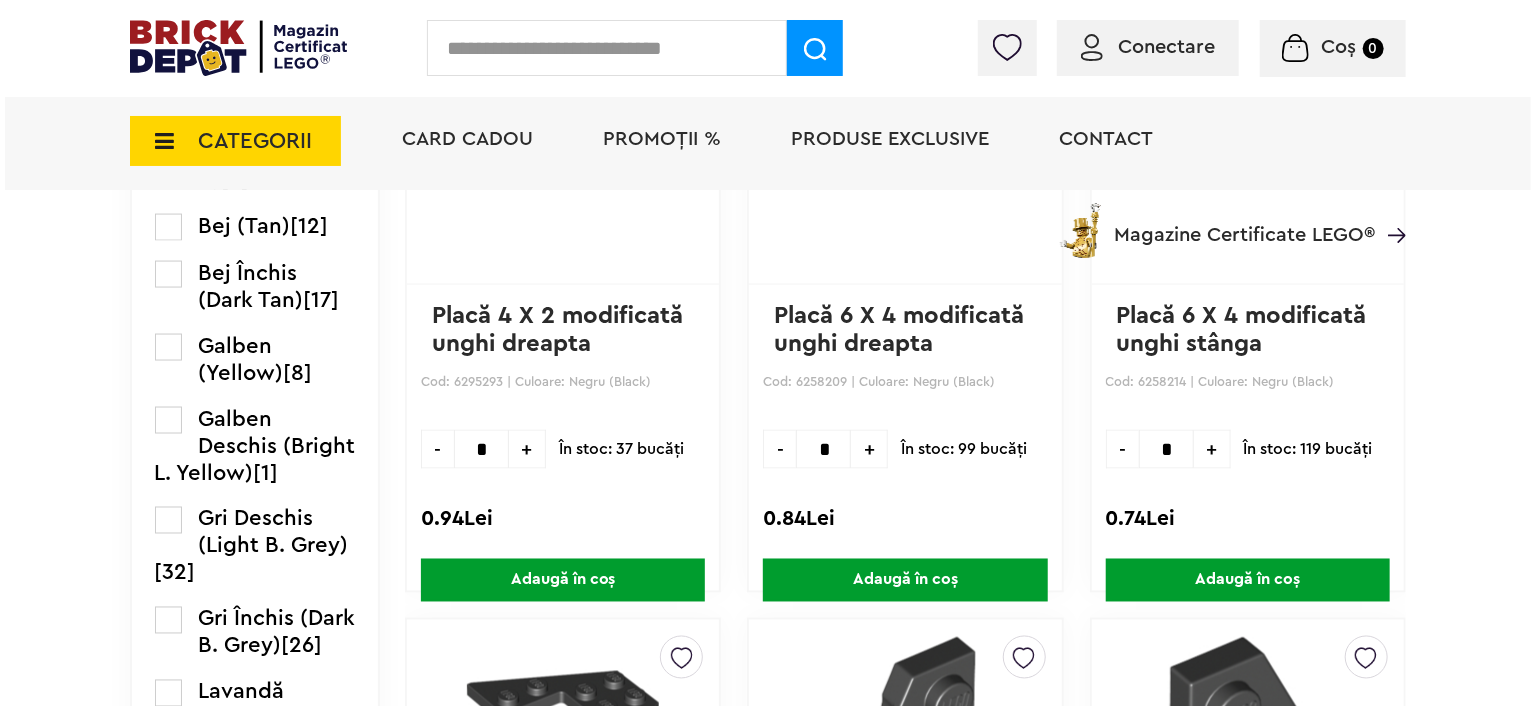 scroll, scrollTop: 1430, scrollLeft: 0, axis: vertical 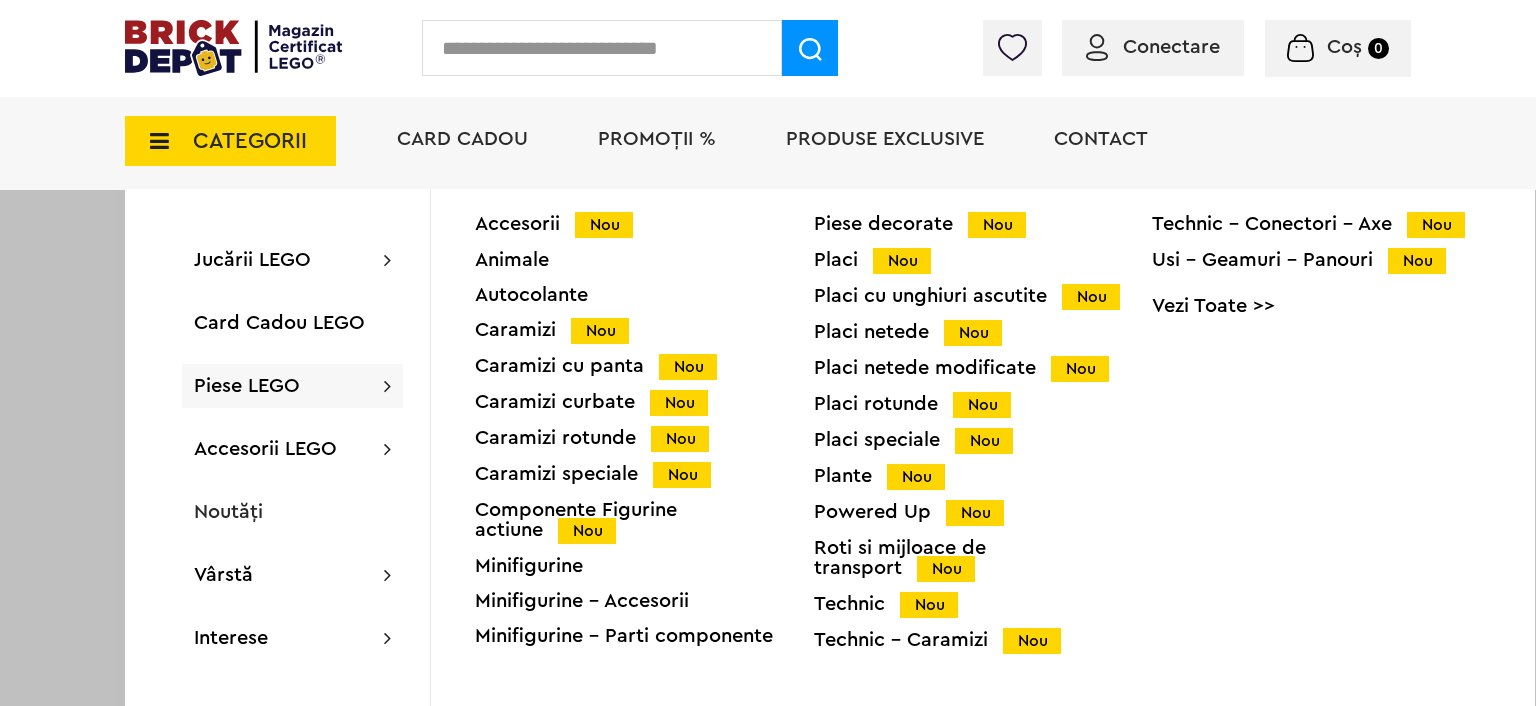 click on "Placi netede Nou" at bounding box center (983, 332) 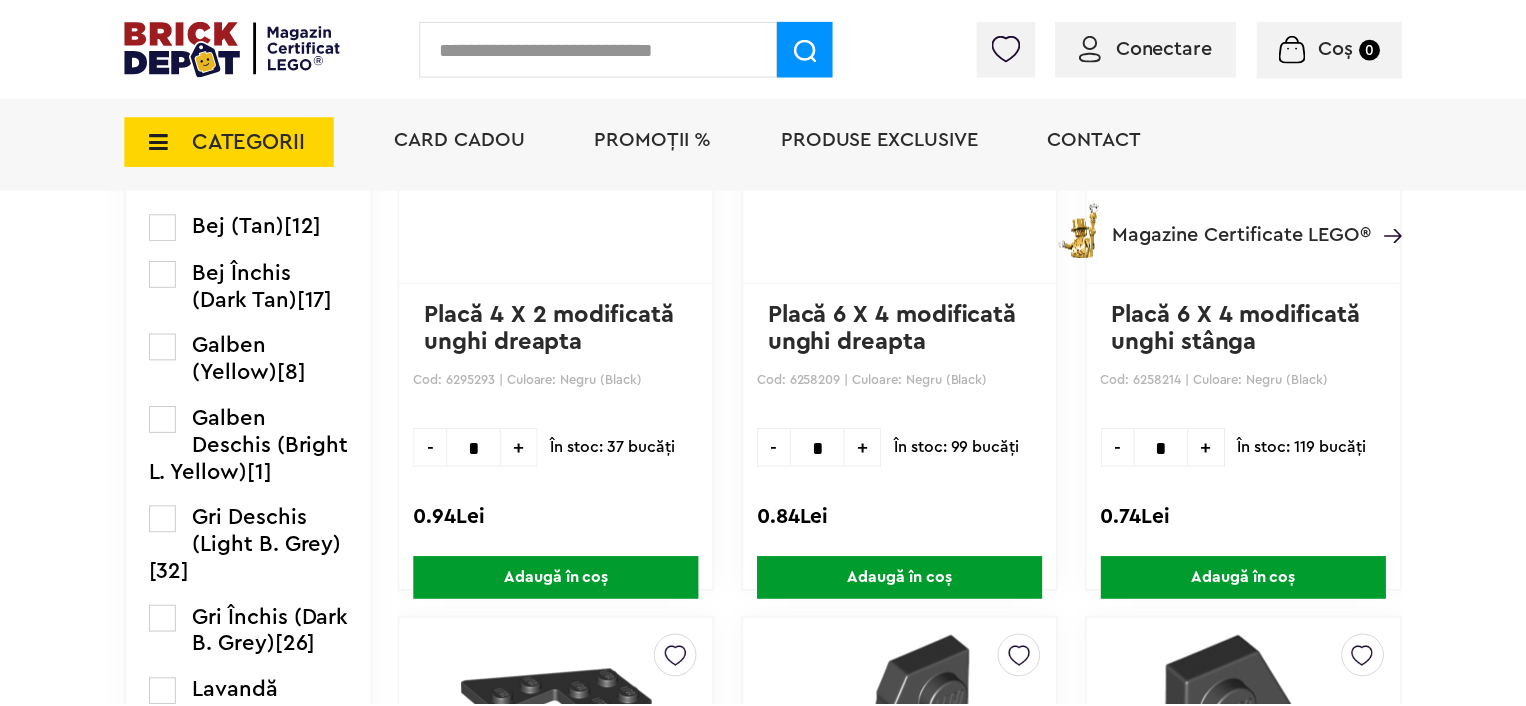 scroll, scrollTop: 1428, scrollLeft: 0, axis: vertical 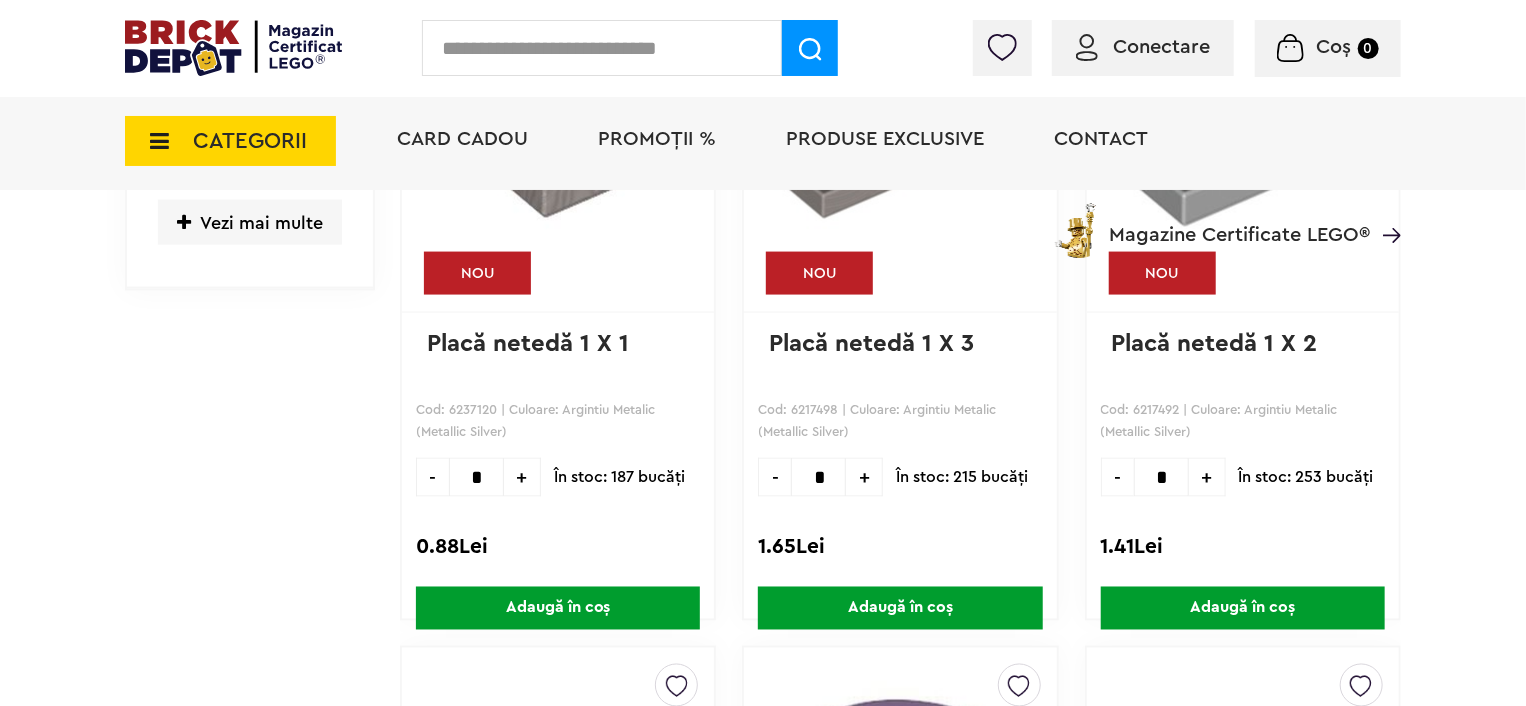 click on "CATEGORII
Jucării LEGO
Card Cadou LEGO Animal Crossing Architecture Art Nou Bluey Nou Brickheadz City Nou Classic Colecția Botanică Nou Creator DC Super Heroes Disney Nou DOTS DREAMZzz Nou DUPLO Nou Education Festivaluri Tradiţionale Chinezesti Fortnite Nou Friends Nou Gabby s Dollhouse Harry Potter Nou Icons (Creator Expert) Nou Ideas Nou Indiana Jones Jurassic World Nou Marvel Super Heroes Nou Minecraft Nou Minifigurine Minions Monkie Kid NIKE Nou Ninjago Nou One Piece Sonic the Hedgehog Speed Champions Nou Star Wars Nou Super Mario Nou Technic Nou The Legend of Zelda Wednesday Wicked Vezi Toate >> Card Cadou LEGO
Piese LEGO
Accesorii Nou Animale Autocolante Caramizi Nou Caramizi cu panta Nou Caramizi curbate Nou Caramizi rotunde Nou Caramizi speciale Nou Componente Figurine actiune Nou Minifigurine Minifigurine - Accesorii Minifigurine - Parti componente Piese decorate Nou Placi Nou Placi cu unghiuri ascutite Nou Placi netede Nou Placi netede modificate Nou Nou" at bounding box center (763, 175) 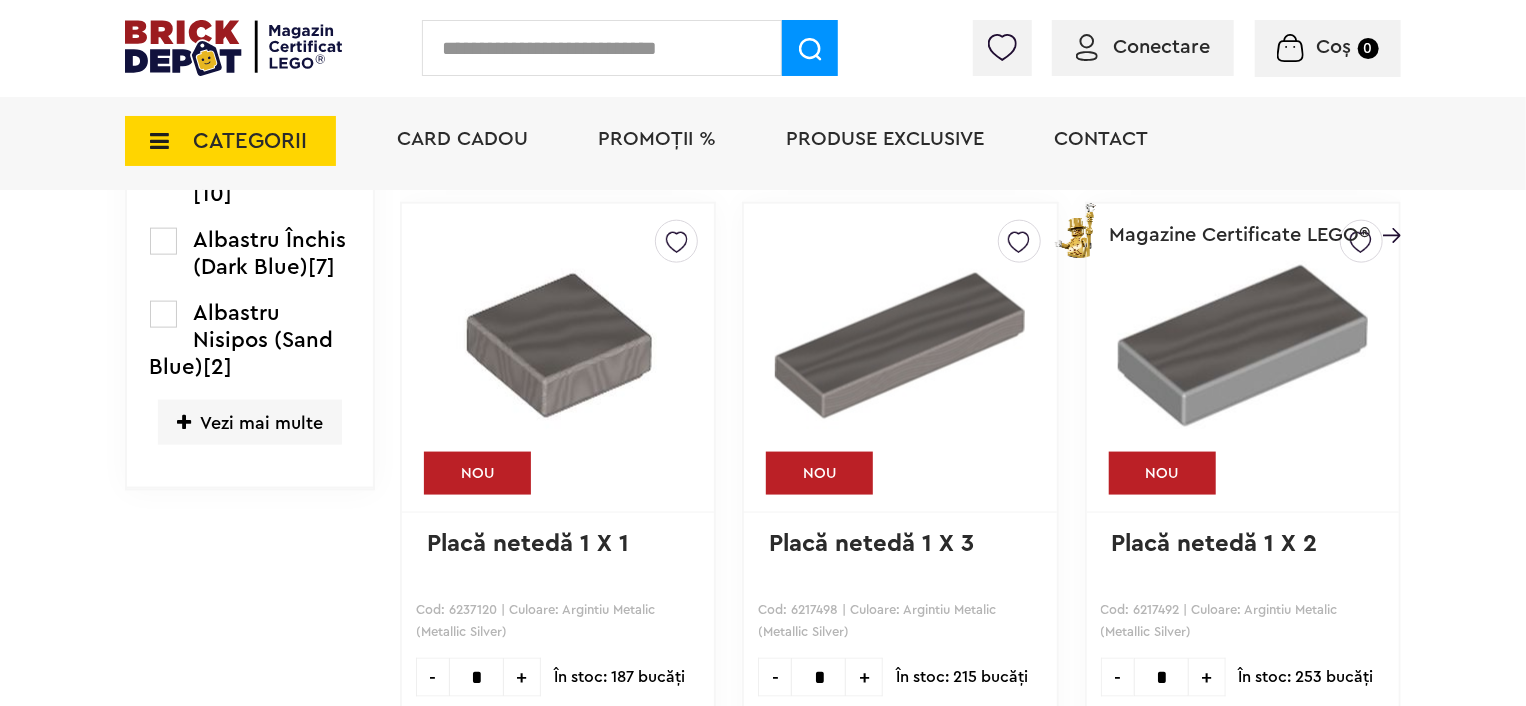 click on "Vezi mai multe" at bounding box center (250, 422) 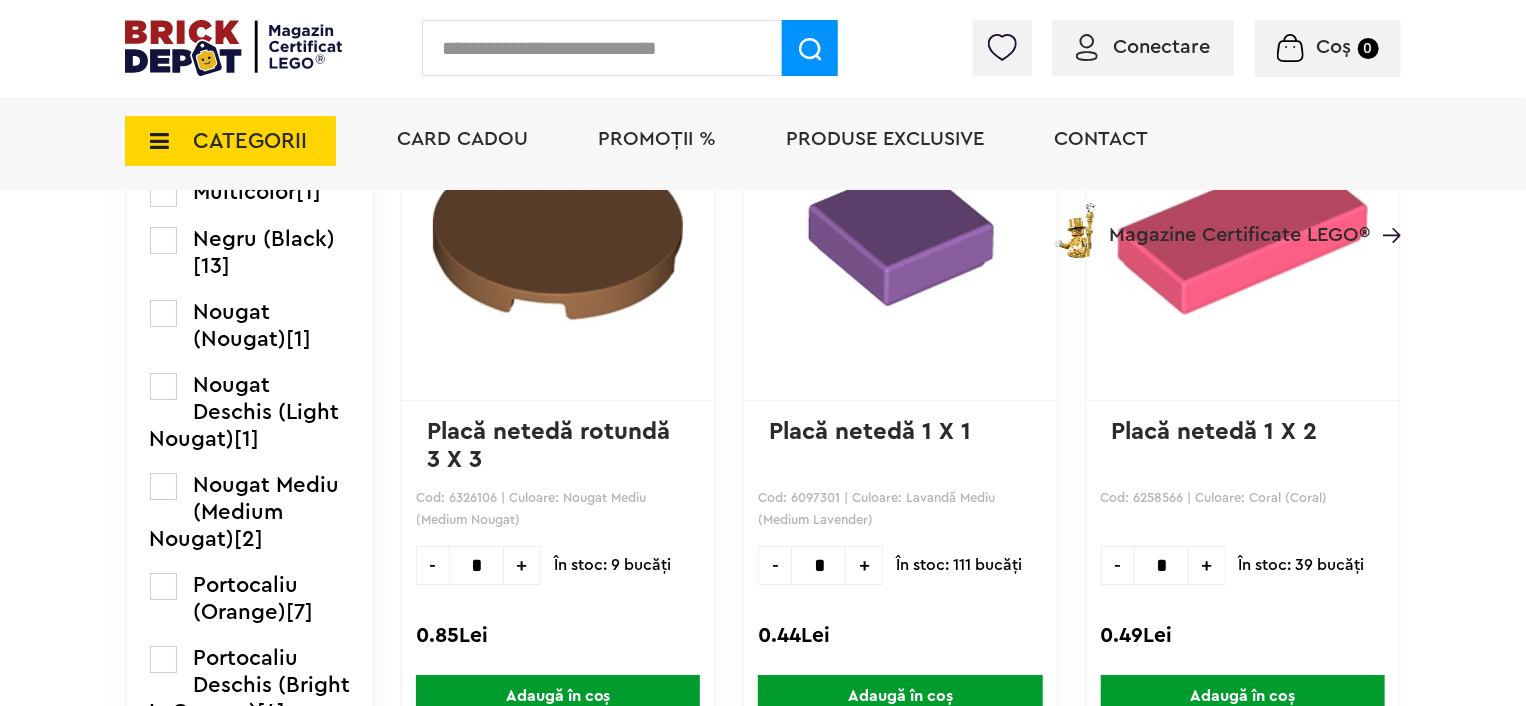 scroll, scrollTop: 3200, scrollLeft: 0, axis: vertical 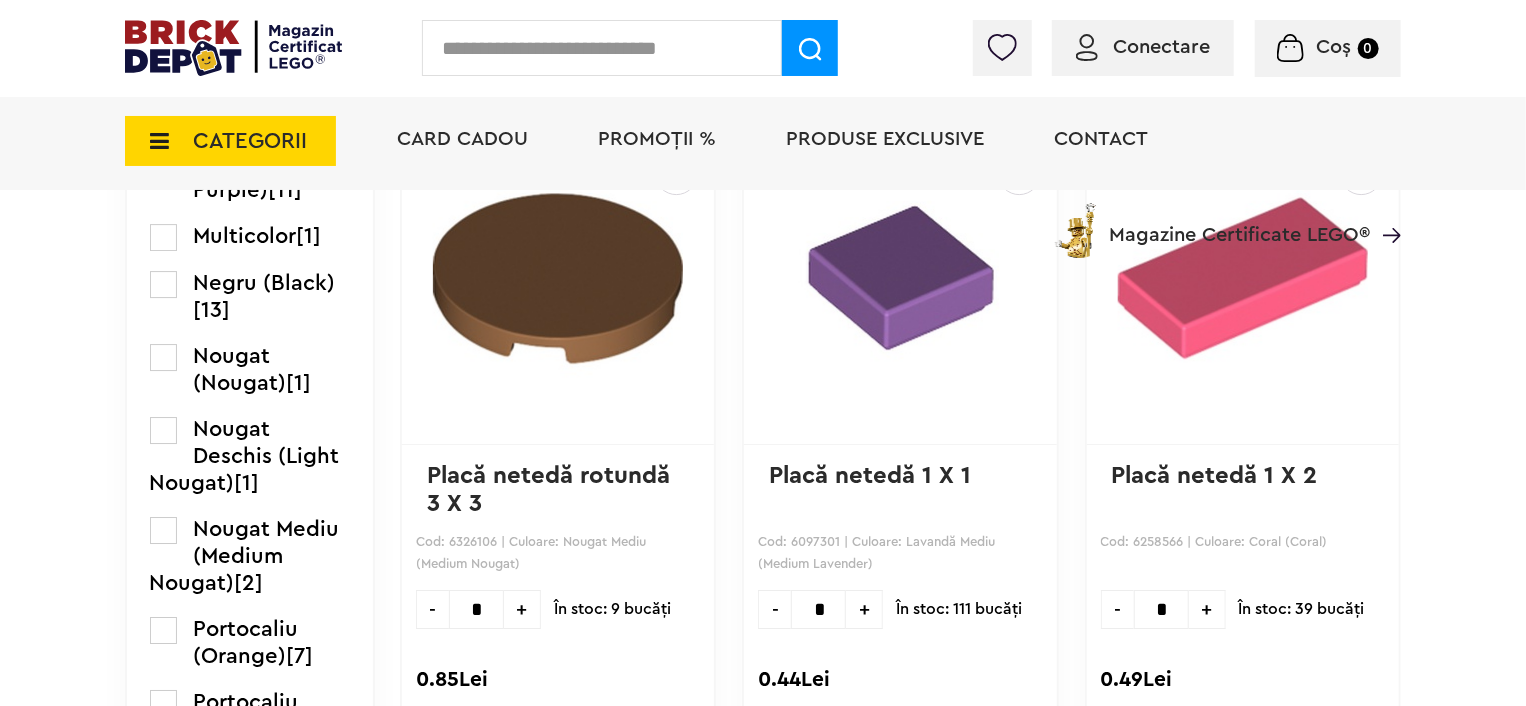 click on "Negru (Black)" at bounding box center [265, 283] 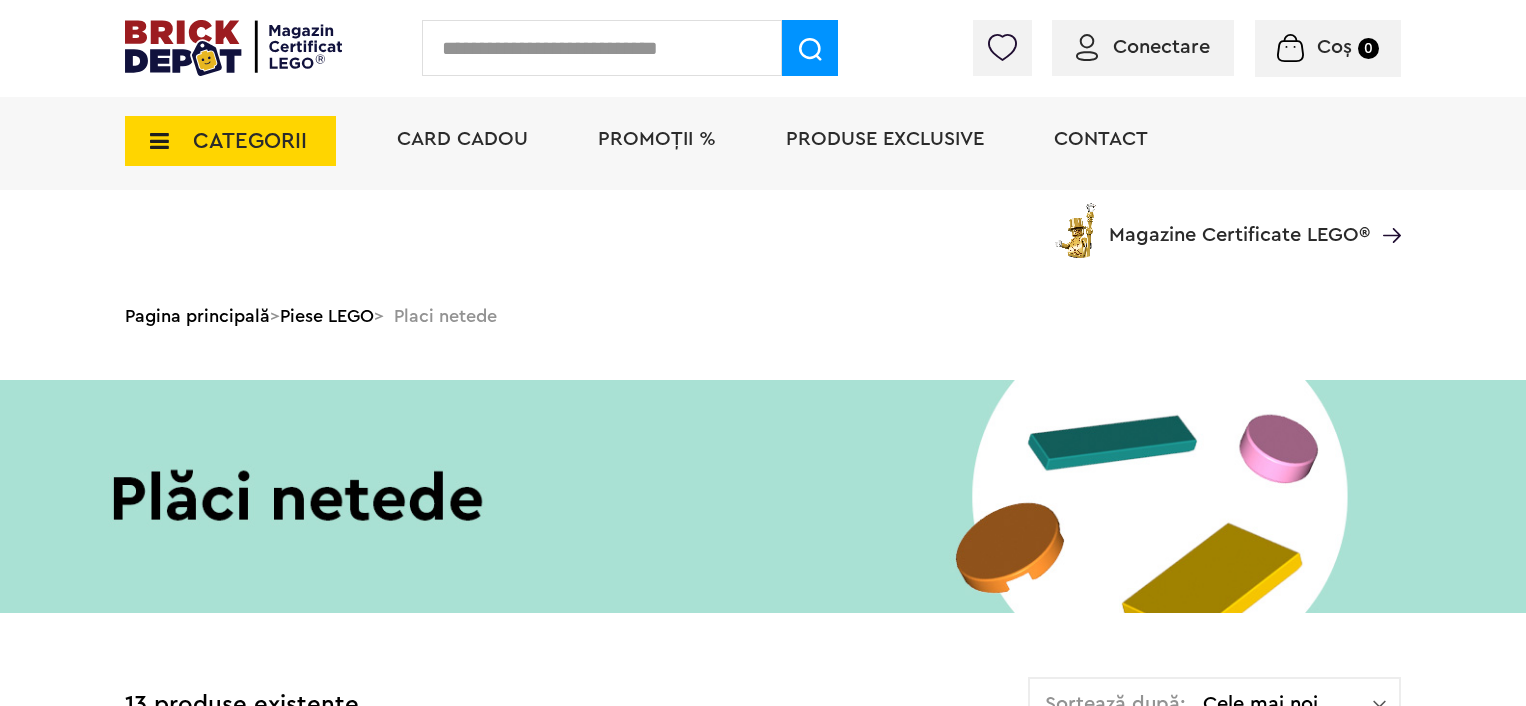 scroll, scrollTop: 300, scrollLeft: 0, axis: vertical 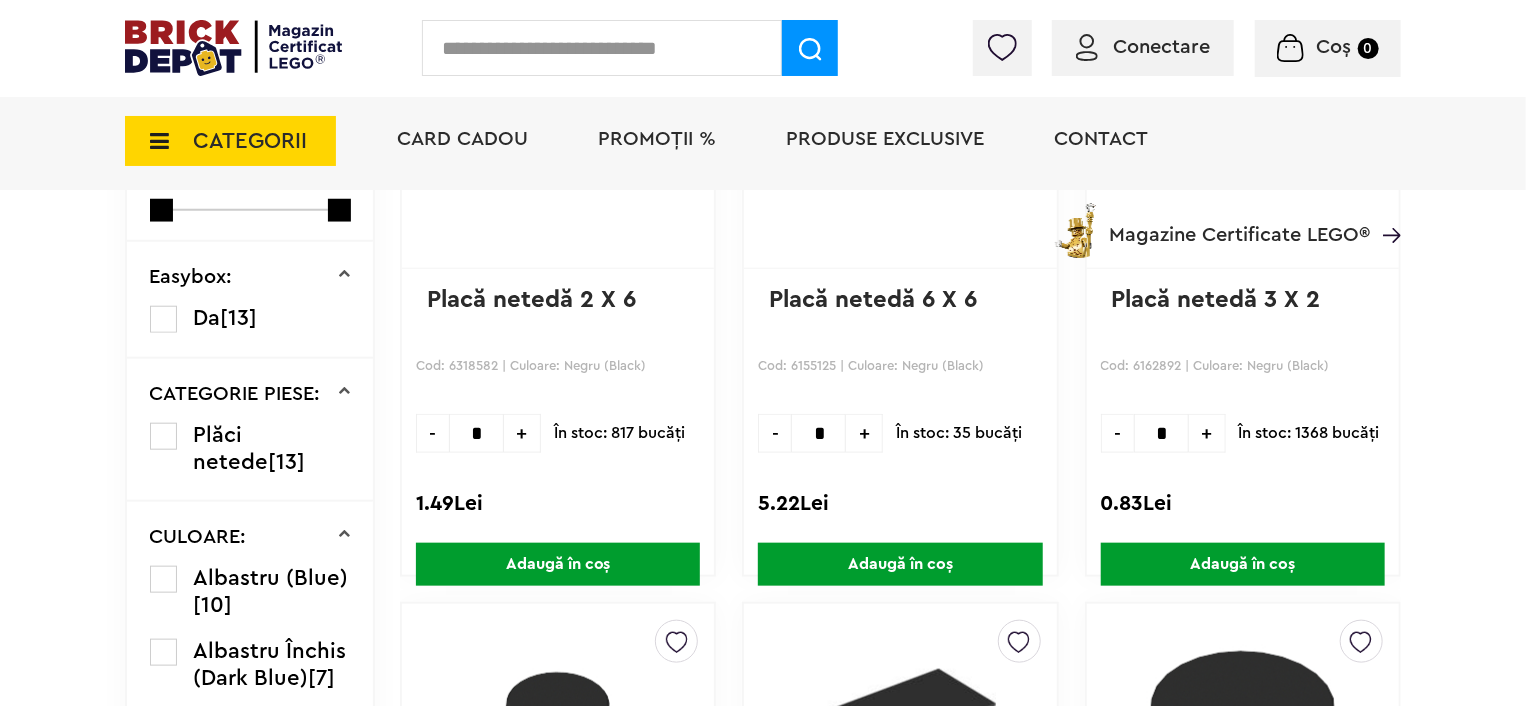 click at bounding box center (153, 141) 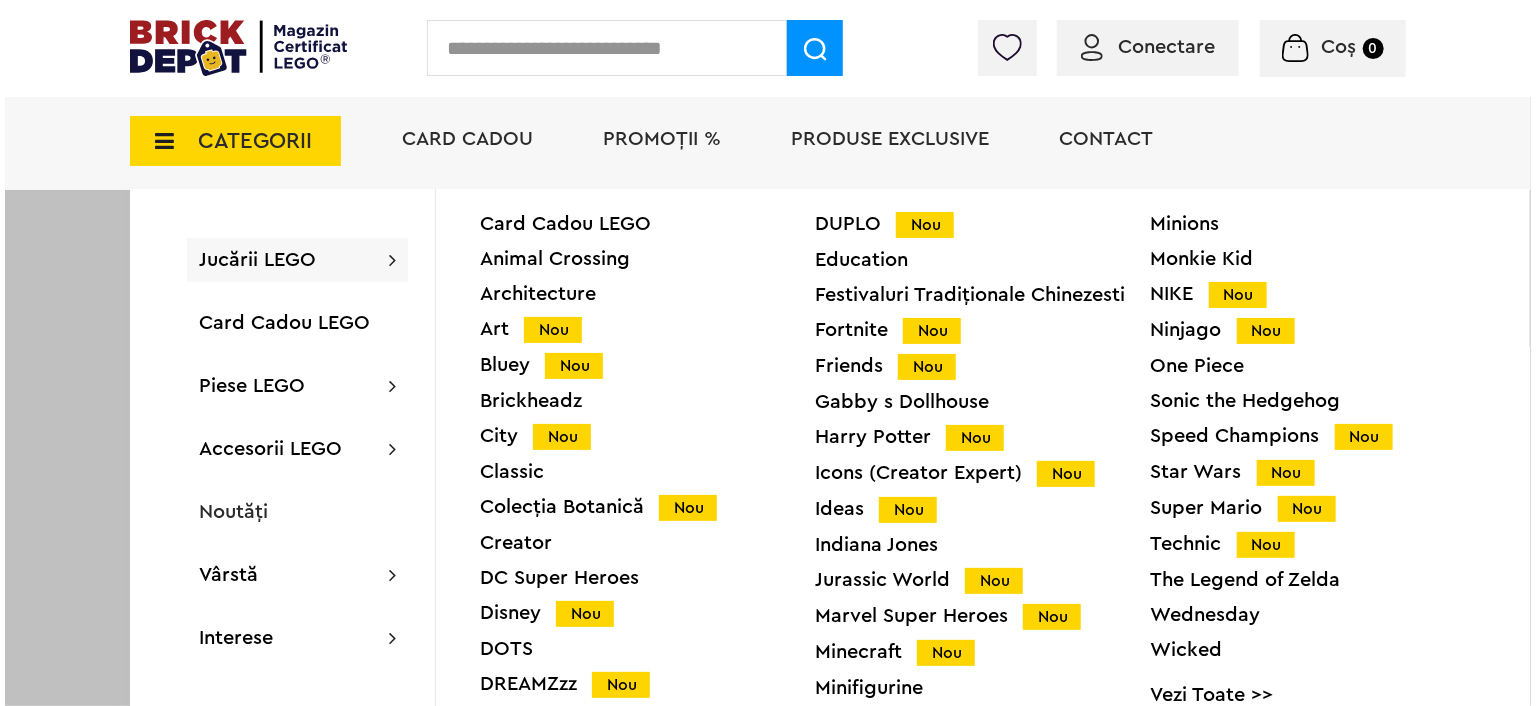scroll, scrollTop: 801, scrollLeft: 0, axis: vertical 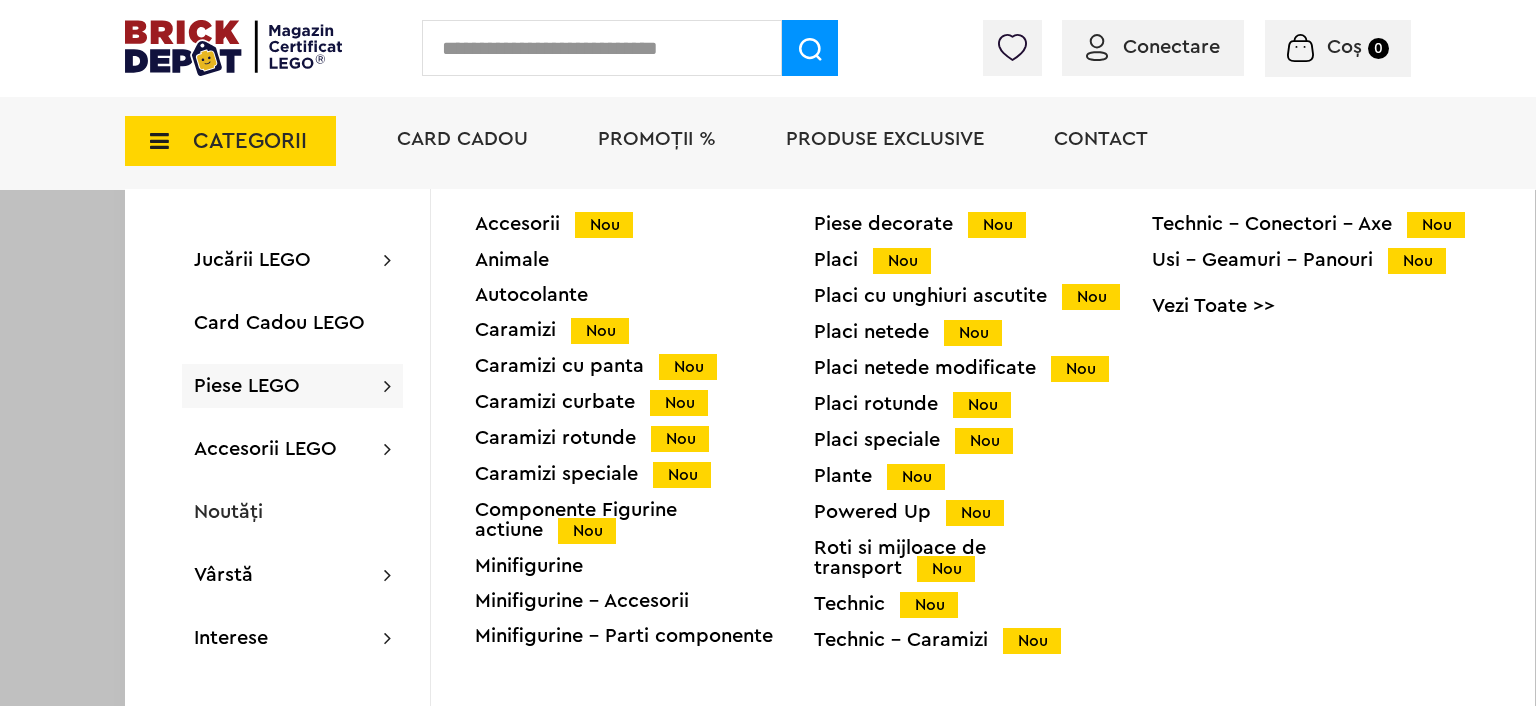 click on "Placi netede modificate Nou" at bounding box center [983, 368] 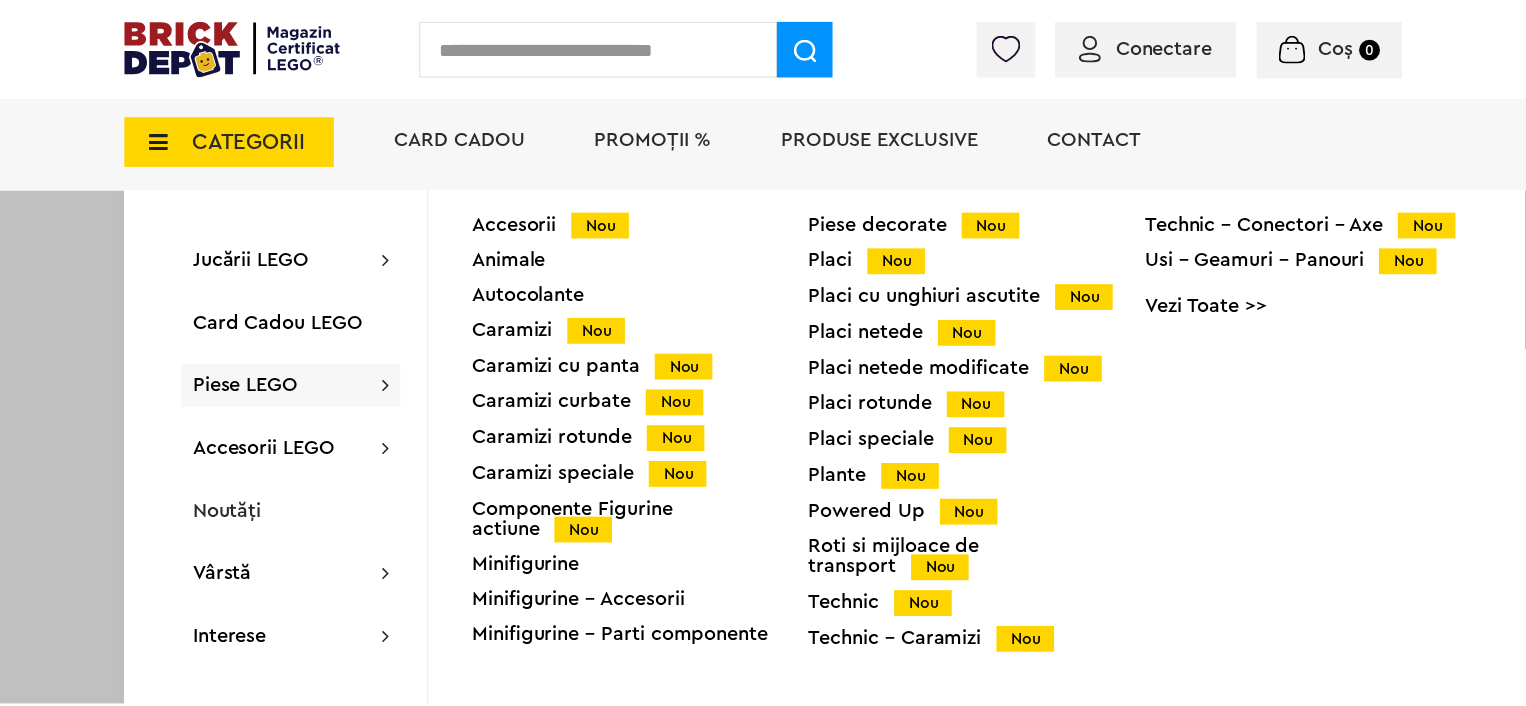 scroll, scrollTop: 800, scrollLeft: 0, axis: vertical 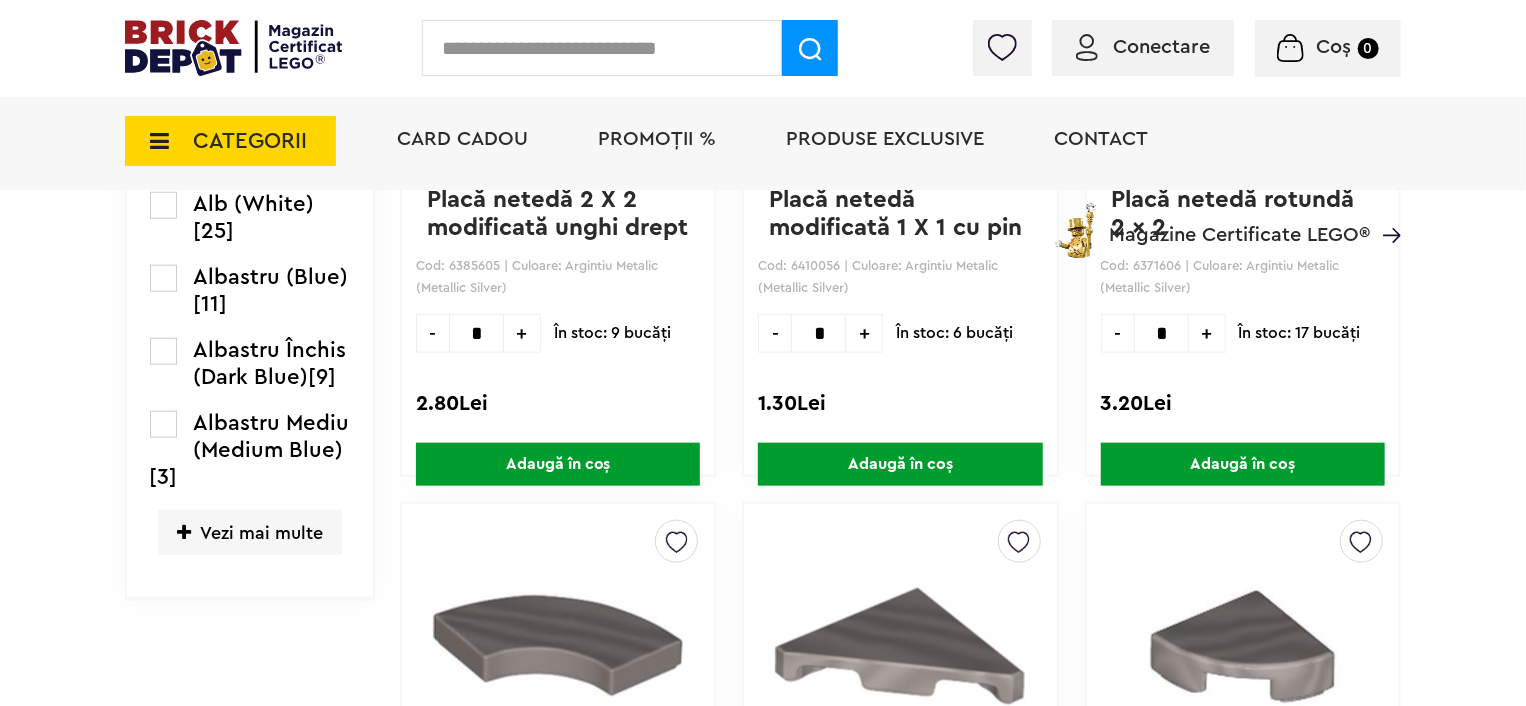 click on "Vezi mai multe" at bounding box center [250, 532] 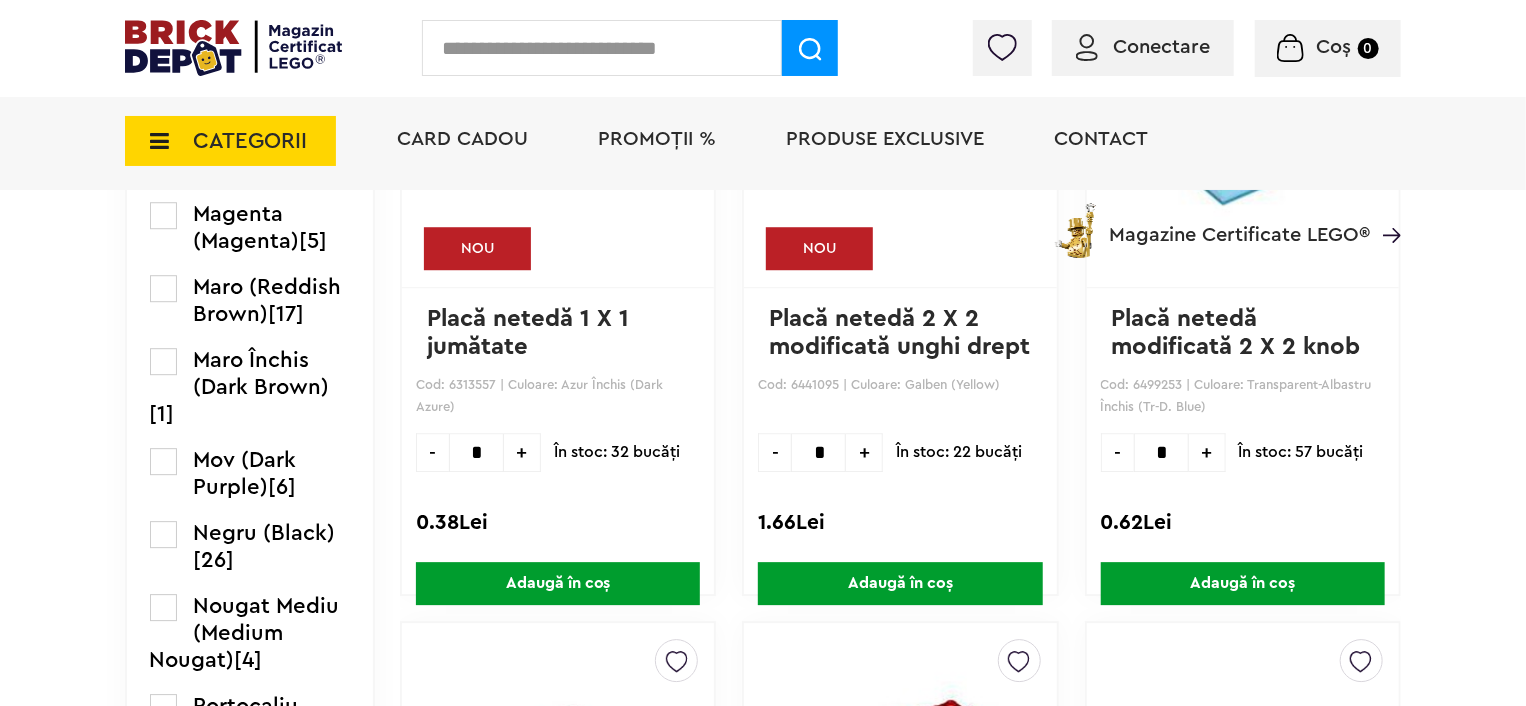 scroll, scrollTop: 2800, scrollLeft: 0, axis: vertical 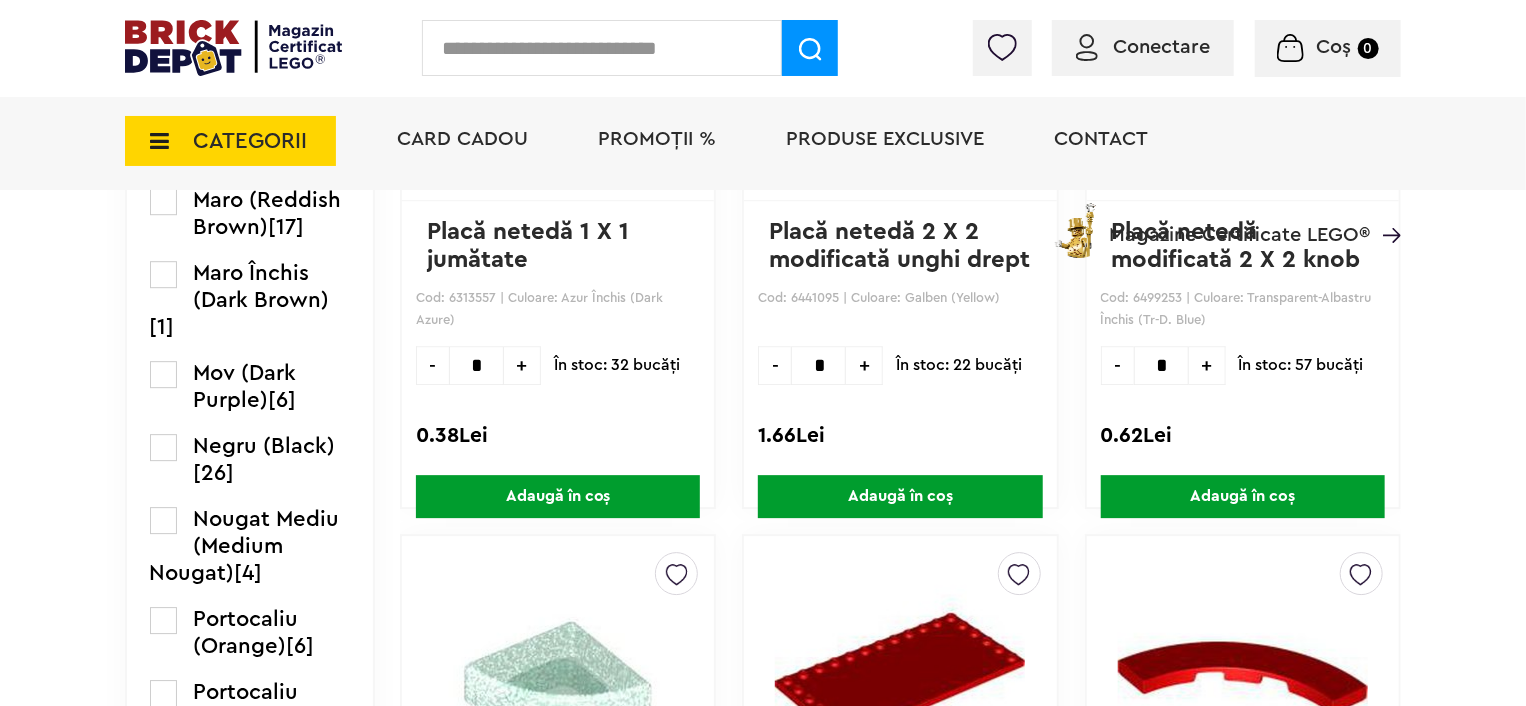 click on "Negru (Black)" at bounding box center [265, 446] 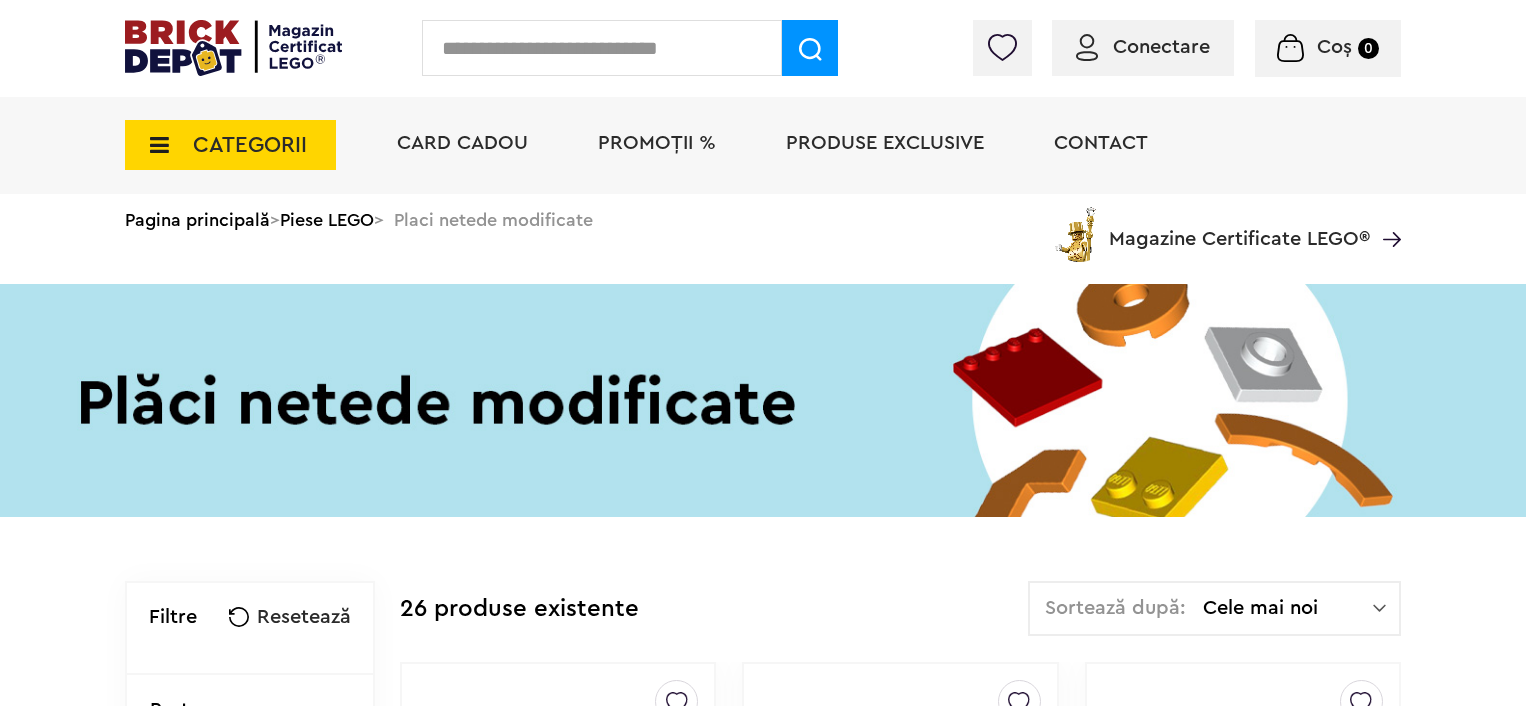 scroll, scrollTop: 300, scrollLeft: 0, axis: vertical 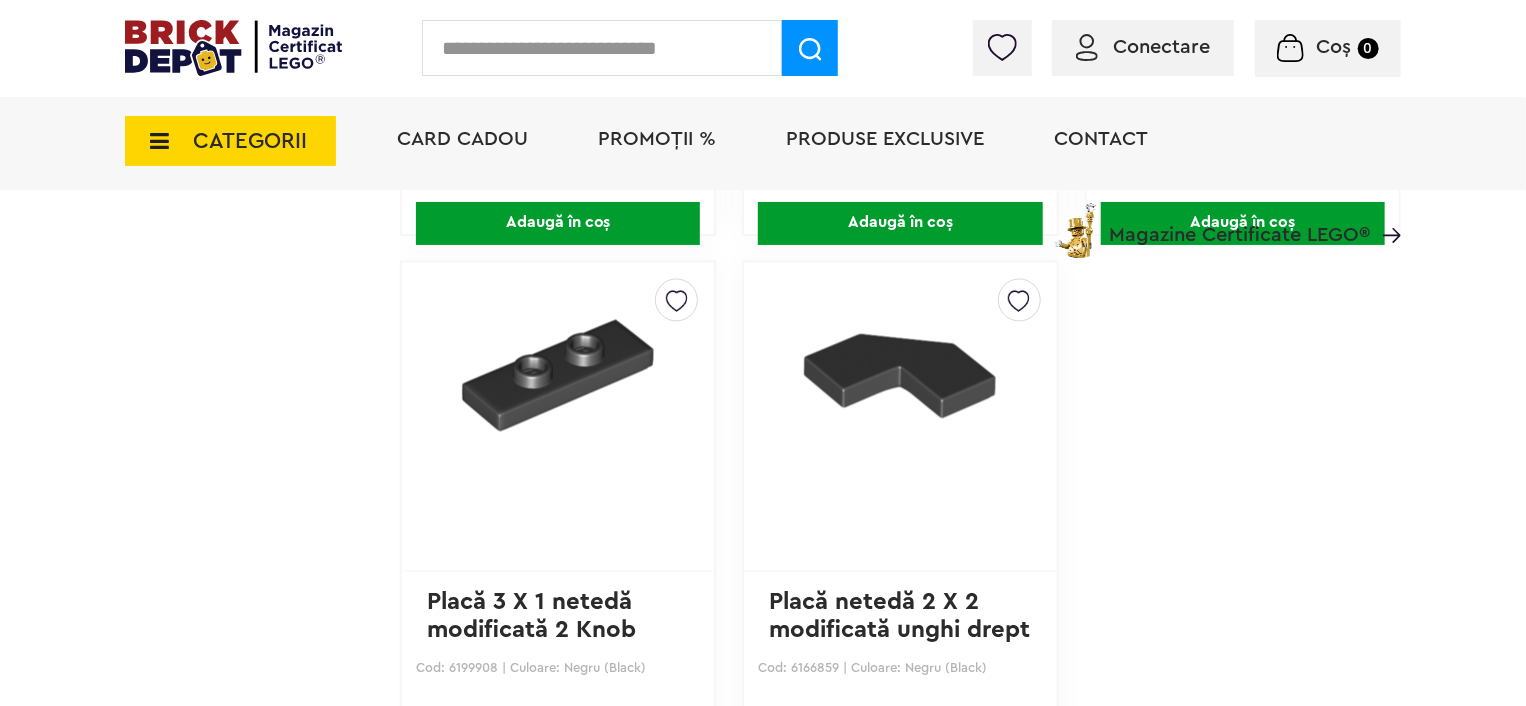 click on "CATEGORII" at bounding box center [250, 141] 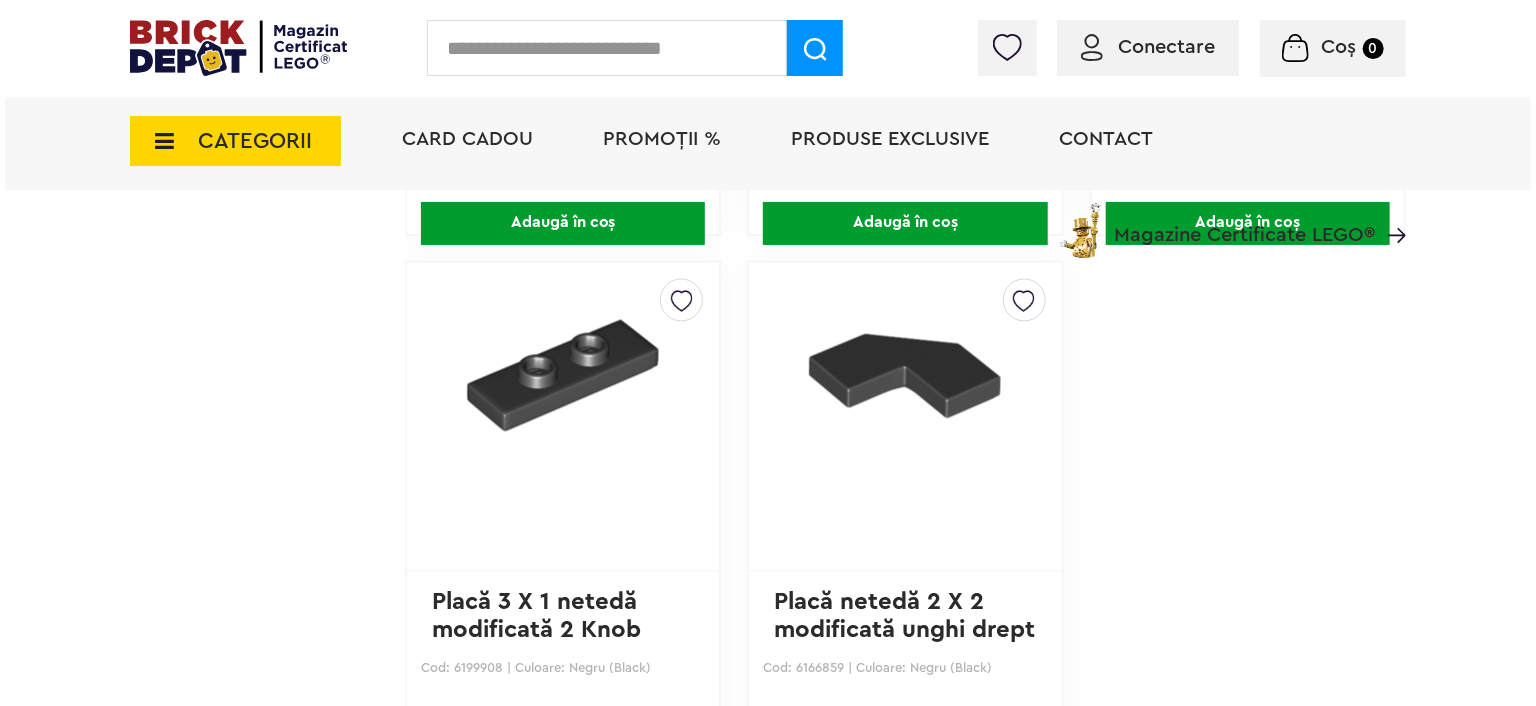 scroll, scrollTop: 5651, scrollLeft: 0, axis: vertical 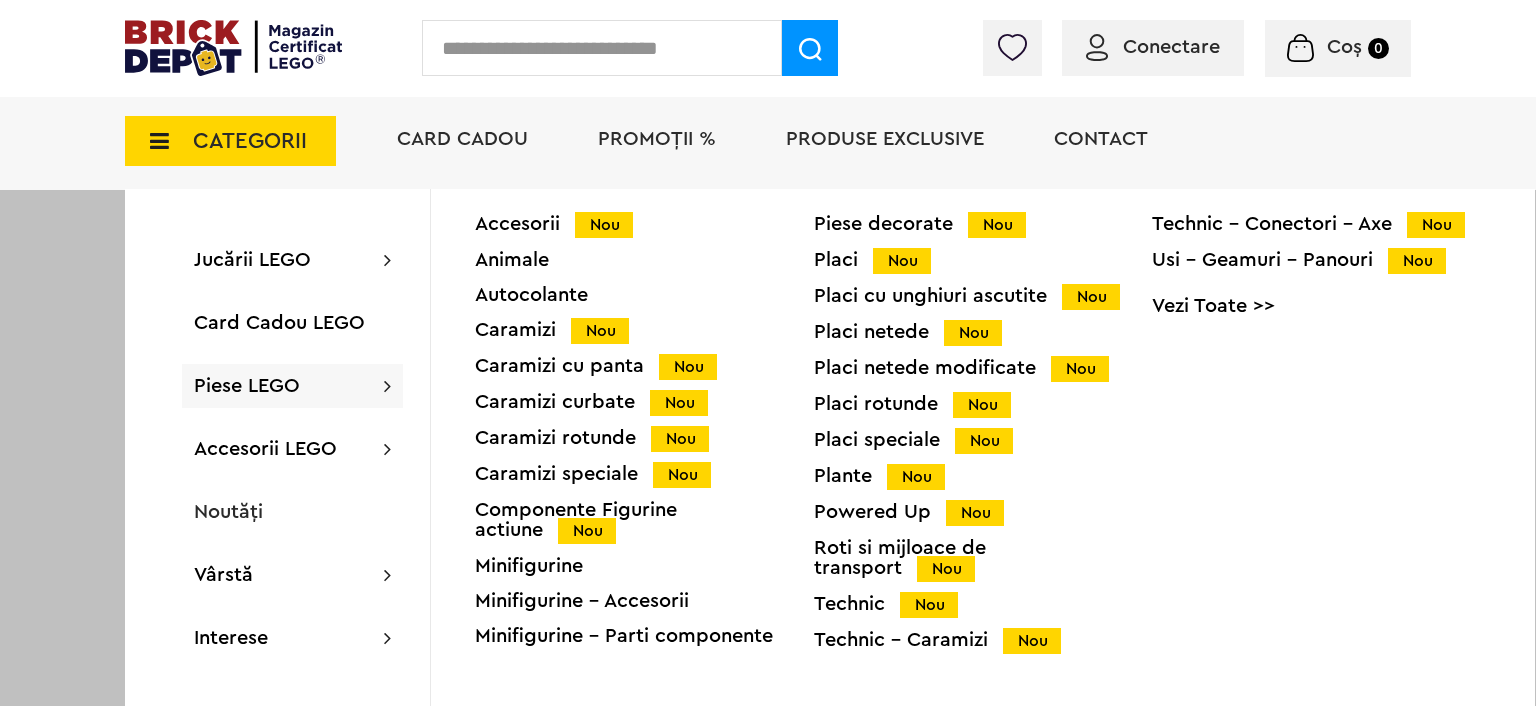 click on "Placi speciale Nou" at bounding box center (983, 440) 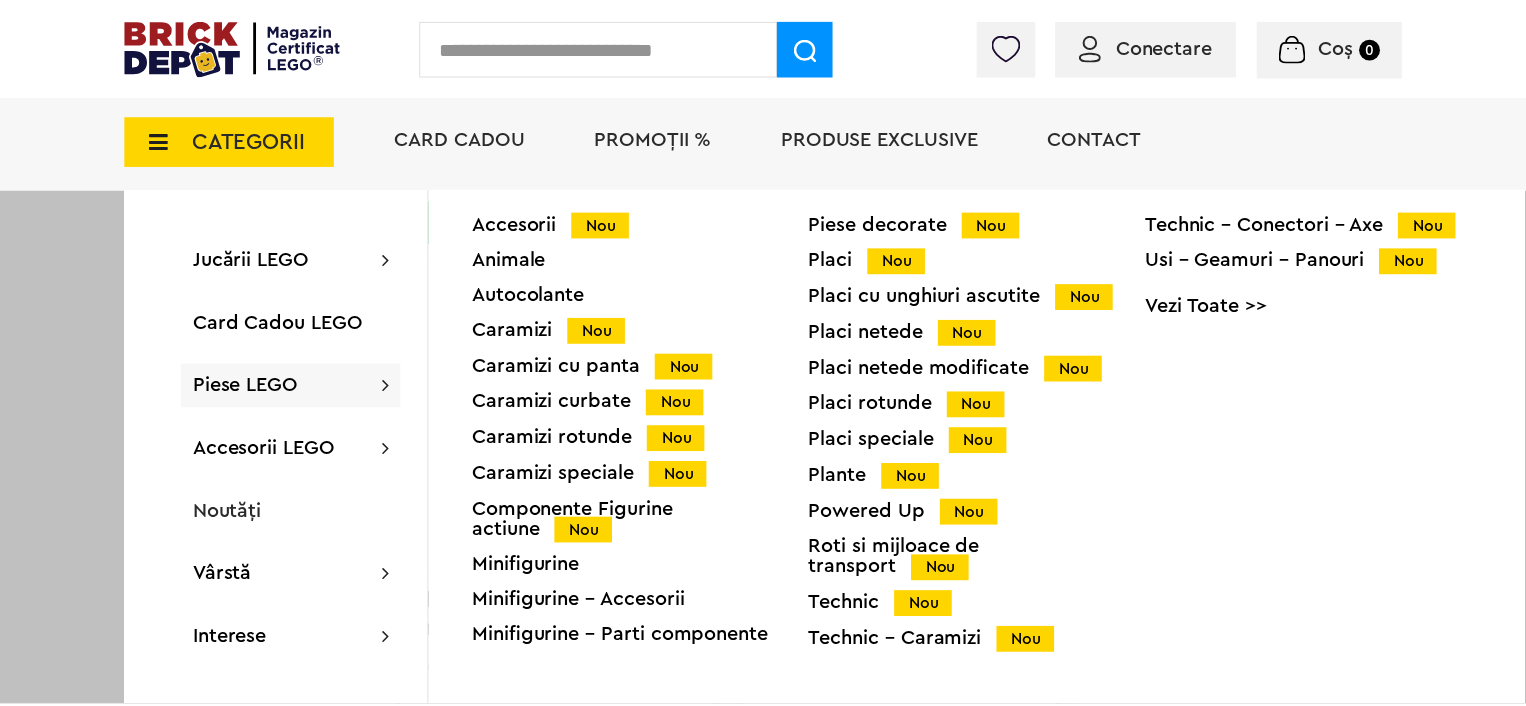 scroll, scrollTop: 5649, scrollLeft: 0, axis: vertical 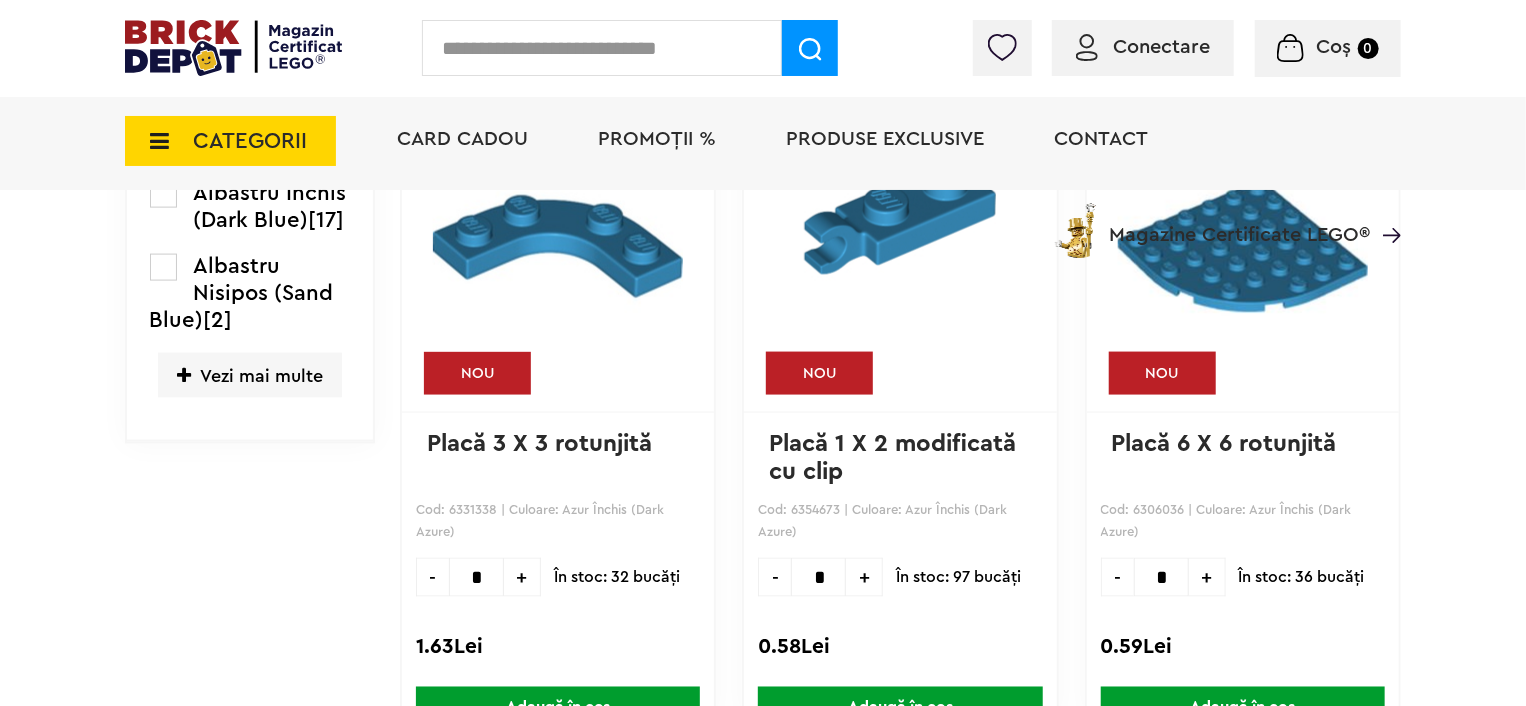 click on "Vezi mai multe" at bounding box center (250, 375) 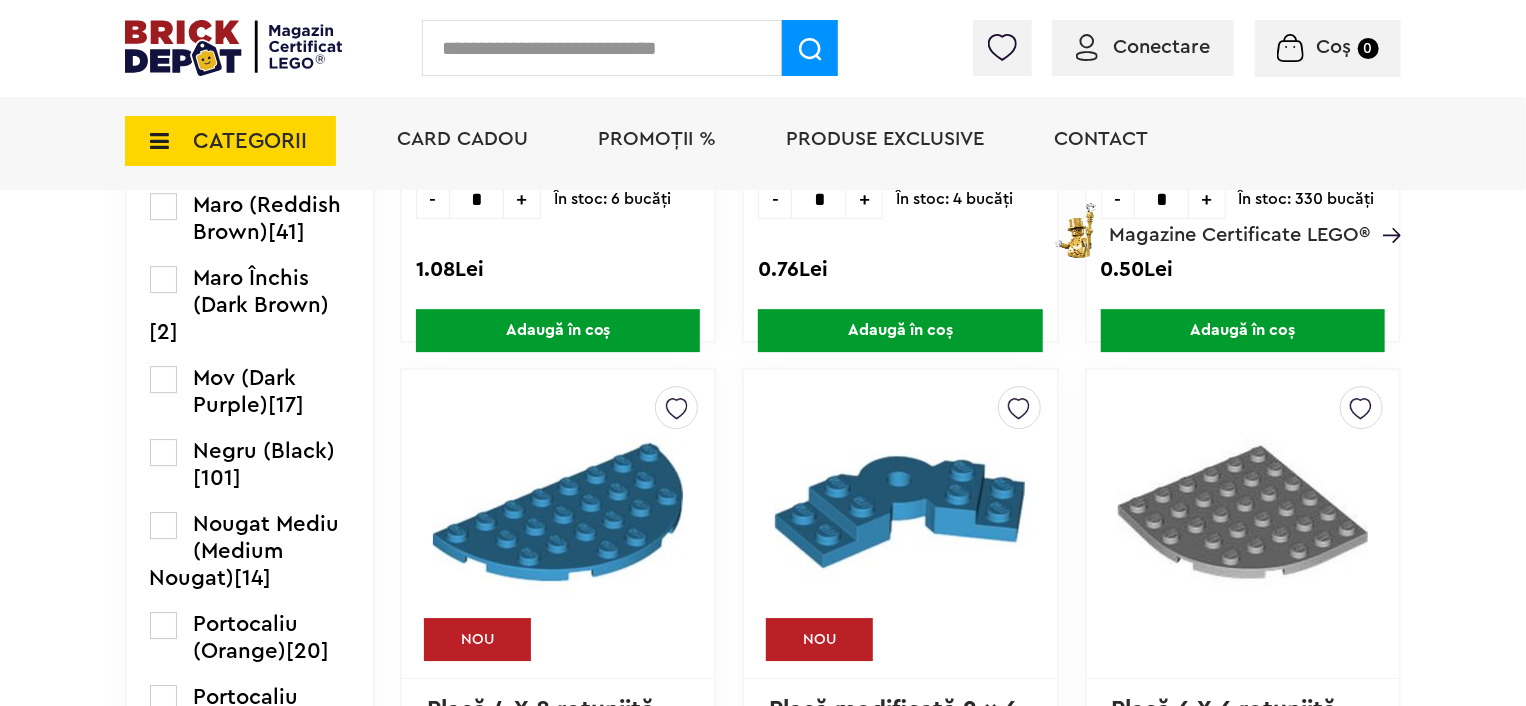 scroll, scrollTop: 3000, scrollLeft: 0, axis: vertical 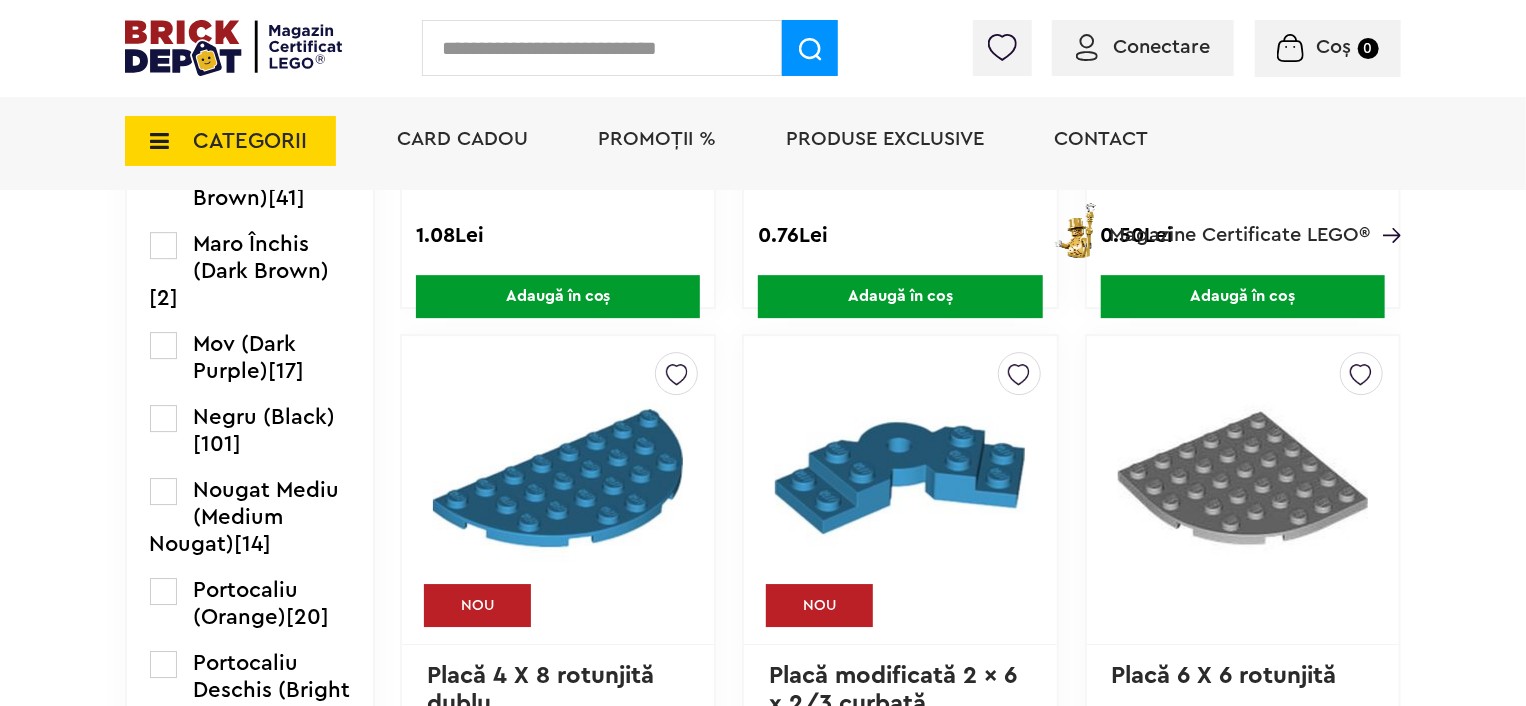 click on "Negru (Black)" at bounding box center (265, 417) 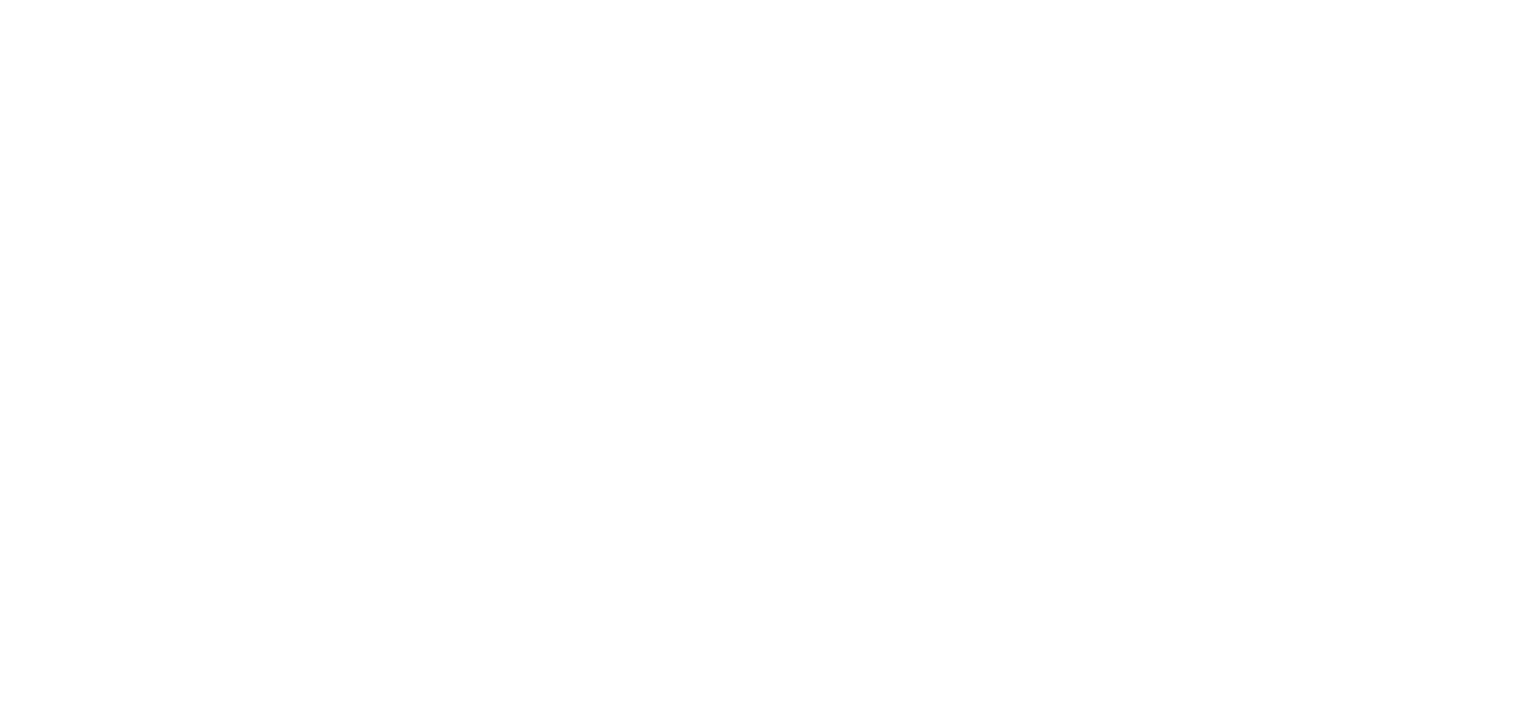 scroll, scrollTop: 0, scrollLeft: 0, axis: both 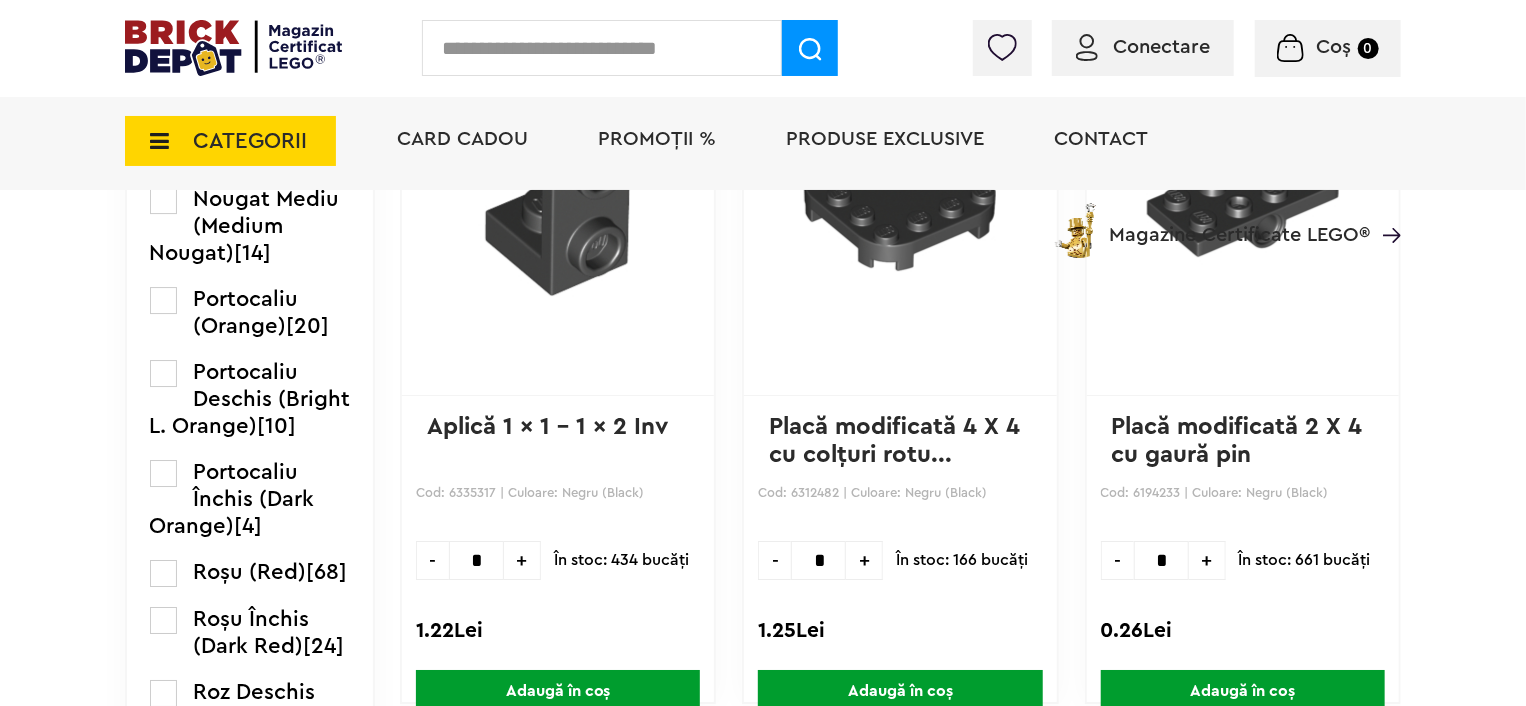 click on "Până la 30% reducere la o selecție de seturi LEGO! (30.06 - 29.07.2025) Află mai multe Cadou VIP Ninjago Battle arena la achiziții de seturi LEGO Ninjago de minim 250 lei! Află mai multe Până la 50% reducere la o selecție de piese și minifigurine LEGO! Află mai multe Cadou VIP 30683 Mașina McLaren F1 la achiziții de seturi LEGO F1 de minim 150 lei! Află mai multe Până la 30% reducere la o selecție de seturi LEGO! (30.06 - 29.07.2025) Află mai multe Cadou VIP Ninjago Battle arena la achiziții de seturi LEGO Ninjago de minim 250 lei! Află mai multe
Conectare
Coș   0
CATEGORII
Jucării LEGO
Card Cadou LEGO Animal Crossing Architecture" at bounding box center [763, 170] 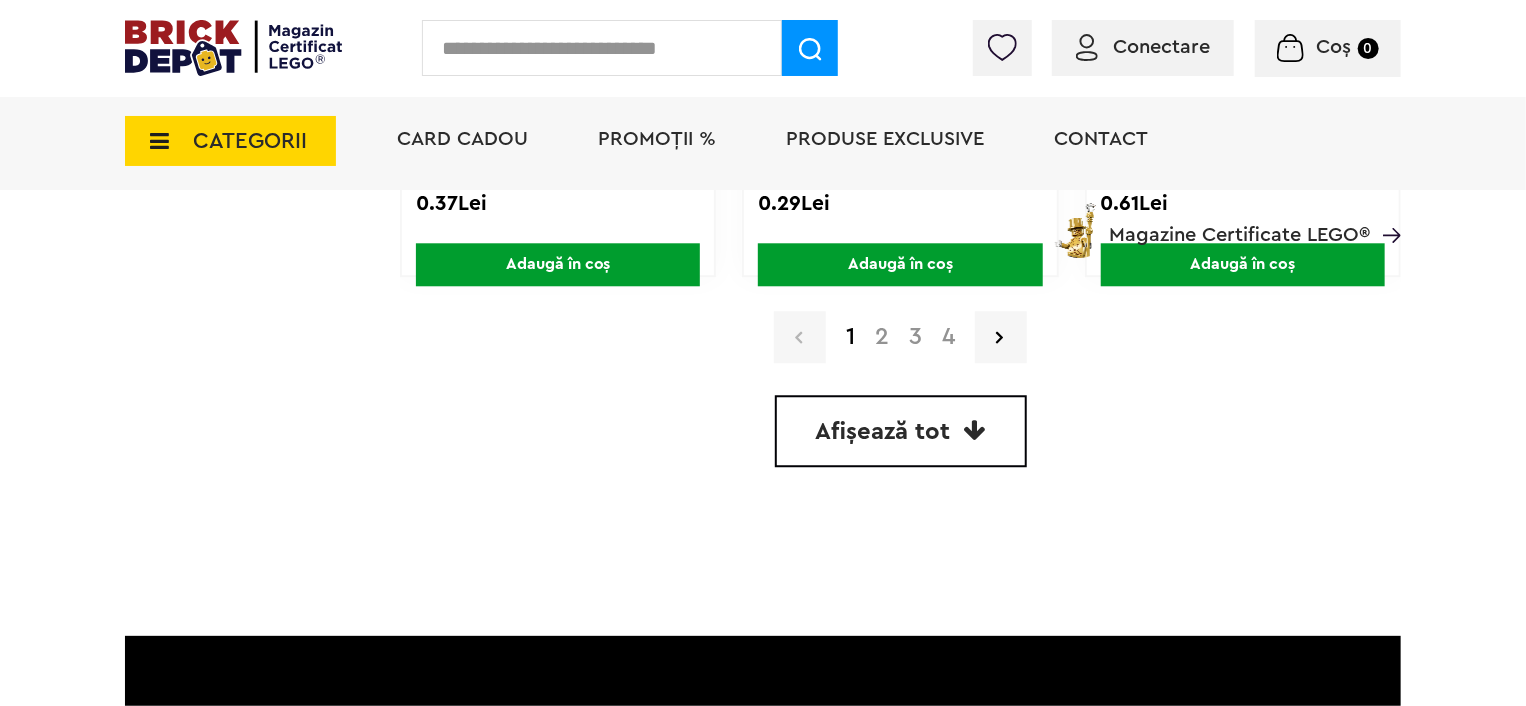 scroll, scrollTop: 6249, scrollLeft: 0, axis: vertical 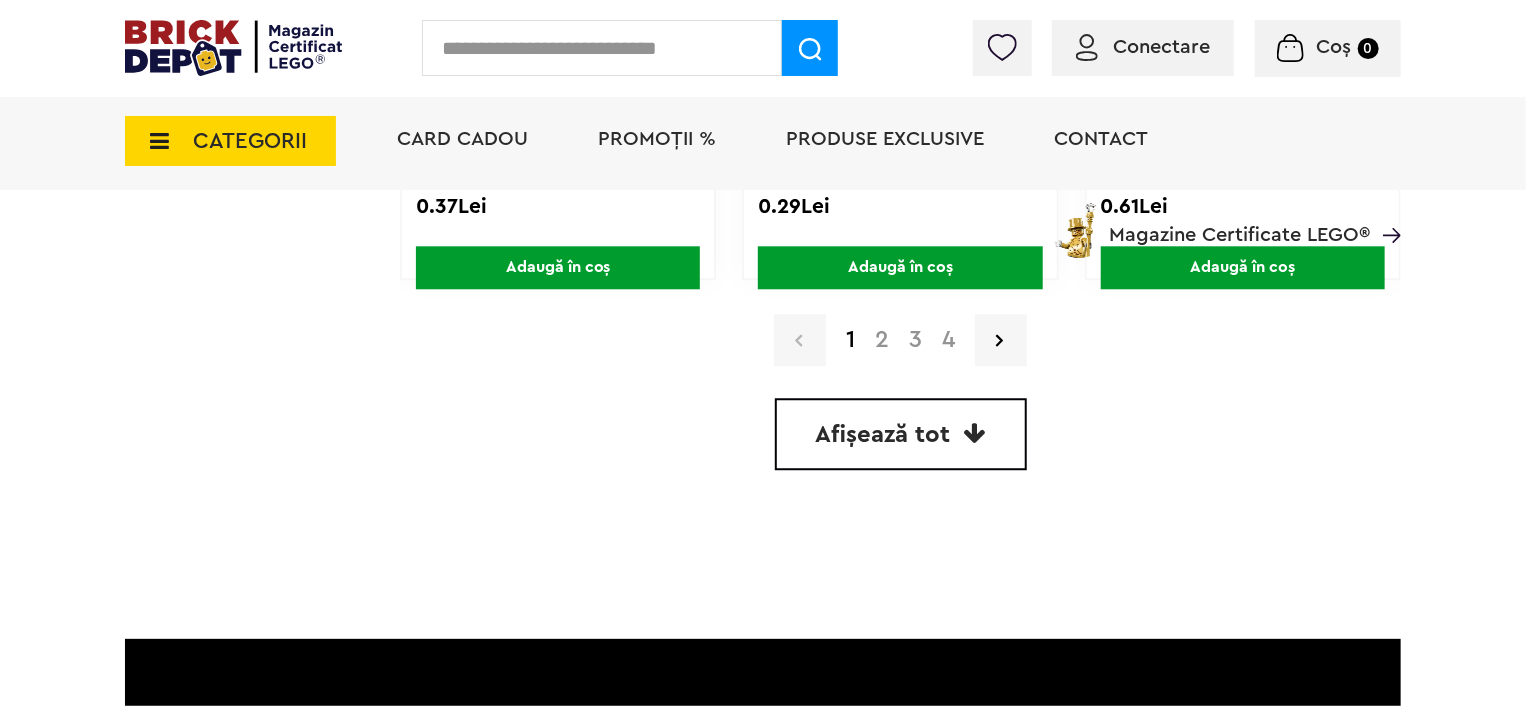 click on "Afișează tot" at bounding box center (901, 434) 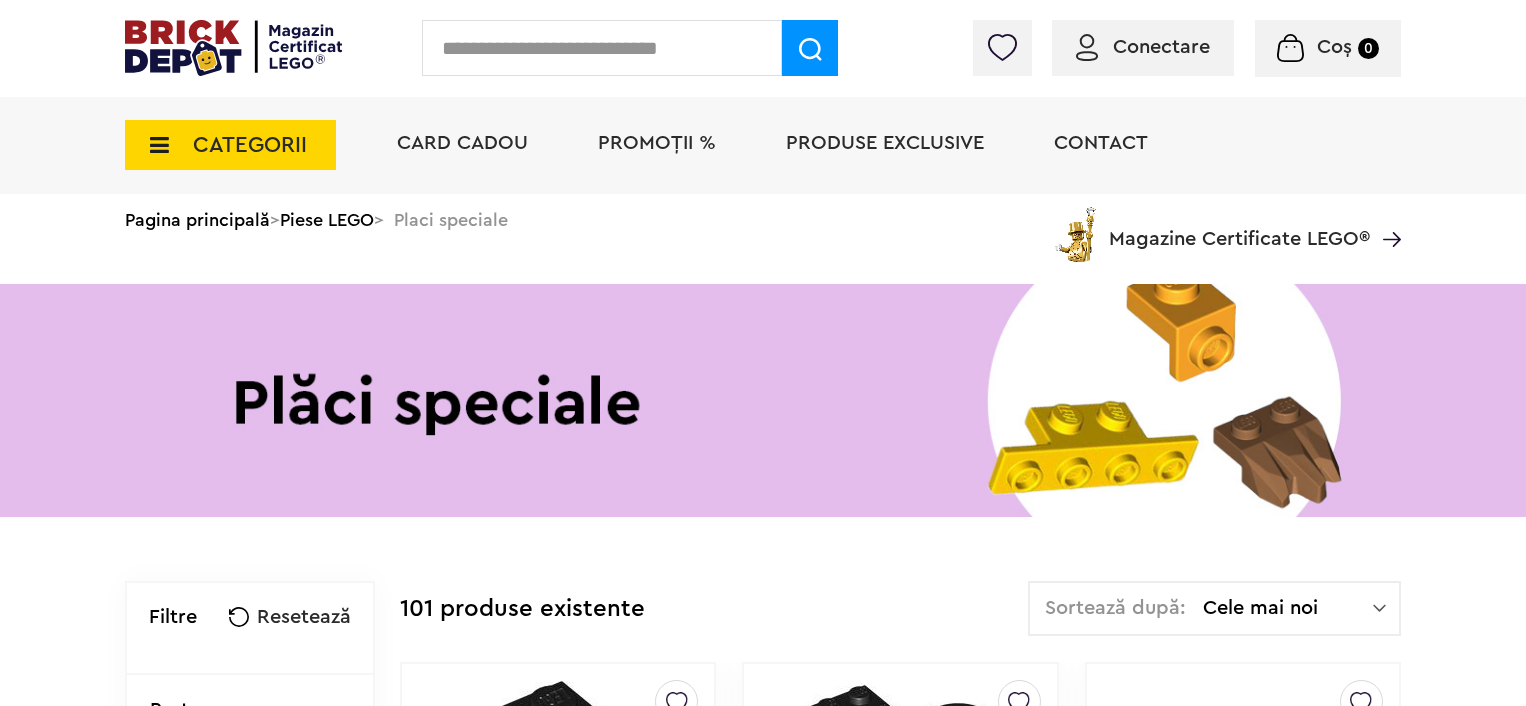 scroll, scrollTop: 462, scrollLeft: 0, axis: vertical 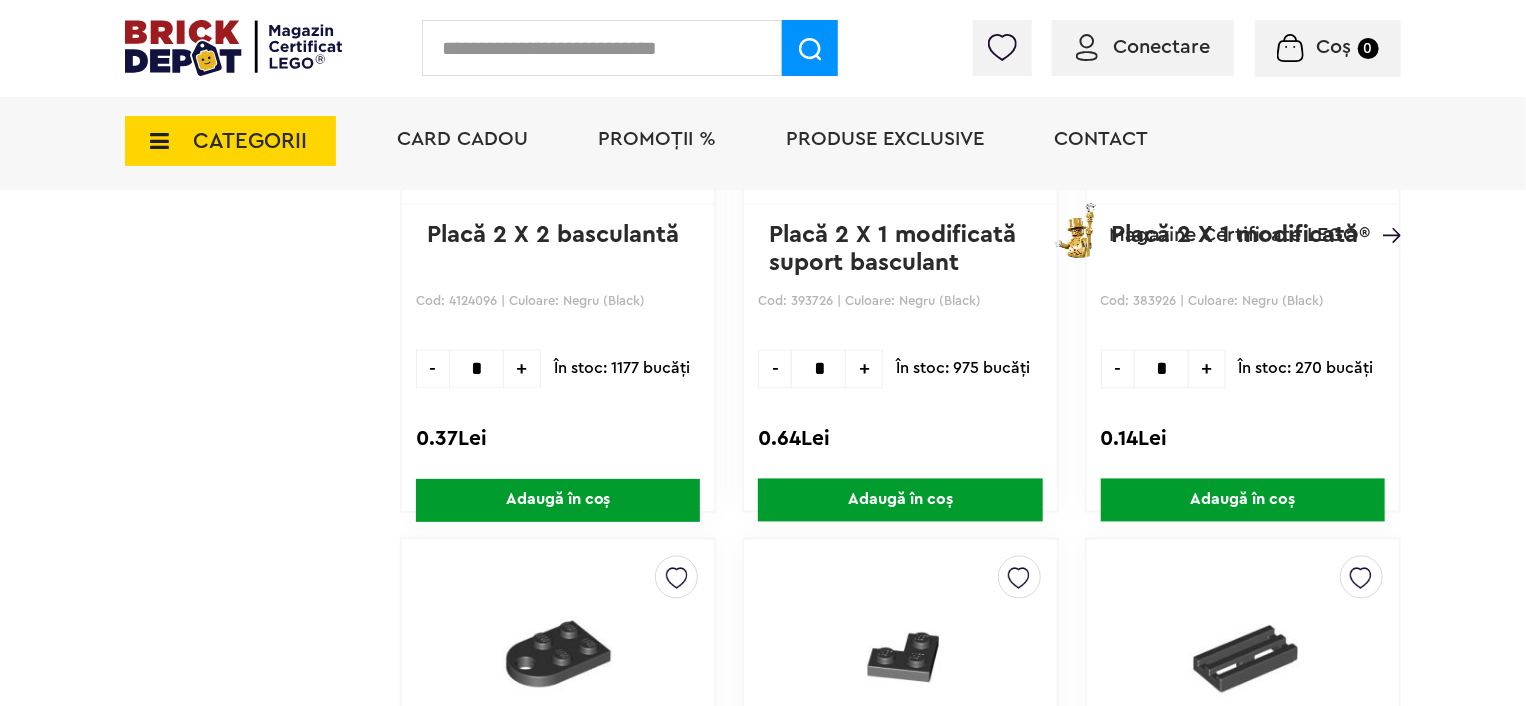 click on "Linkuri Importante
Comenzile mele
Date personale
Adrese
Parolă
Listă dorințe
Recenziile mele
VIP
Delogare
Filtre
Filtre Resetează Negru (Black) x Preţ 0 Lei 5 Lei Easybox: Da  [101] Reducere: CATEGORIE PIESE: Plăci cu unghiuri ascuțite  [0] Plăci speciale  [101] CULOARE: Alb (White)  [83] Albastru (Blue)  [48] Albastru Închis (Dark Blue)  [17] Albastru Nisipos (Sand Blue)  [2] Argintiu (Flat Silver)  [1] Argintiu (Silver)  [3] Argintiu Metalic (Metallic Silver)  [1] Auriu Perlat (Pearl Gold)  [12] Azur Închis (Dark Azure)  [19] Azur Mediu (Medium Azure)  [9] Bej (Tan)  [43] Bej Flesh (Medium Dark Flesh)  [9] Bej Închis (Dark Tan)  [24] Coral (Coral)  [1] Galben (Yellow)  [50] Galben Deschis (Bright L. Yellow)  [10] Gri Deschis (Light B. Grey)  [95] Gri Închis (Dark B. Grey)  [64] Gri Închis Perlat (Pearl D. Gray)  [2] Lavandă (Lavender)  [9]  [10] Magenta (Magenta)" at bounding box center (262, -9106) 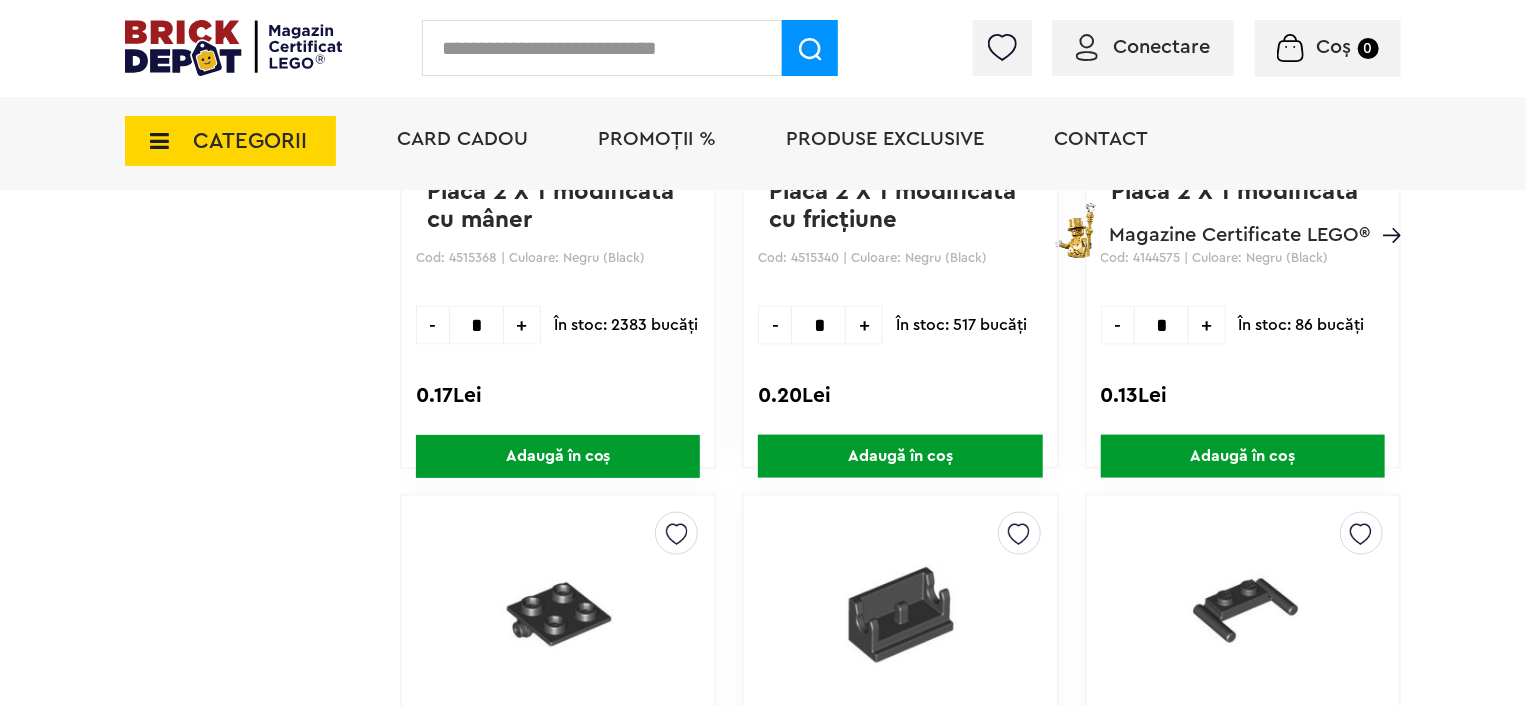 click on "CATEGORII" at bounding box center (250, 141) 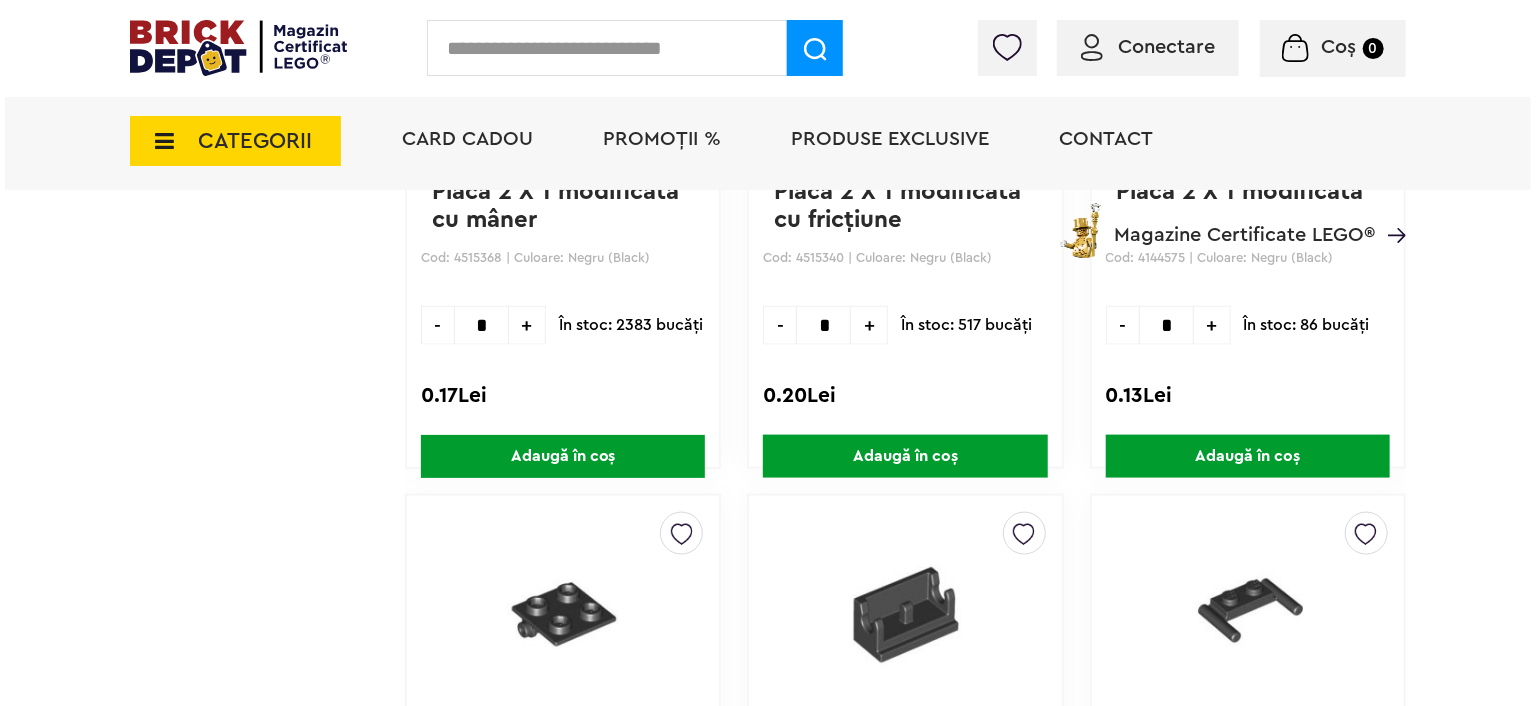 scroll, scrollTop: 20230, scrollLeft: 0, axis: vertical 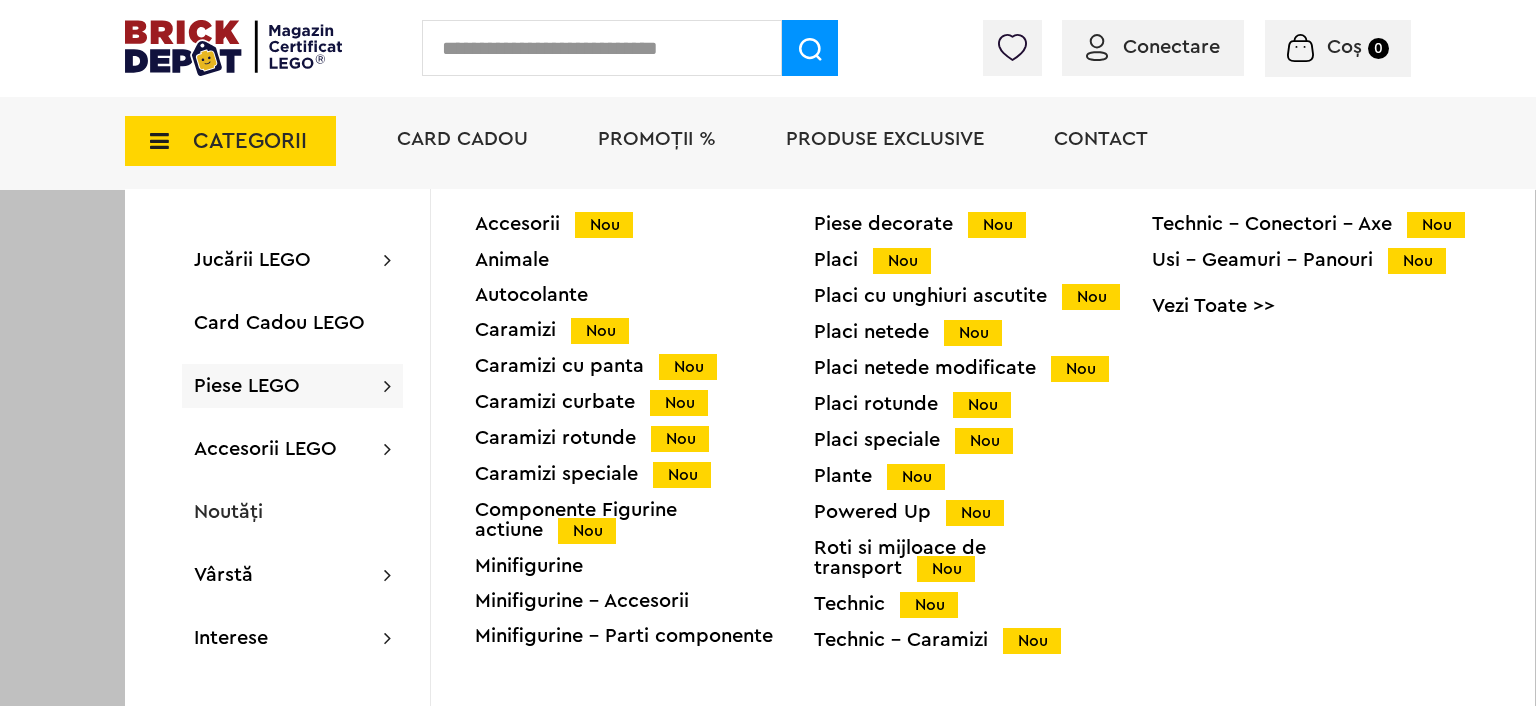 click on "Caramizi curbate Nou" at bounding box center [644, 402] 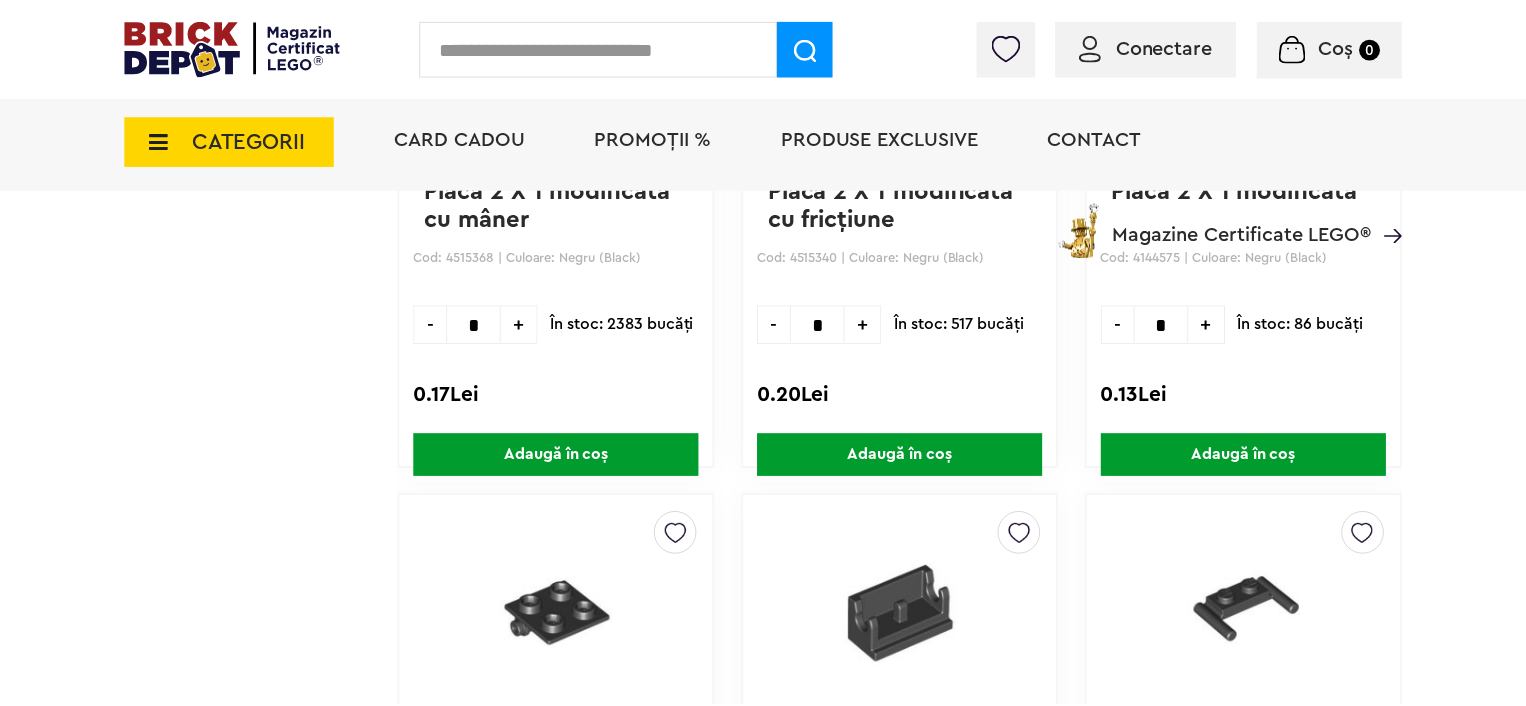 scroll, scrollTop: 20228, scrollLeft: 0, axis: vertical 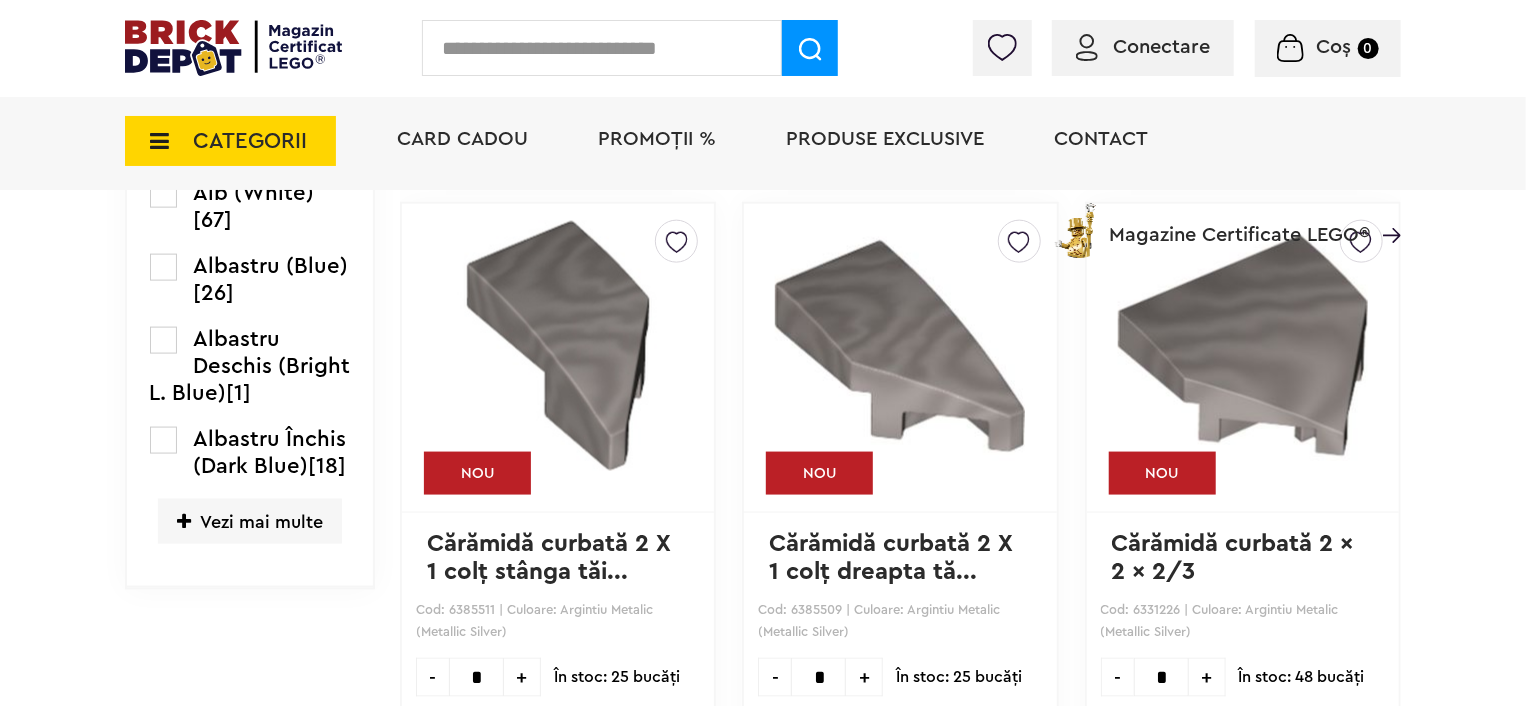 click on "Vezi mai multe" at bounding box center [250, 521] 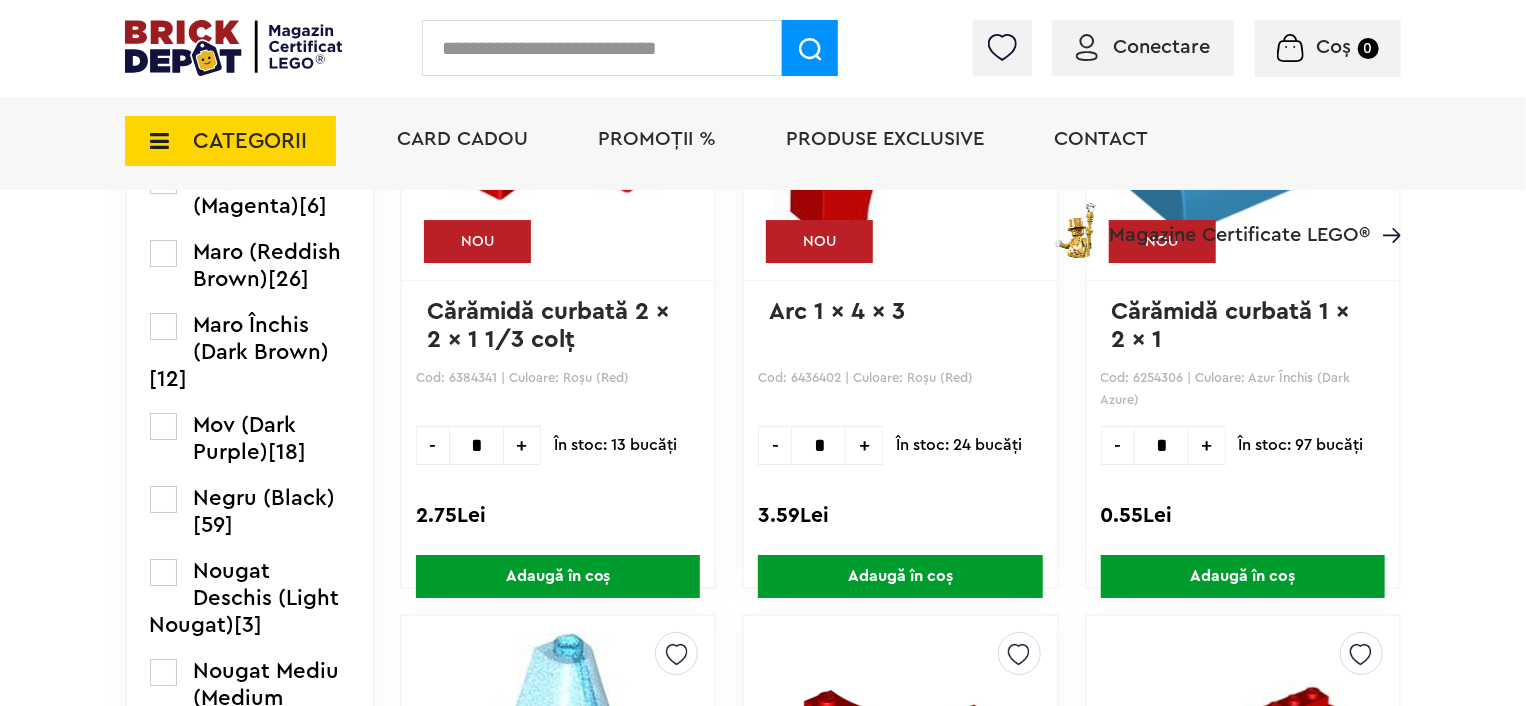 scroll, scrollTop: 3400, scrollLeft: 0, axis: vertical 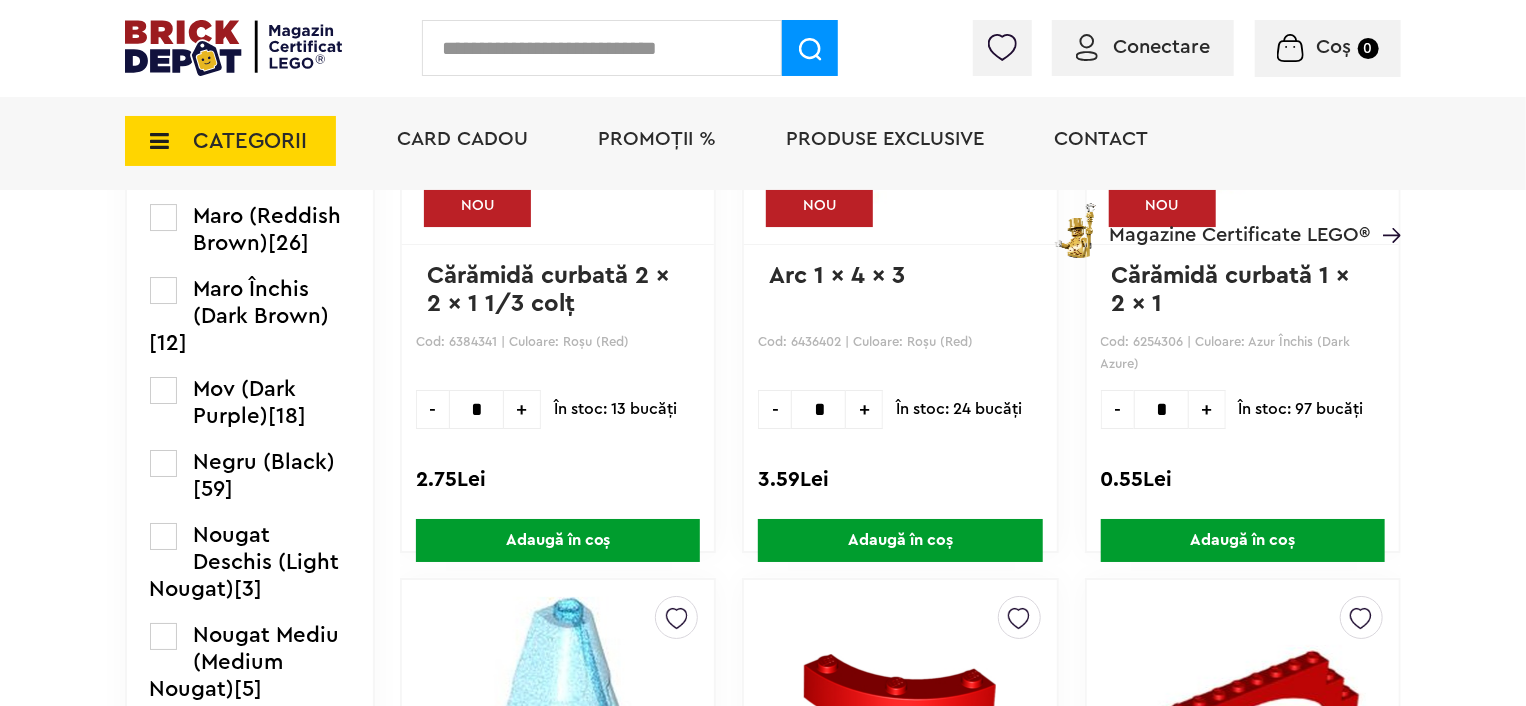 click on "Negru (Black)" at bounding box center (265, 462) 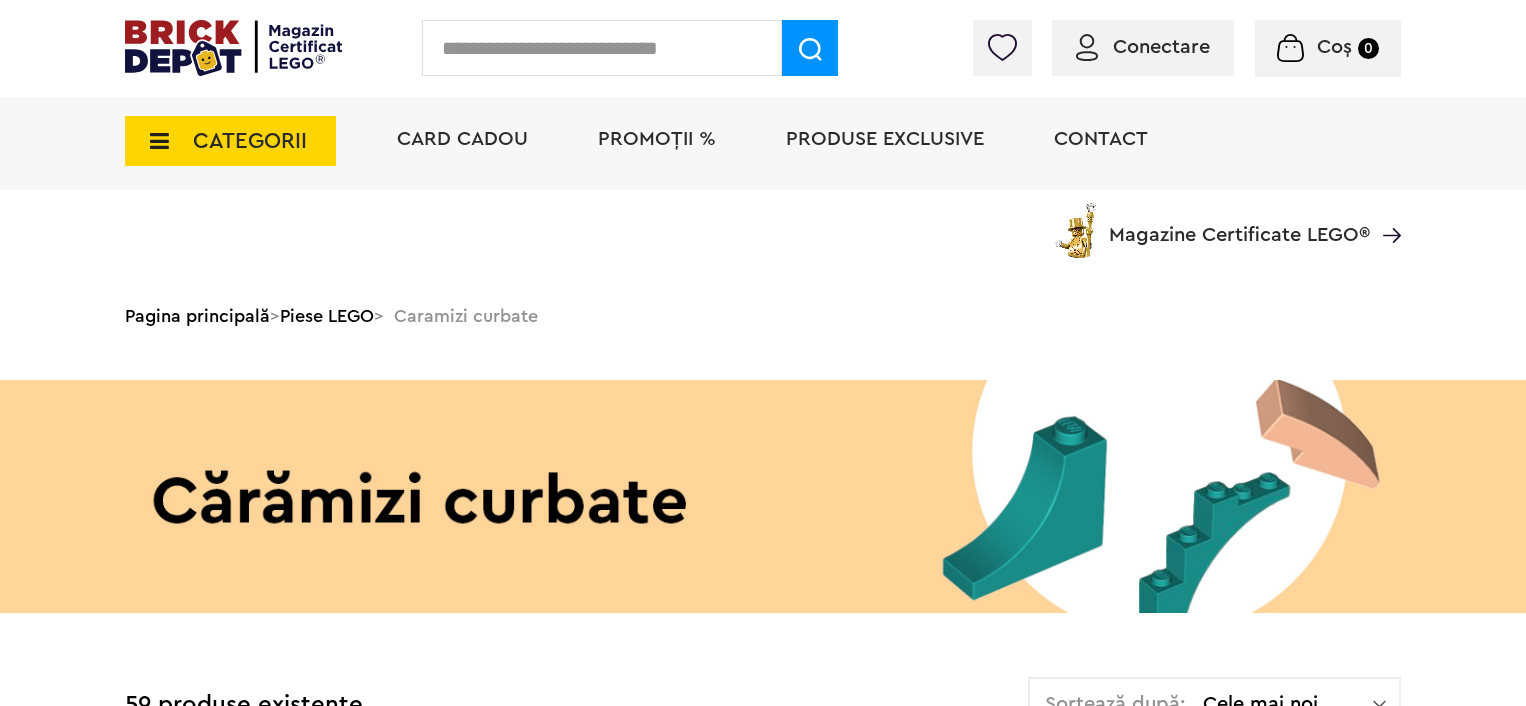 scroll, scrollTop: 550, scrollLeft: 0, axis: vertical 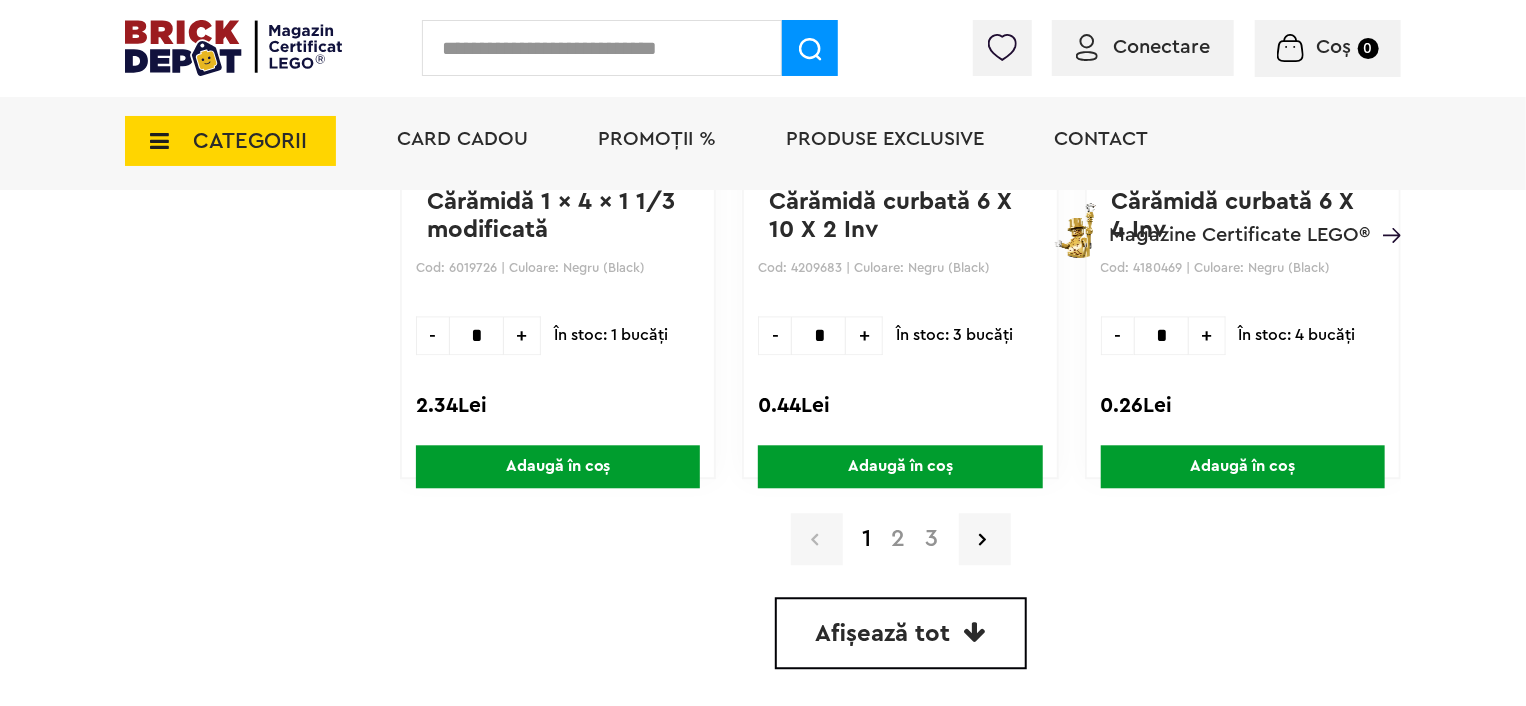 click on "Afișează tot" at bounding box center [901, 633] 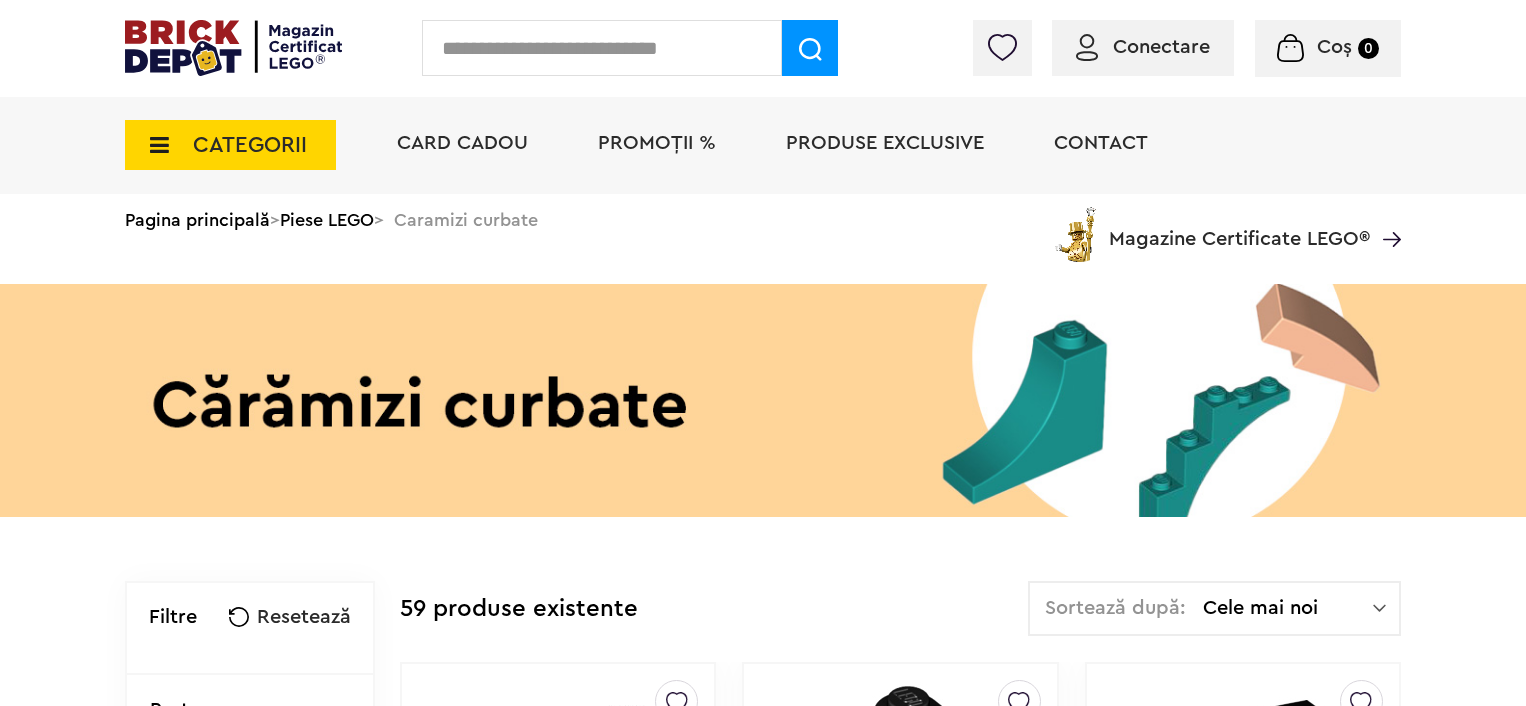 scroll, scrollTop: 0, scrollLeft: 0, axis: both 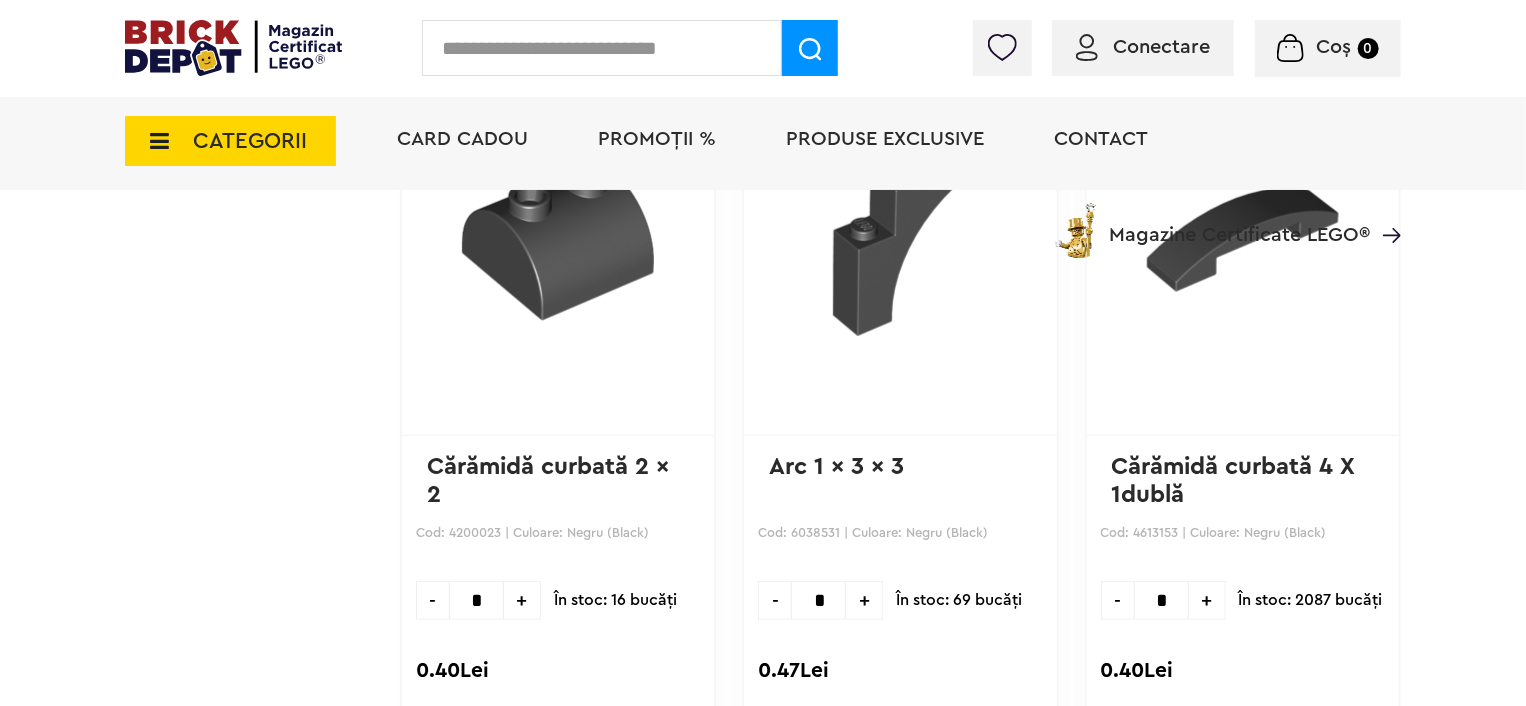 drag, startPoint x: 340, startPoint y: 618, endPoint x: 340, endPoint y: 488, distance: 130 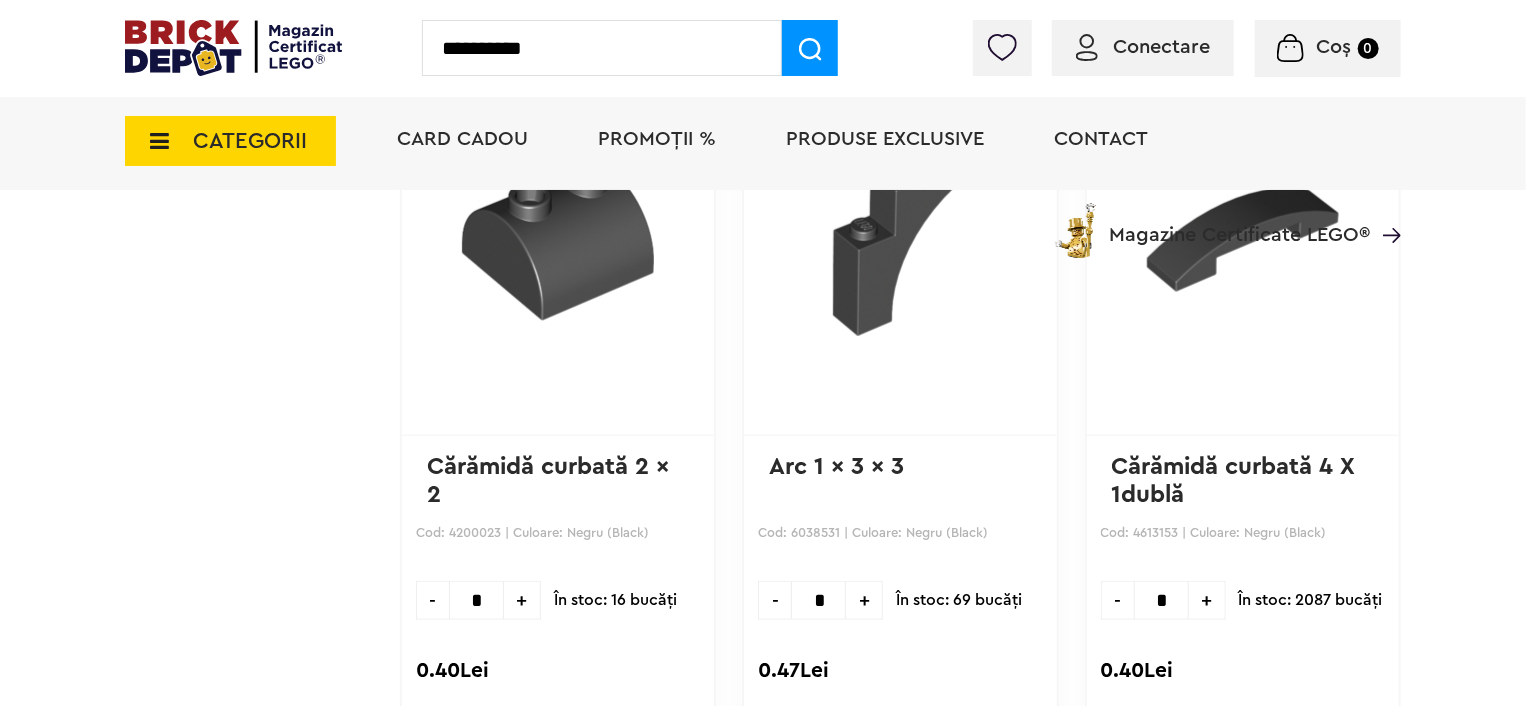 type on "**********" 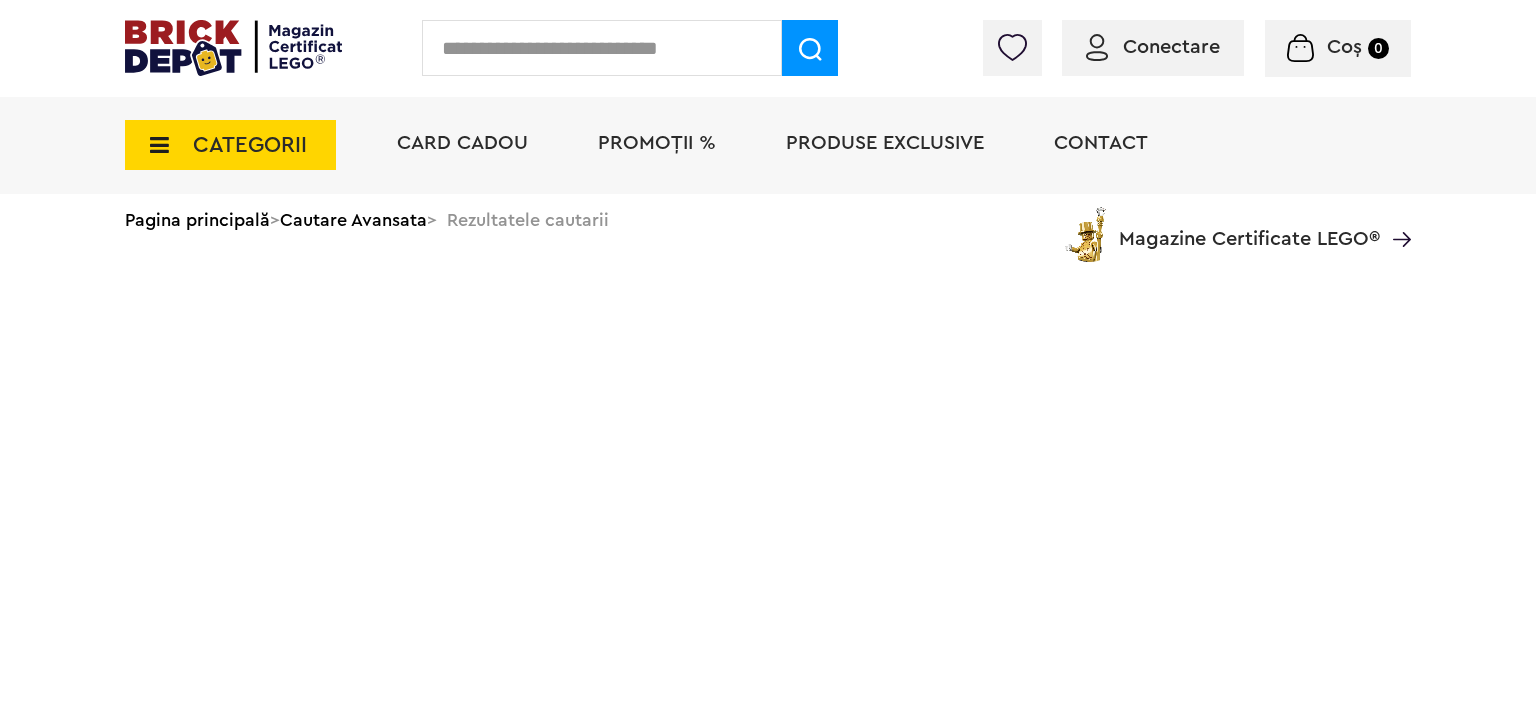 scroll, scrollTop: 0, scrollLeft: 0, axis: both 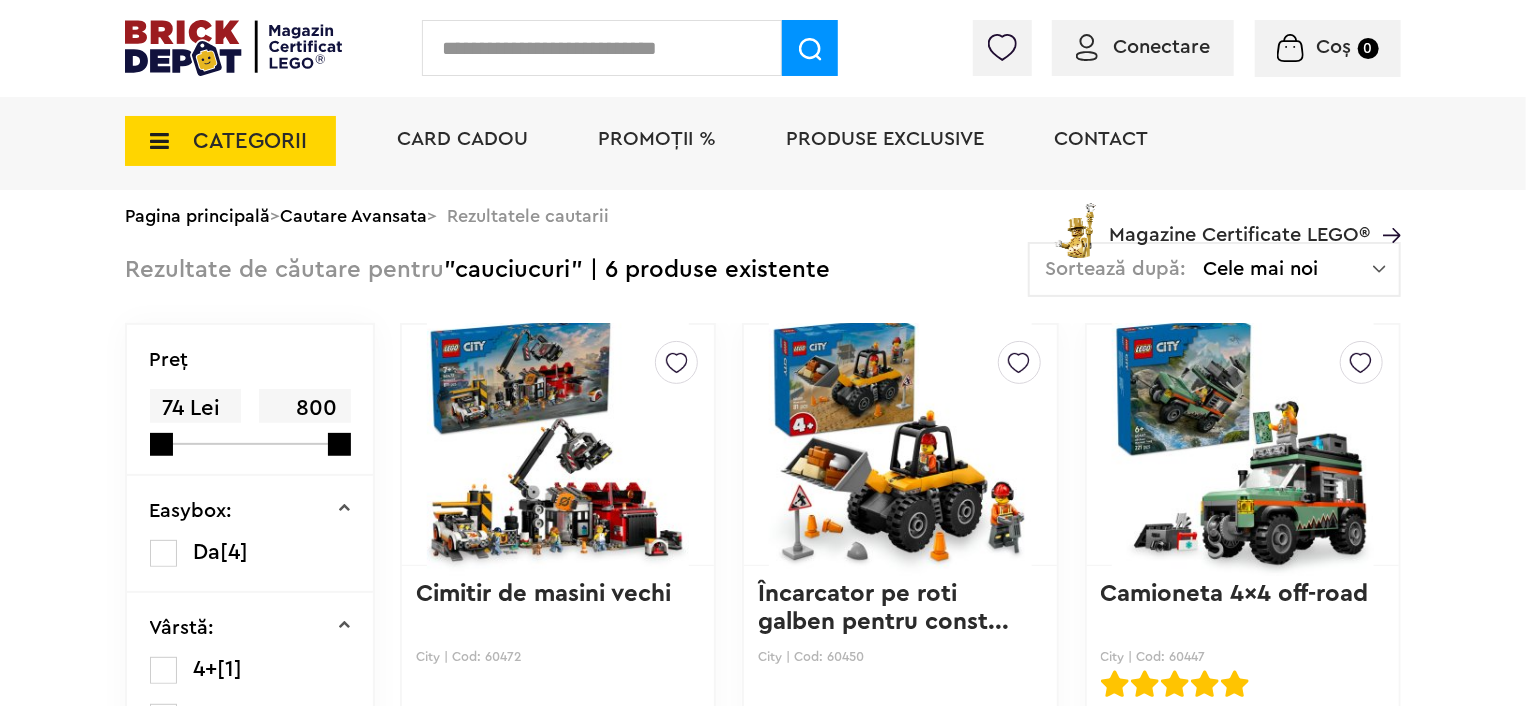 click on "CATEGORII" at bounding box center (250, 141) 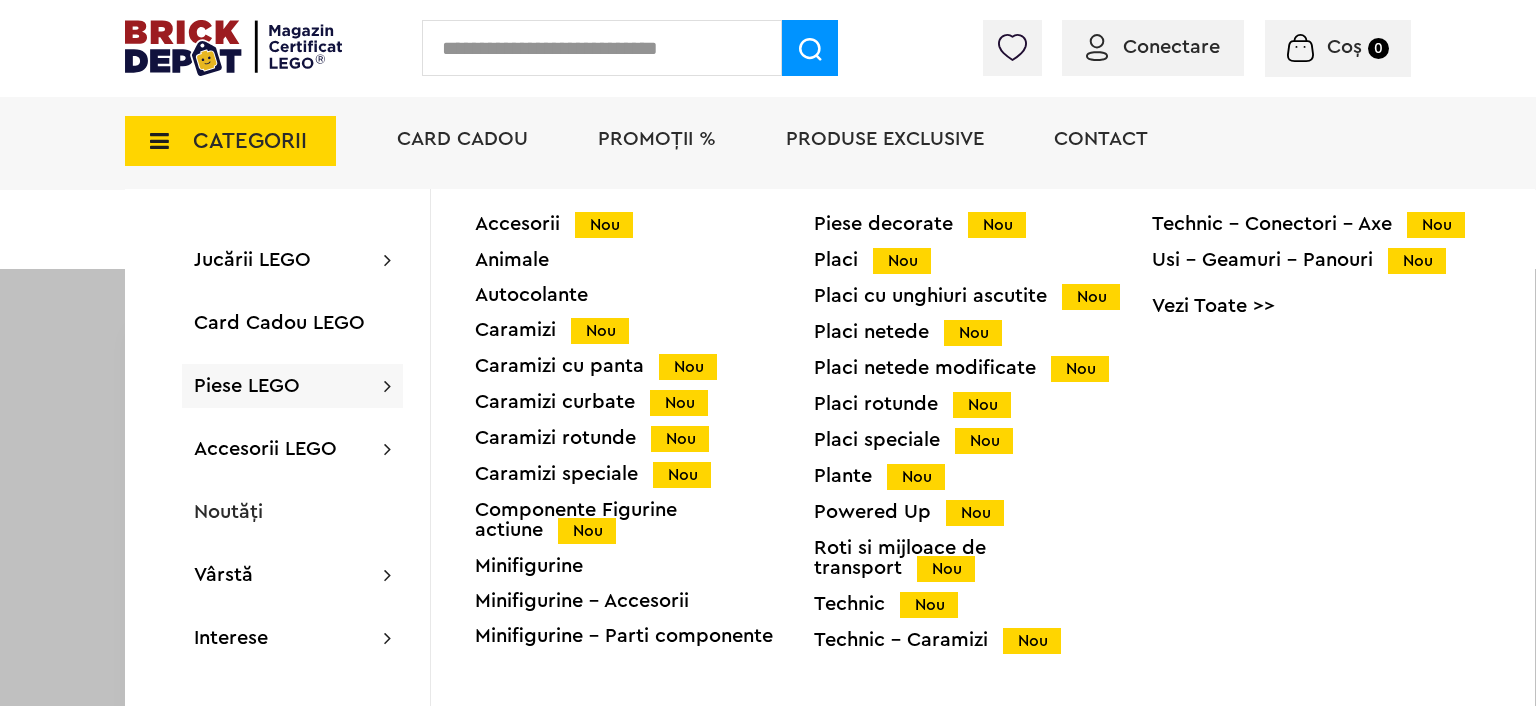 click on "Vezi Toate >>" at bounding box center (1321, 306) 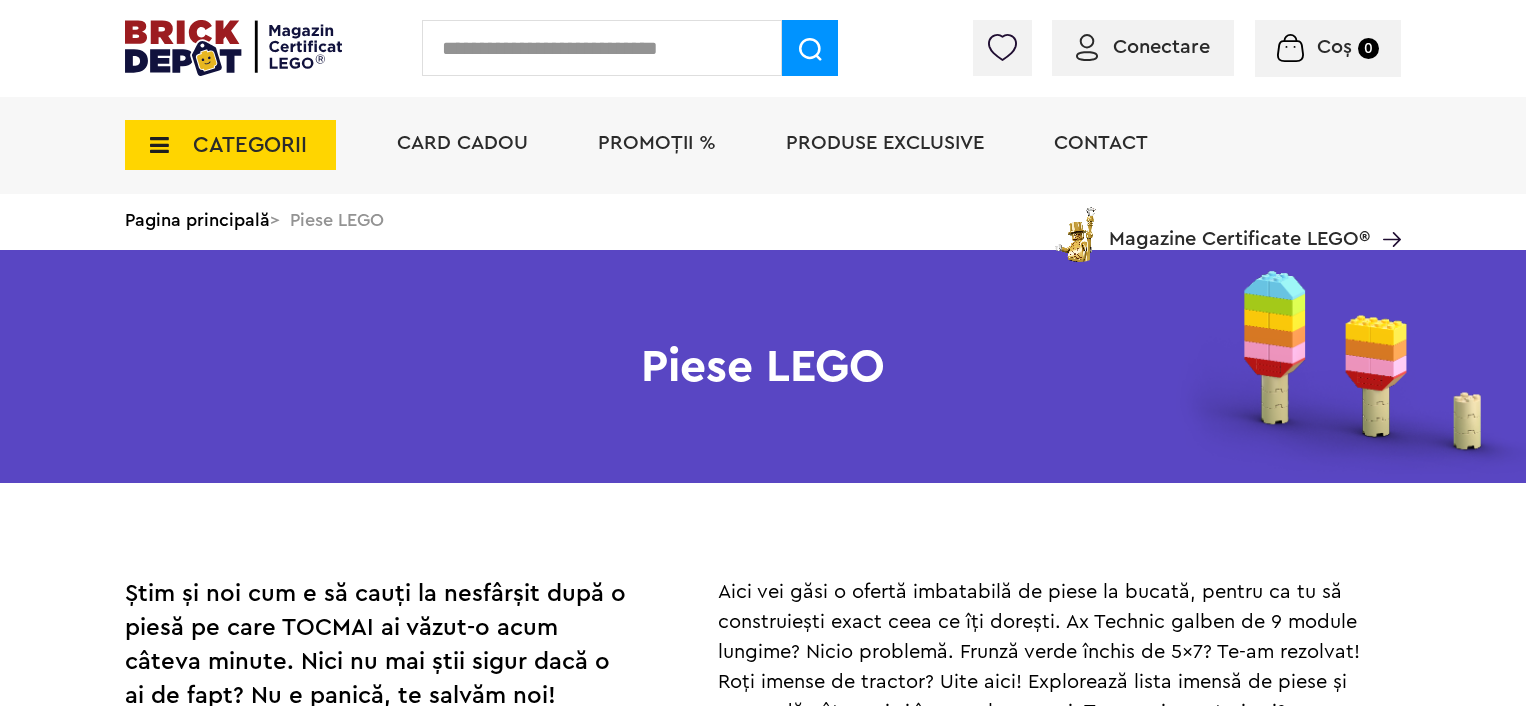 scroll, scrollTop: 0, scrollLeft: 0, axis: both 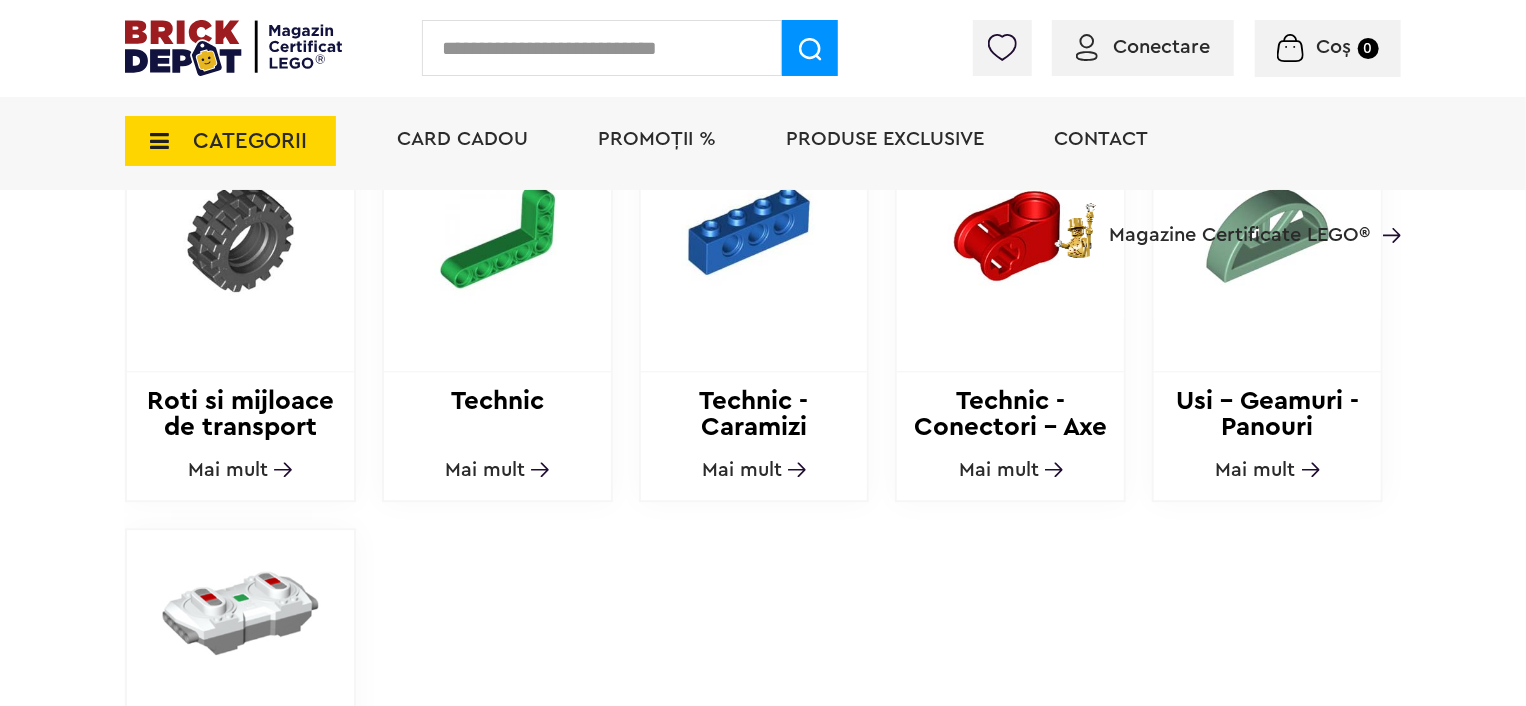 click at bounding box center [240, 262] 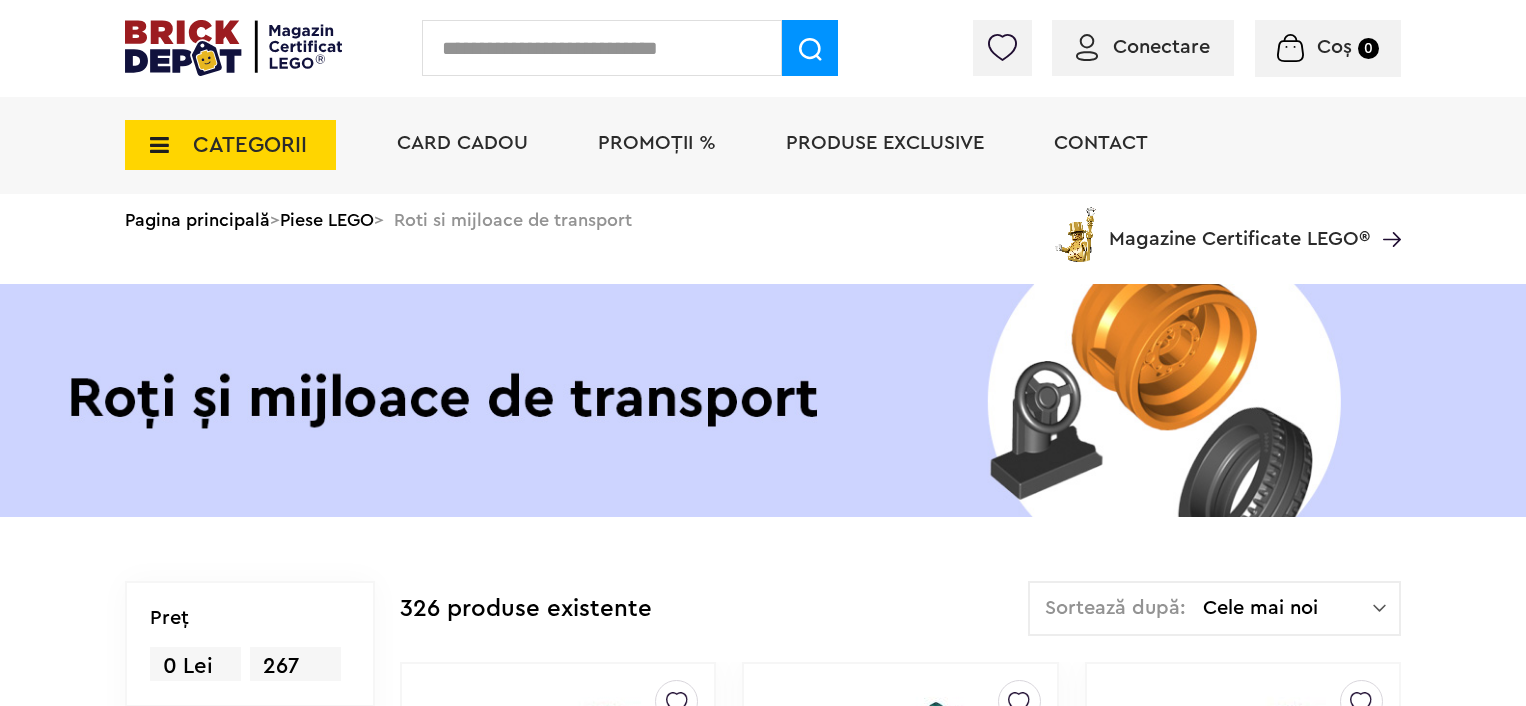 scroll, scrollTop: 0, scrollLeft: 0, axis: both 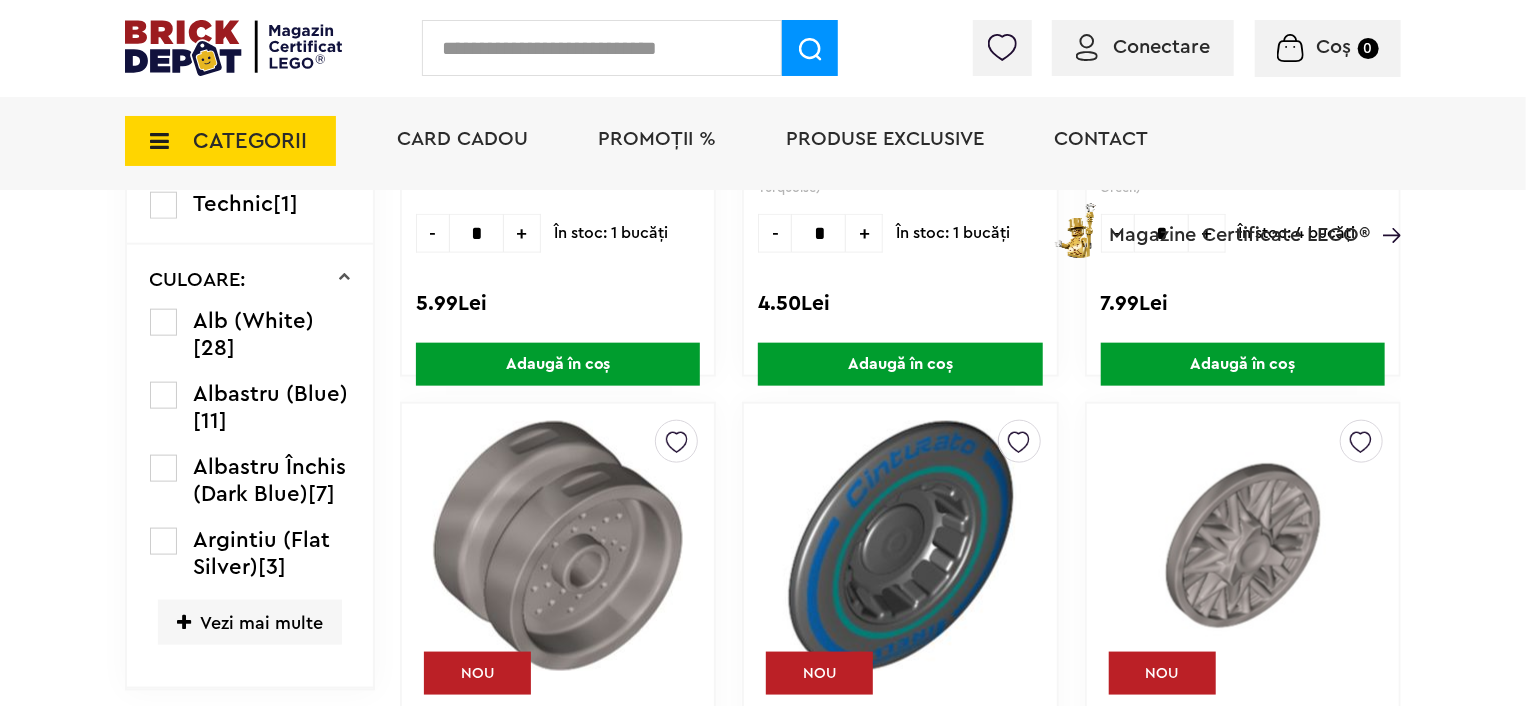 click on "Vezi mai multe" at bounding box center (250, 622) 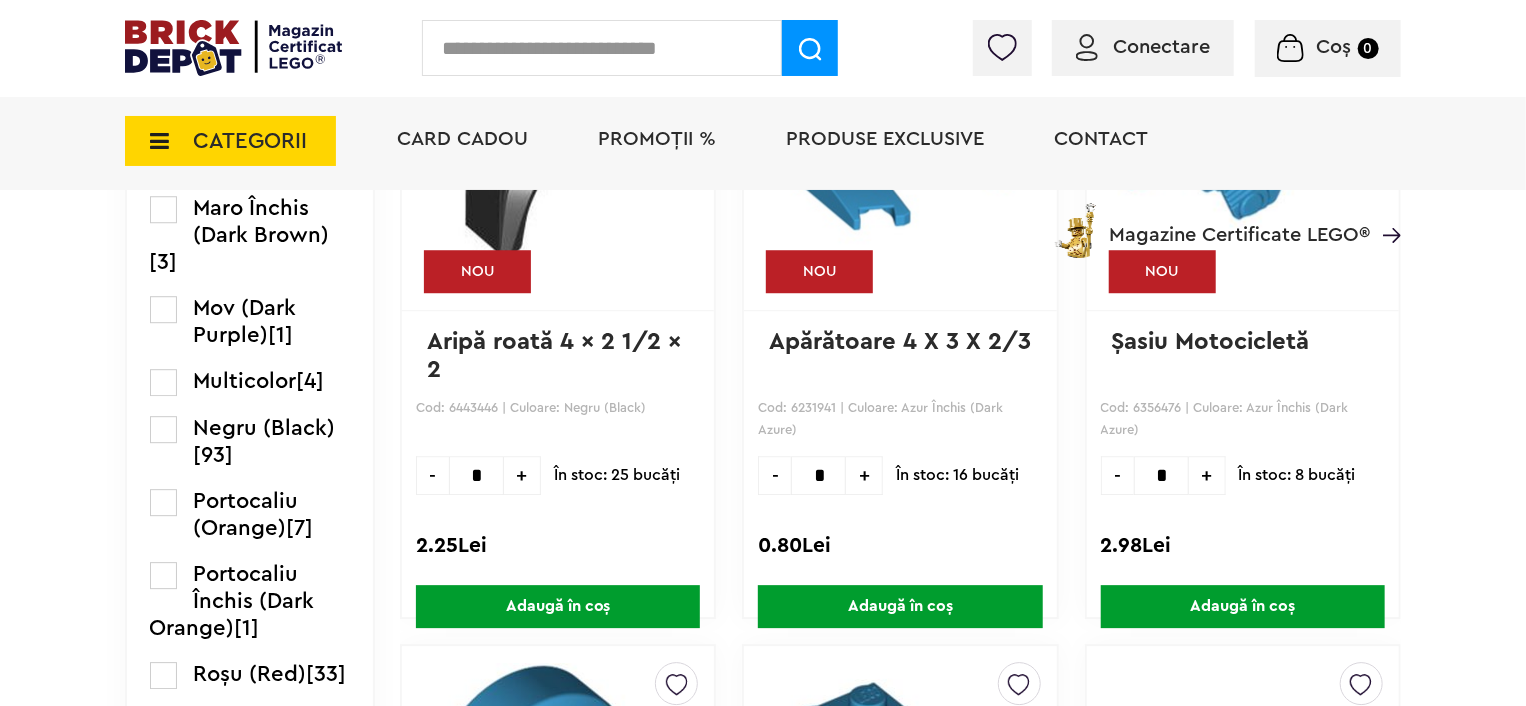 scroll, scrollTop: 2700, scrollLeft: 0, axis: vertical 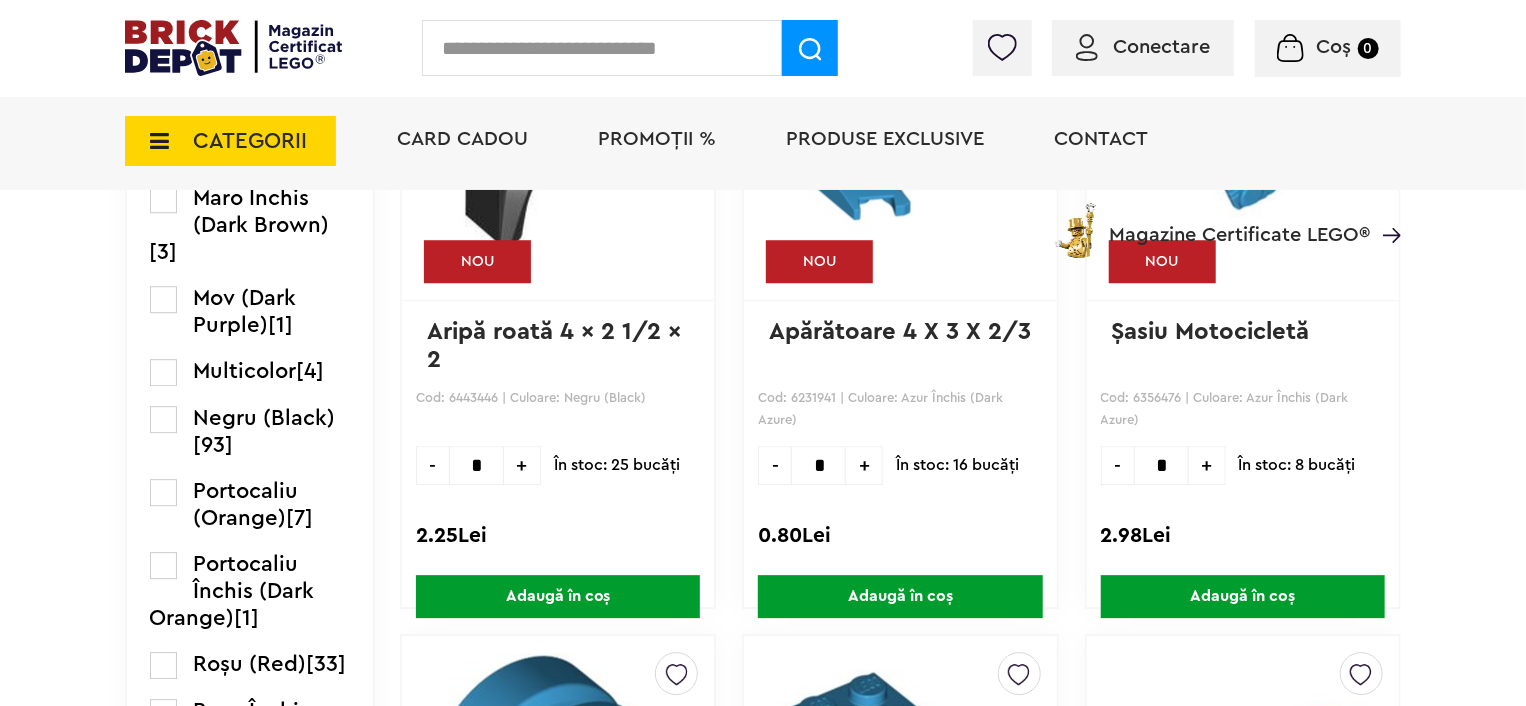 click on "Negru (Black)" at bounding box center [265, 418] 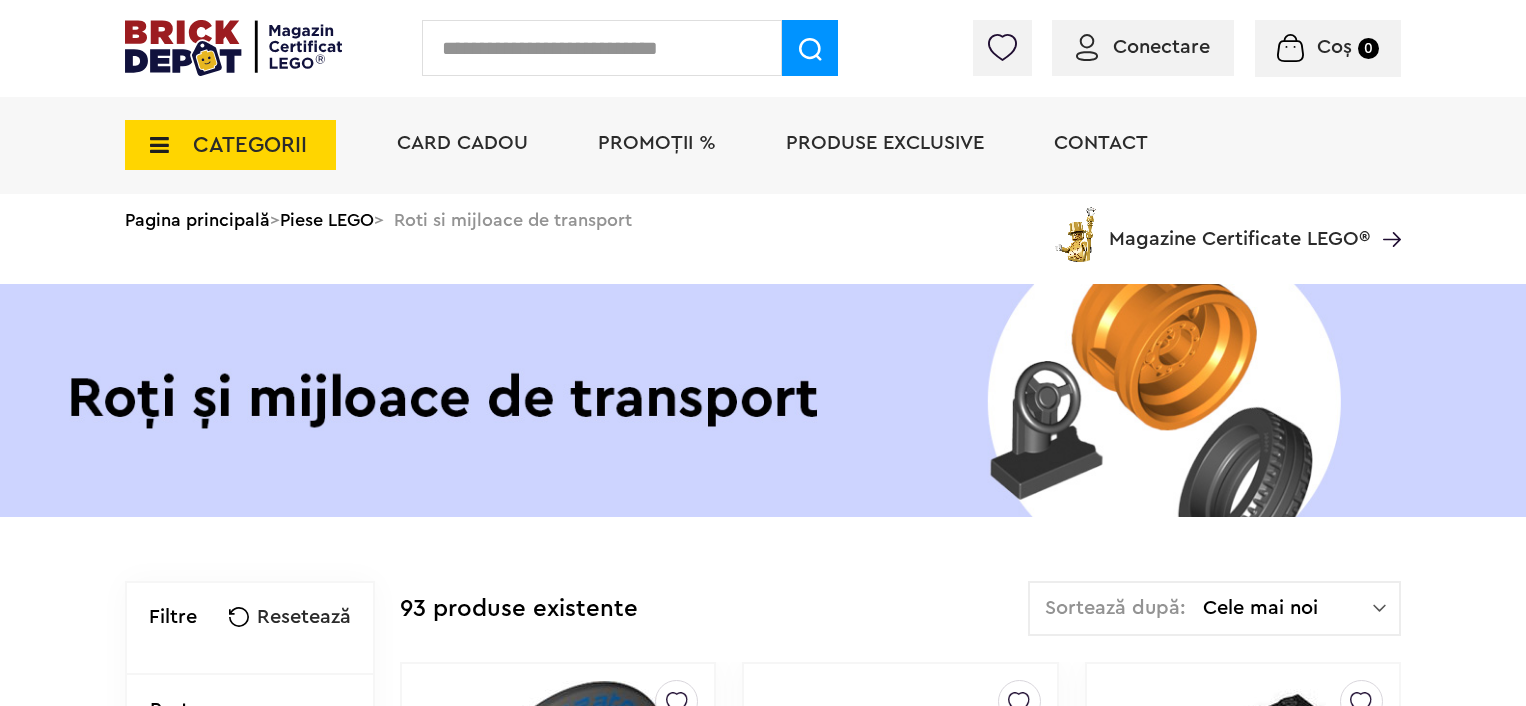 scroll, scrollTop: 0, scrollLeft: 0, axis: both 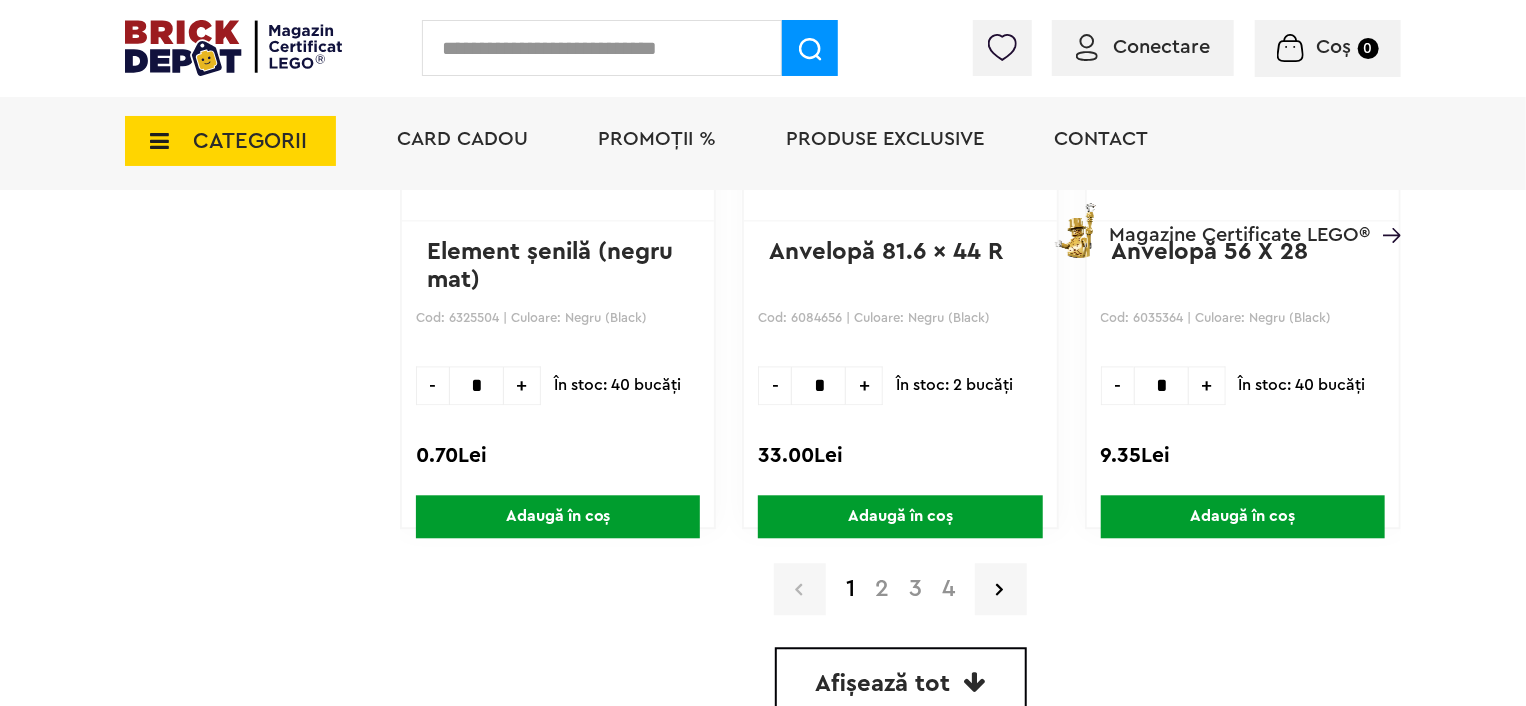click at bounding box center [975, 682] 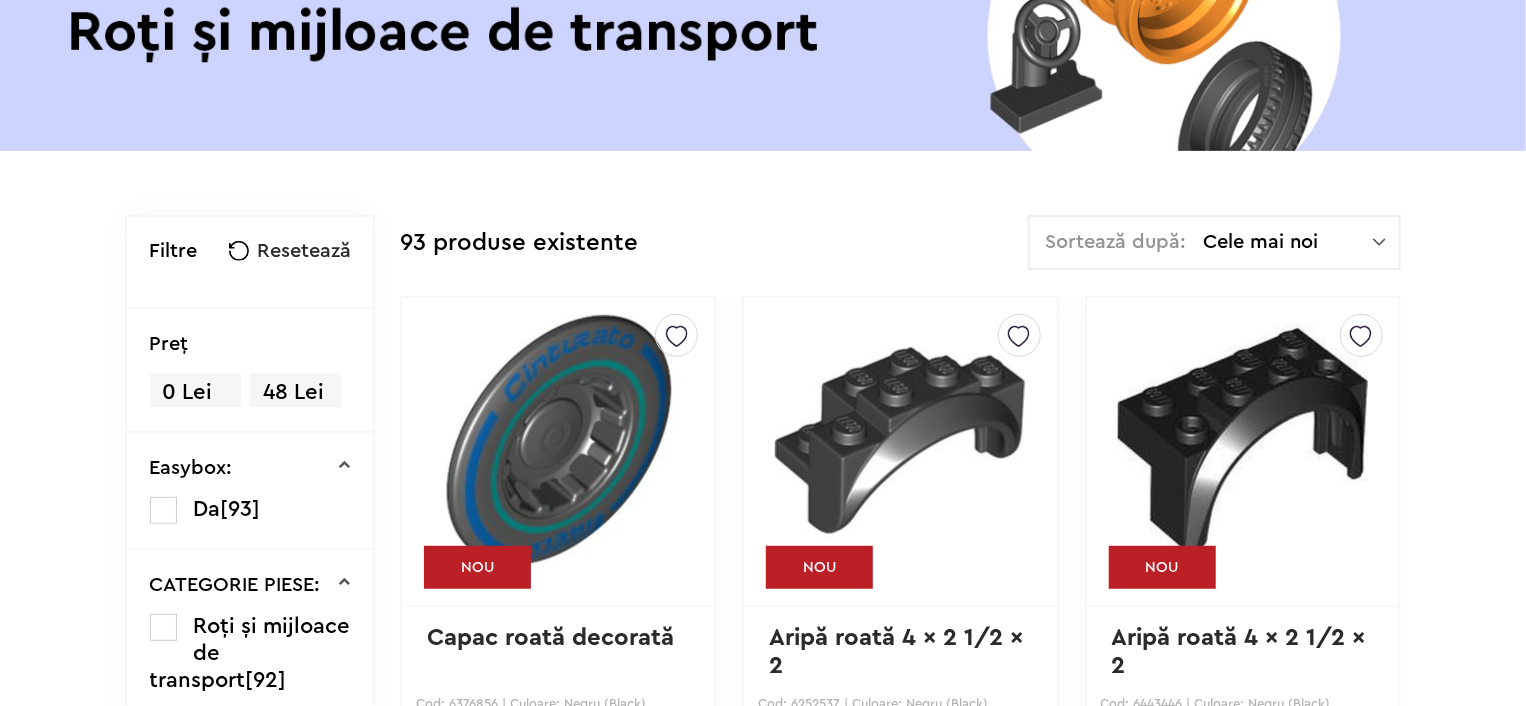 scroll, scrollTop: 0, scrollLeft: 0, axis: both 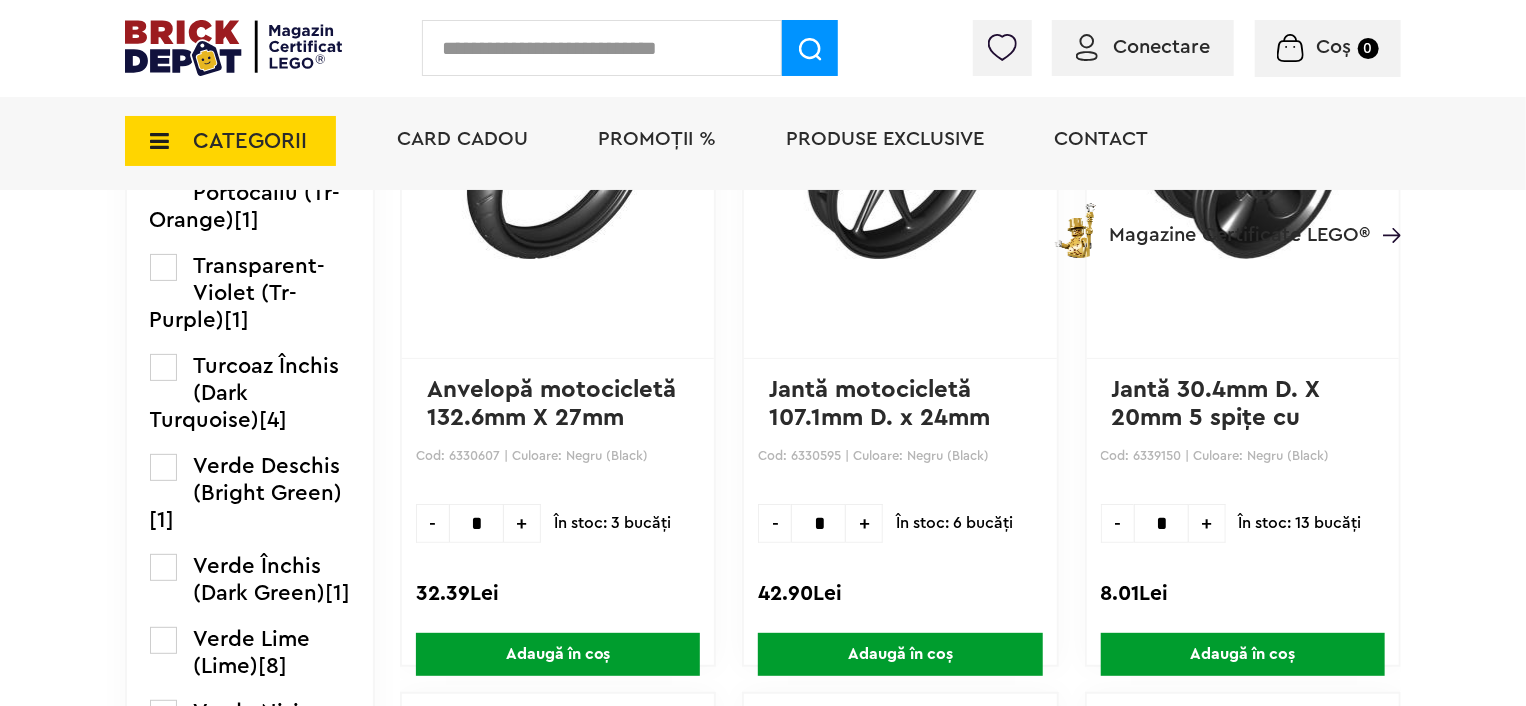 click on "CATEGORII" at bounding box center (250, 141) 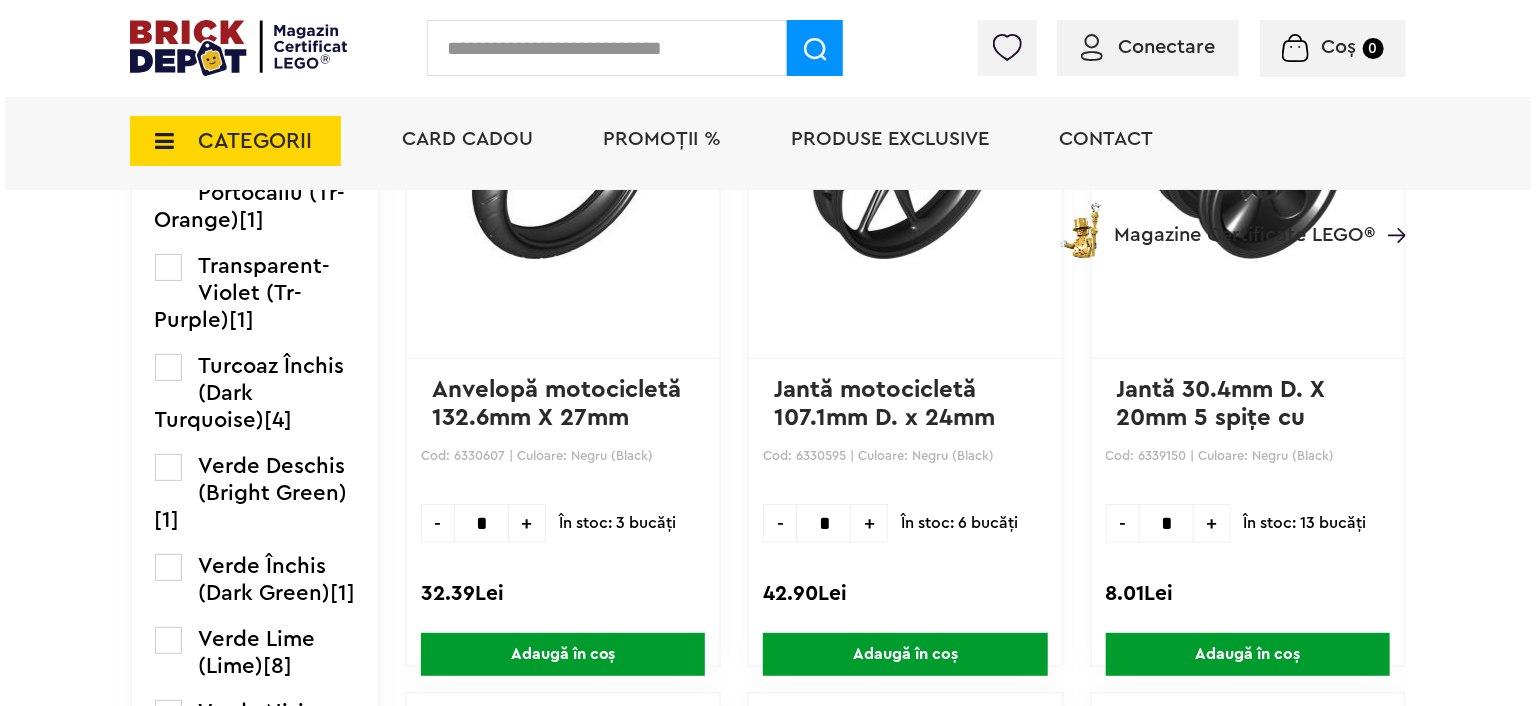 scroll, scrollTop: 3932, scrollLeft: 0, axis: vertical 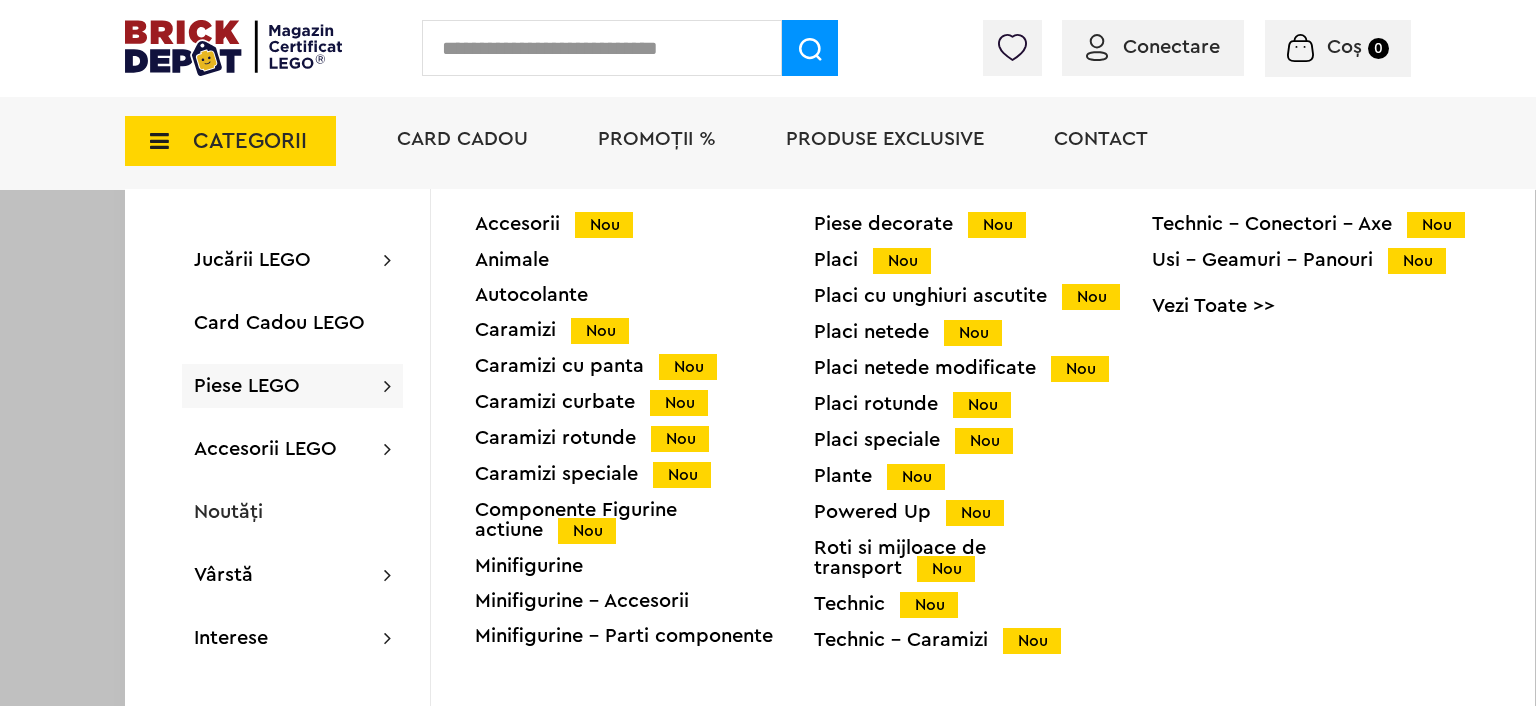 click on "Technic - Conectori - Axe Nou Usi - Geamuri - Panouri Nou Vezi Toate >>" at bounding box center [1321, 272] 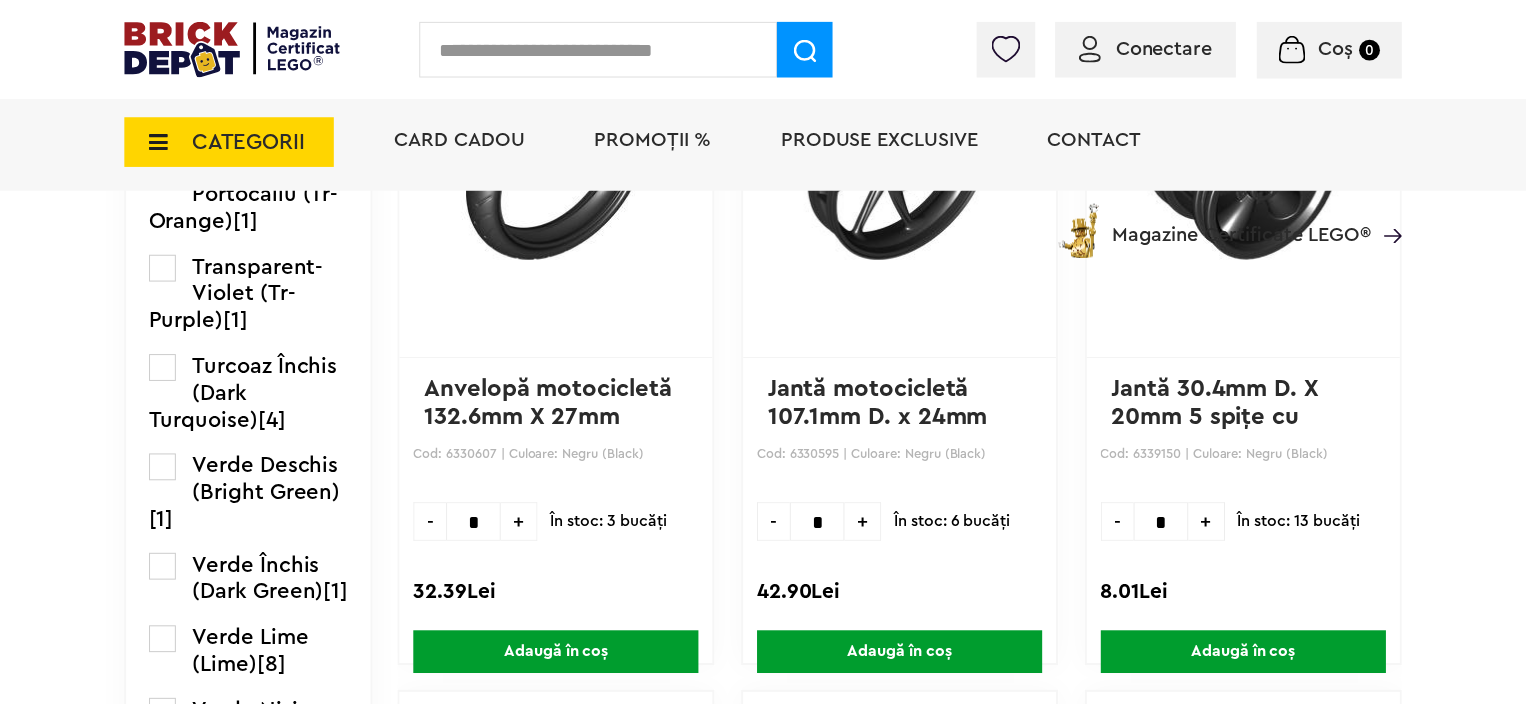 scroll, scrollTop: 3930, scrollLeft: 0, axis: vertical 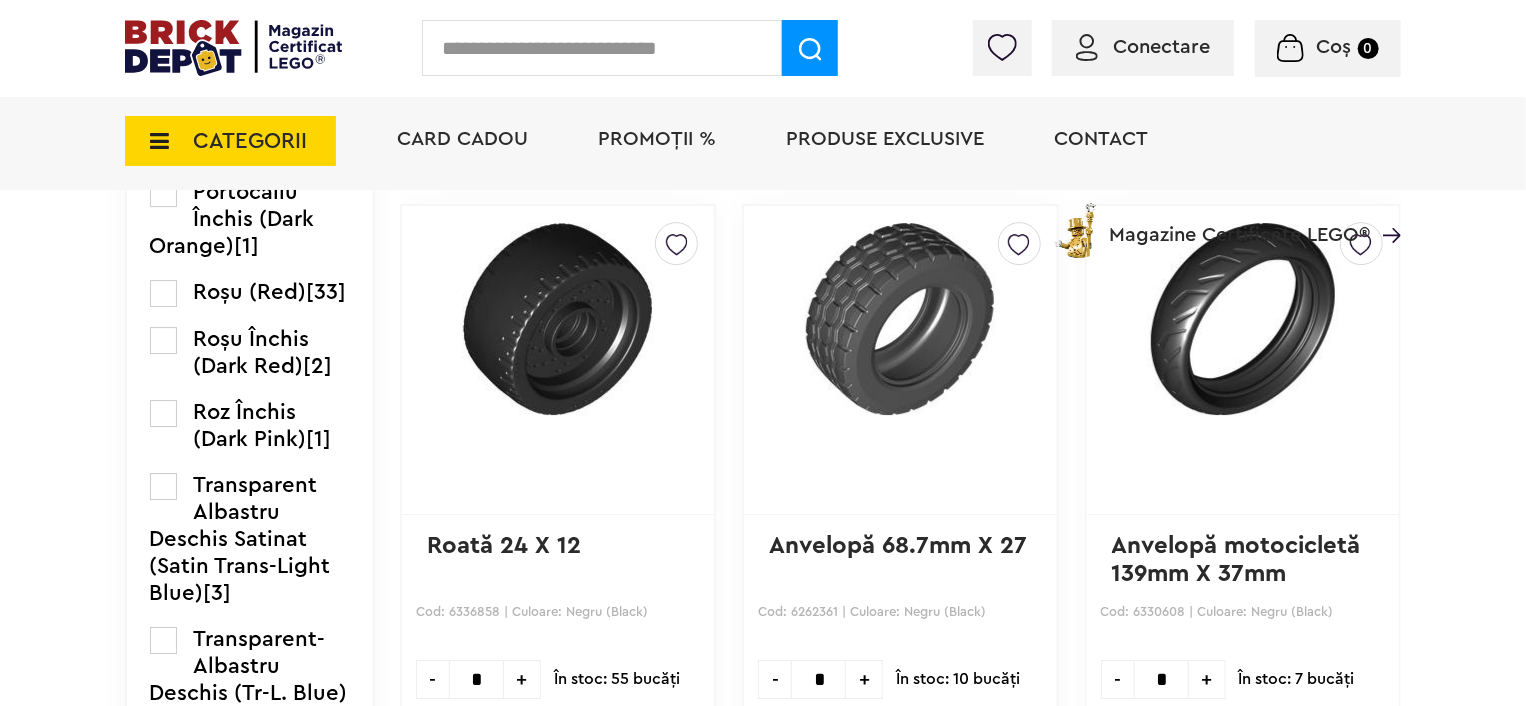 click on "CATEGORII" at bounding box center (250, 141) 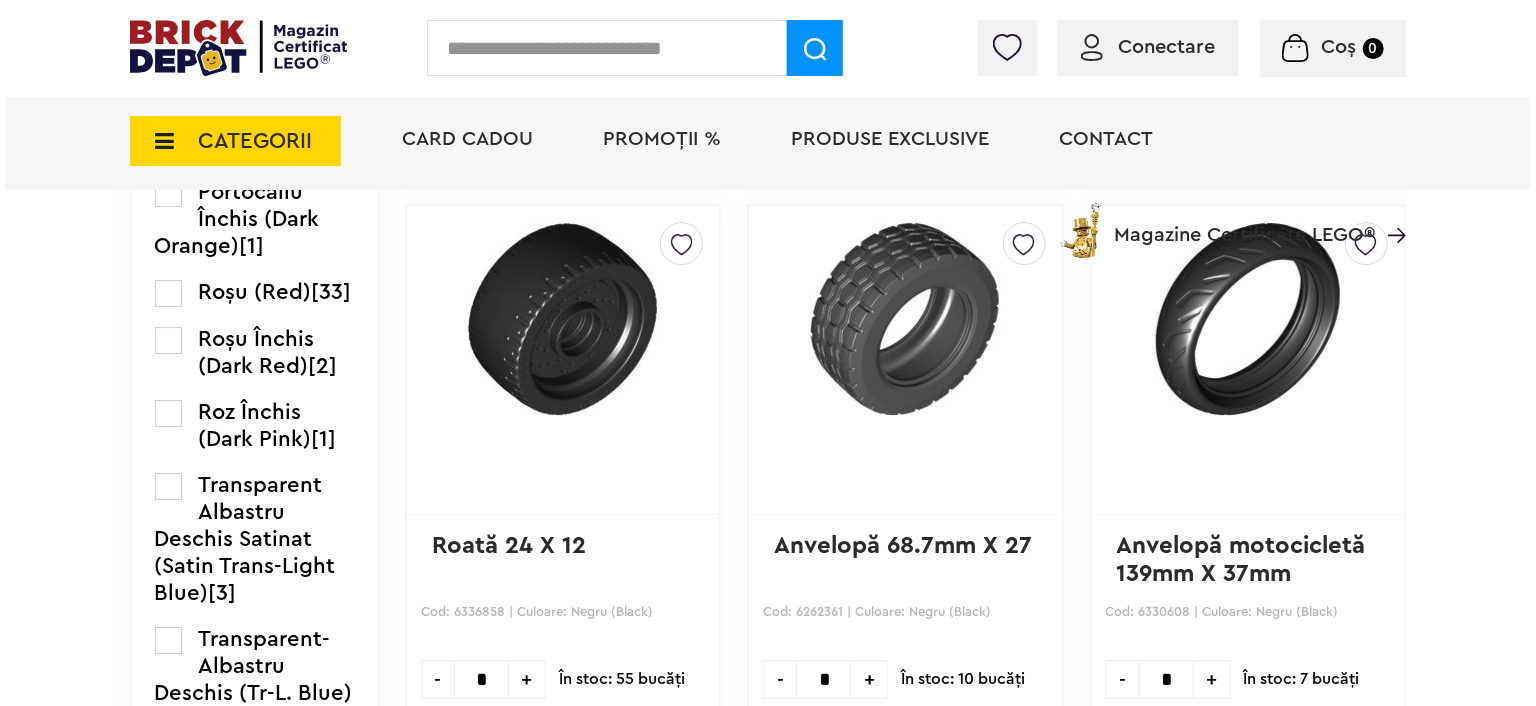 scroll, scrollTop: 3132, scrollLeft: 0, axis: vertical 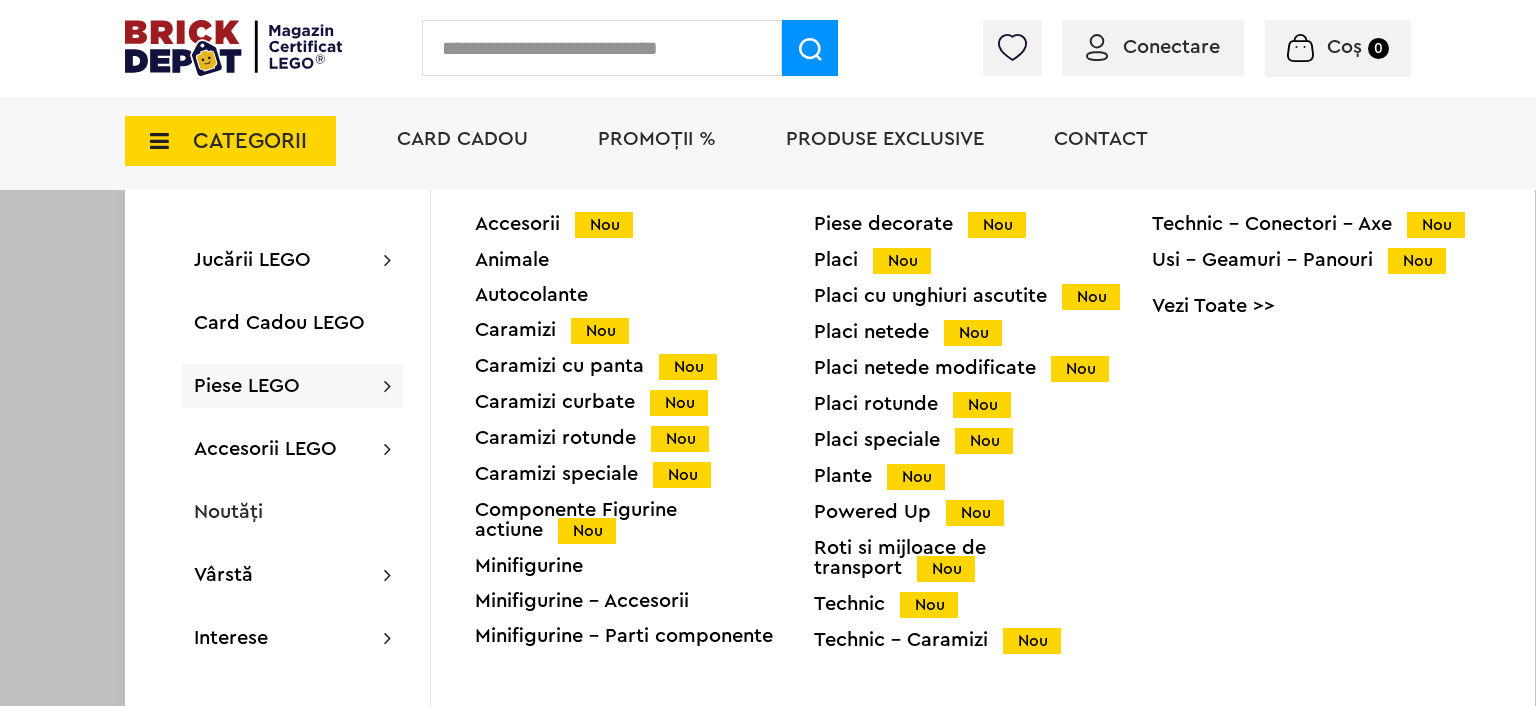 click on "Vezi Toate >>" at bounding box center (1321, 306) 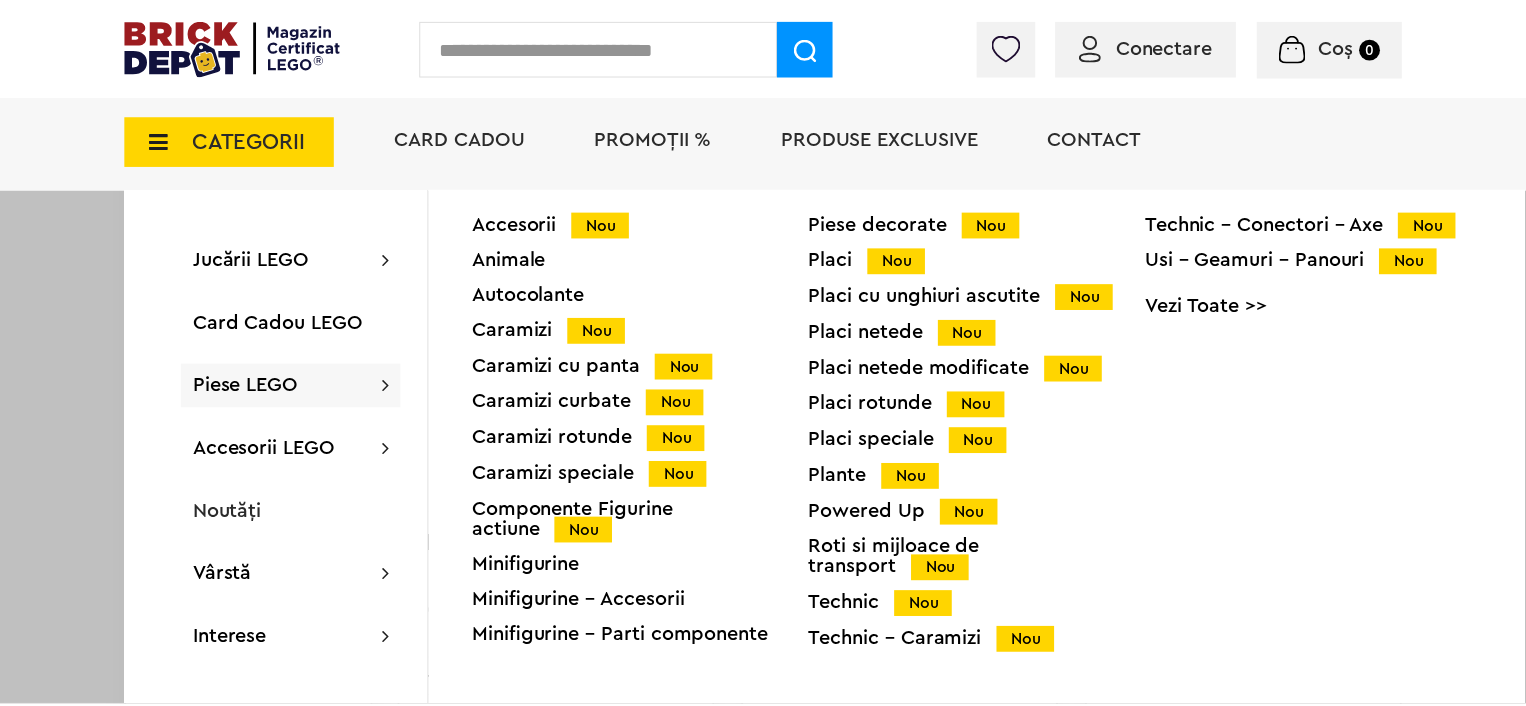 scroll, scrollTop: 3130, scrollLeft: 0, axis: vertical 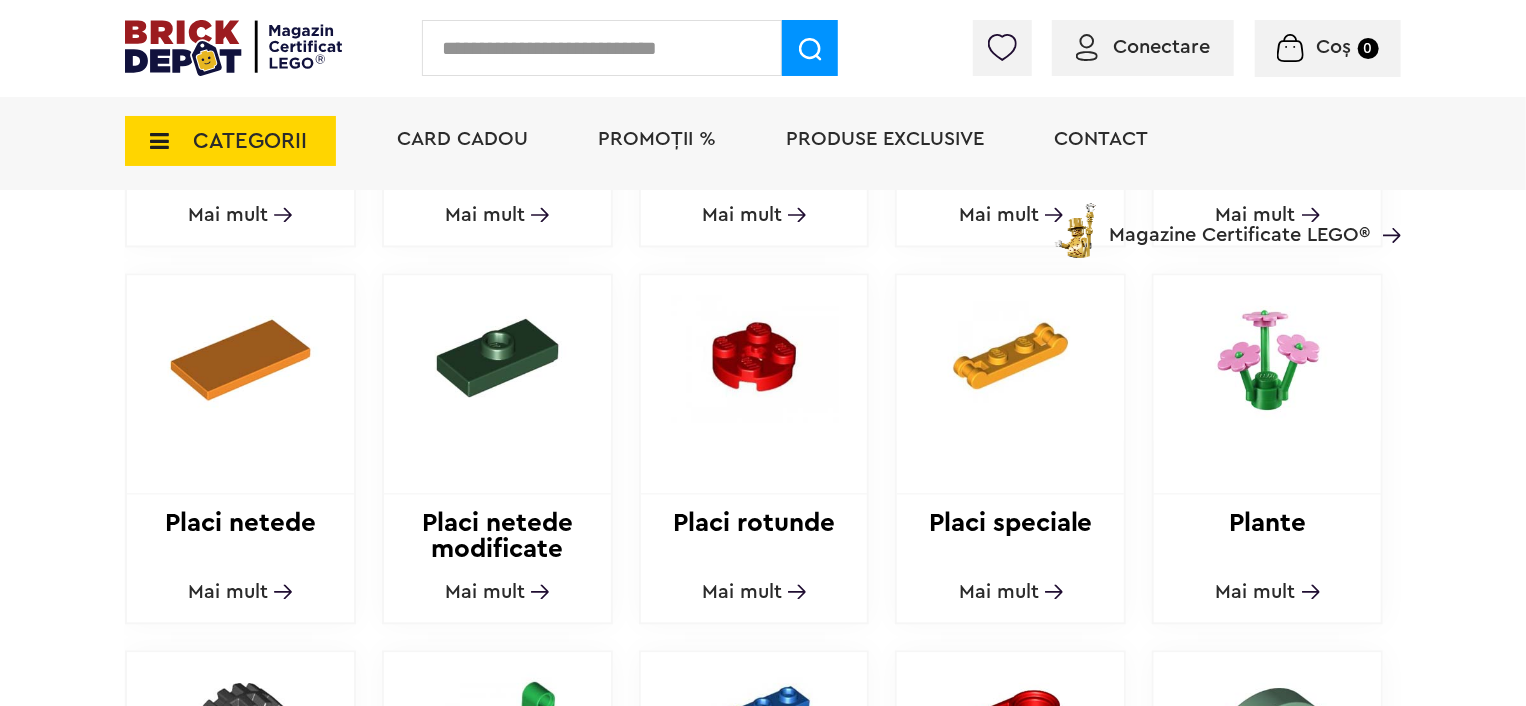 click on "Mai mult" at bounding box center [1256, 593] 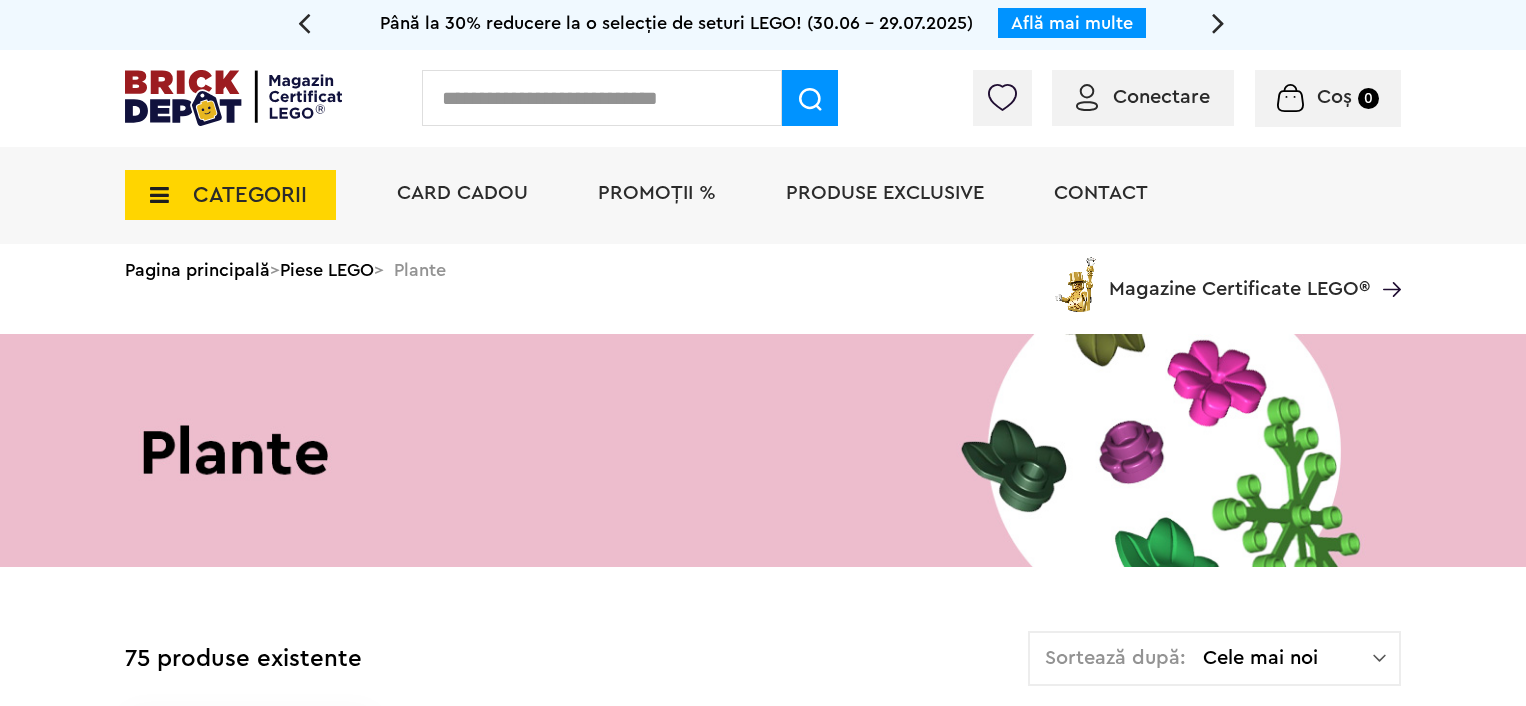 scroll, scrollTop: 600, scrollLeft: 0, axis: vertical 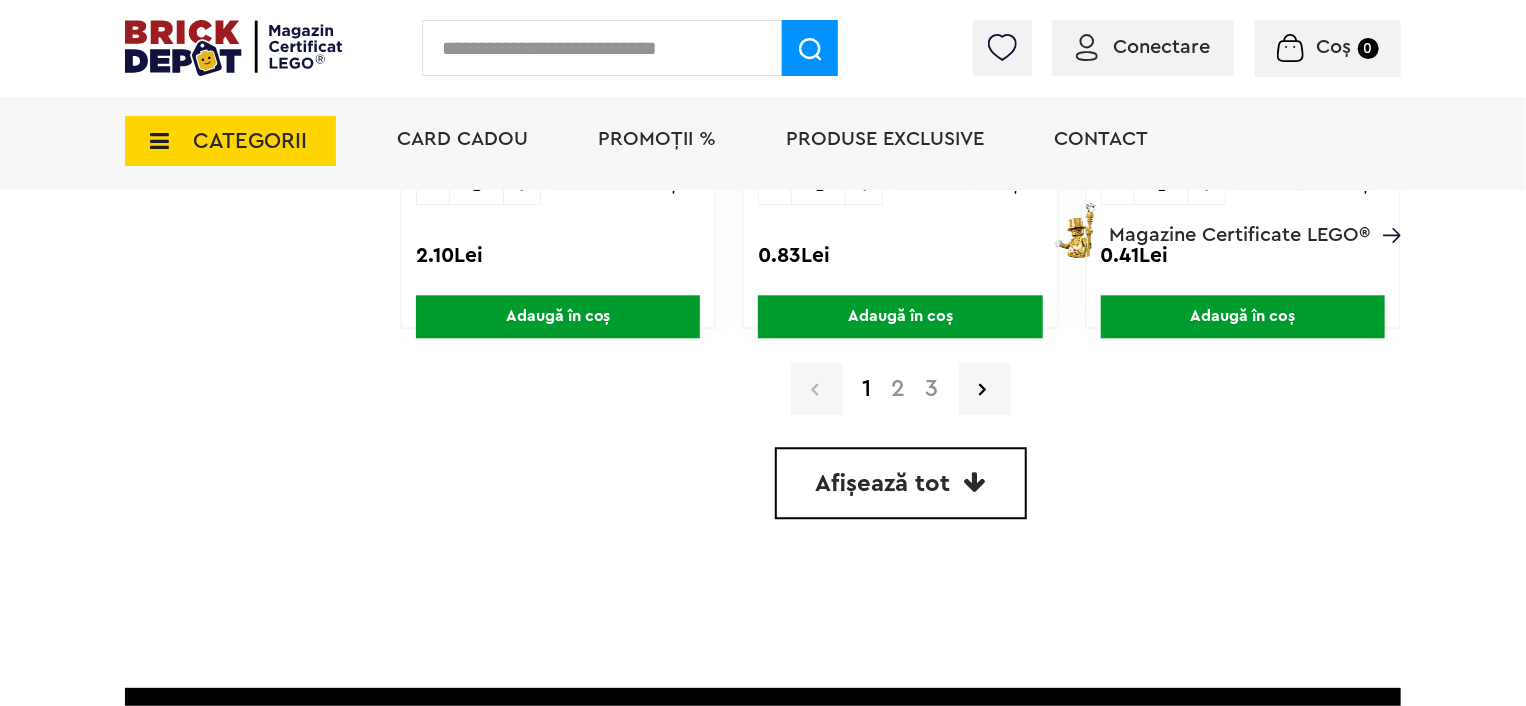 click on "Afișează tot" at bounding box center (883, 484) 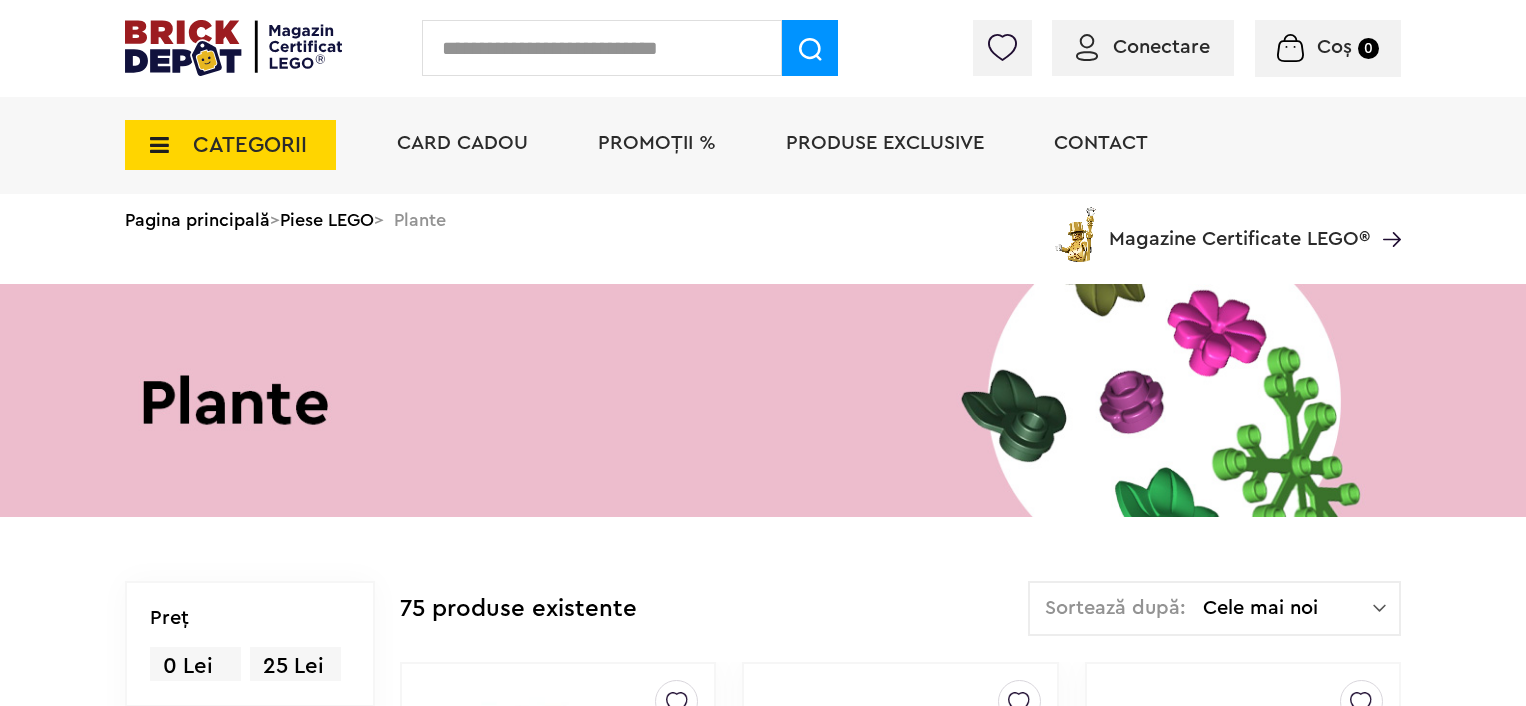 scroll, scrollTop: 0, scrollLeft: 0, axis: both 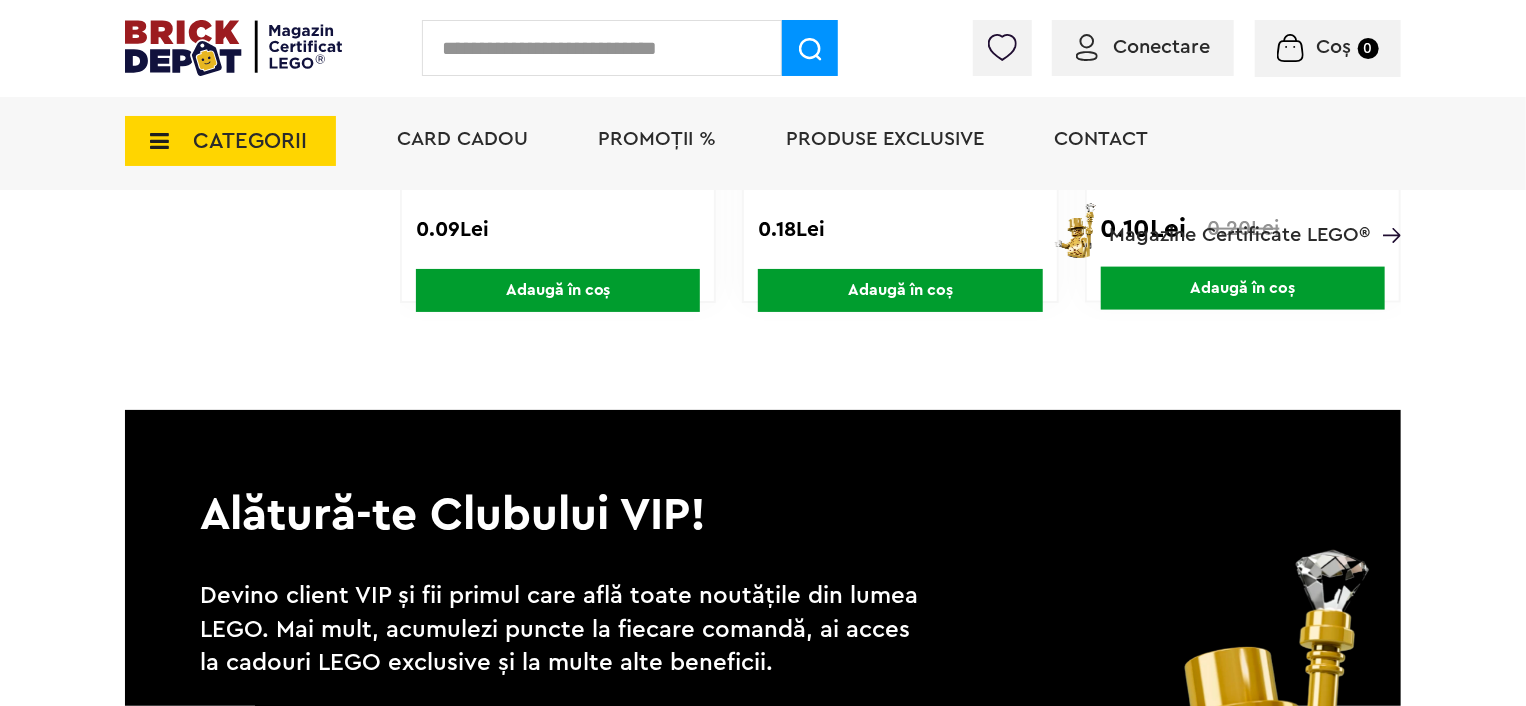 click on "Adăugat în coș Către coșul tău Continuă cumpărăturile
Până la 30% reducere la o selecție de seturi LEGO! (30.06 - 29.07.2025) Află mai multe Cadou VIP Ninjago Battle arena la achiziții de seturi LEGO Ninjago de minim 250 lei! Află mai multe Până la 50% reducere la o selecție de piese și minifigurine LEGO! Află mai multe Cadou VIP 30683 Mașina McLaren F1 la achiziții de seturi LEGO F1 de minim 150 lei! Află mai multe Până la 30% reducere la o selecție de seturi LEGO! (30.06 - 29.07.2025) Află mai multe Cadou VIP Ninjago Battle arena la achiziții de seturi LEGO Ninjago de minim 250 lei! Află mai multe
Conectare
Coș   0" at bounding box center (763, -7270) 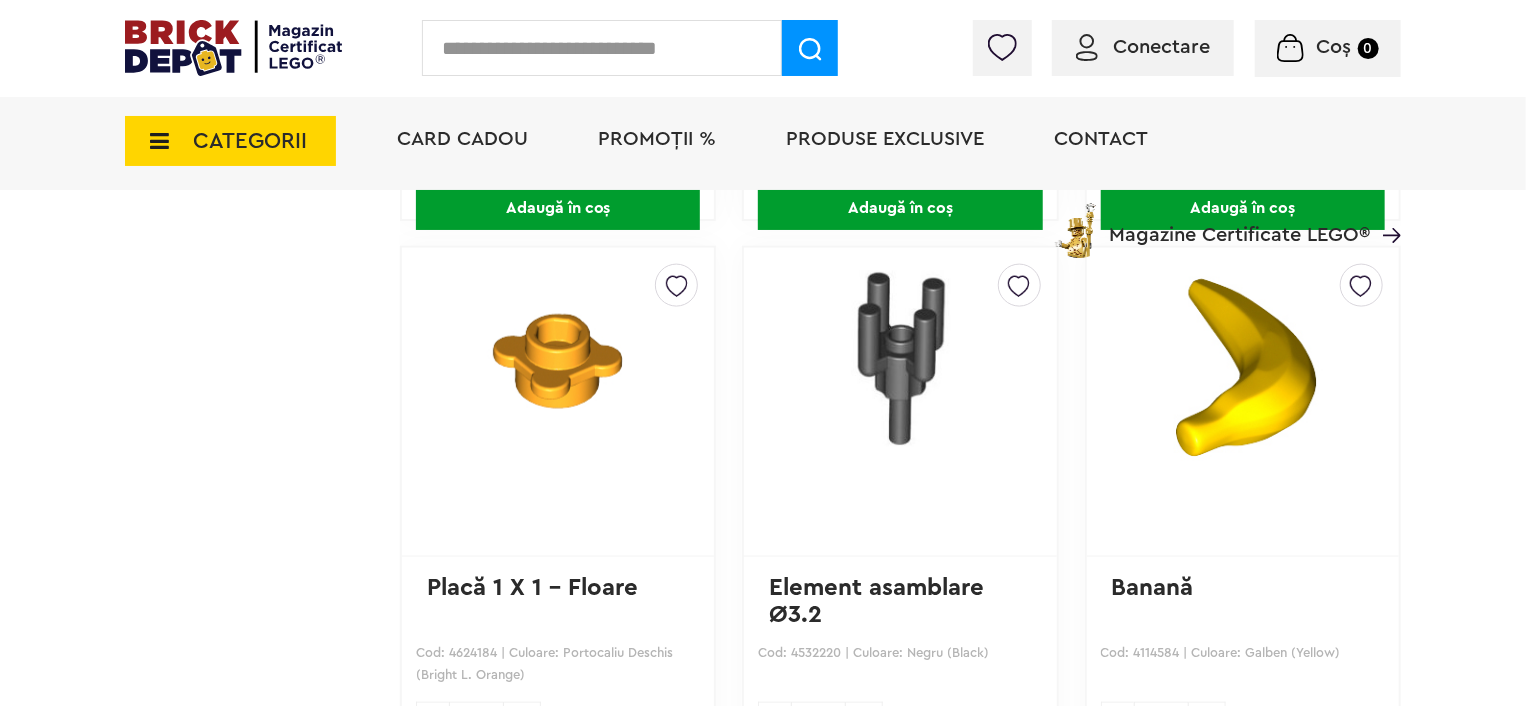 scroll, scrollTop: 12630, scrollLeft: 0, axis: vertical 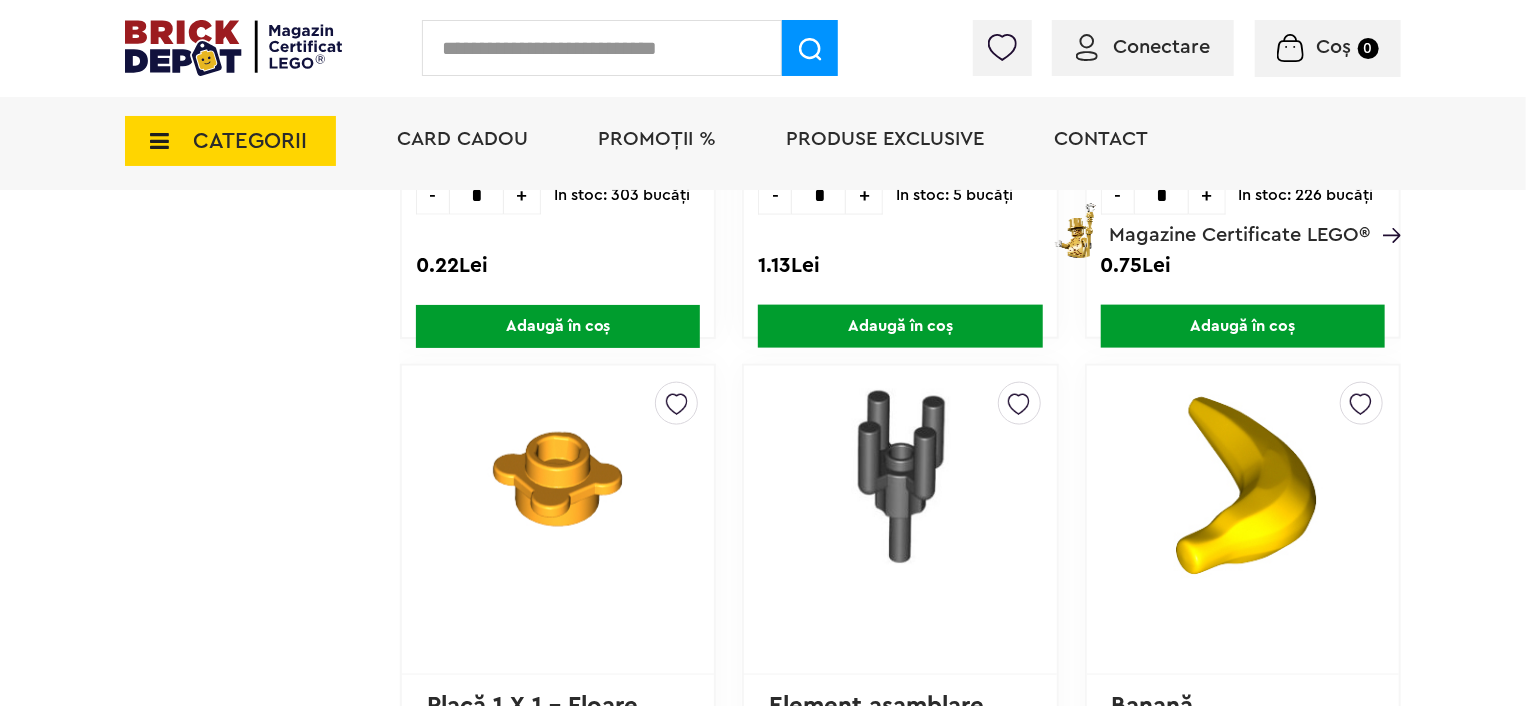click at bounding box center (602, 48) 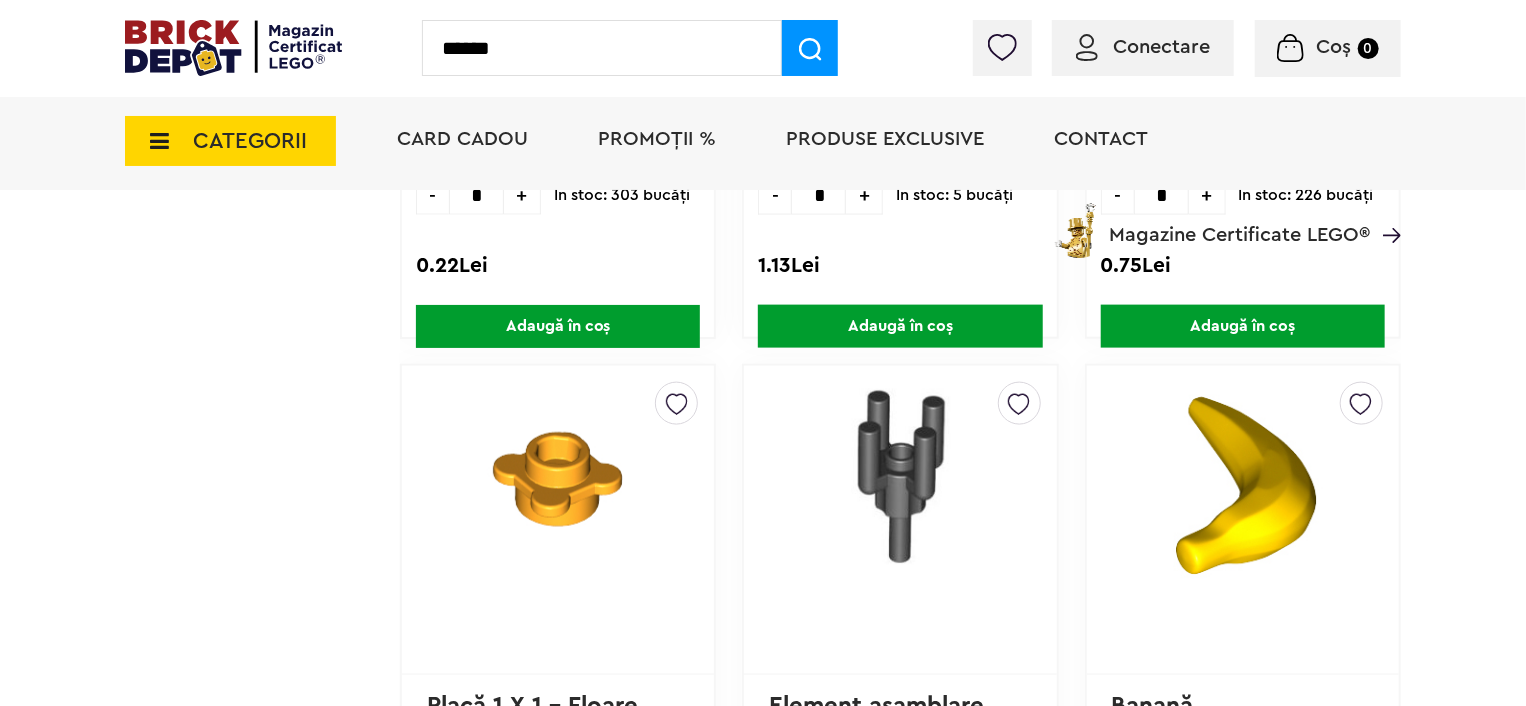 type on "******" 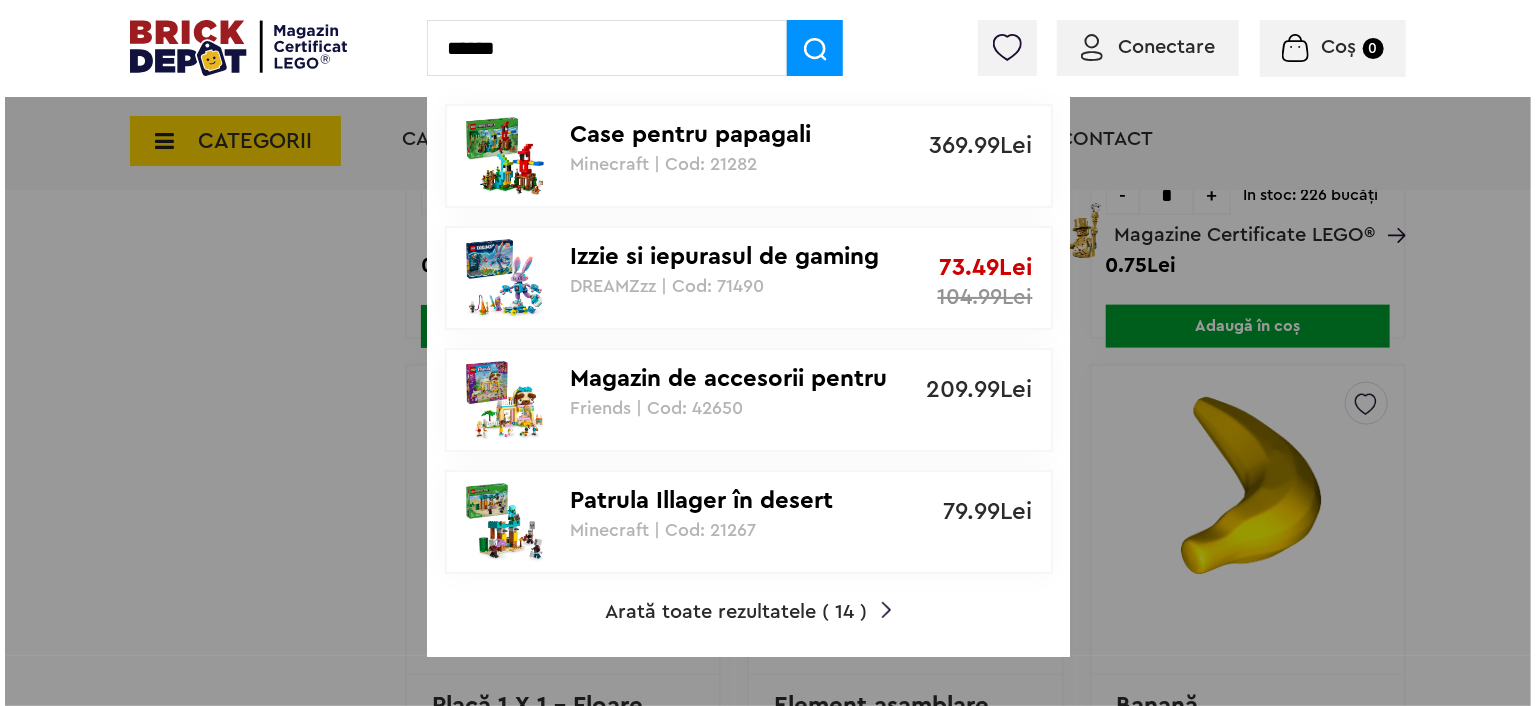 scroll, scrollTop: 12632, scrollLeft: 0, axis: vertical 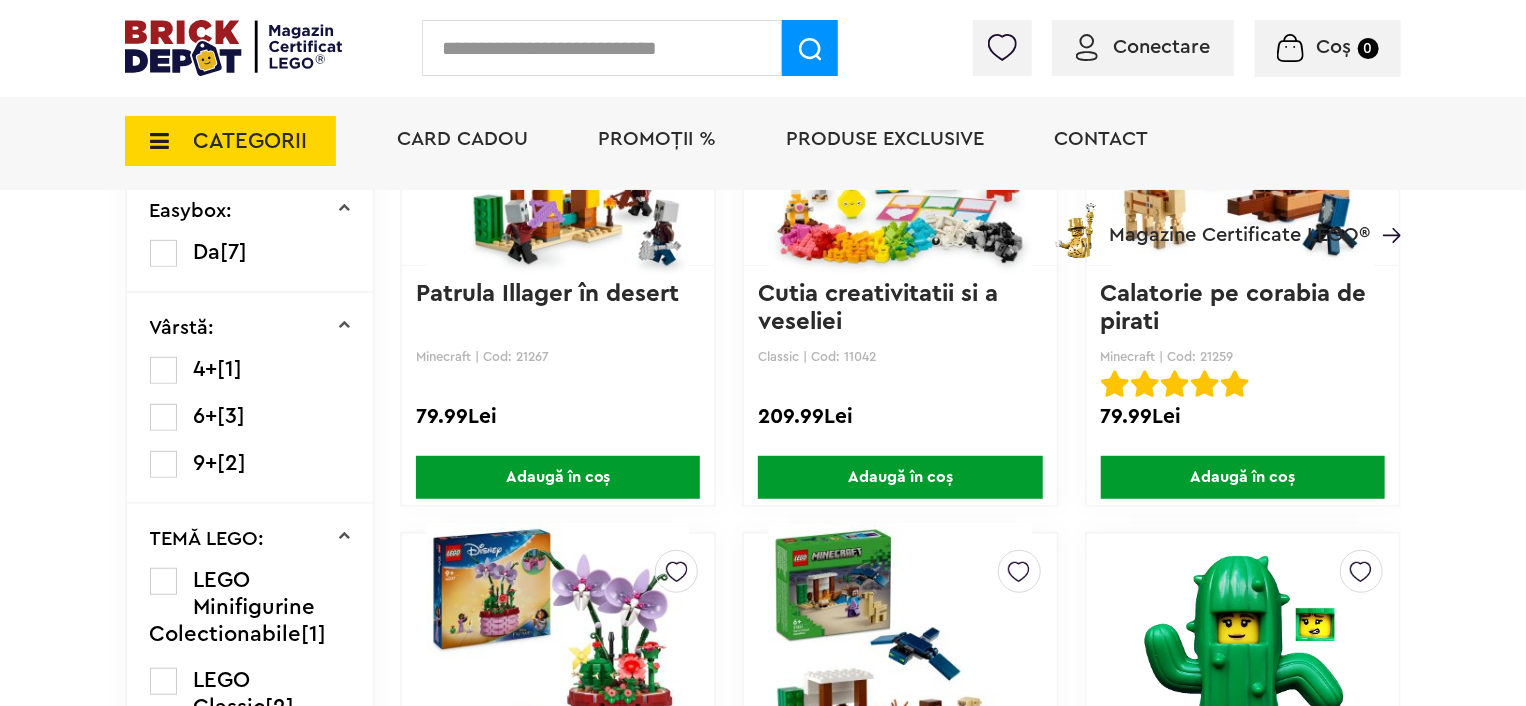 click at bounding box center [602, 48] 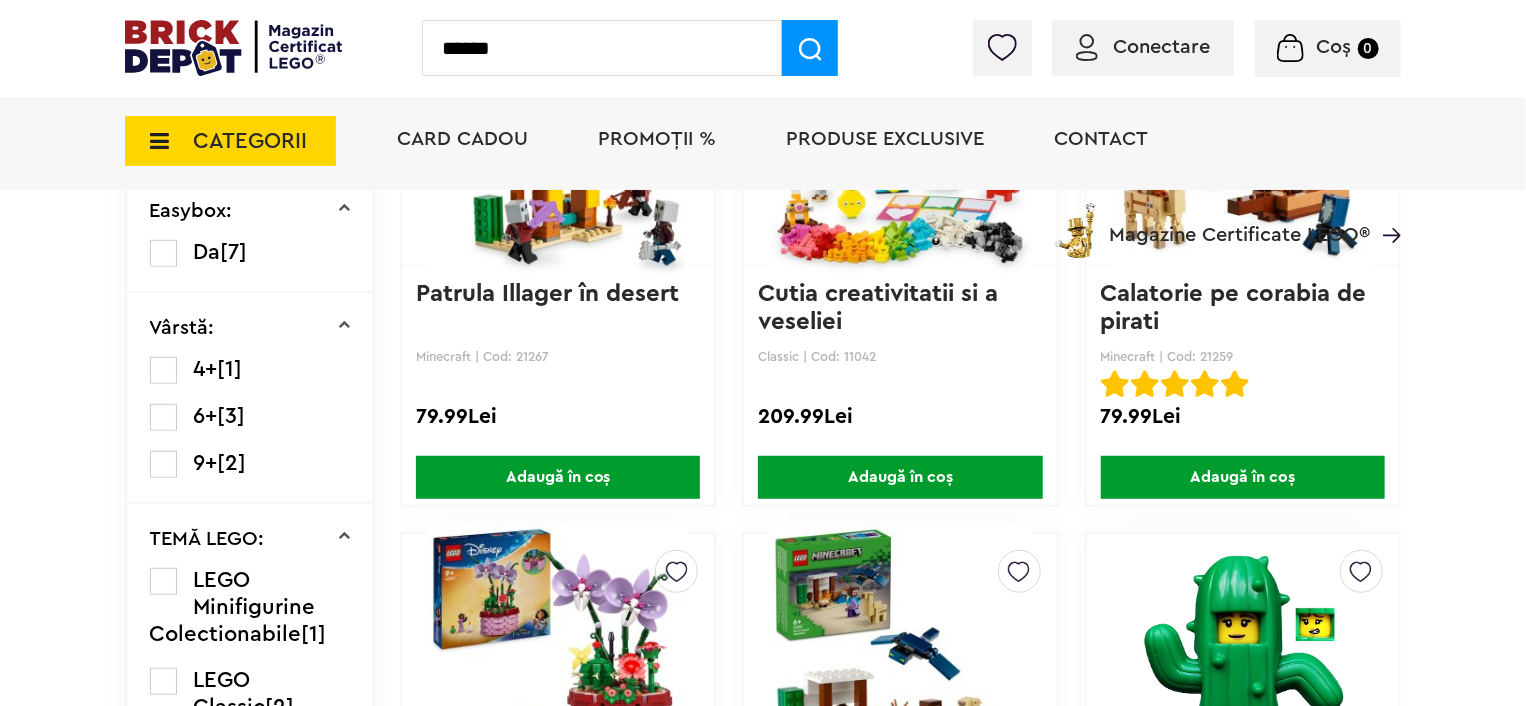 type on "******" 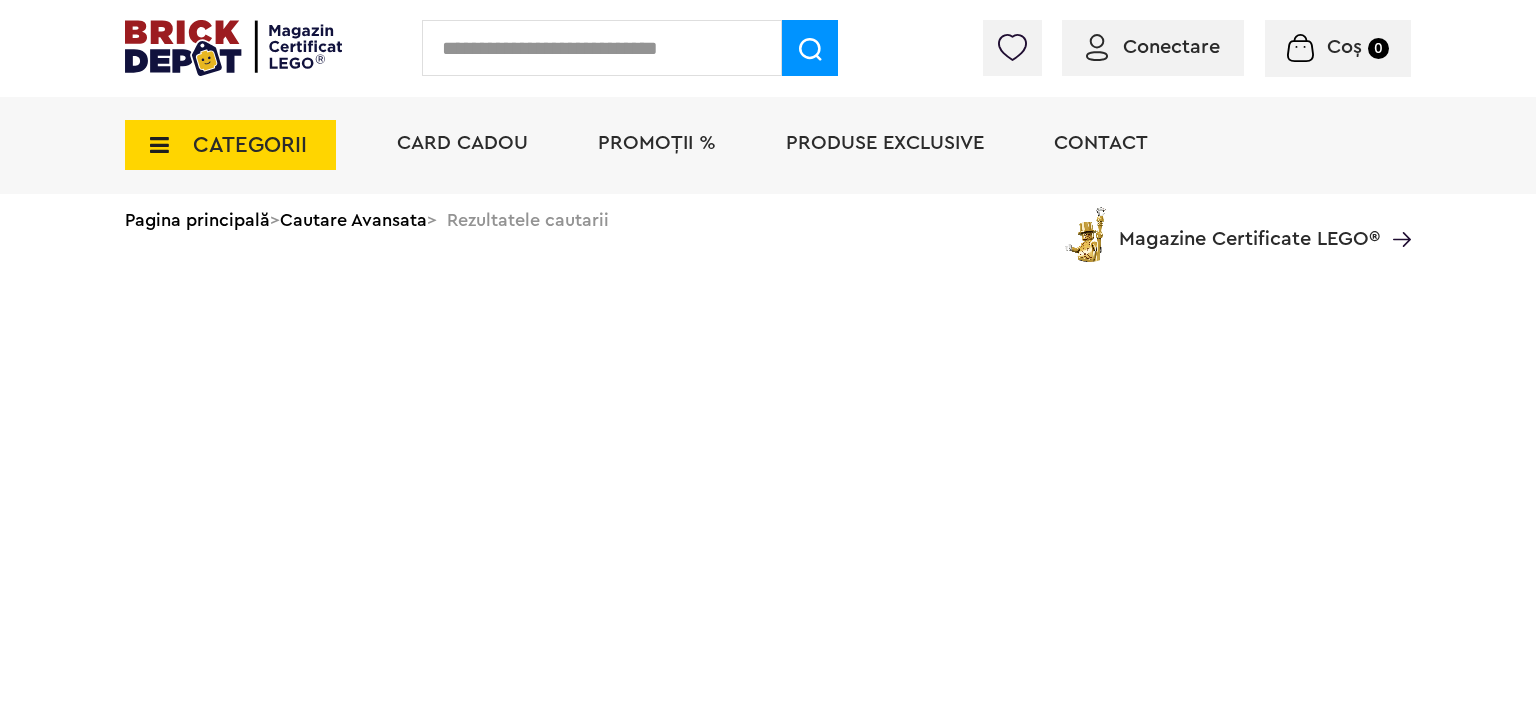 scroll, scrollTop: 0, scrollLeft: 0, axis: both 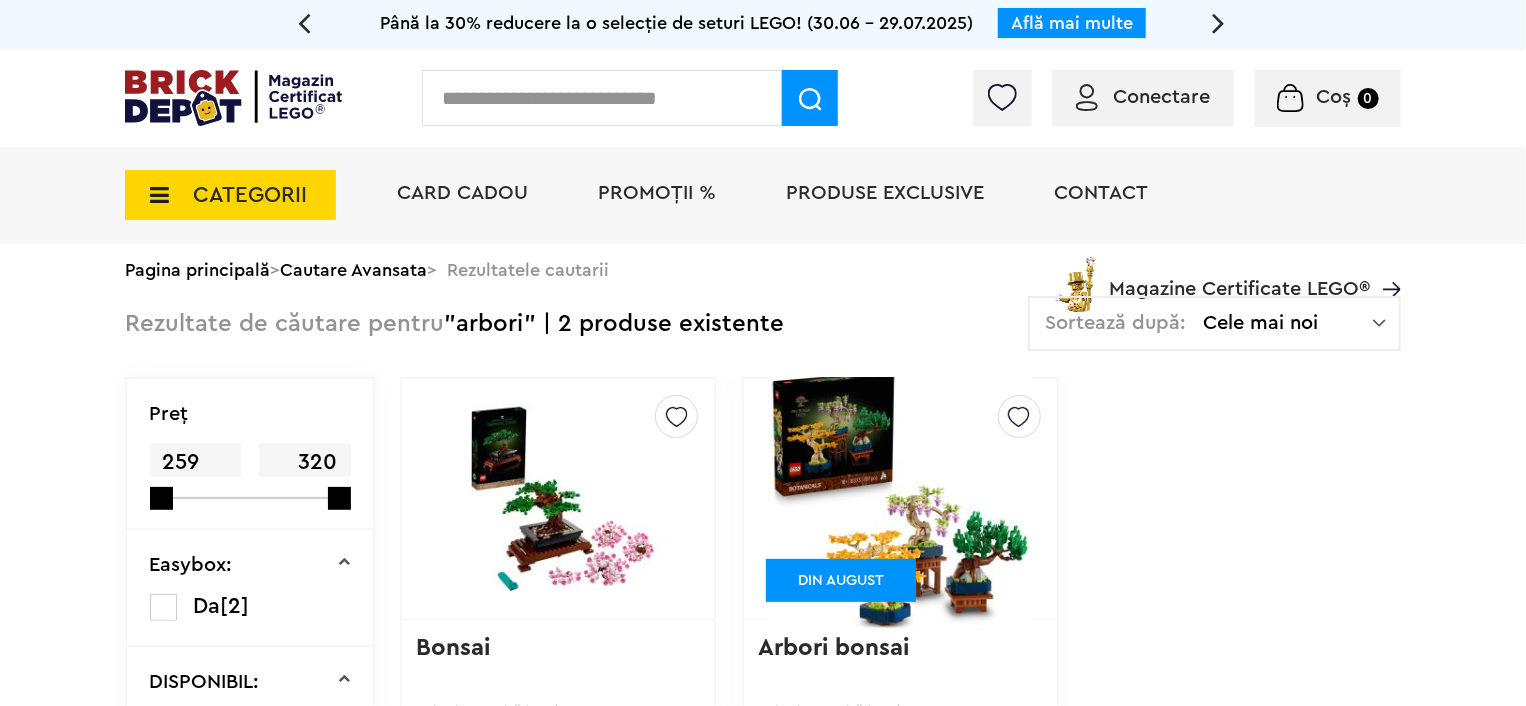 click at bounding box center [602, 98] 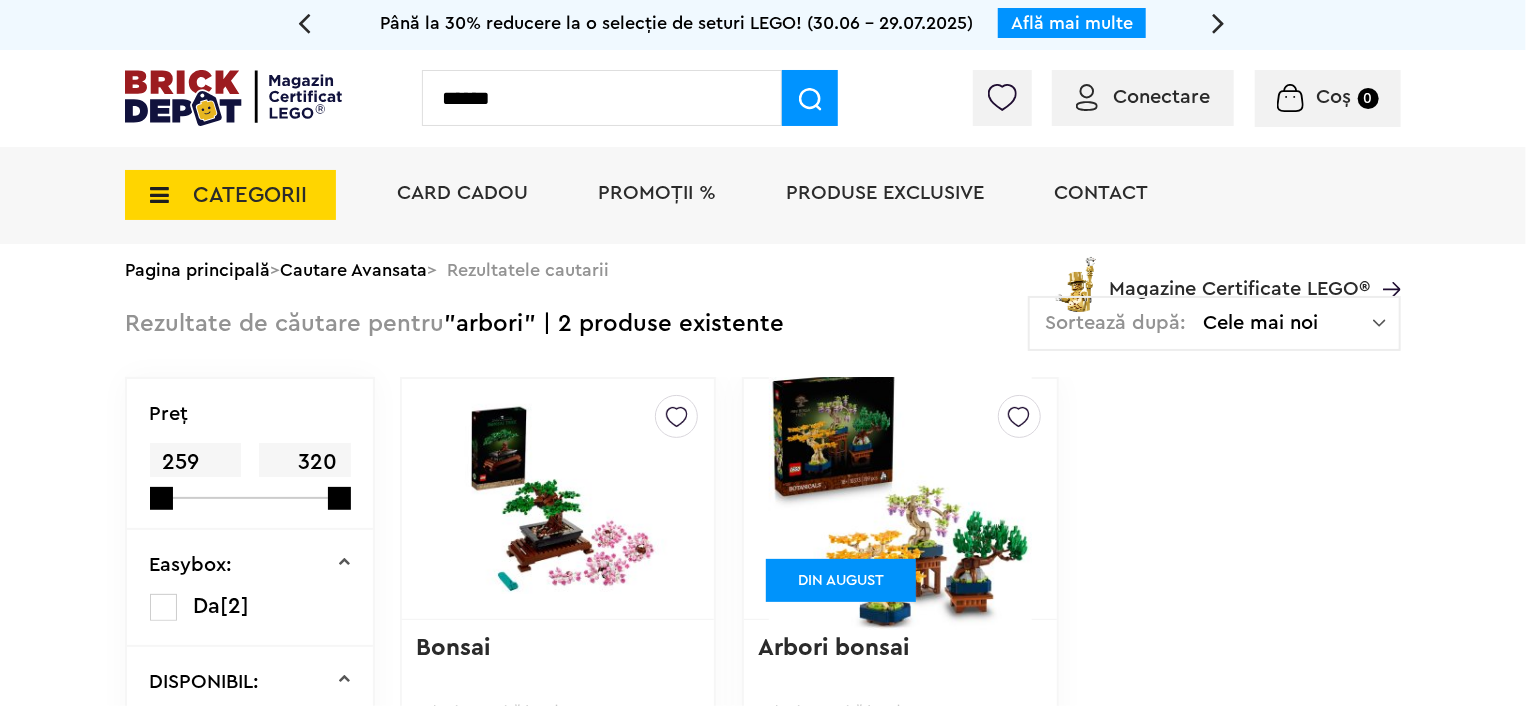 type on "******" 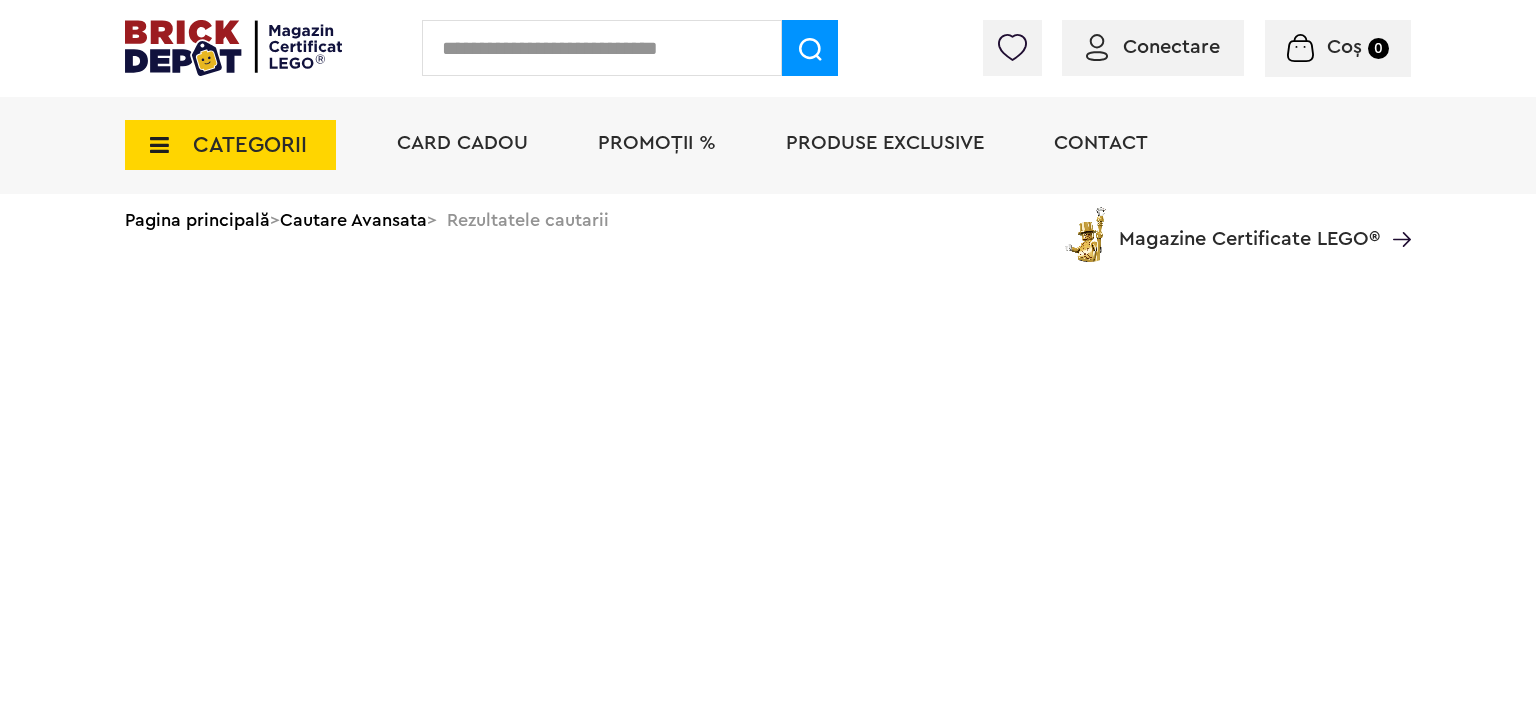 scroll, scrollTop: 0, scrollLeft: 0, axis: both 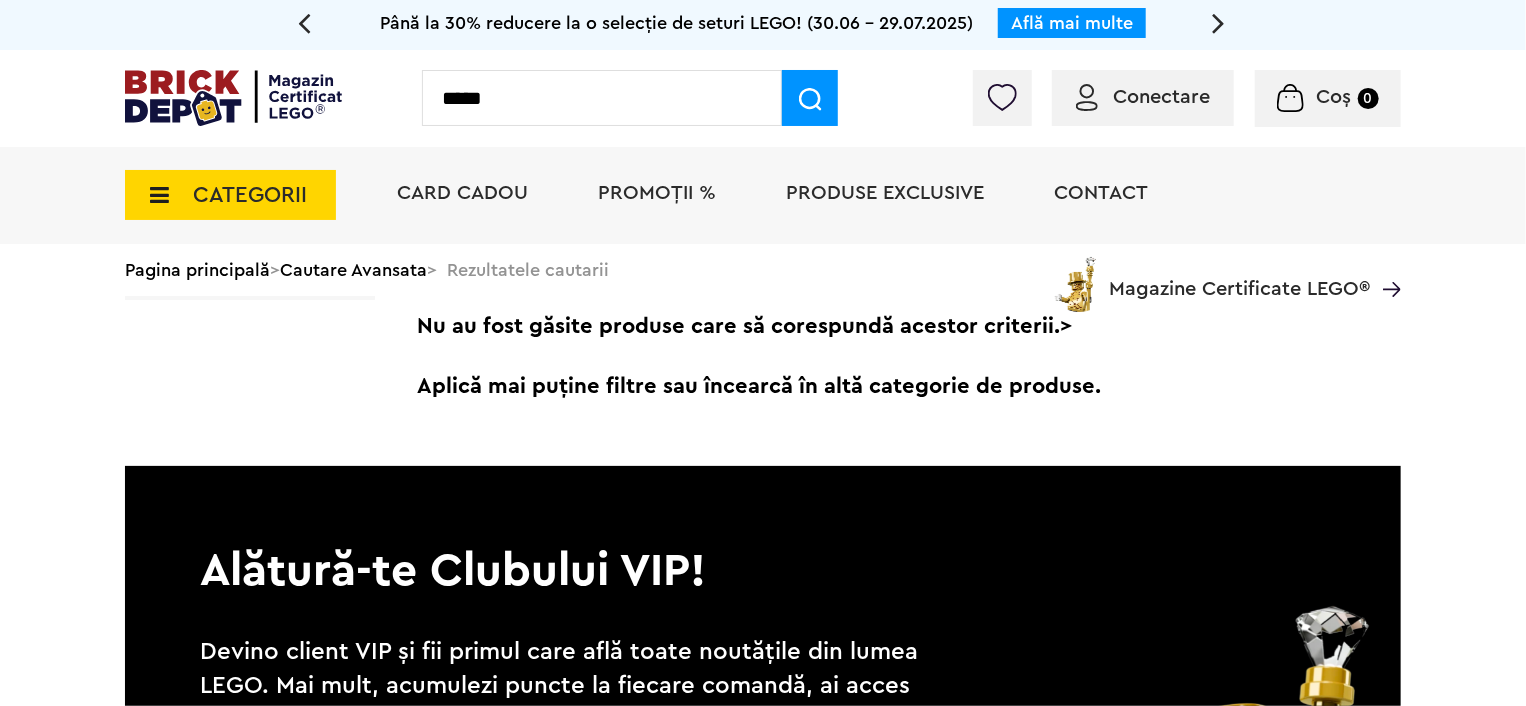 type on "*****" 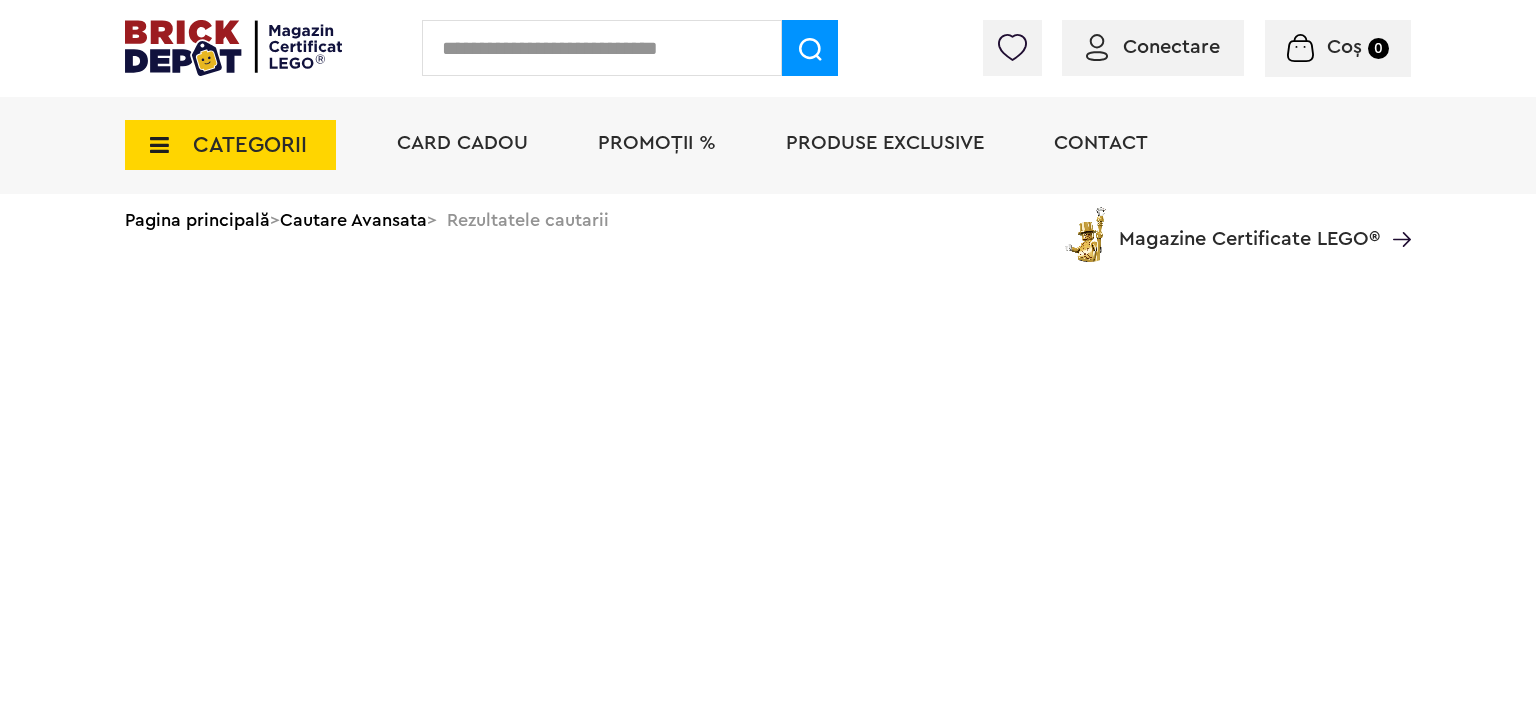 scroll, scrollTop: 0, scrollLeft: 0, axis: both 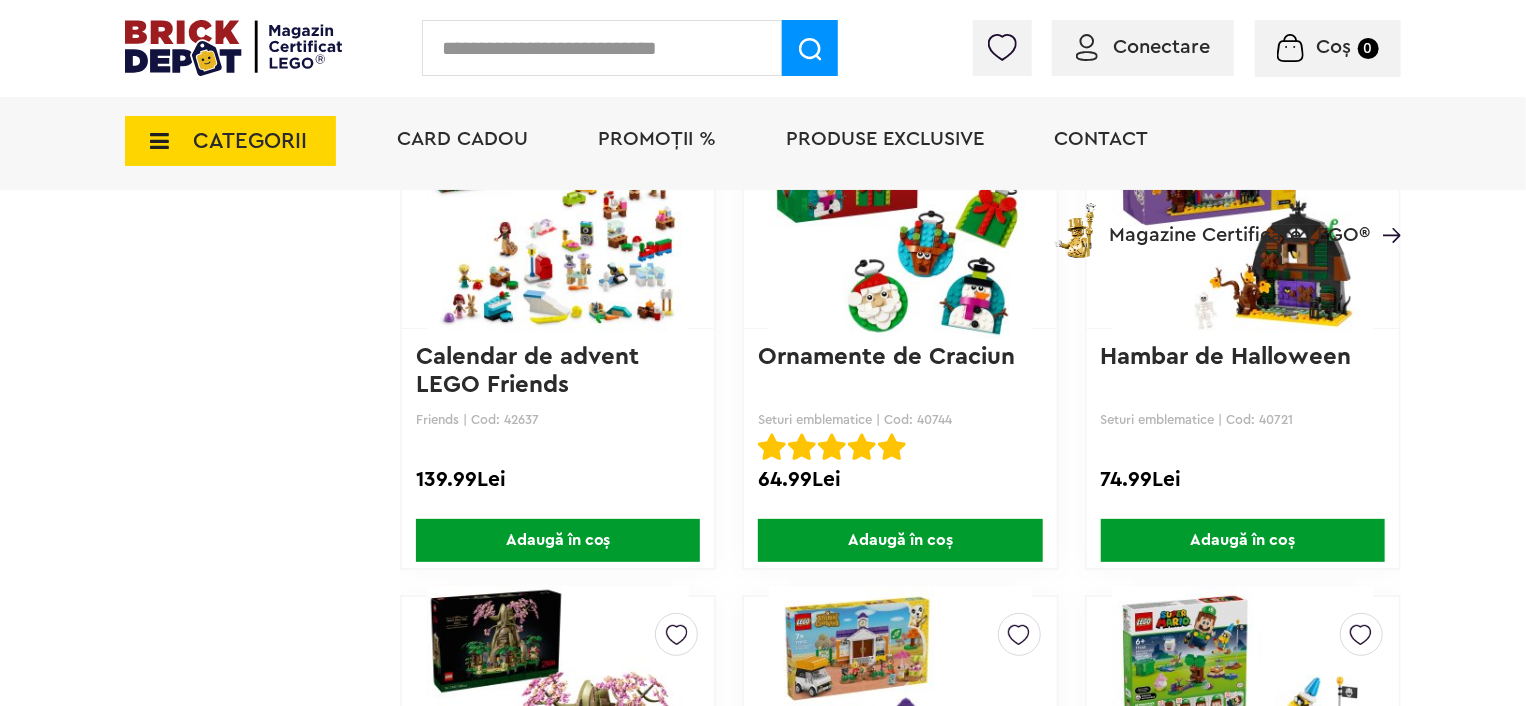 click at bounding box center (602, 48) 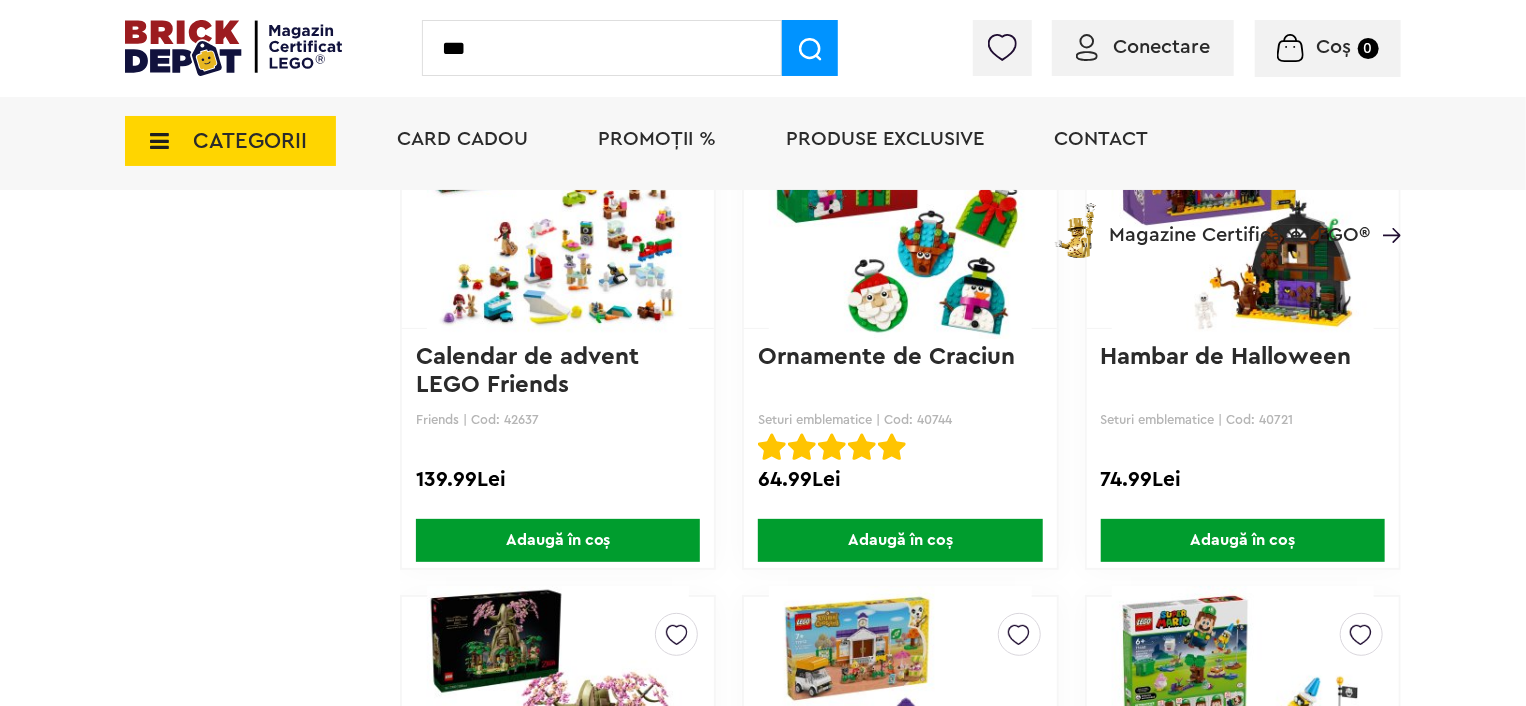 type on "***" 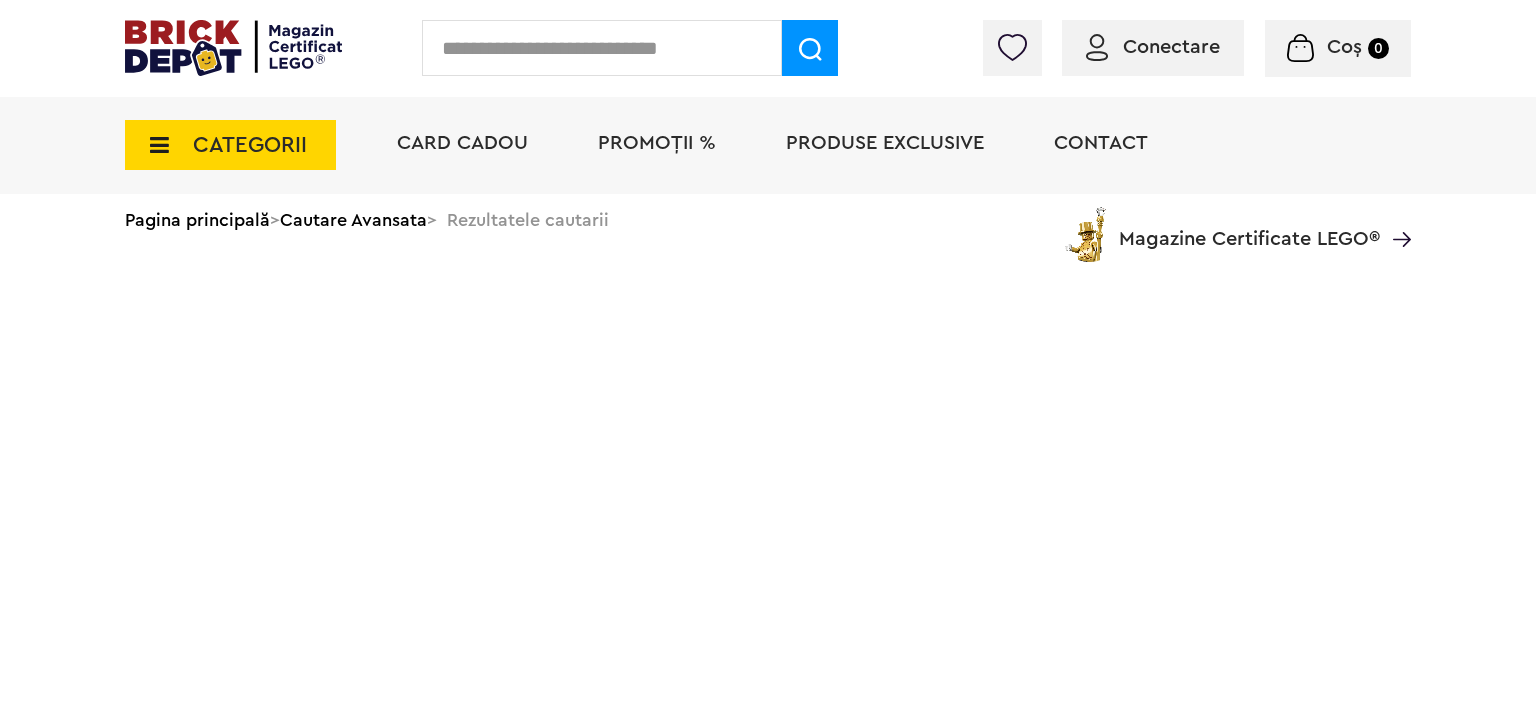 scroll, scrollTop: 0, scrollLeft: 0, axis: both 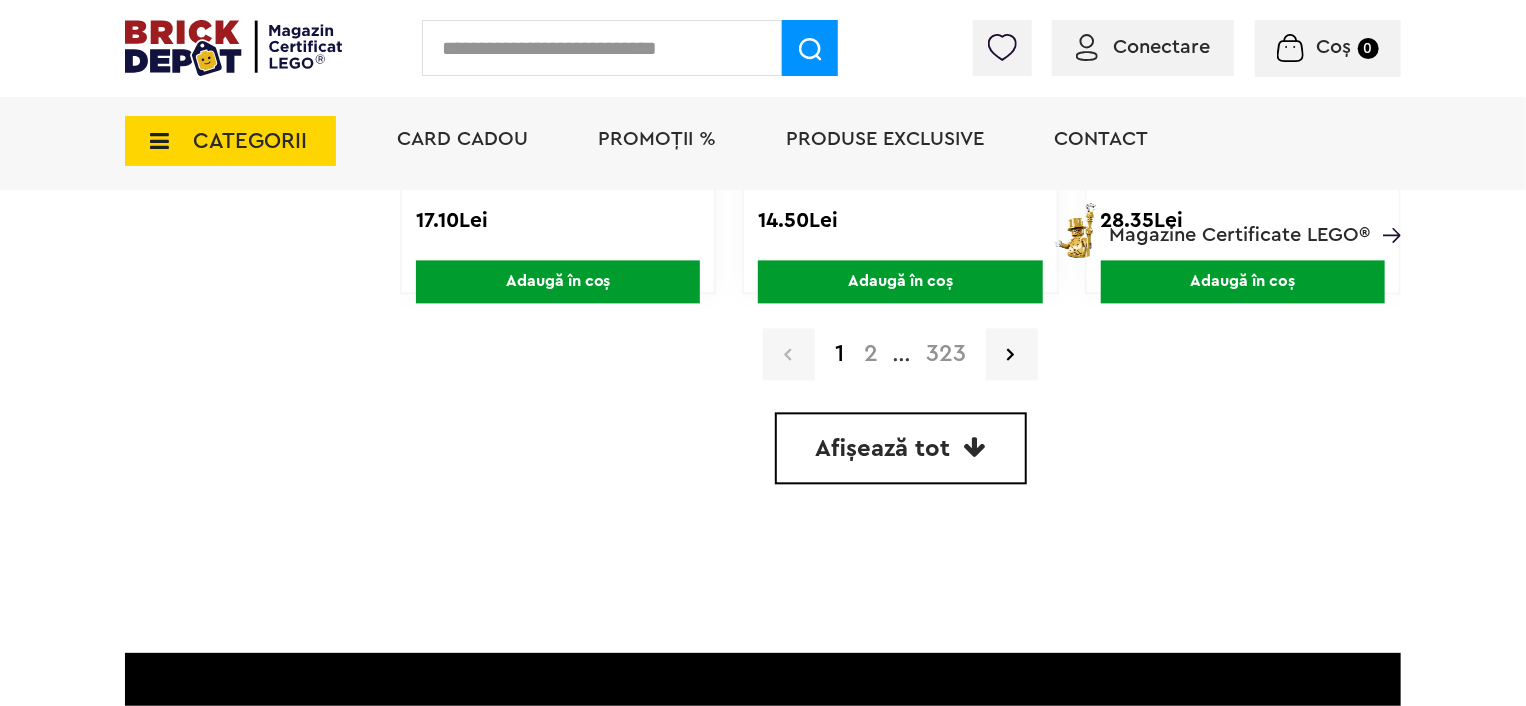 click on "Creează o listă nouă NOU Şasiu scooter Cod: [NUMBER] | Culoare: Magenta (Magenta) - * + În stoc: 1 bucăţi 5.99Lei  Adaugă în coș  Creează o listă nouă NOU Şasiu scooter Cod: [NUMBER] | Culoare: Turcoaz Închis (Dark Turquoise) - * + În stoc: 1 bucăţi 4.50Lei  Adaugă în coș  Creează o listă nouă NOU Şasiu scooter Cod: [NUMBER] | Culoare: Verde Deschis (Bright Green) - * + În stoc: 4 bucăţi 7.99Lei  Adaugă în coș  Creează o listă nouă NOU Articulaţie rotativă cu 2  găuri pin Cod: [NUMBER] | Culoare: Gri Deschis (Light B. Grey) - * + În stoc: 2 bucăţi 2.60Lei  Adaugă în coș  Creează o listă nouă NOU Bici Cod: [NUMBER] | Culoare: Gri Închis (Dark B. Grey) - * + În stoc: 14 bucăţi 1.50Lei  Adaugă în coș  Creează o listă nouă NOU Cărămidă rotundă technic articulaţie c... Cod: [NUMBER] | Culoare: Azur Mediu (Medium Azure) - * + În stoc: 2 bucăţi 1.75Lei  Adaugă în coș  Creează o listă nouă NOU - * + 2.30Lei -" at bounding box center (900, -2437) 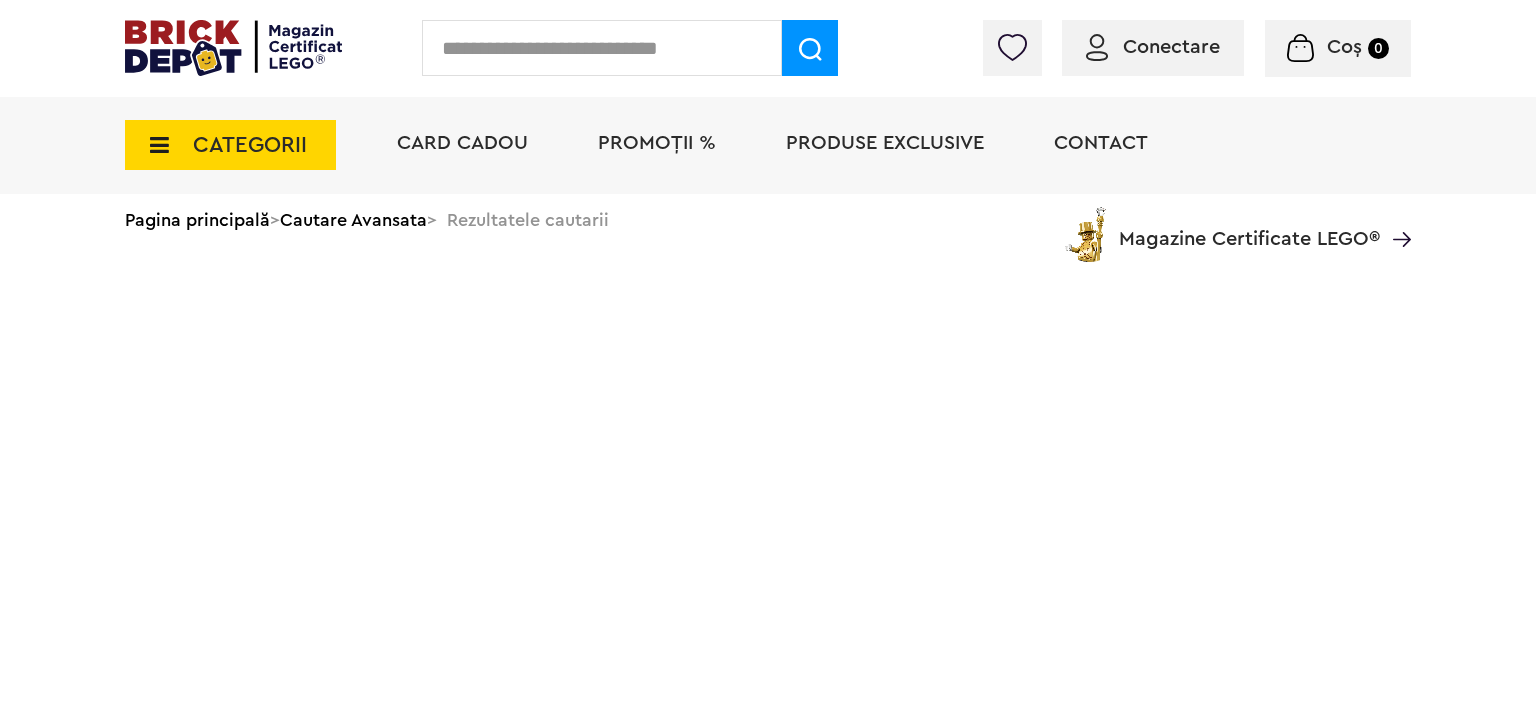 scroll, scrollTop: 0, scrollLeft: 0, axis: both 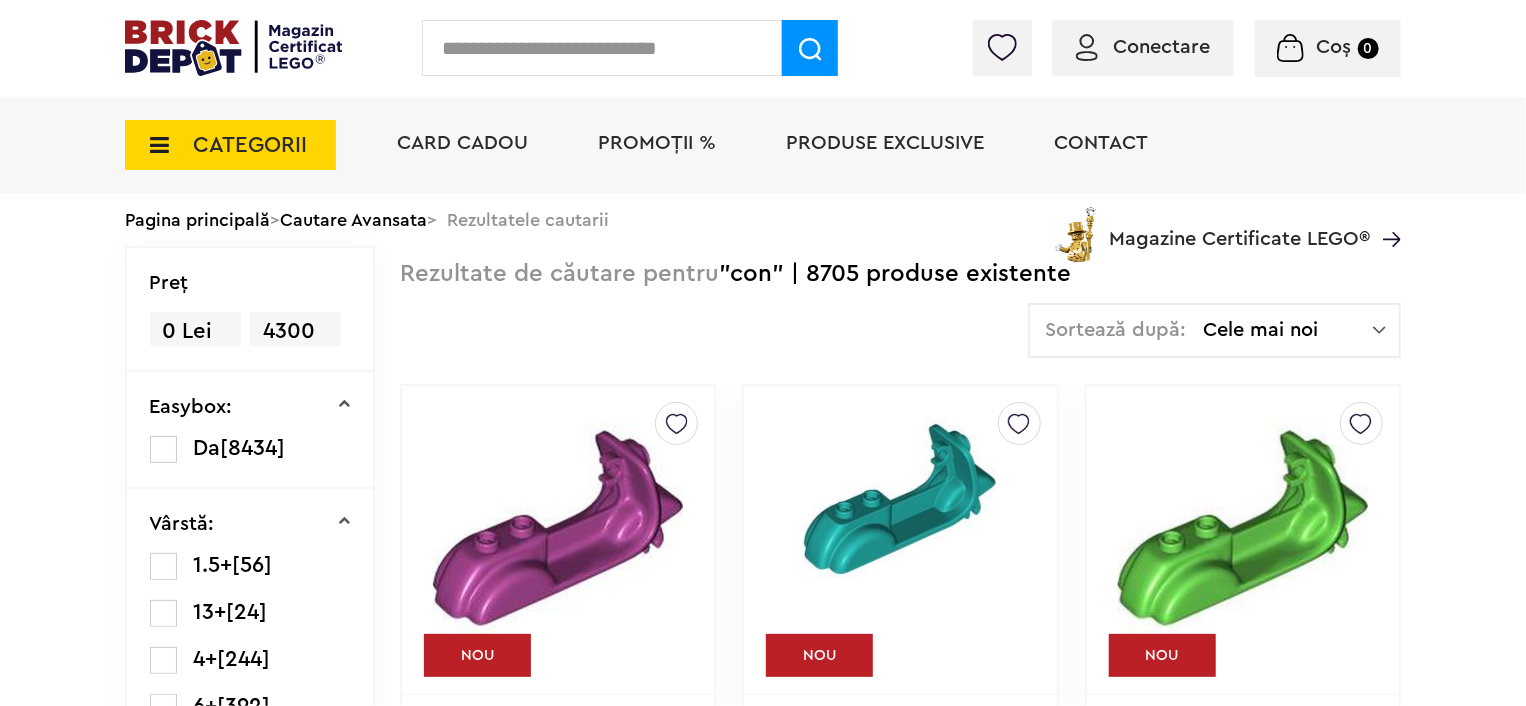 drag, startPoint x: 867, startPoint y: 43, endPoint x: 449, endPoint y: 423, distance: 564.9106 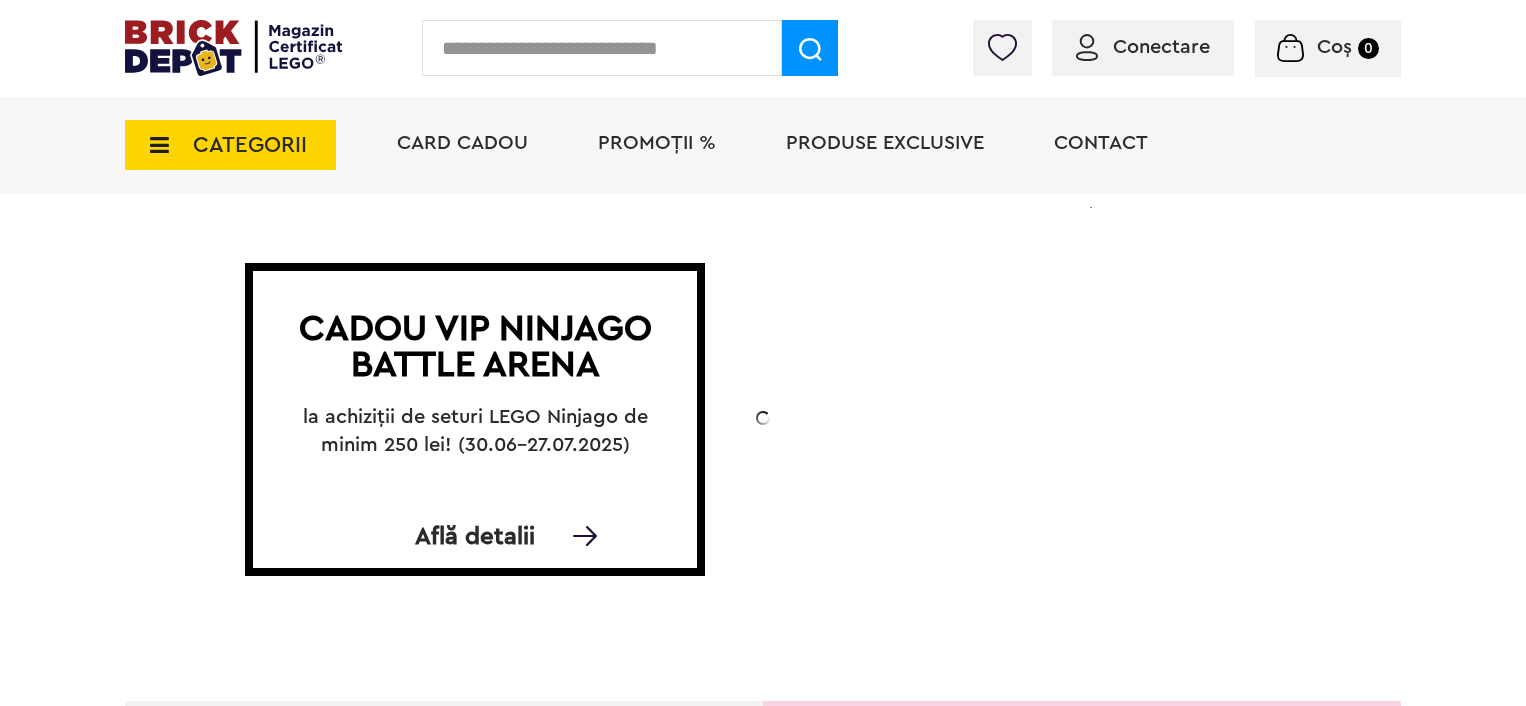 scroll, scrollTop: 0, scrollLeft: 0, axis: both 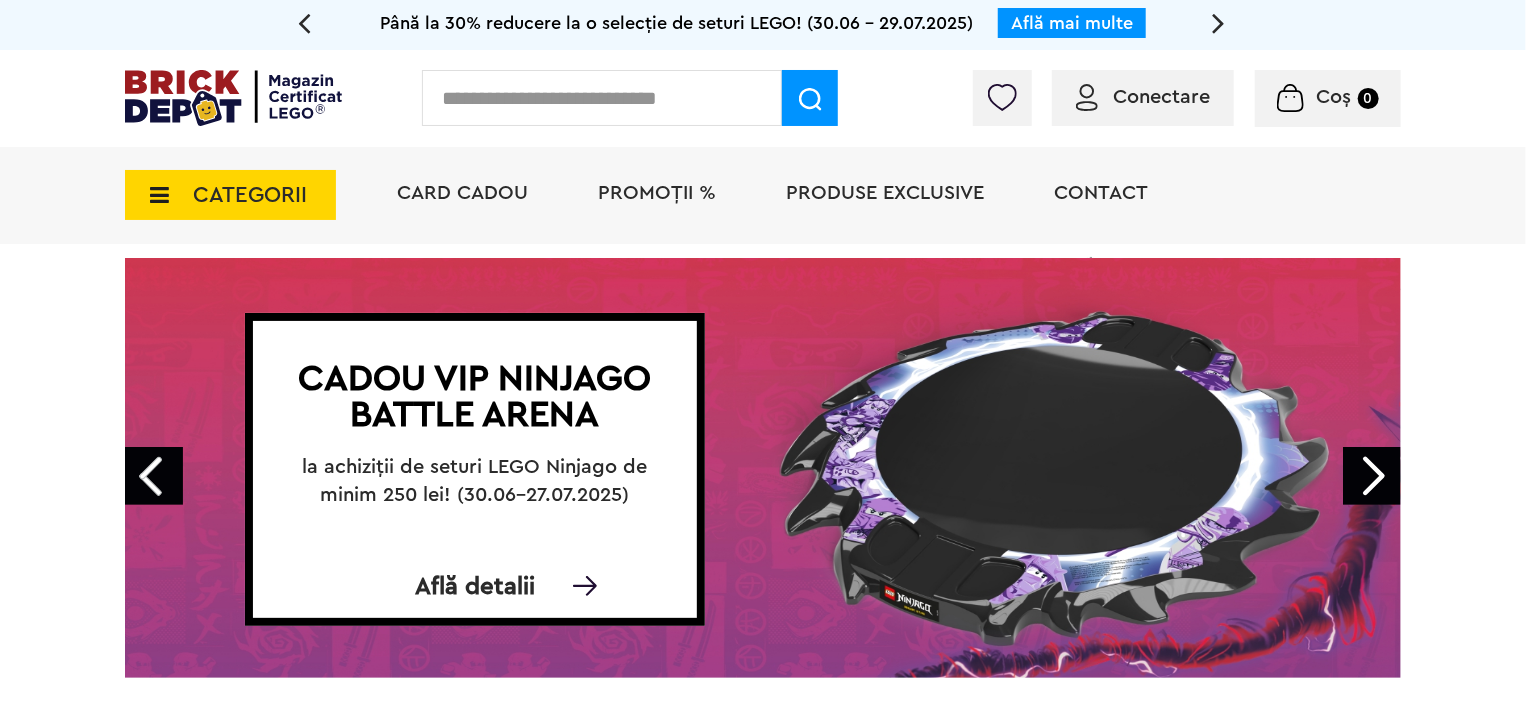click on "CATEGORII" at bounding box center [230, 195] 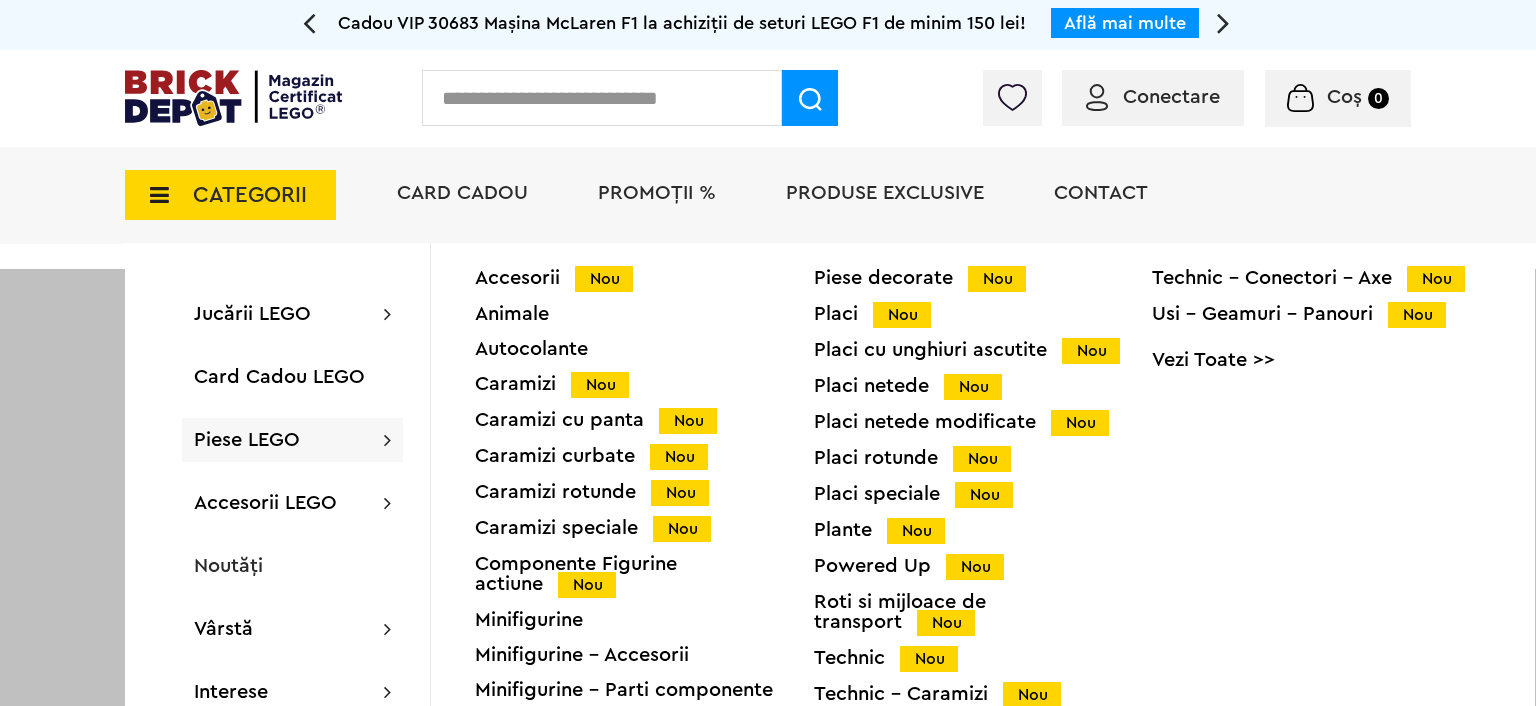 click on "Vezi Toate >>" at bounding box center [1321, 360] 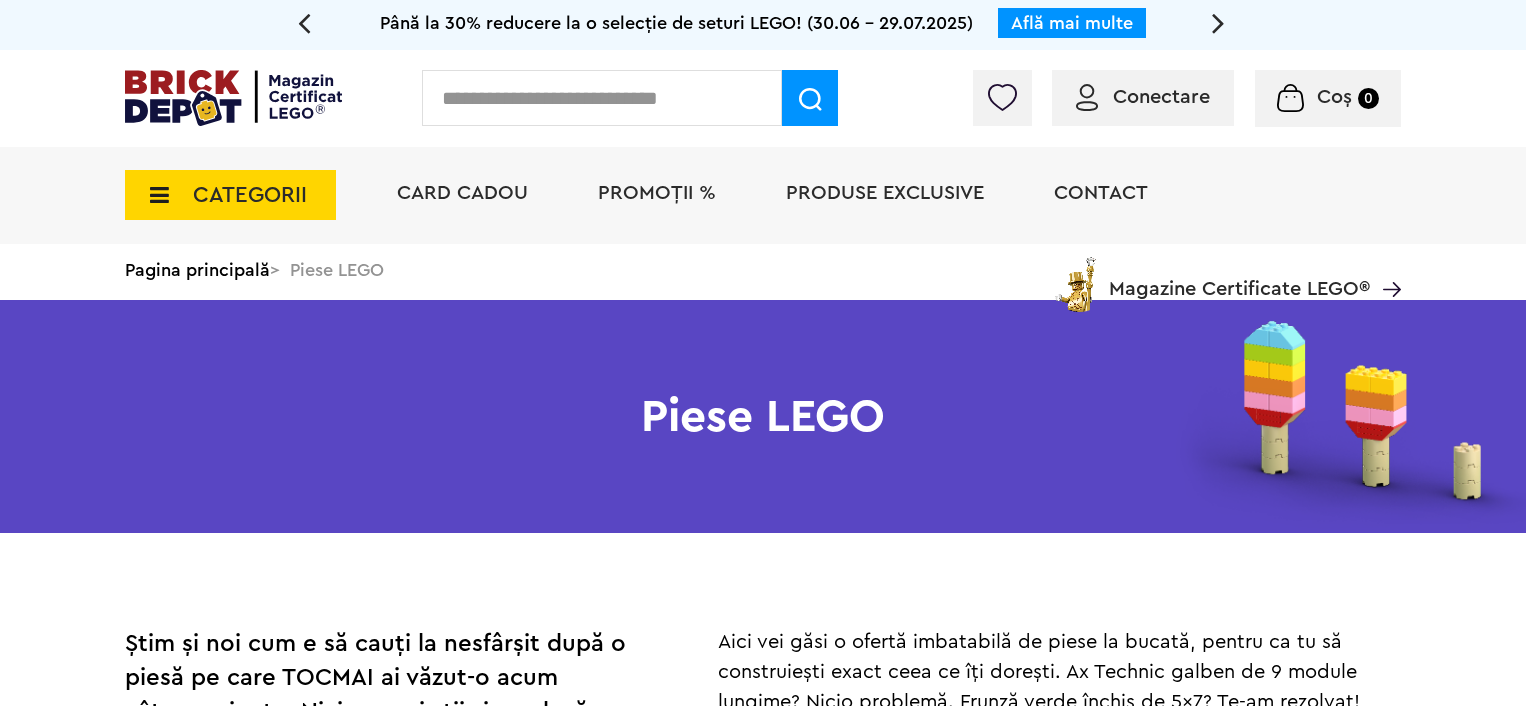 scroll, scrollTop: 0, scrollLeft: 0, axis: both 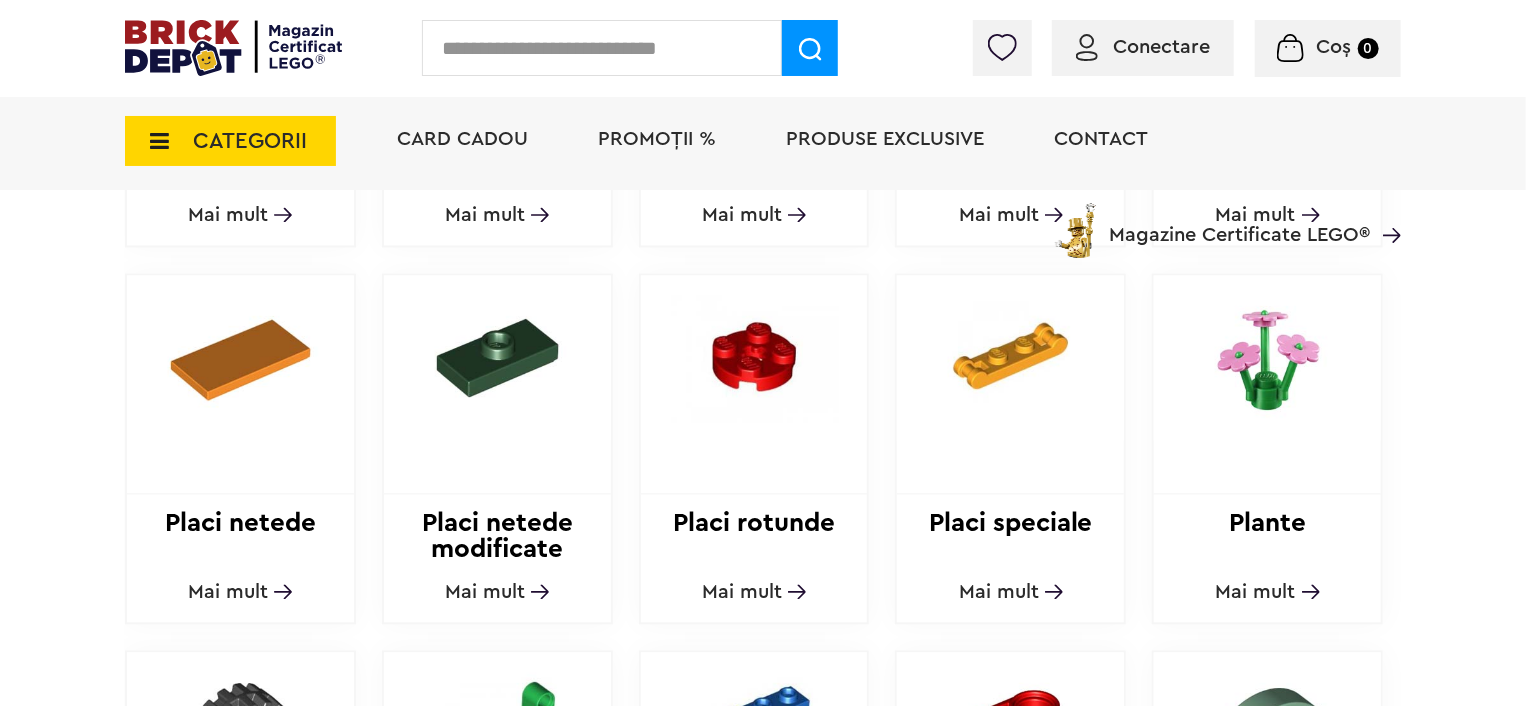 click on "Mai mult" at bounding box center [485, 593] 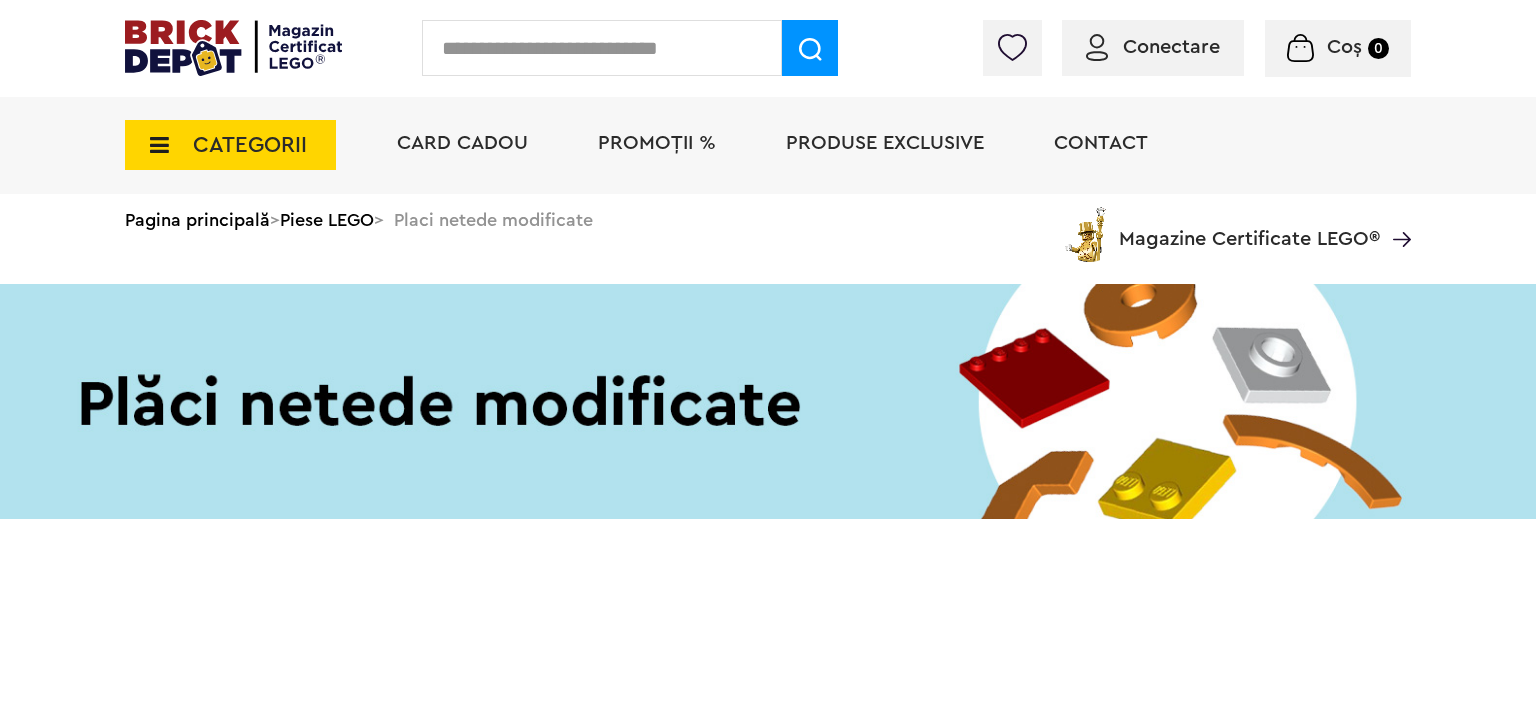 scroll, scrollTop: 0, scrollLeft: 0, axis: both 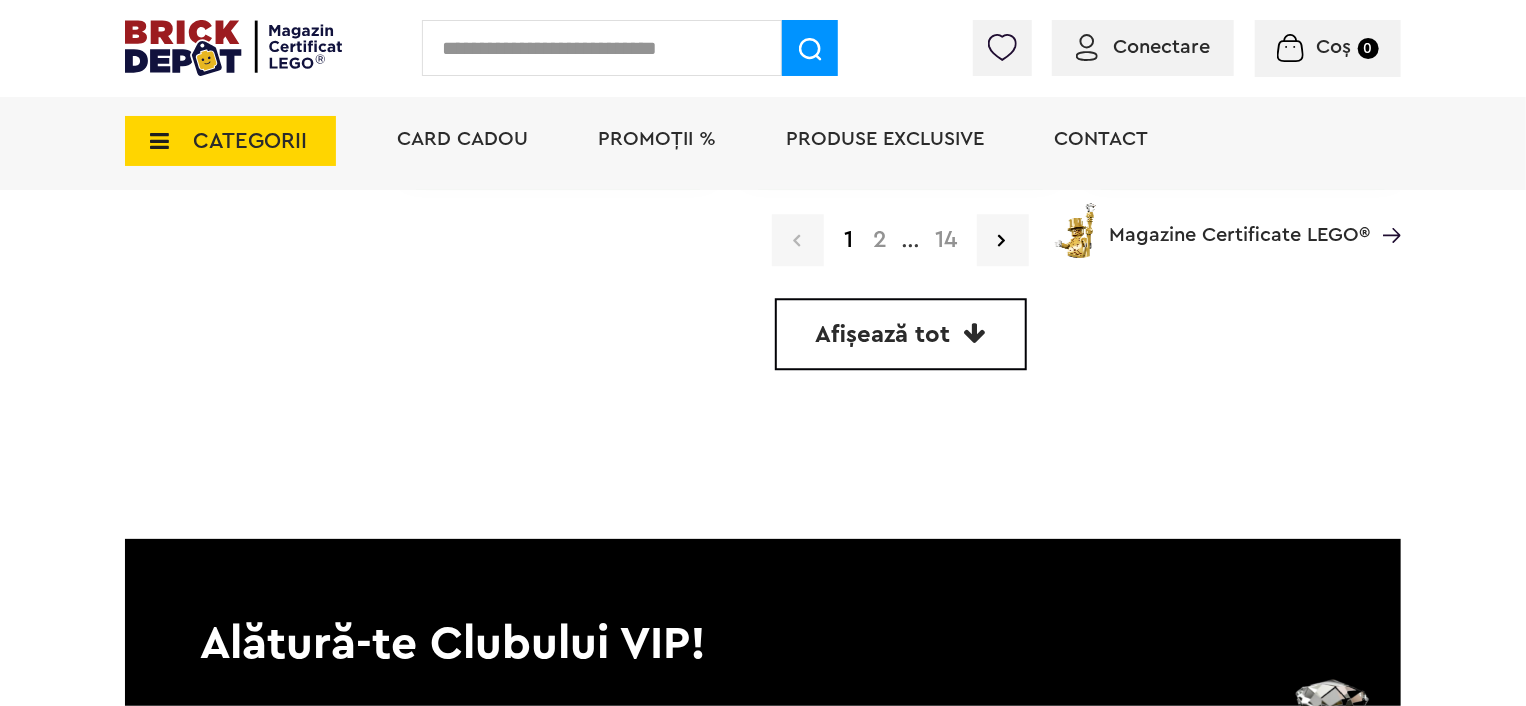 click on "Afișează tot" at bounding box center [901, 334] 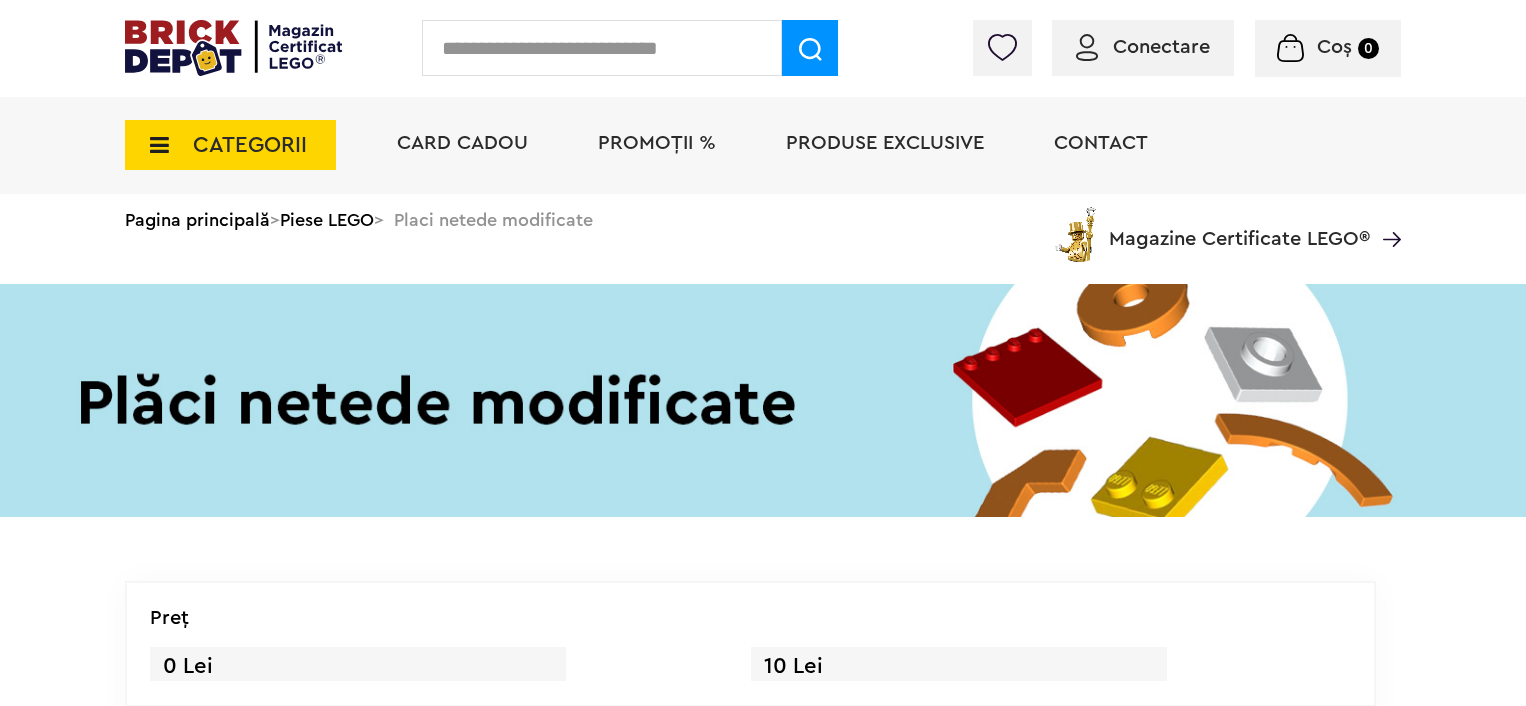 scroll, scrollTop: 300, scrollLeft: 0, axis: vertical 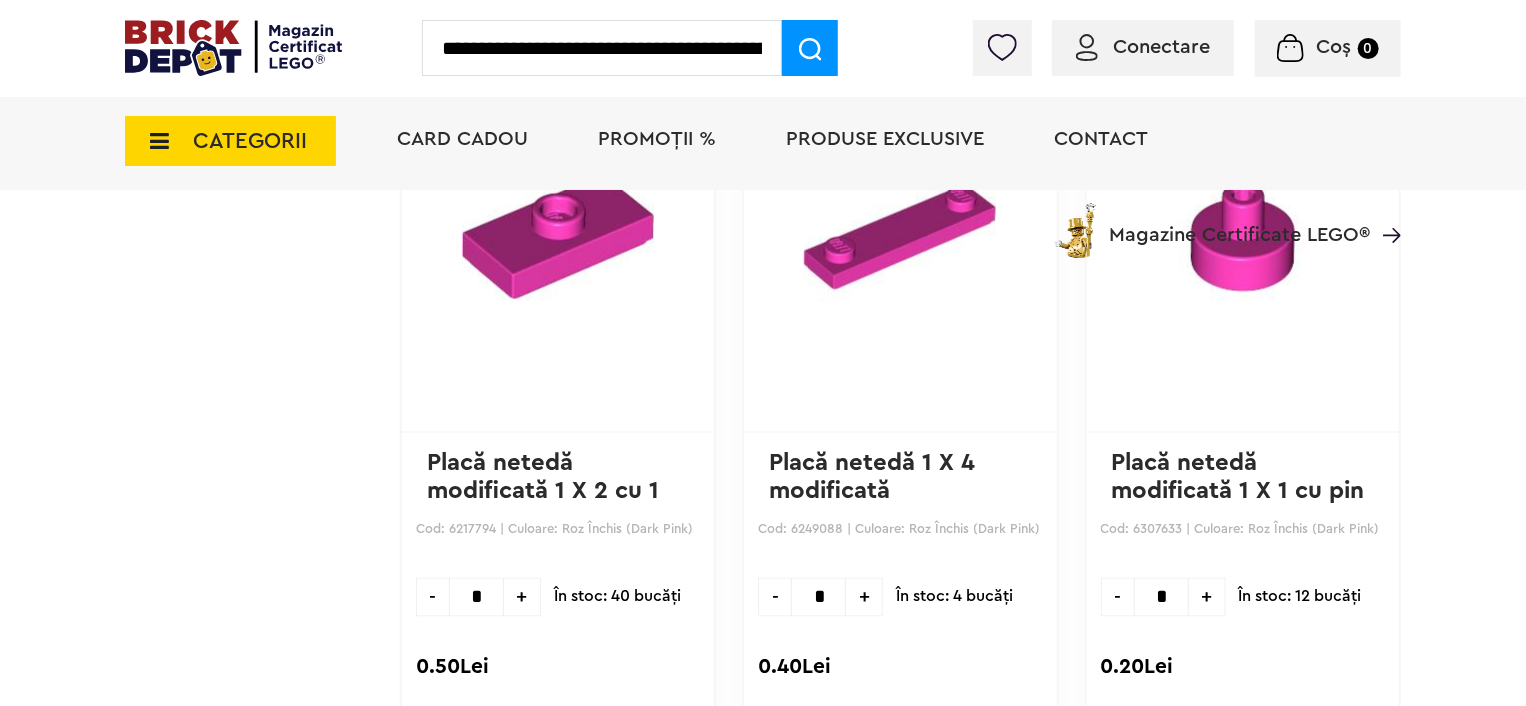 click on "**********" at bounding box center [602, 48] 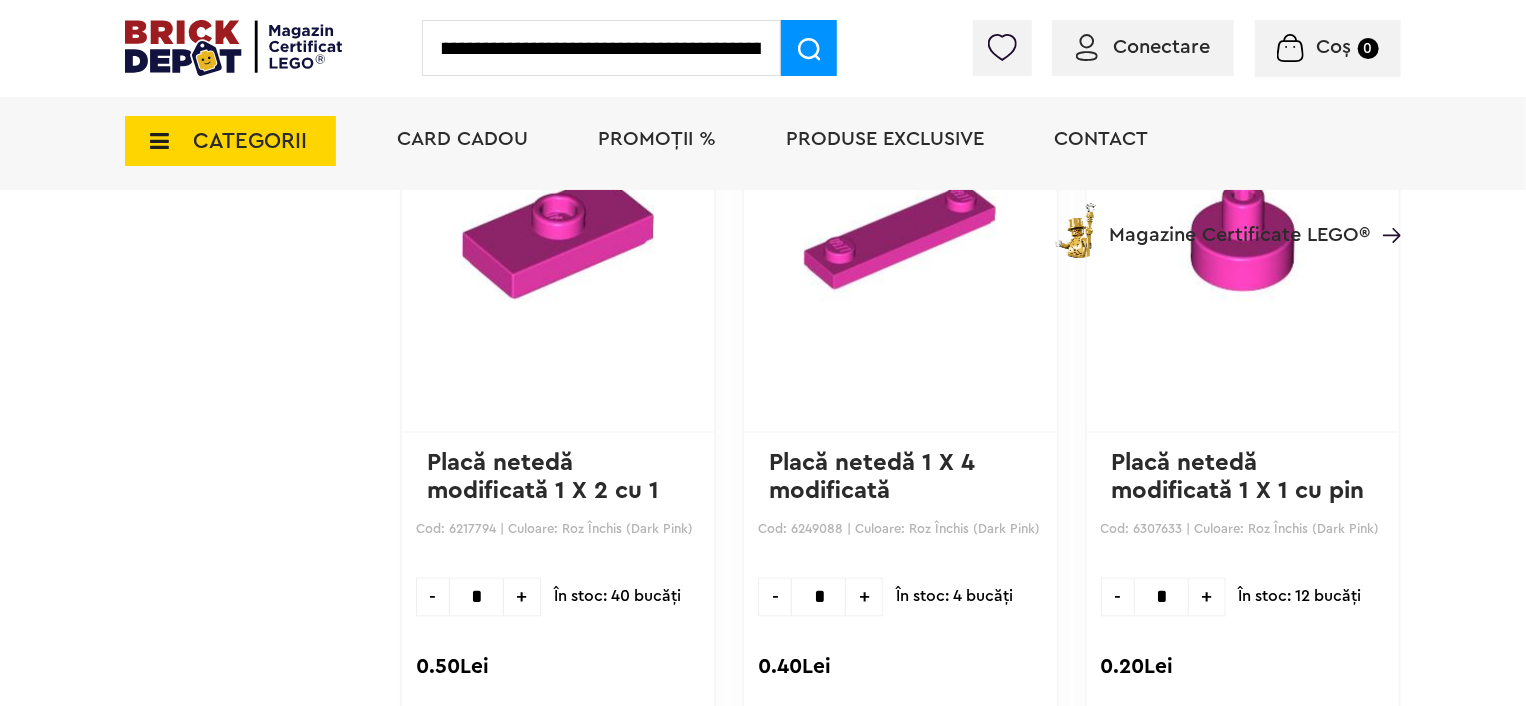 scroll, scrollTop: 0, scrollLeft: 0, axis: both 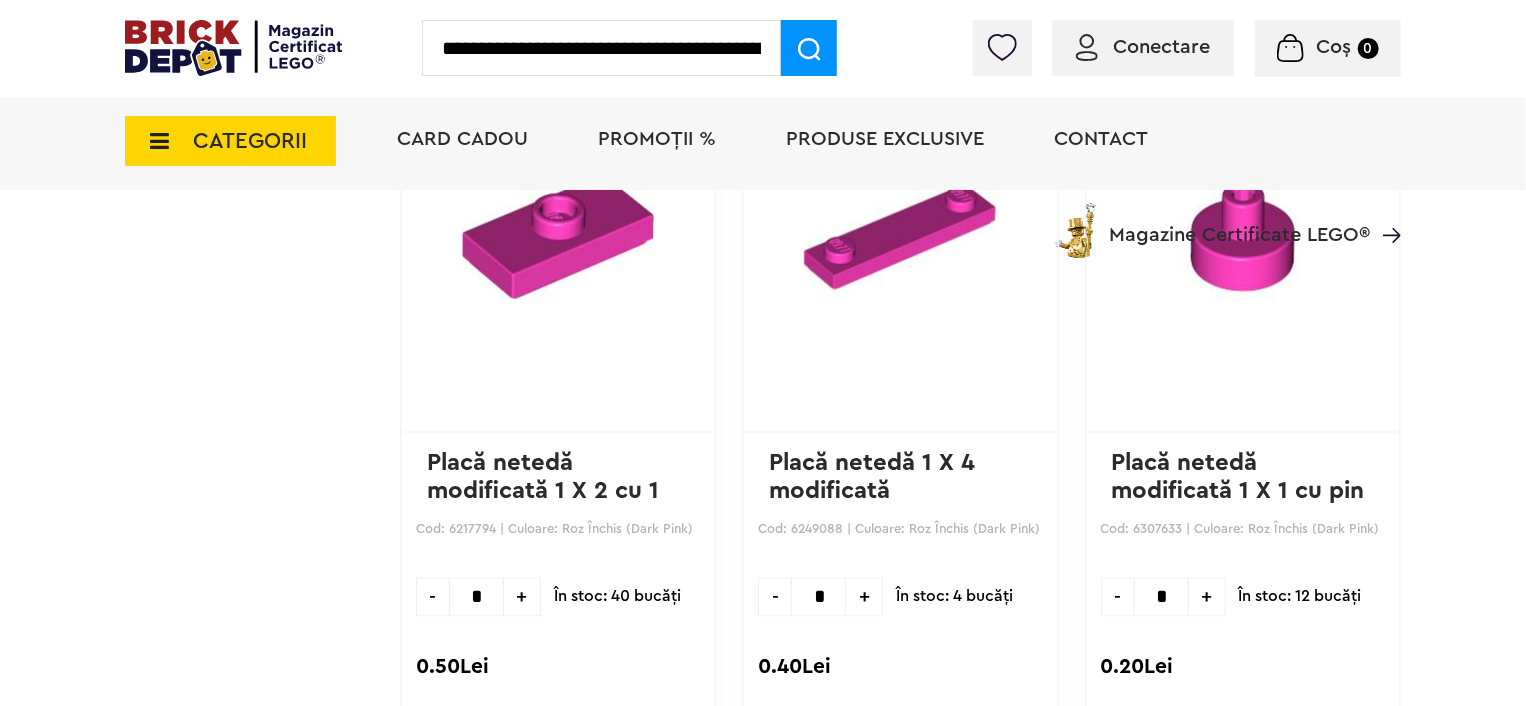 drag, startPoint x: 663, startPoint y: 55, endPoint x: 532, endPoint y: 94, distance: 136.68211 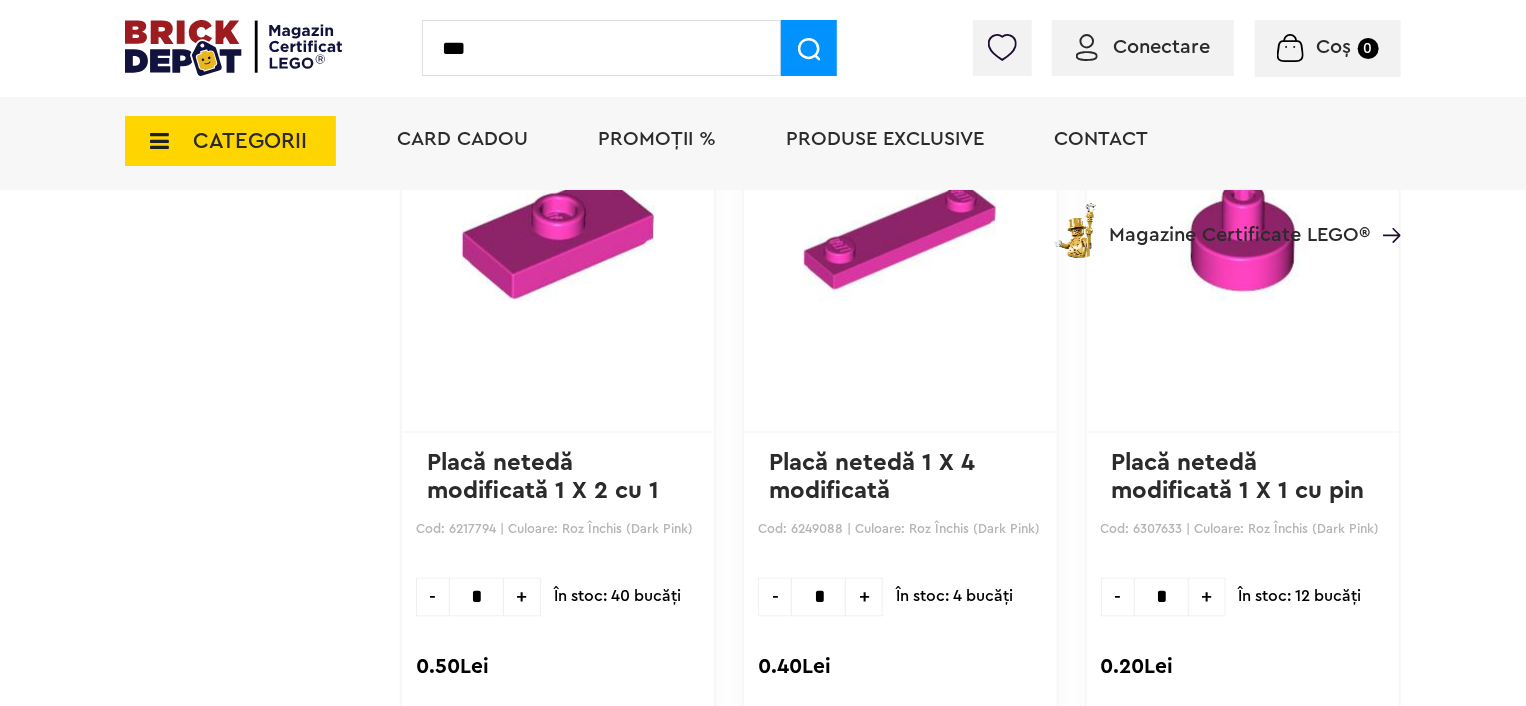 type on "*" 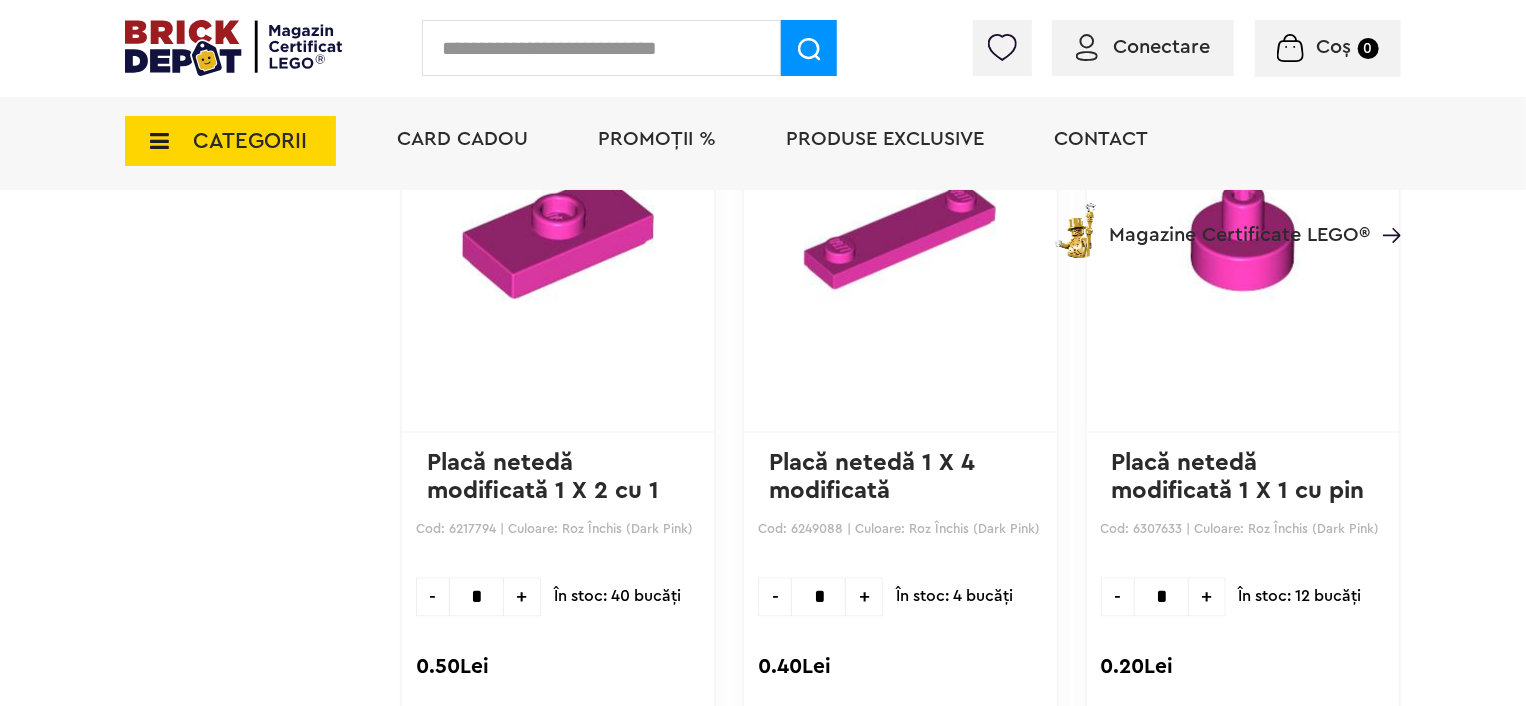 drag, startPoint x: 450, startPoint y: 54, endPoint x: 458, endPoint y: 67, distance: 15.264338 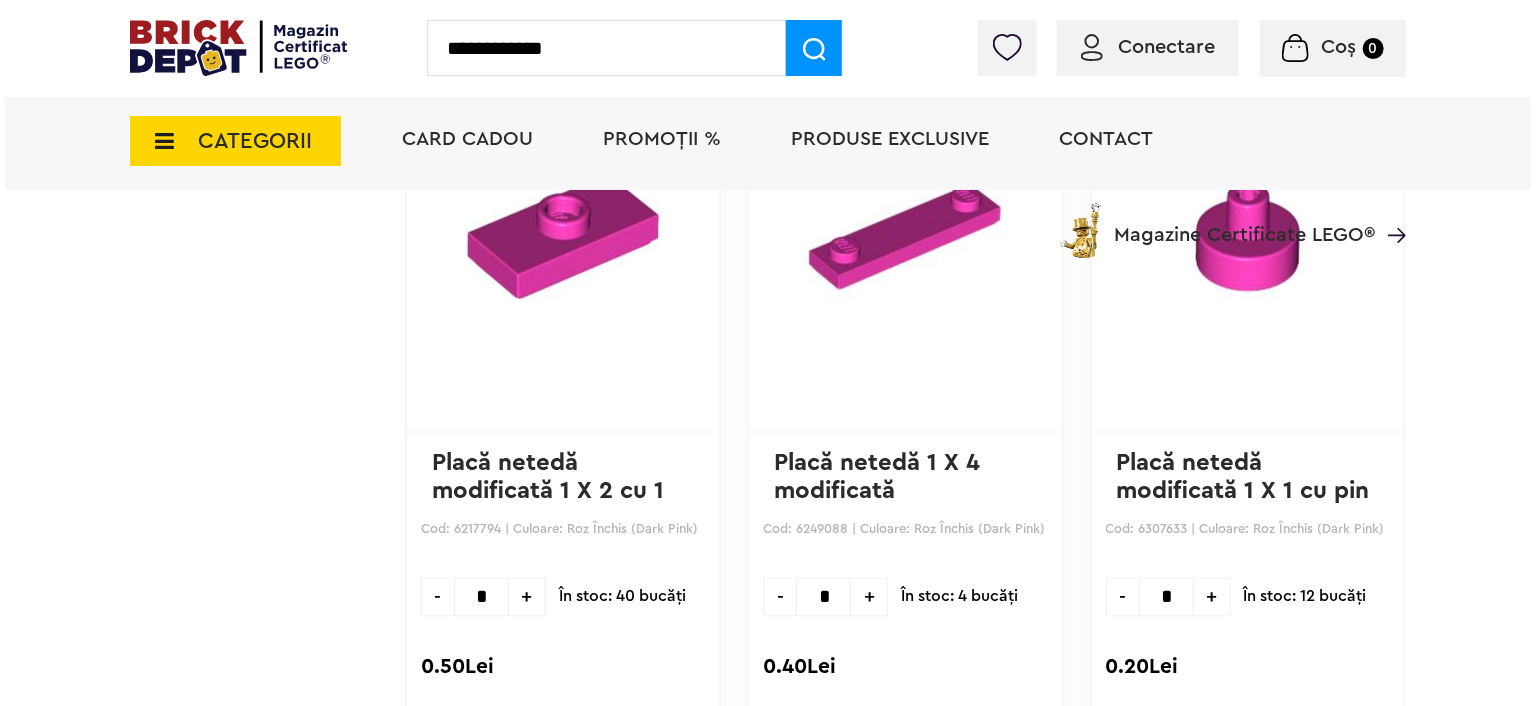 scroll, scrollTop: 16737, scrollLeft: 0, axis: vertical 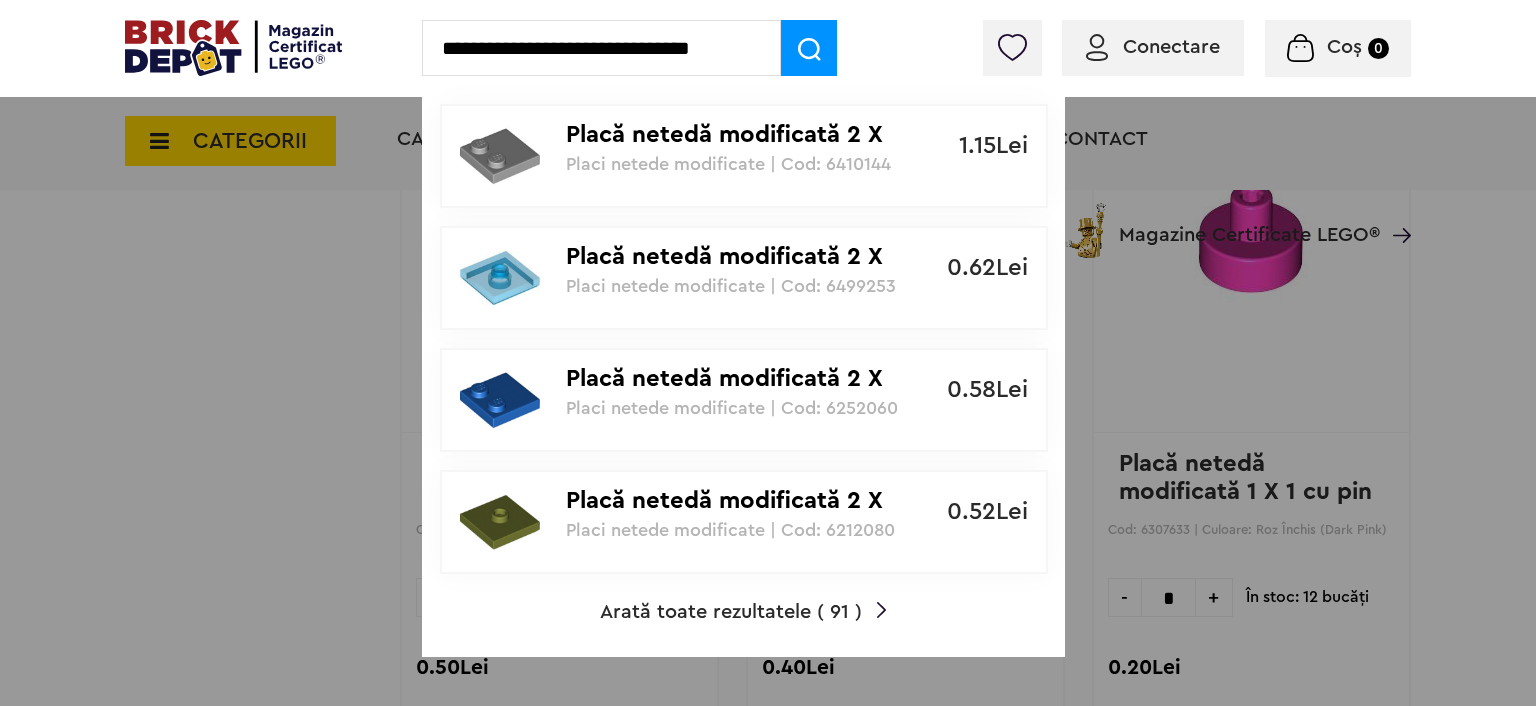 type on "**********" 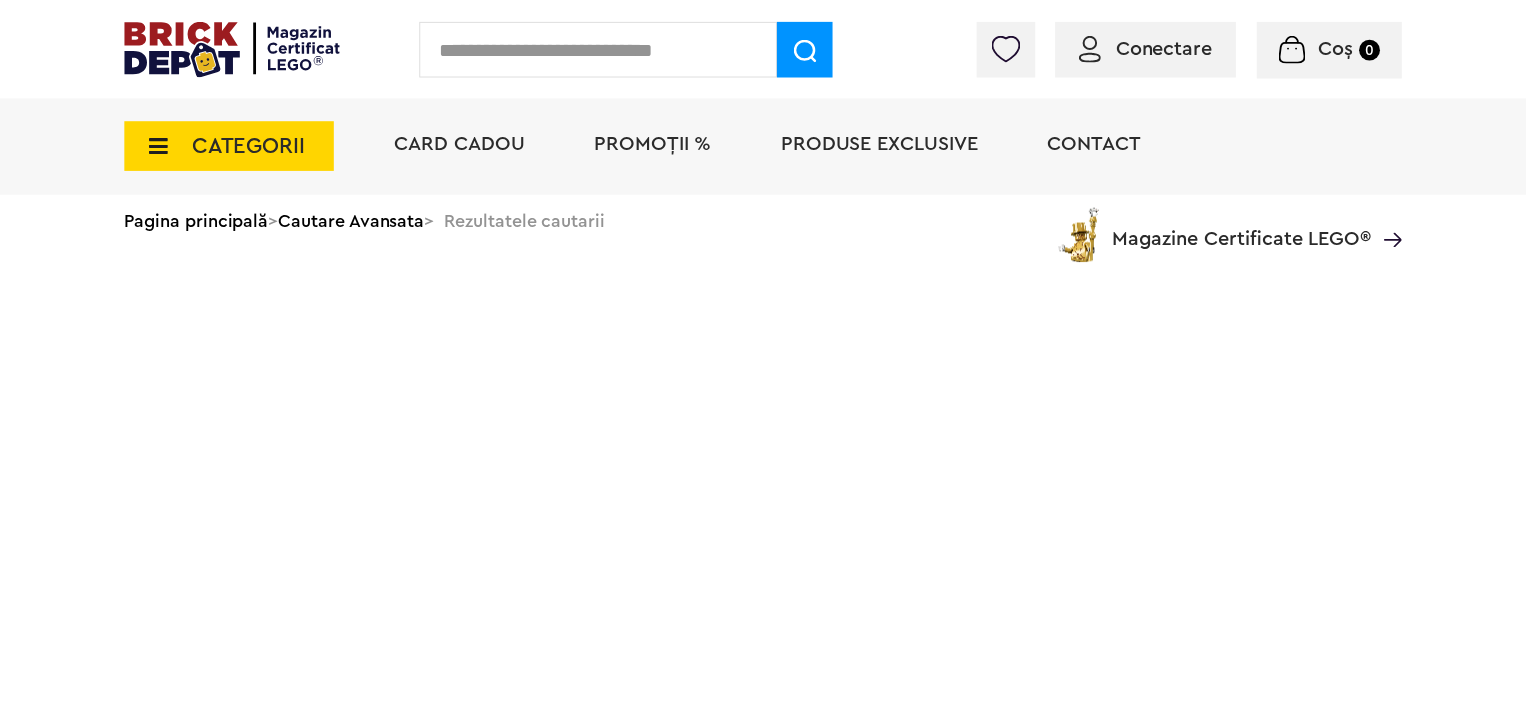 scroll, scrollTop: 0, scrollLeft: 0, axis: both 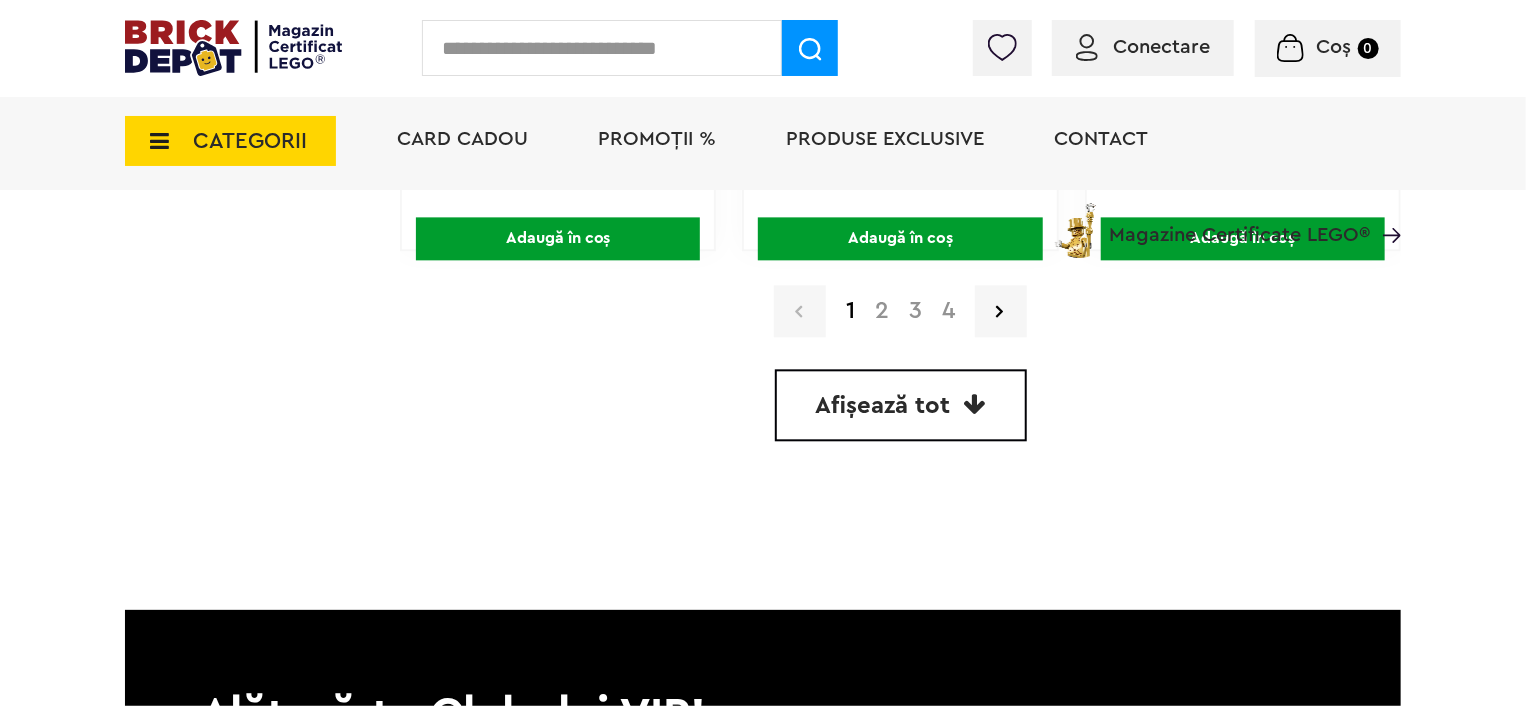 click on "Afișează tot" at bounding box center [901, 405] 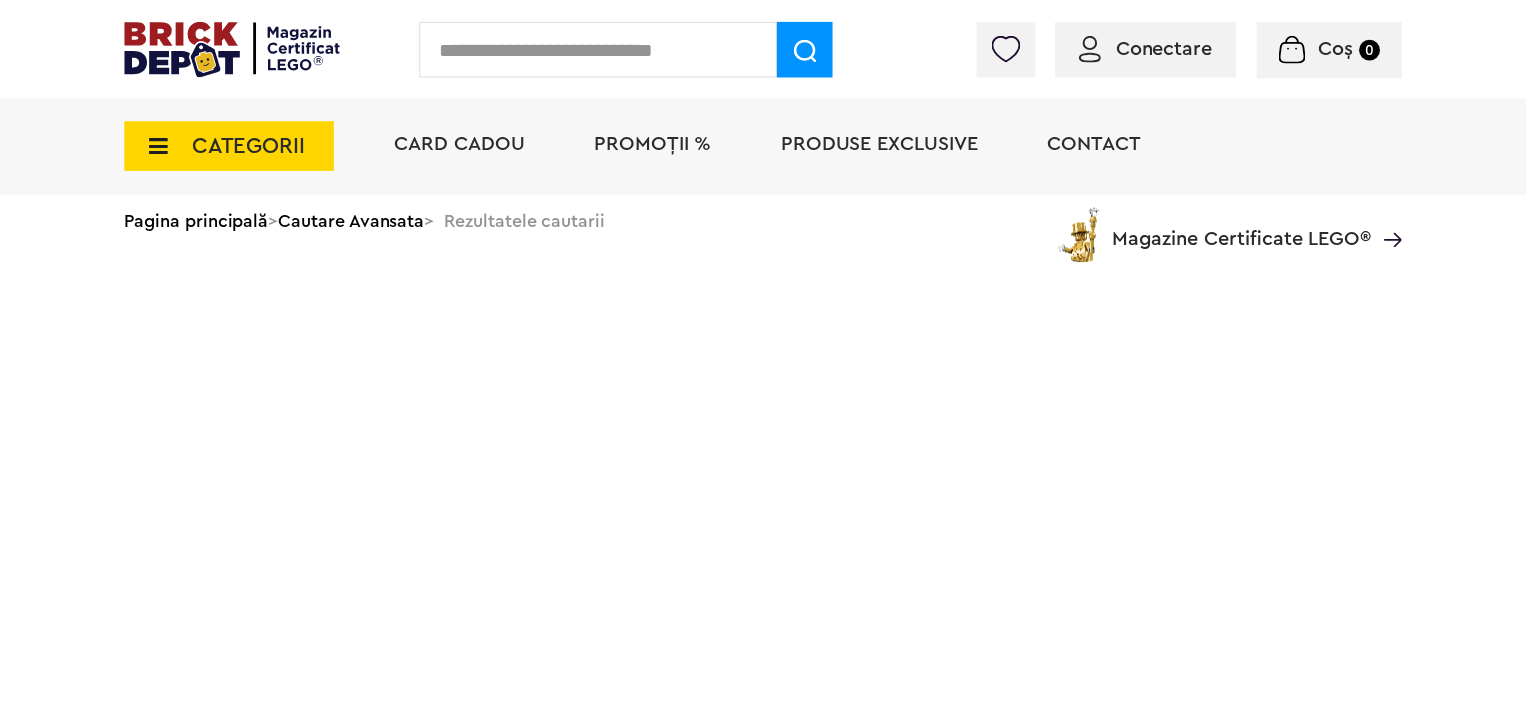 scroll, scrollTop: 0, scrollLeft: 0, axis: both 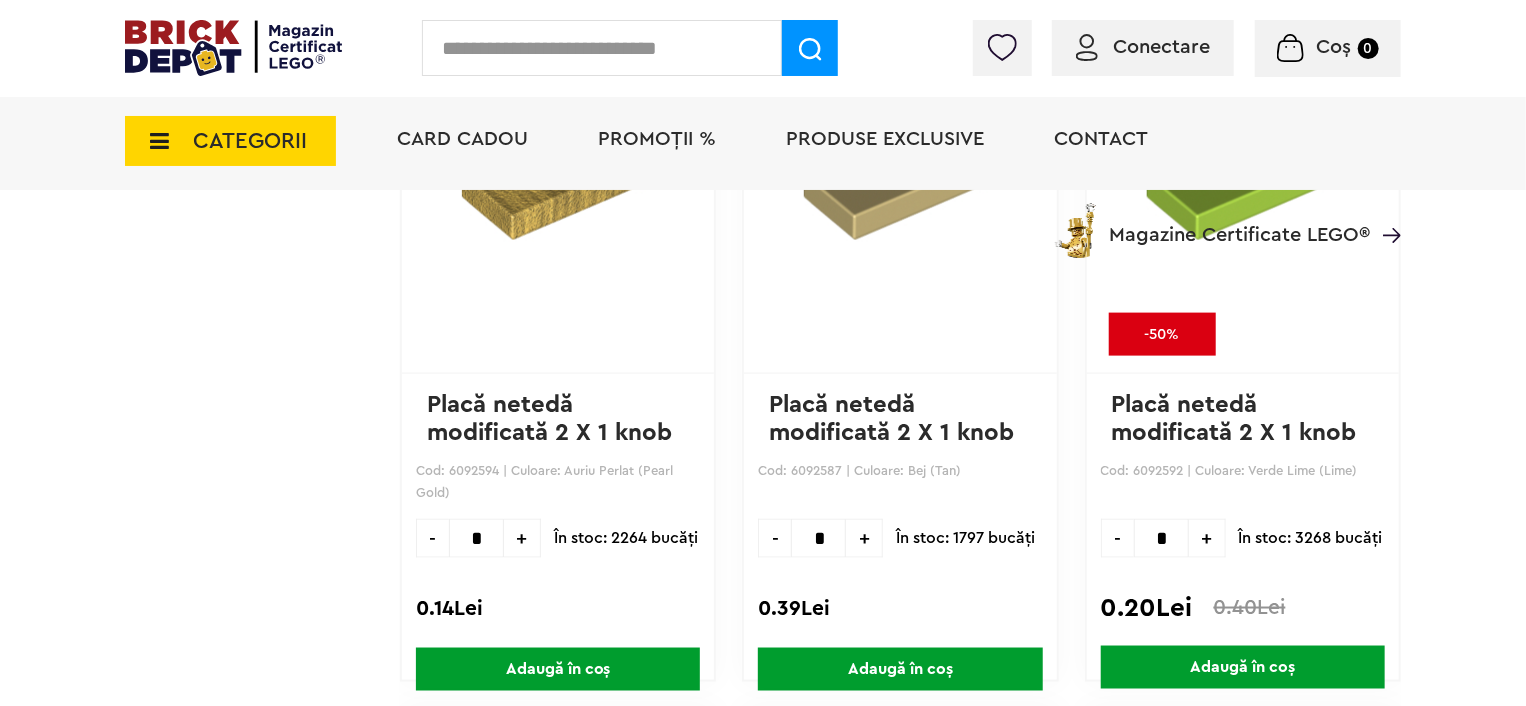 click on "Linkuri Importante
Comenzile mele
Date personale
Adrese
Parolă
Listă dorințe
Recenziile mele
VIP
Delogare
Filtre
Preţ 0 Lei 3 Lei Easybox: Da  [91] CULOARE: Alb (White)  [4] Albastru (Blue)  [4] Albastru Închis (Dark Blue)  [3] Albastru Mediu (Medium Blue)  [2] Vezi mai multe Albastru Nisipos (Sand Blue)  [1] Argintiu Metalic (Metallic Silver)  [1] Auriu Perlat (Pearl Gold)  [2] Azur Închis (Dark Azure)  [2] Azur Mediu (Medium Azure)  [3] Bej (Tan)  [3] Bej Flesh (Medium Dark Flesh)  [2] Bej Închis (Dark Tan)  [2] Galben (Yellow)  [4] Galben Deschis (Bright L. Yellow)  [1] Gri Deschis (Light B. Grey)  [4] Gri Închis (Dark B. Grey)  [4] Lavandă Mediu (Medium Lavender)  [2] Magenta (Magenta)  [2] Maro (Reddish Brown)  [3] Mov (Dark Purple)  [2] Negru (Black)  [4] Nougat Mediu (Medium Nougat)   [1] Portocaliu (Orange)  [2] Portocaliu Deschis (Bright L. Orange)  [3]  [2]  [4]" at bounding box center (262, -2175) 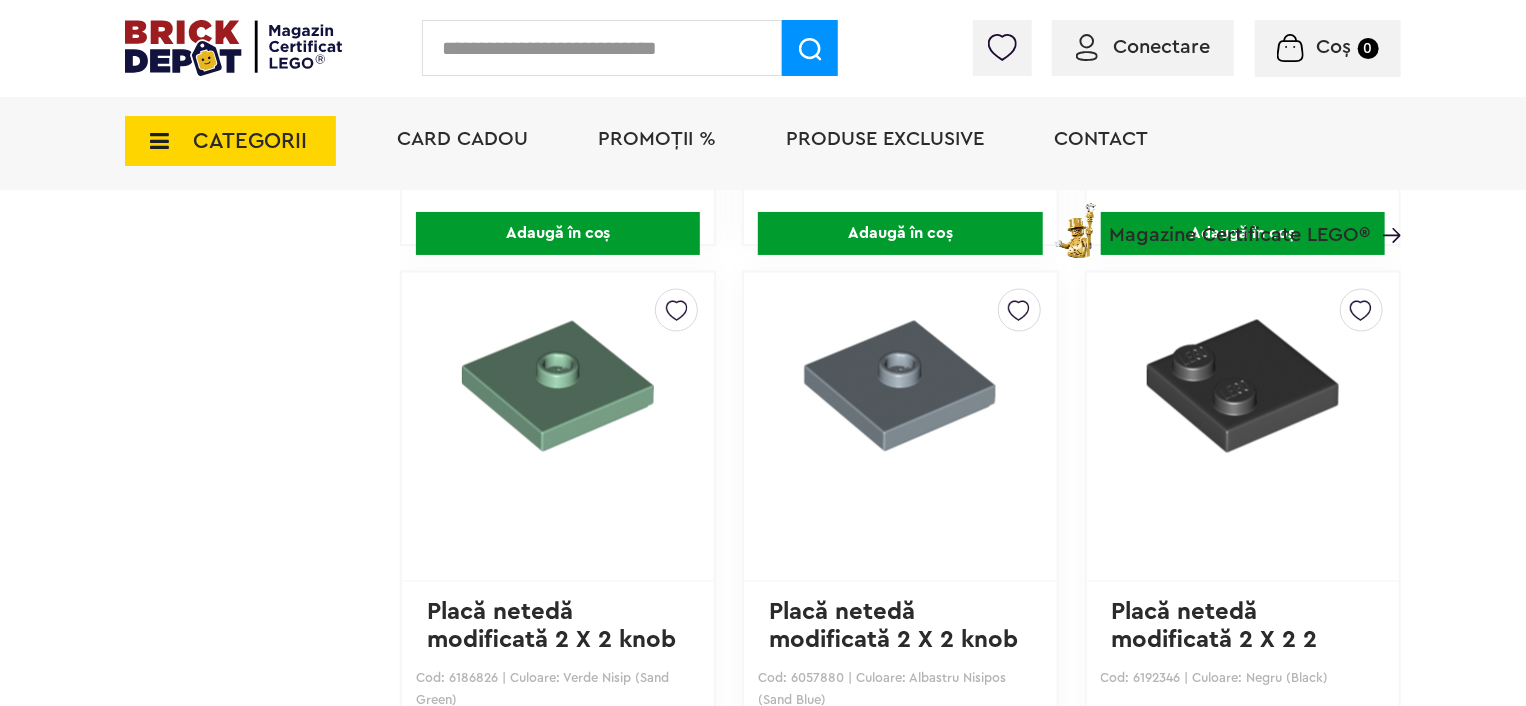 scroll, scrollTop: 9353, scrollLeft: 0, axis: vertical 